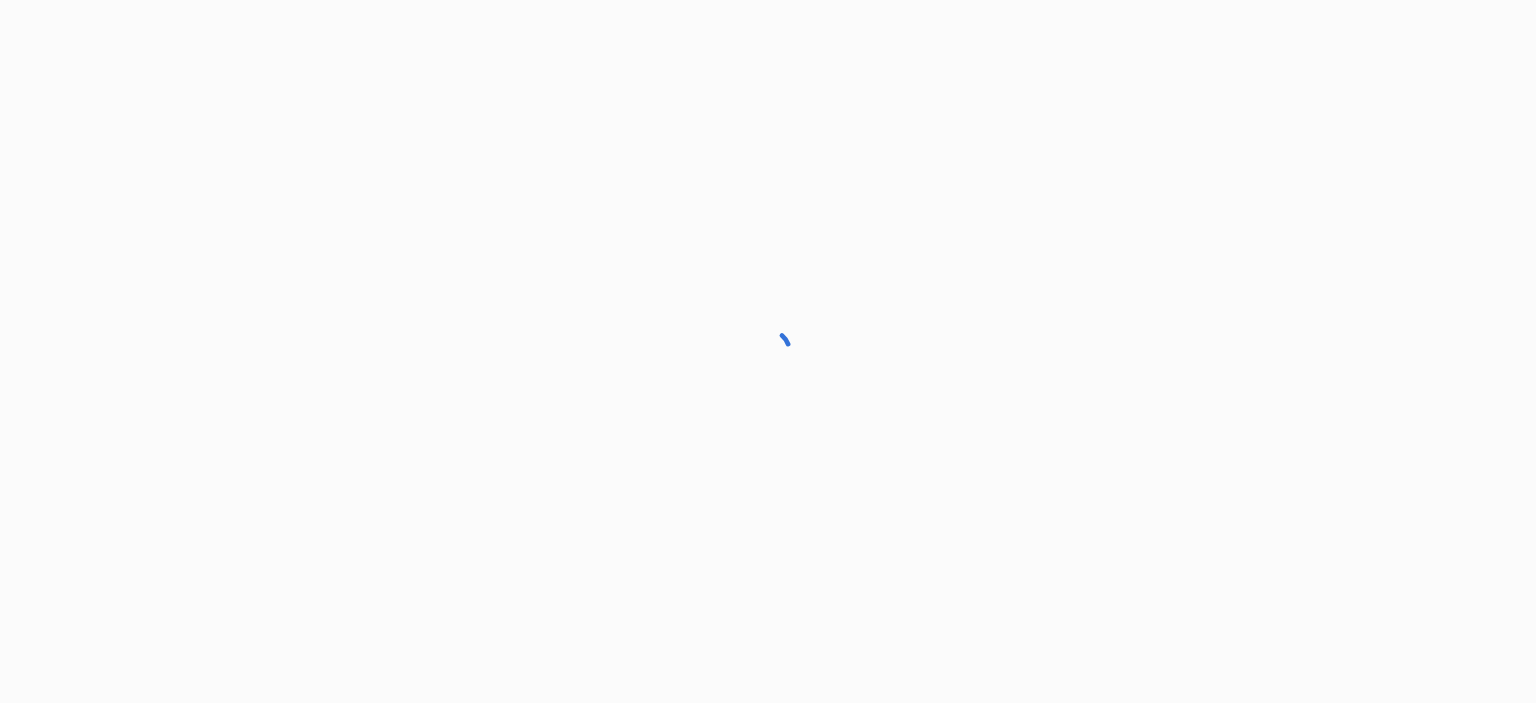 scroll, scrollTop: 0, scrollLeft: 0, axis: both 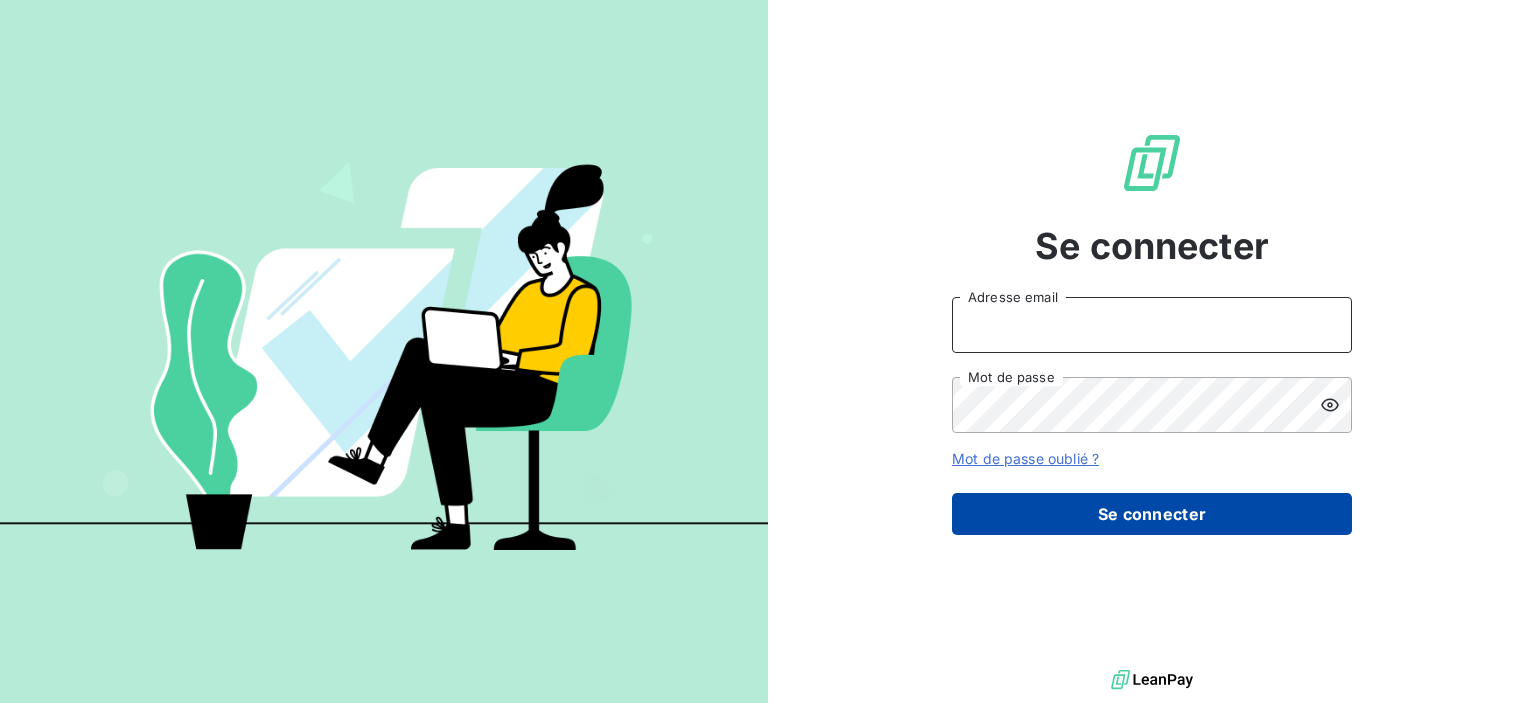 type on "[PERSON_NAME][EMAIL_ADDRESS][DOMAIN_NAME]" 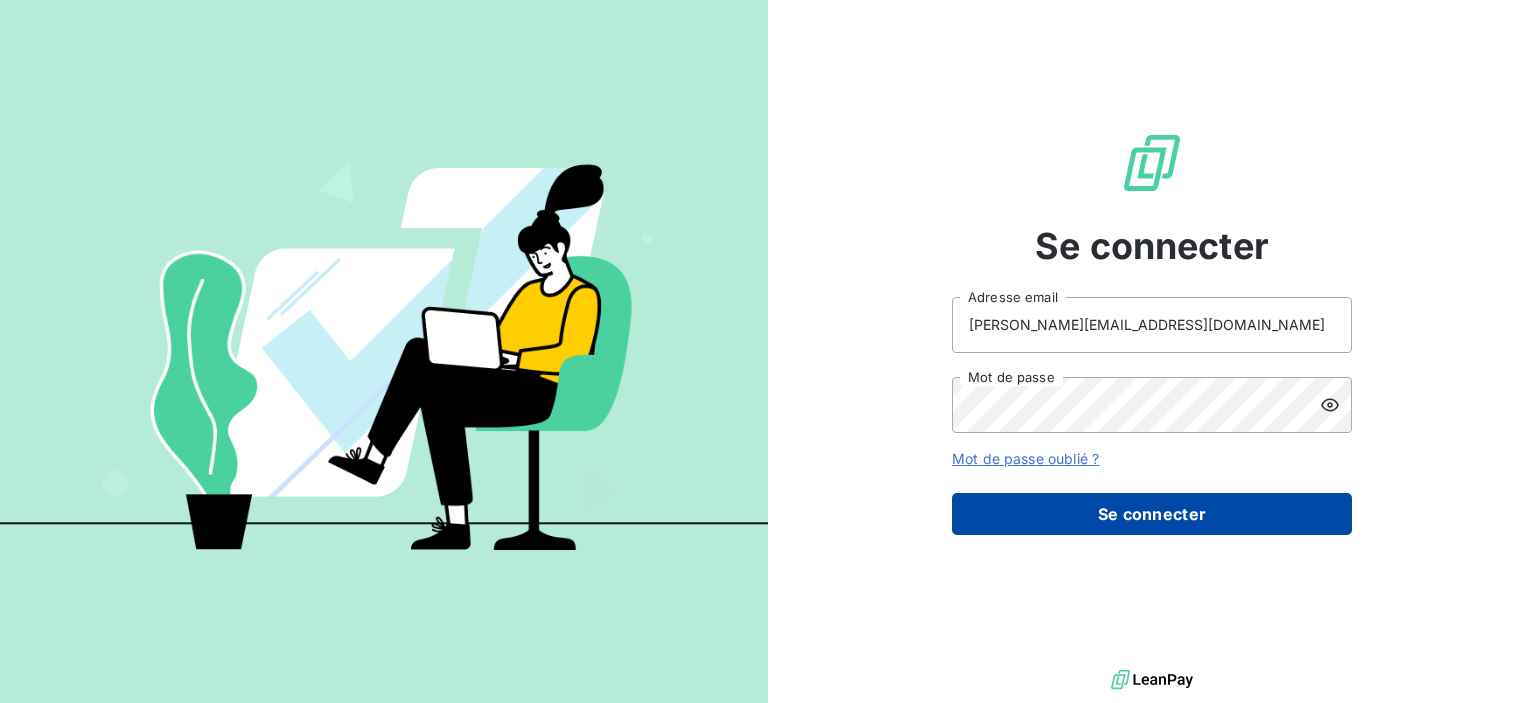 click on "Se connecter" at bounding box center (1152, 514) 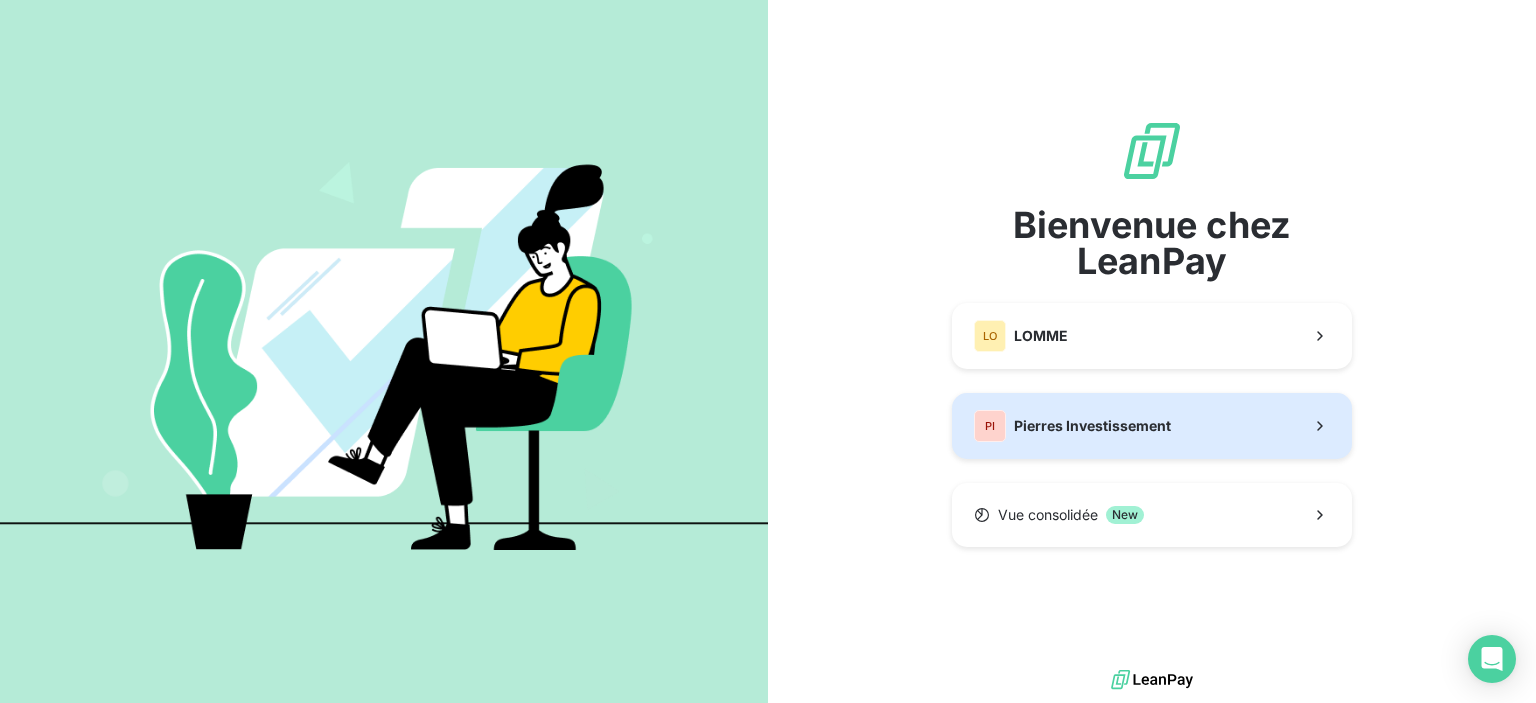 click on "Pierres Investissement" at bounding box center [1092, 426] 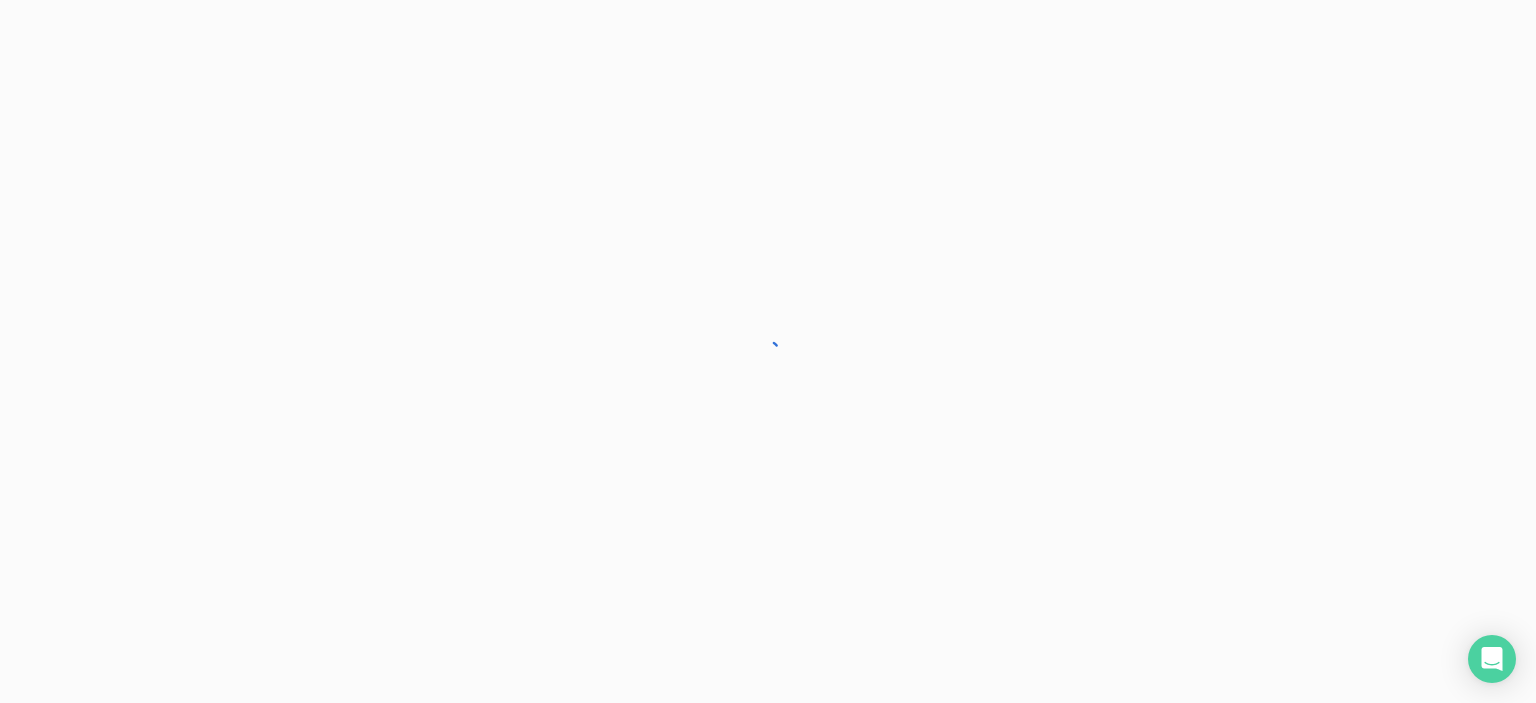 scroll, scrollTop: 0, scrollLeft: 0, axis: both 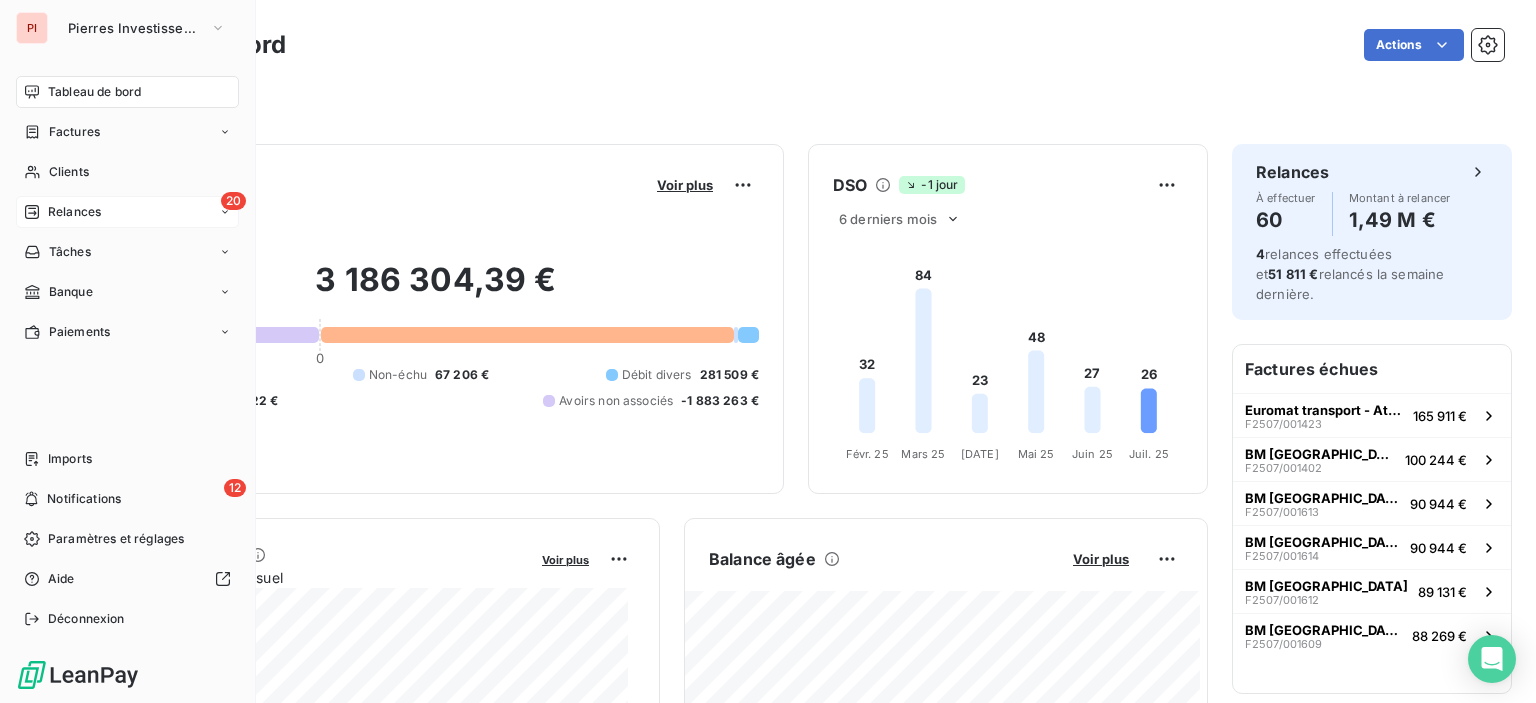 click on "20 Relances" at bounding box center (127, 212) 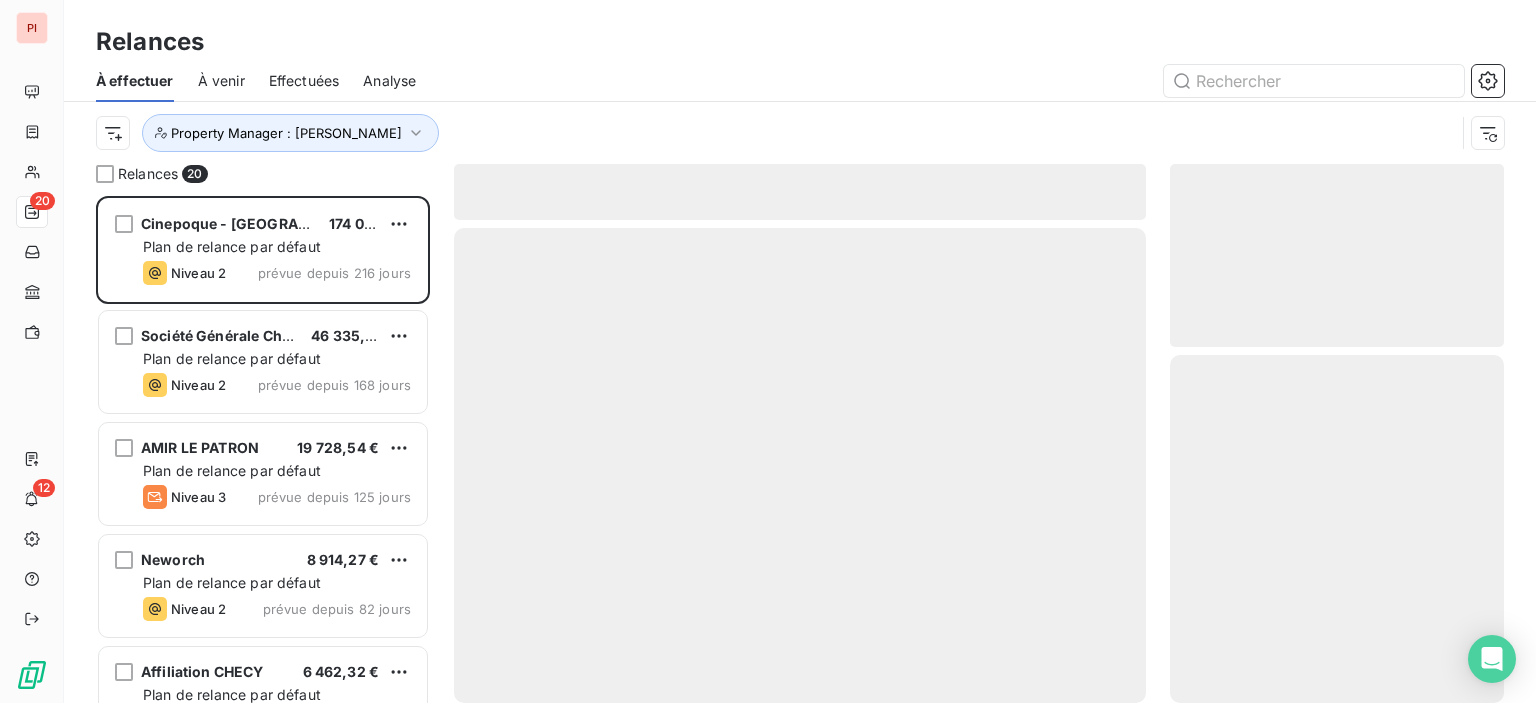 scroll, scrollTop: 16, scrollLeft: 16, axis: both 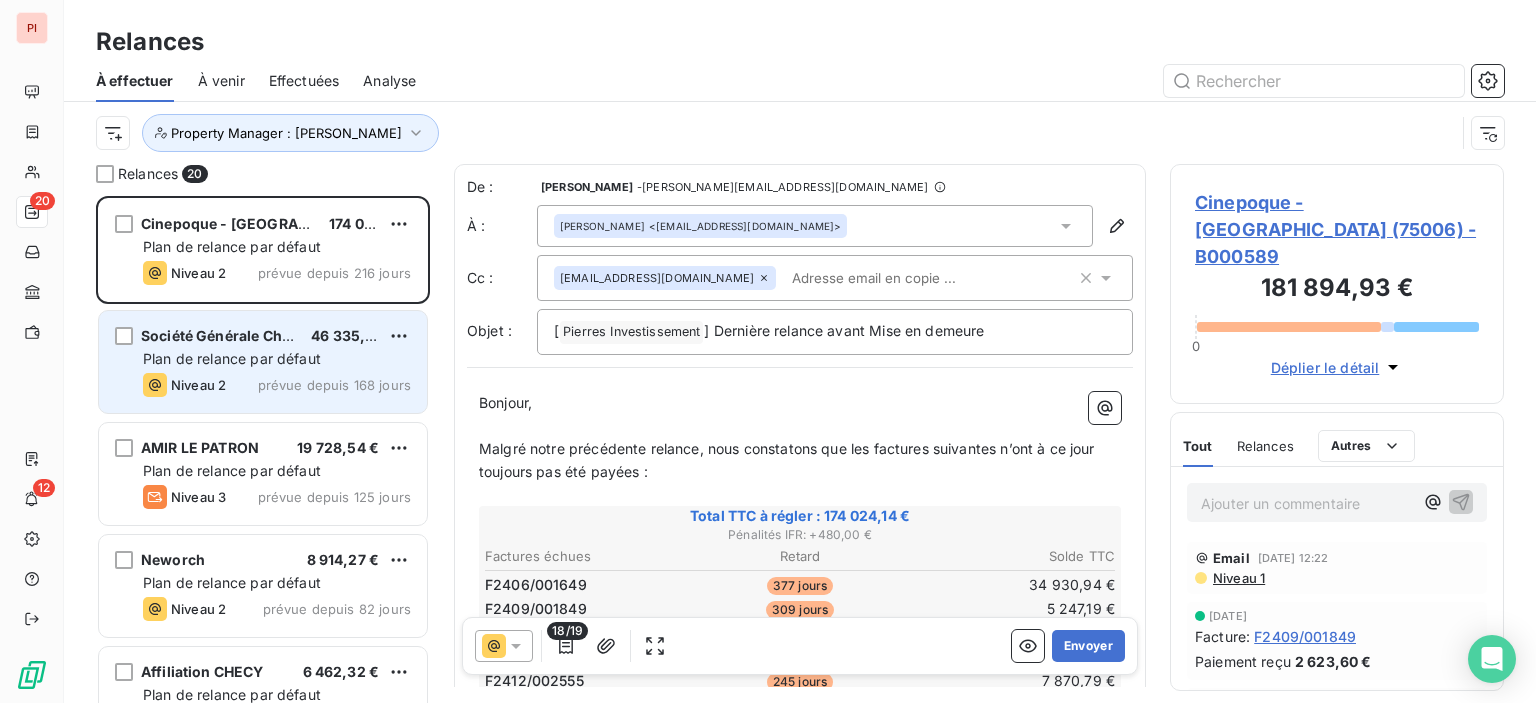click on "prévue depuis 168 jours" at bounding box center [334, 385] 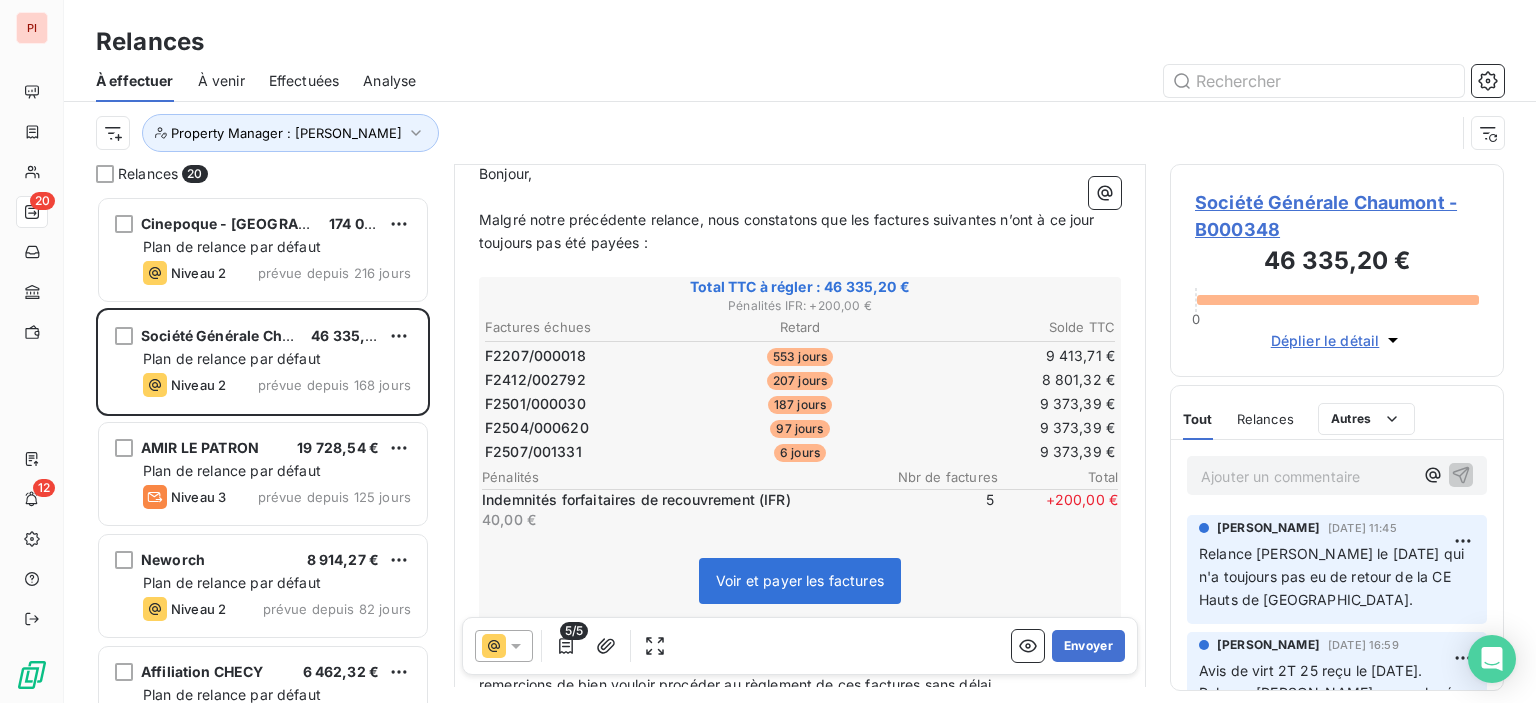 scroll, scrollTop: 300, scrollLeft: 0, axis: vertical 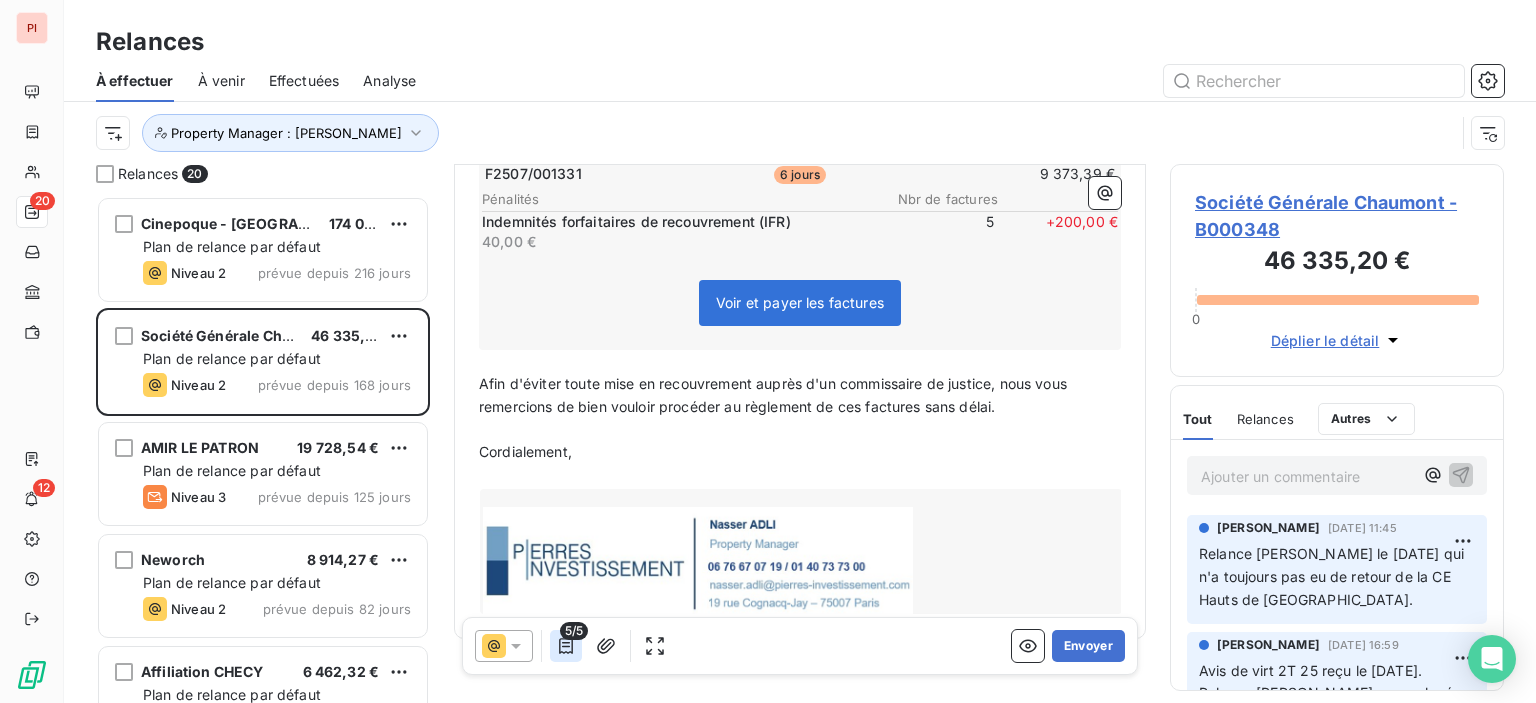 click 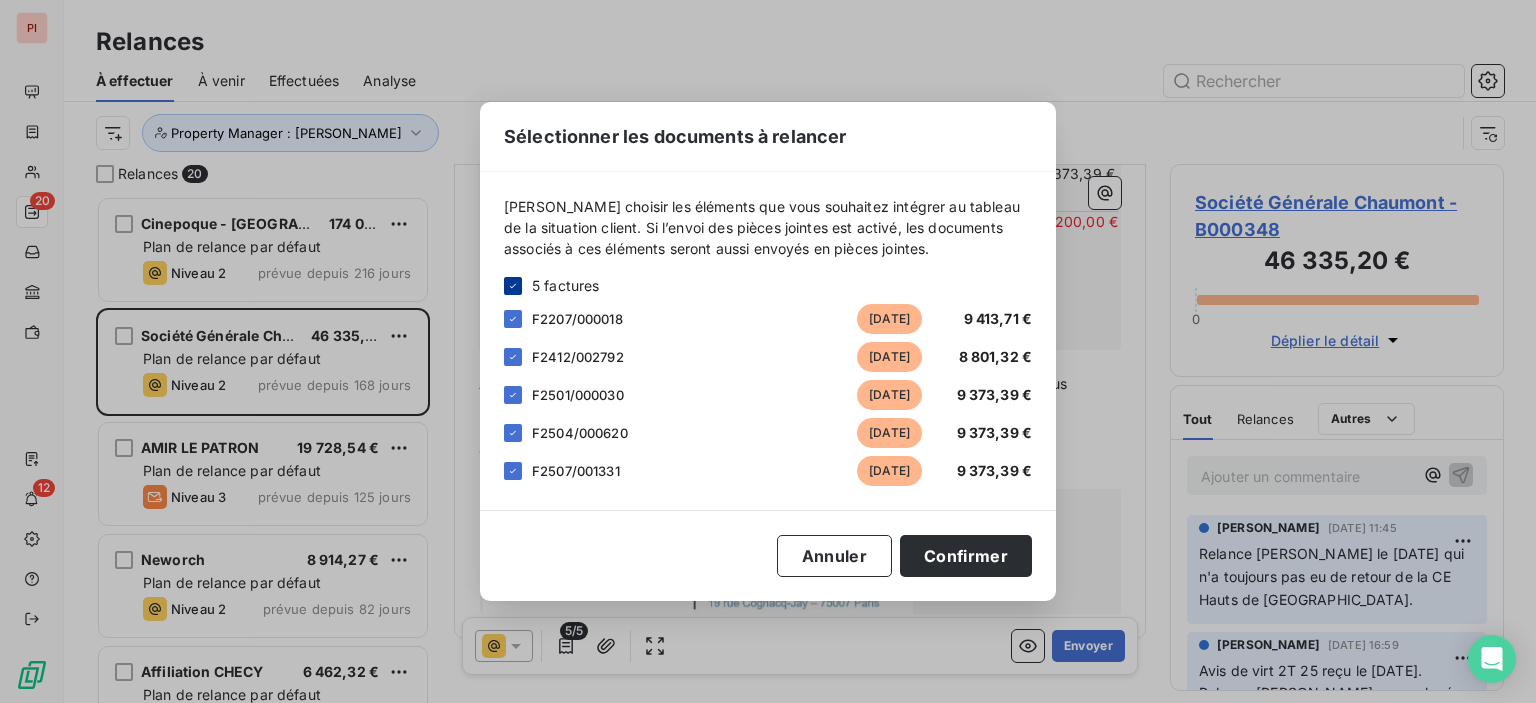 click 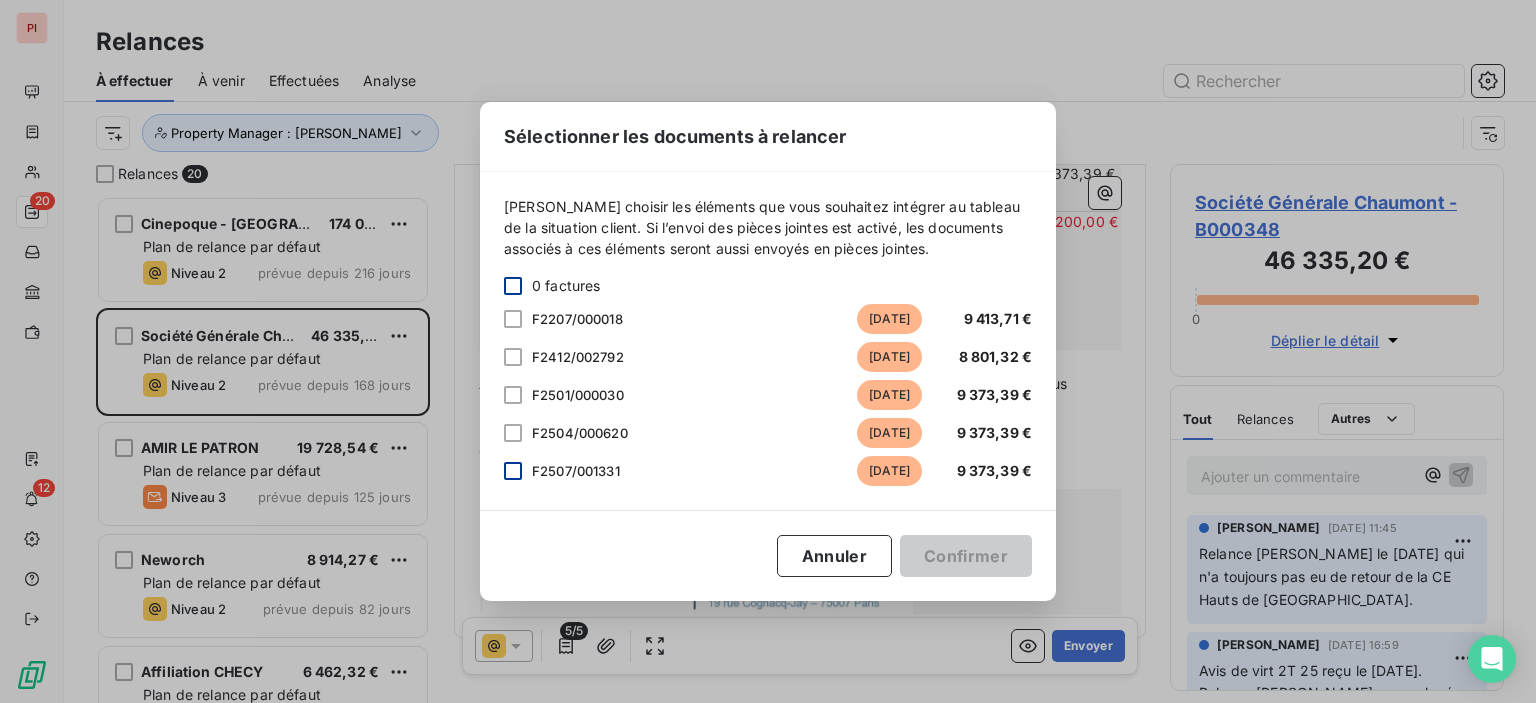 click at bounding box center [513, 471] 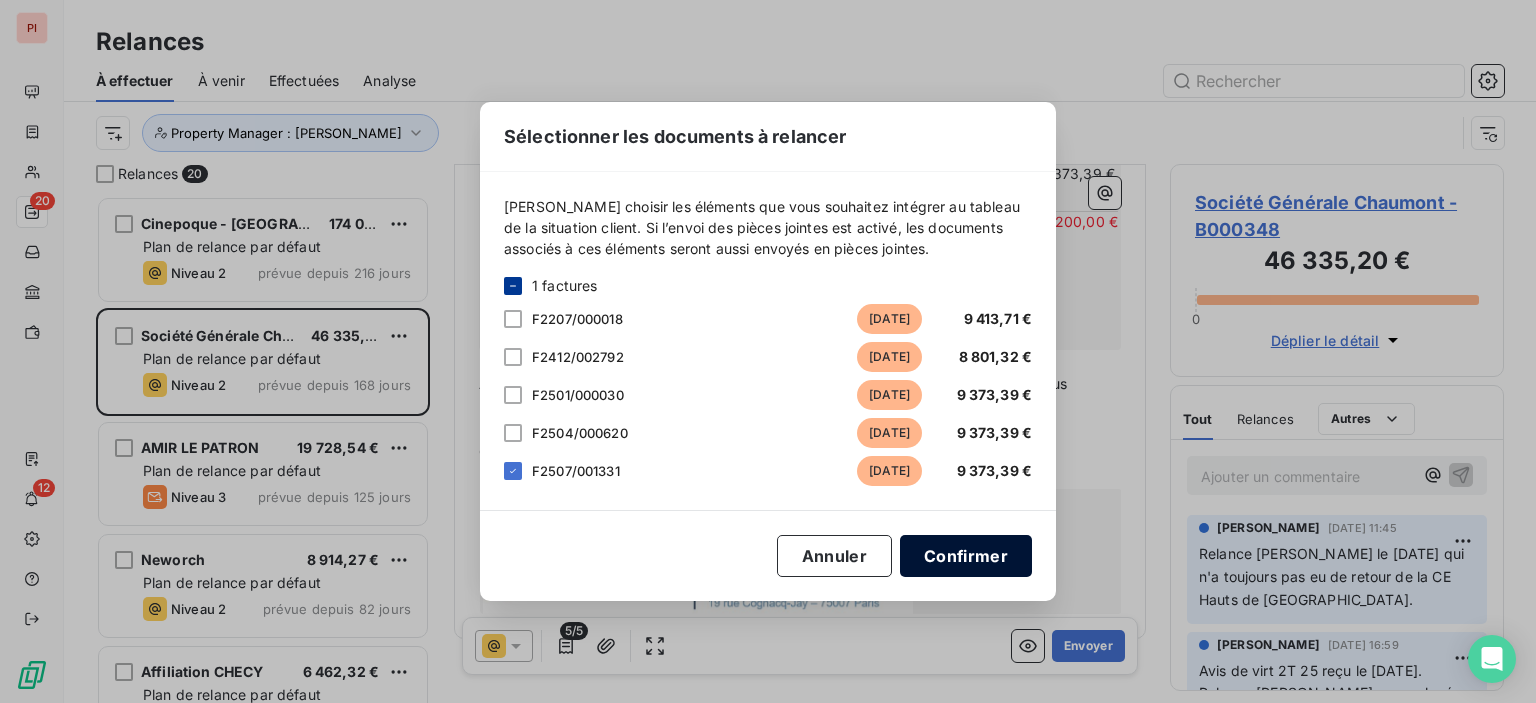 click on "Confirmer" at bounding box center [966, 556] 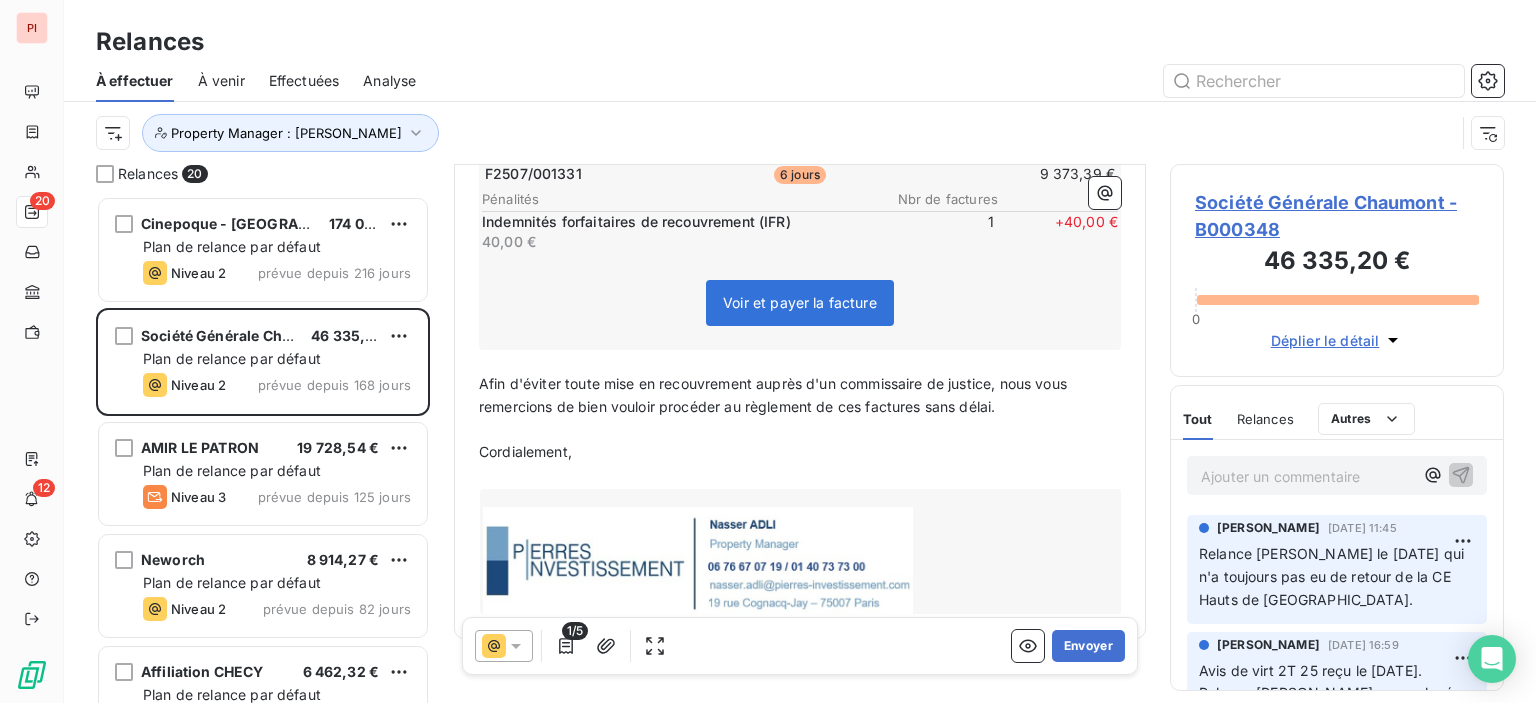 click 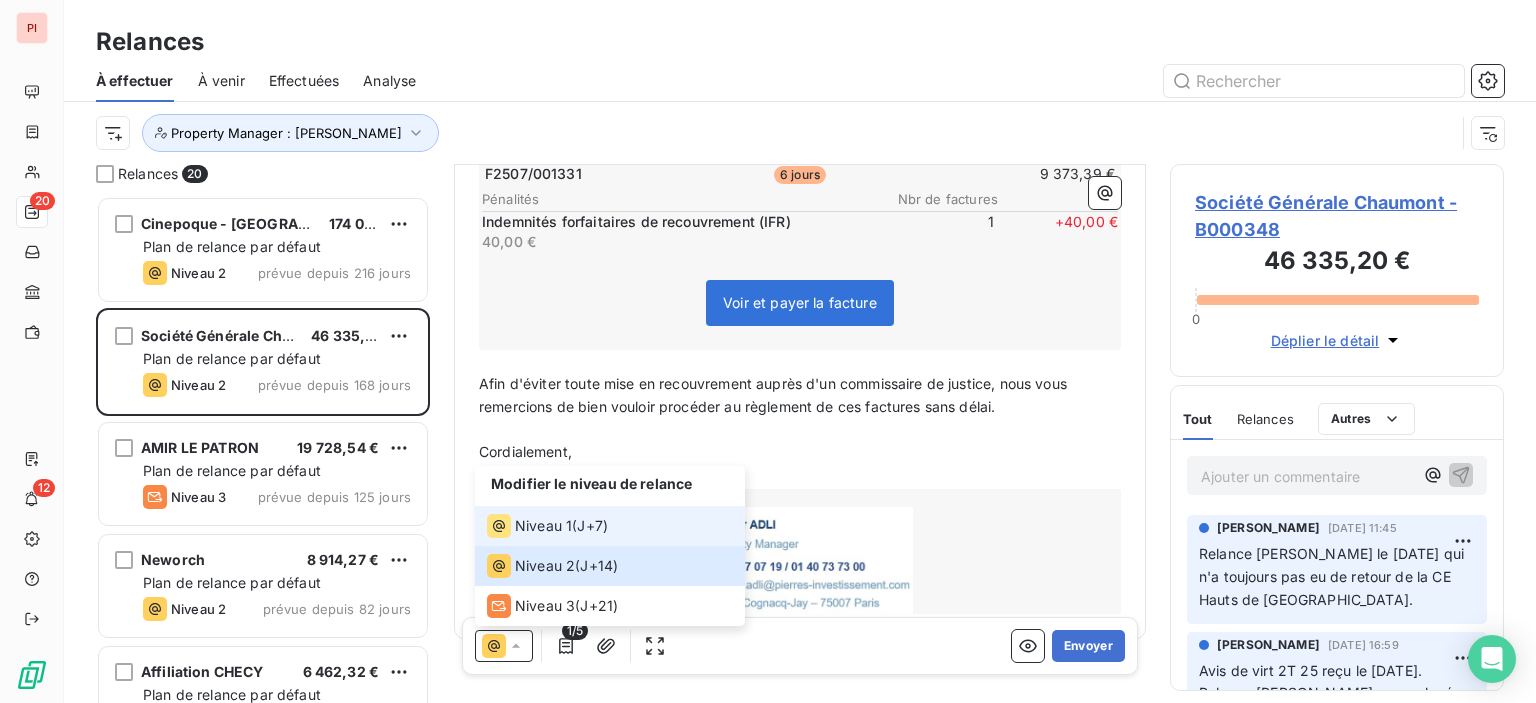 click on "J+7 )" at bounding box center [592, 526] 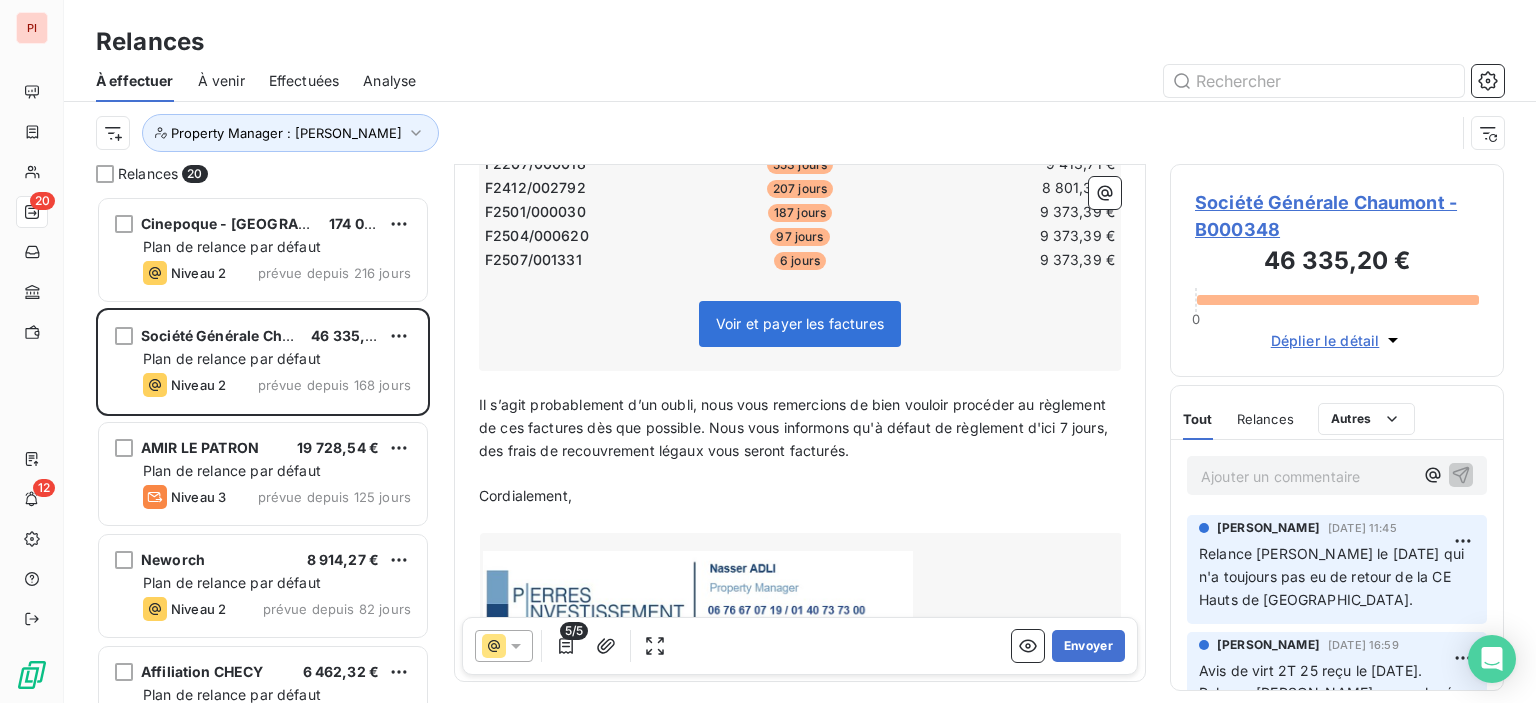 scroll, scrollTop: 353, scrollLeft: 0, axis: vertical 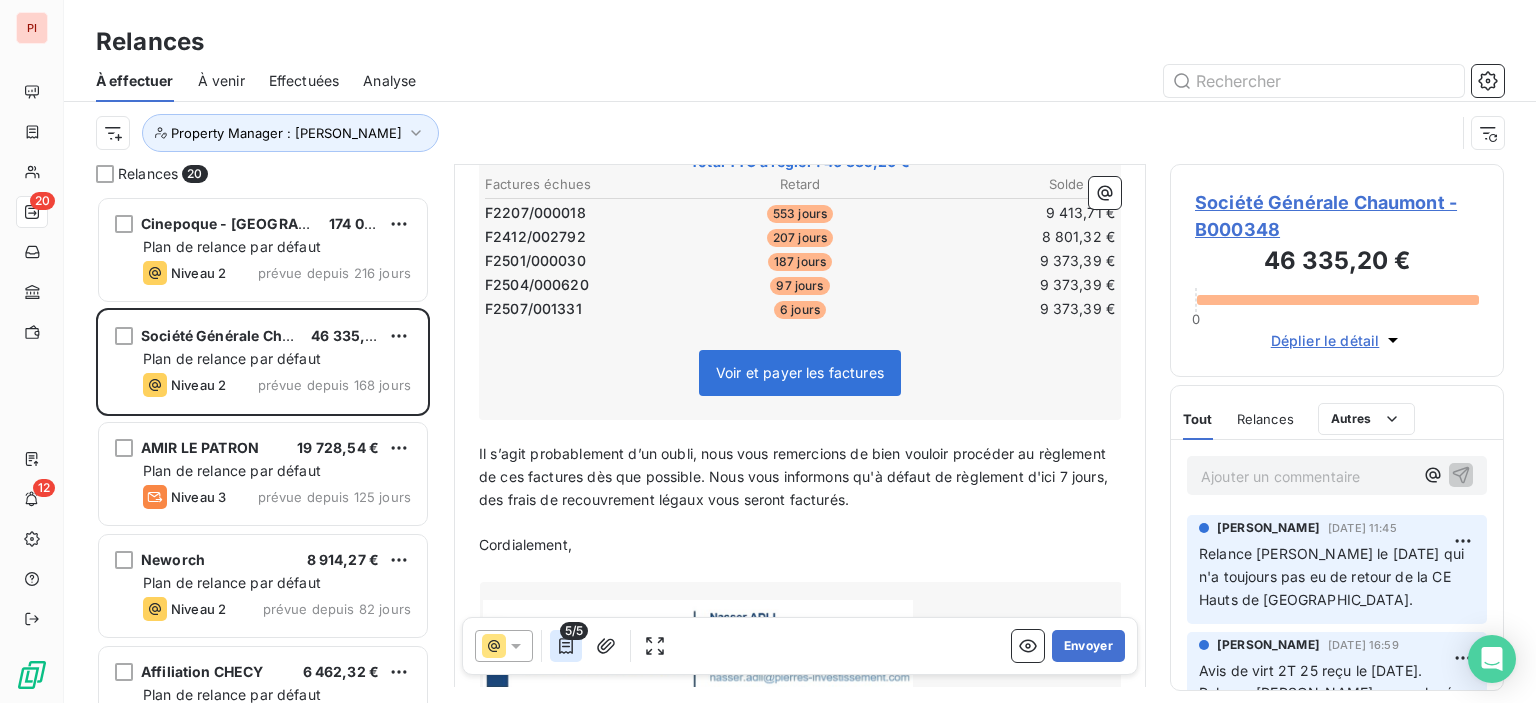 click 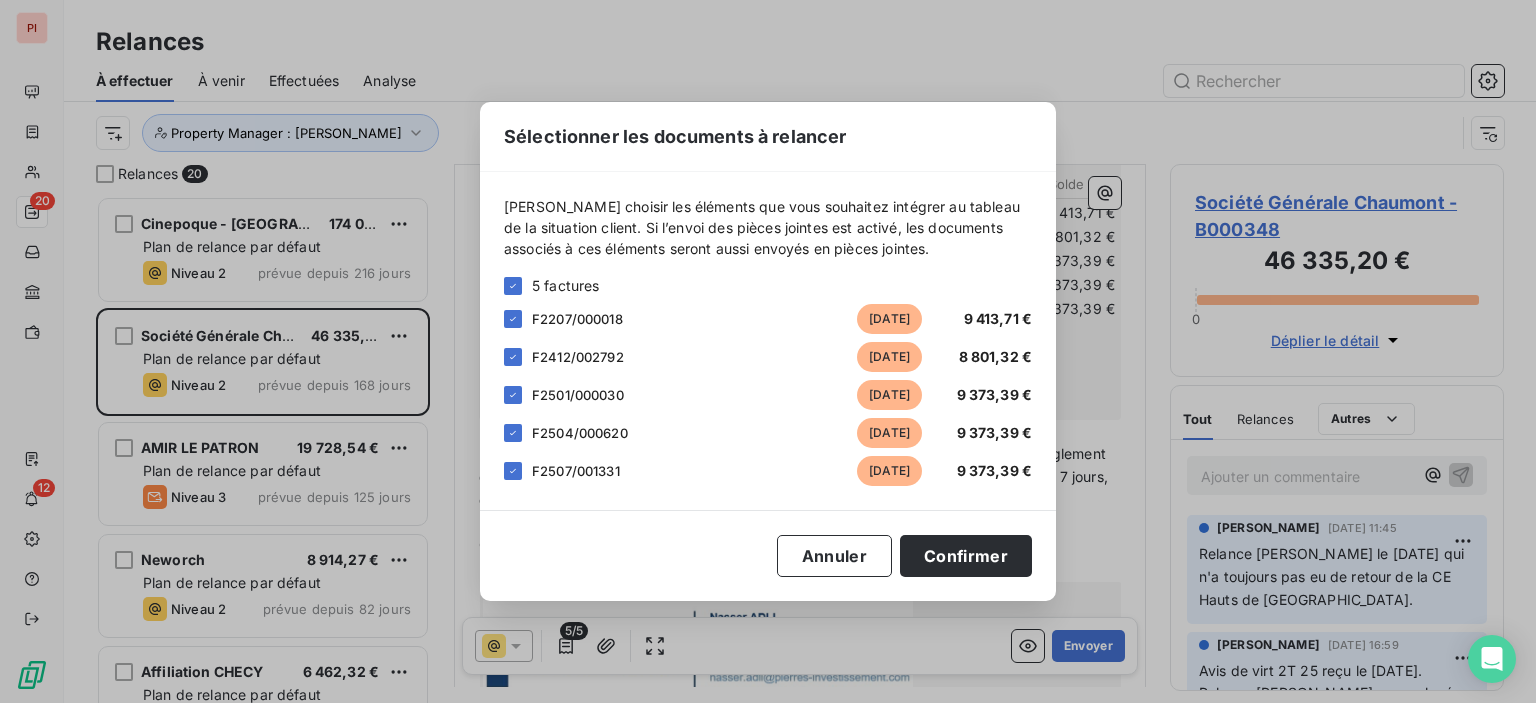 click on "5 factures" at bounding box center [566, 285] 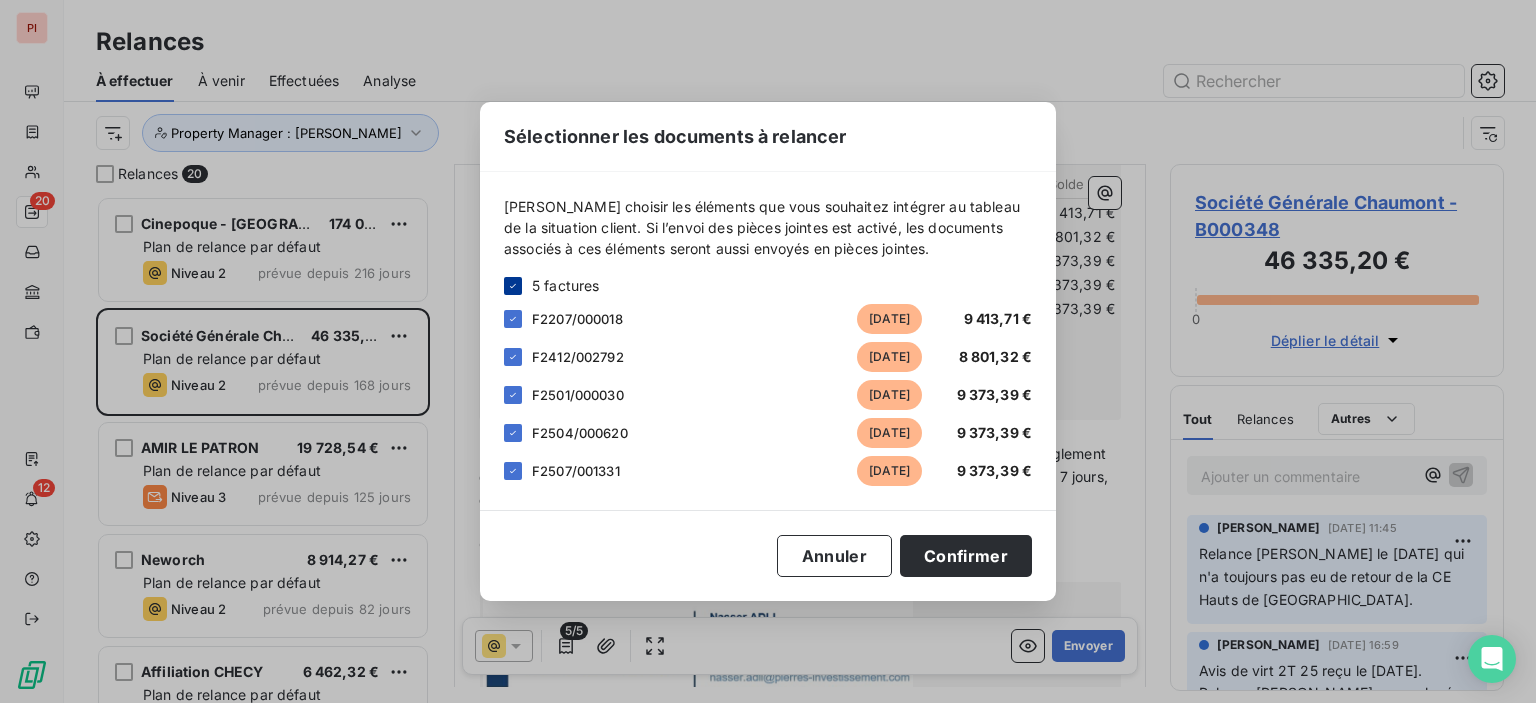 click 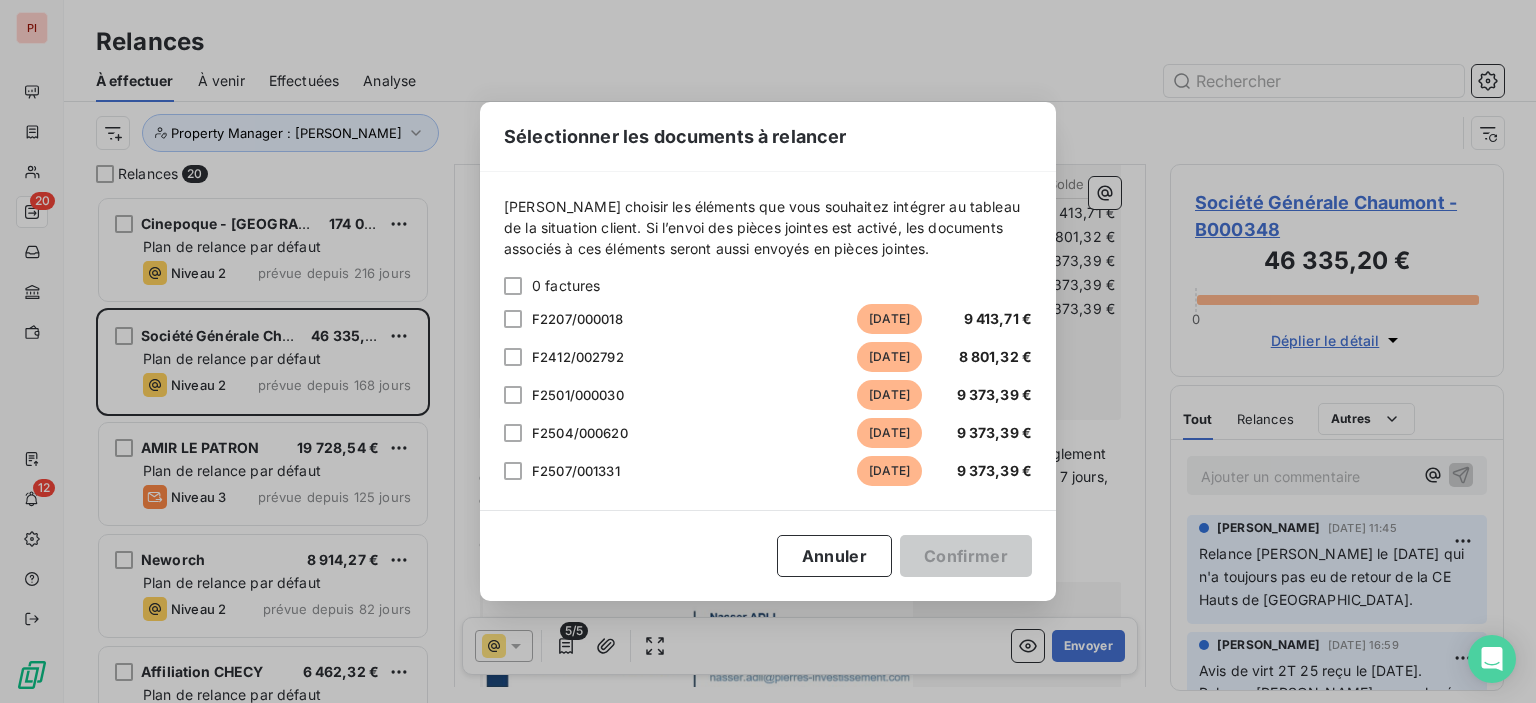drag, startPoint x: 512, startPoint y: 471, endPoint x: 675, endPoint y: 538, distance: 176.2328 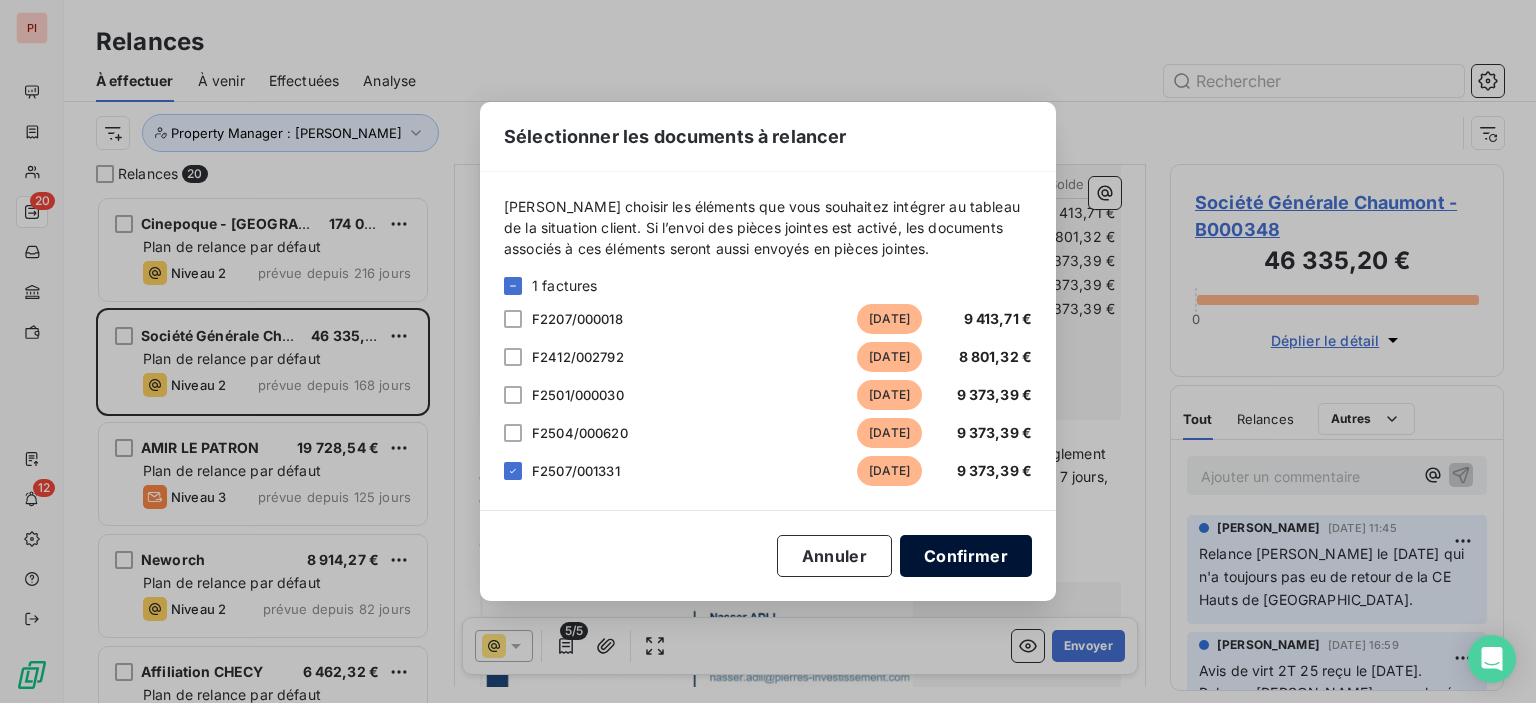 click on "Confirmer" at bounding box center [966, 556] 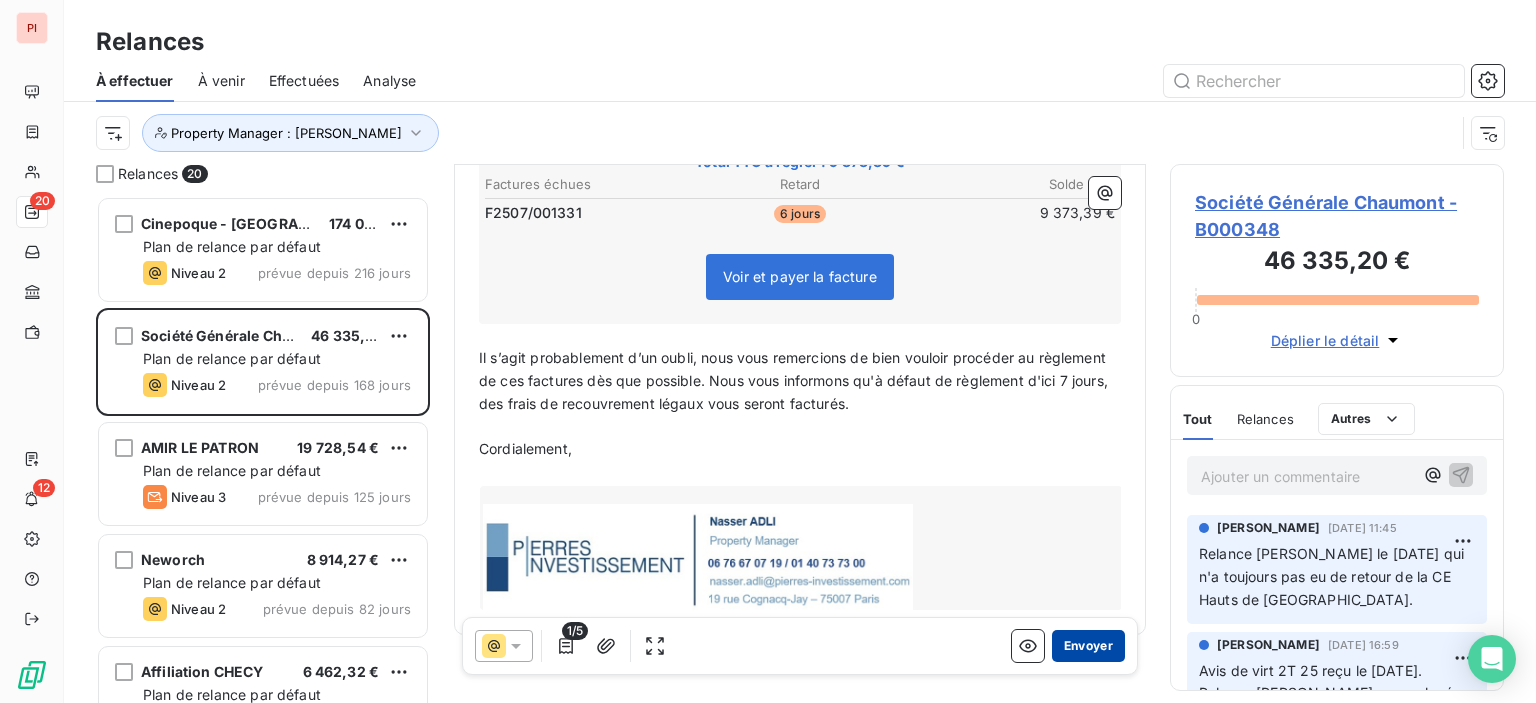 click on "Envoyer" at bounding box center [1088, 646] 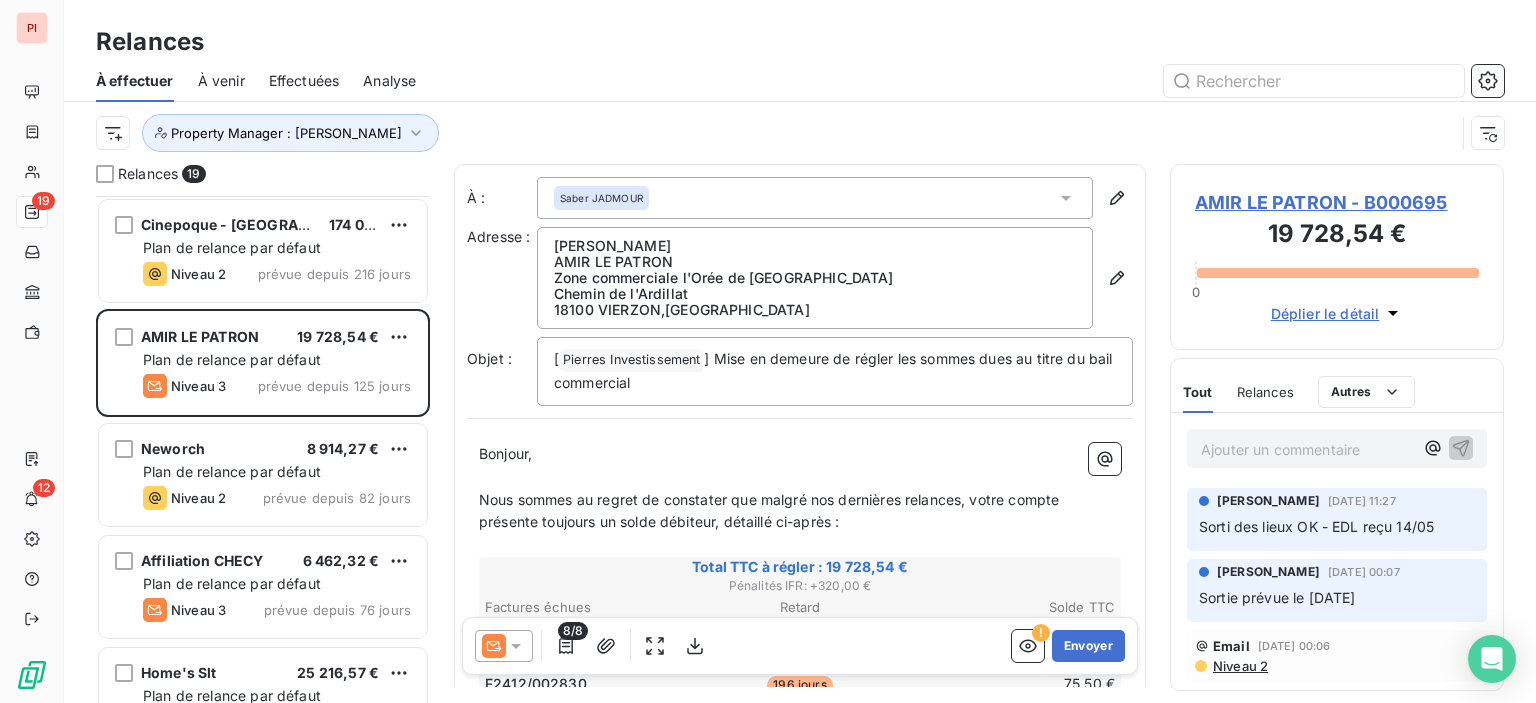 scroll, scrollTop: 100, scrollLeft: 0, axis: vertical 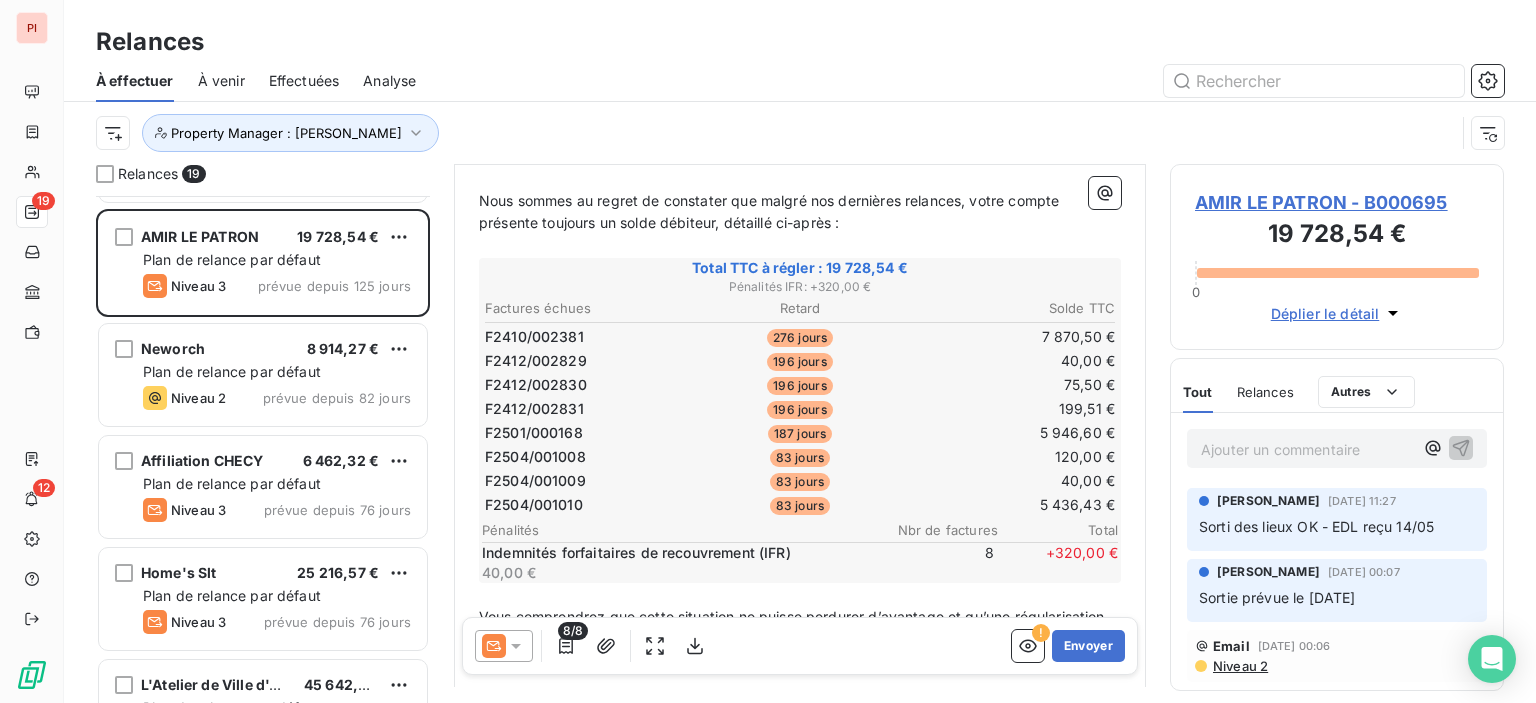 click 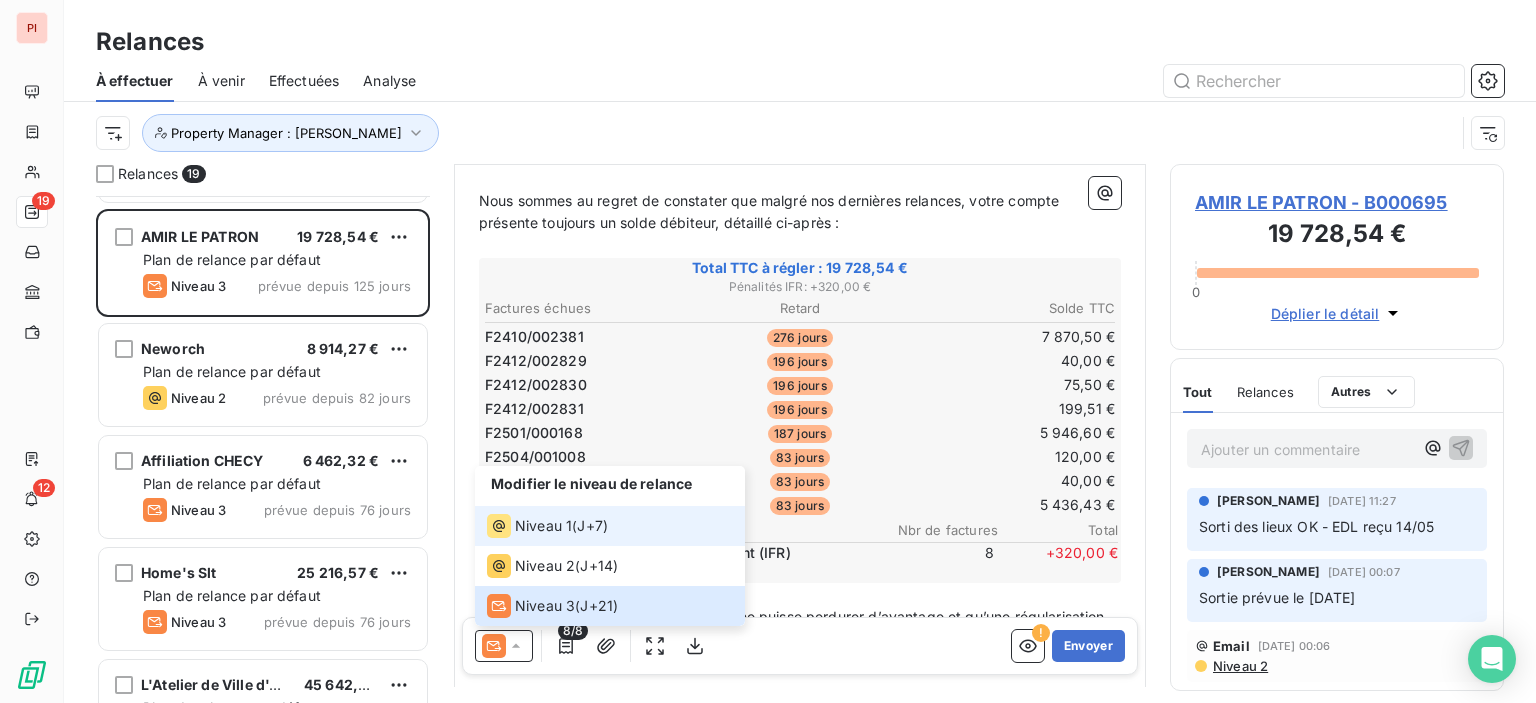 click on "Niveau 1  ( J+7 )" at bounding box center [610, 526] 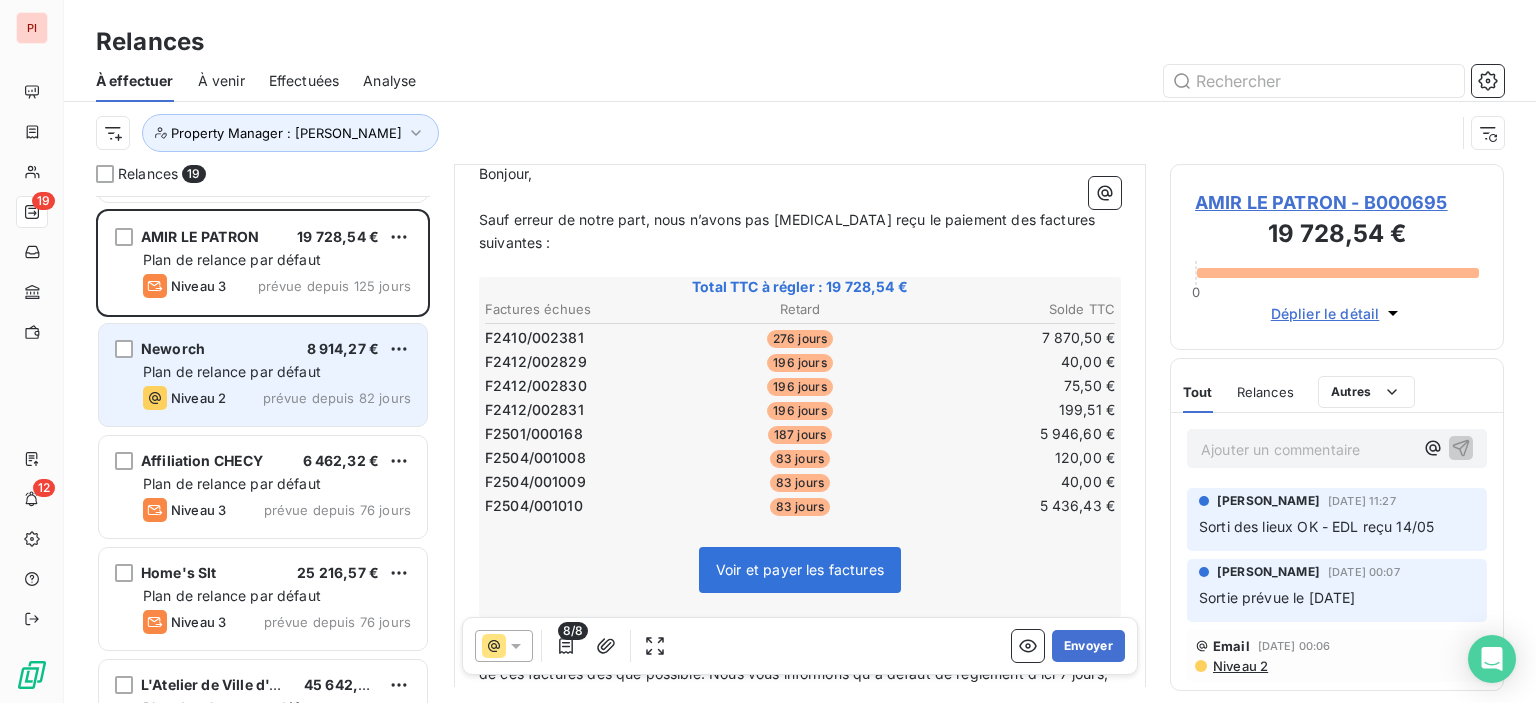 click on "prévue depuis 82 jours" at bounding box center (337, 398) 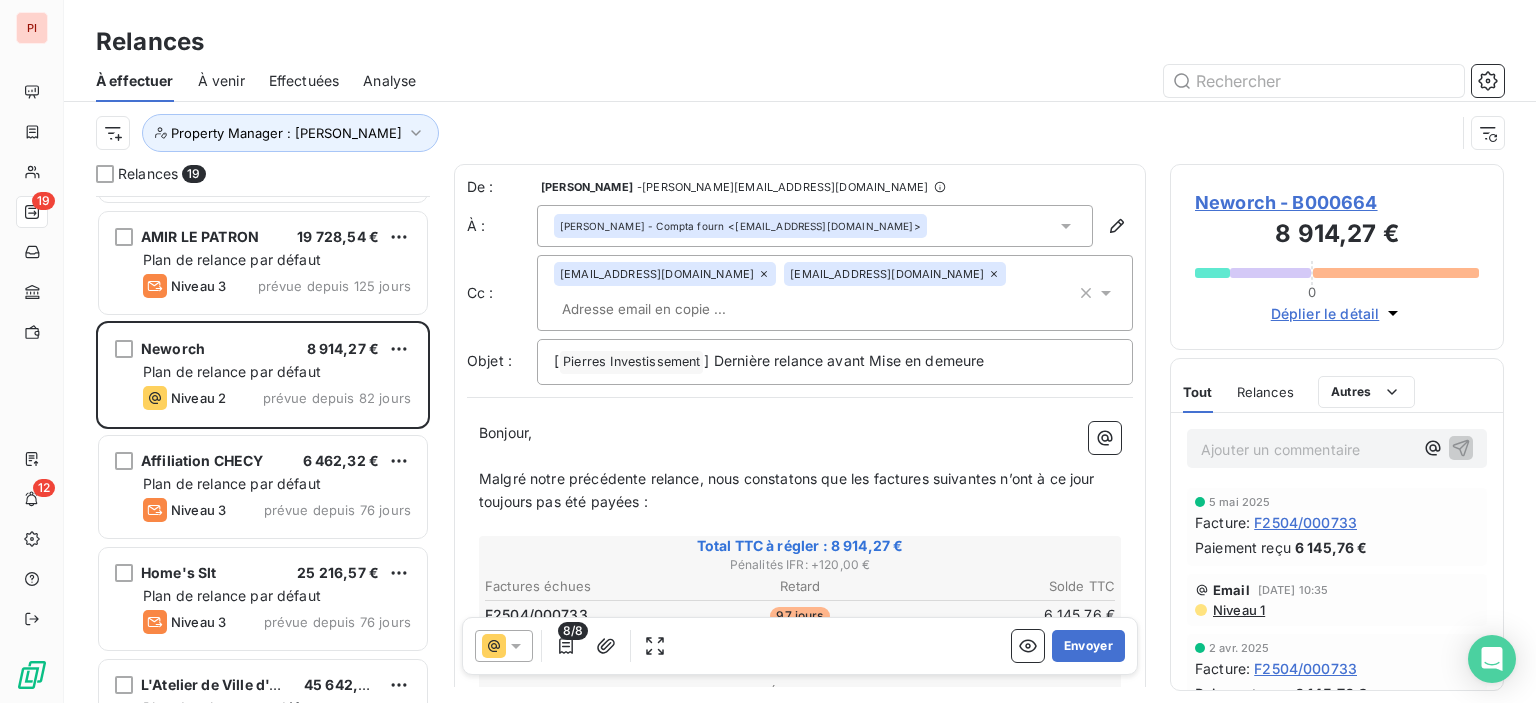 click at bounding box center (504, 646) 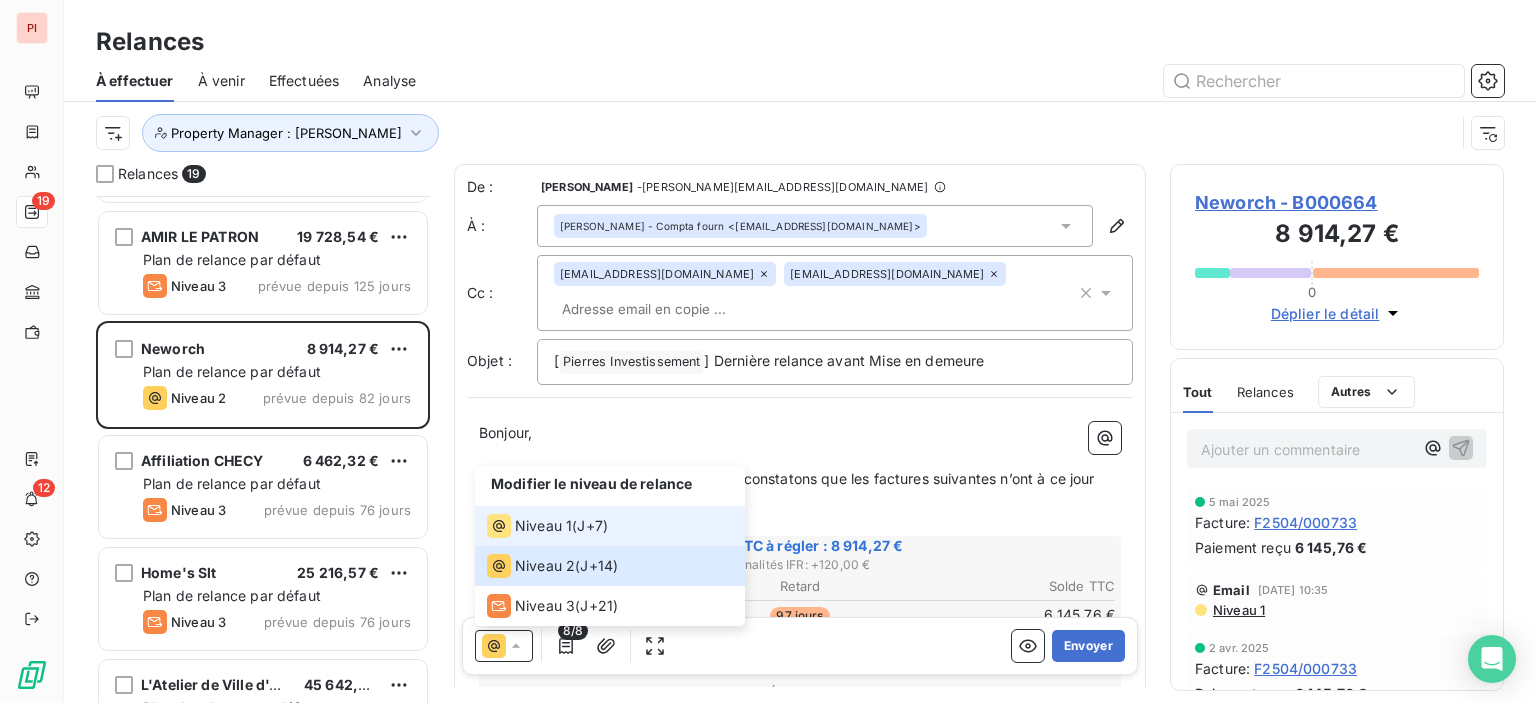 click on "Niveau 1" at bounding box center [529, 526] 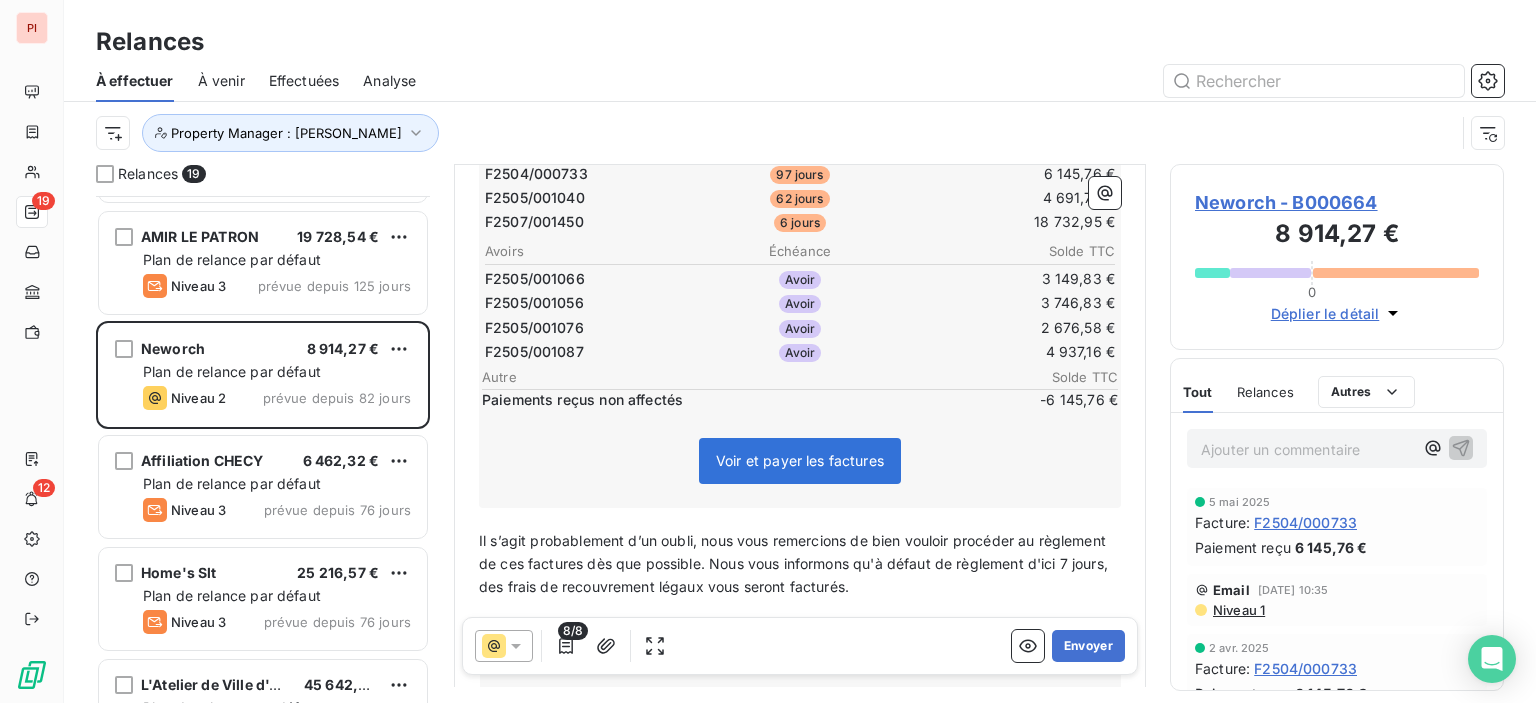 scroll, scrollTop: 0, scrollLeft: 0, axis: both 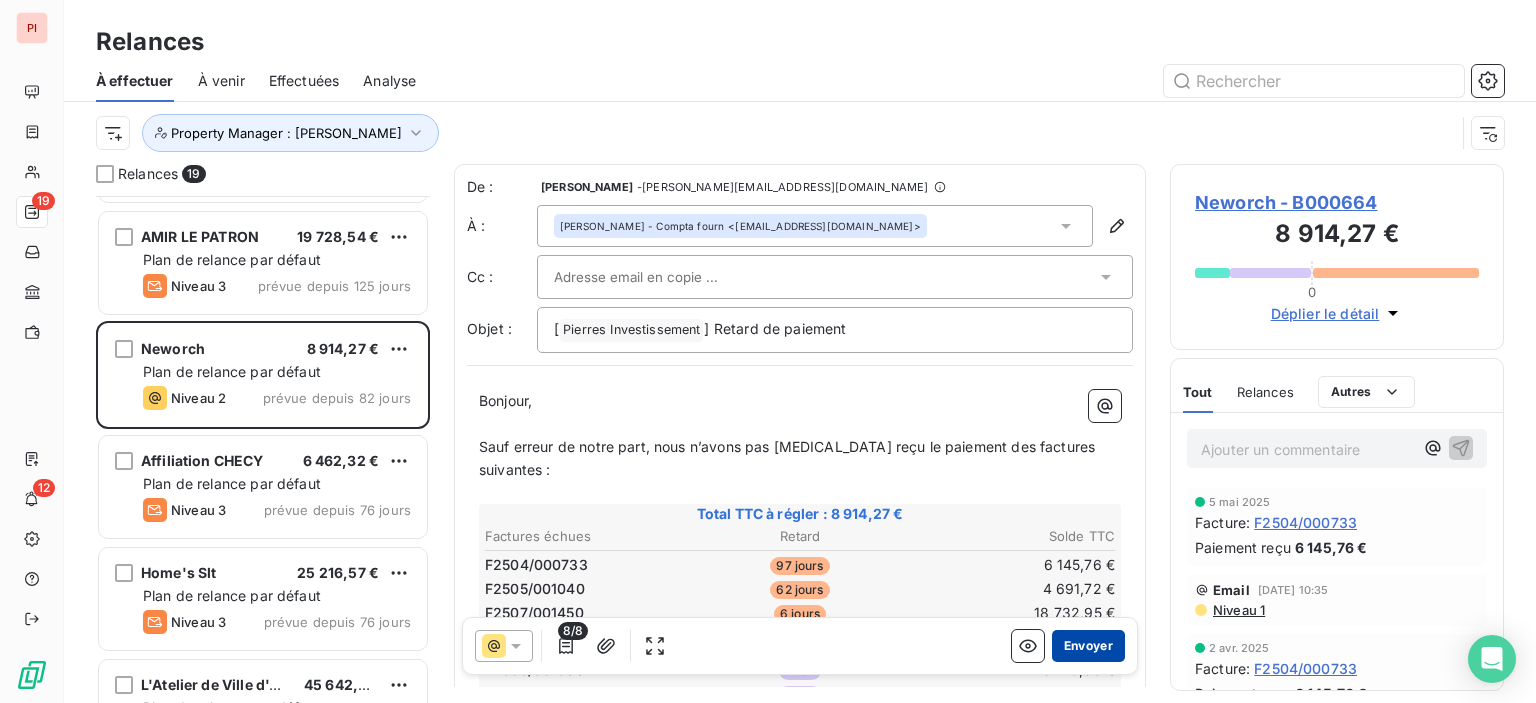 click on "Envoyer" at bounding box center [1088, 646] 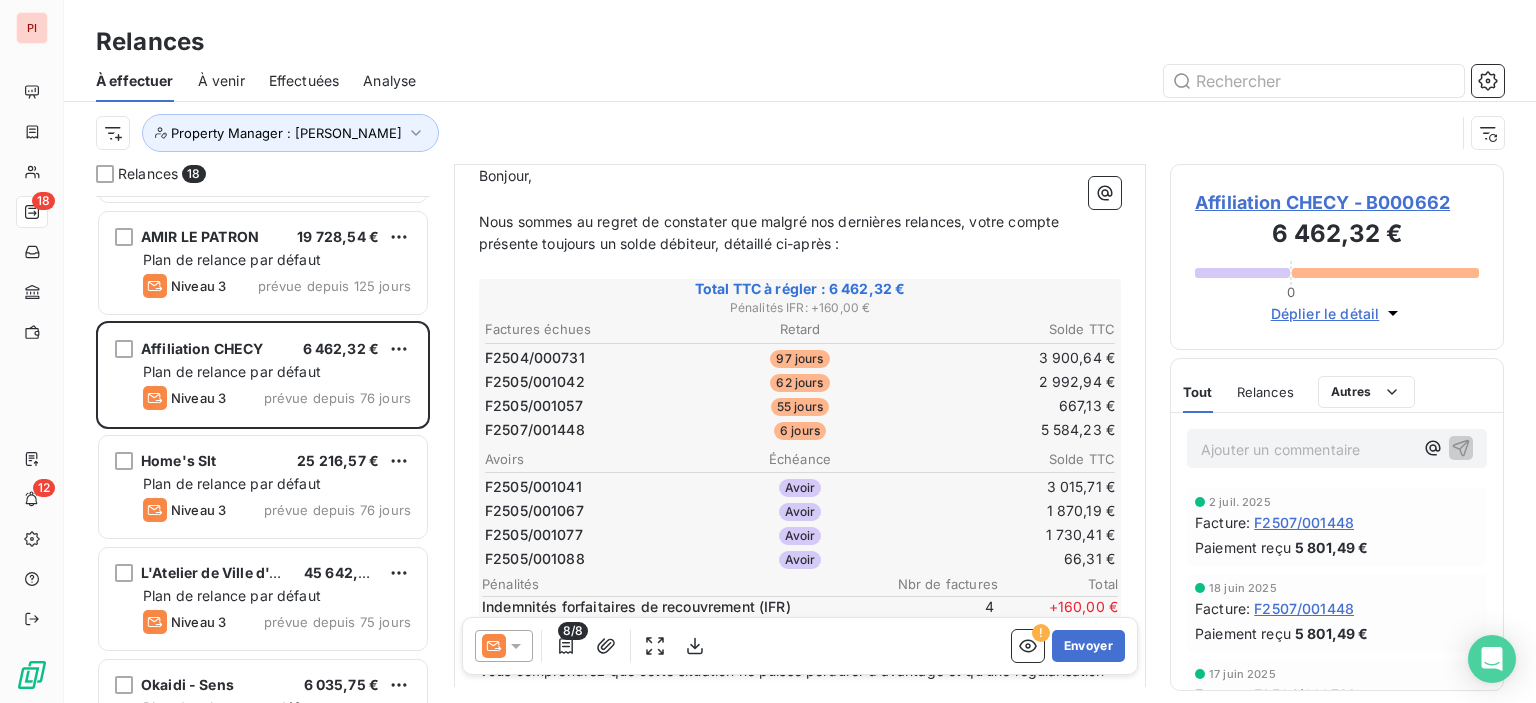 scroll, scrollTop: 300, scrollLeft: 0, axis: vertical 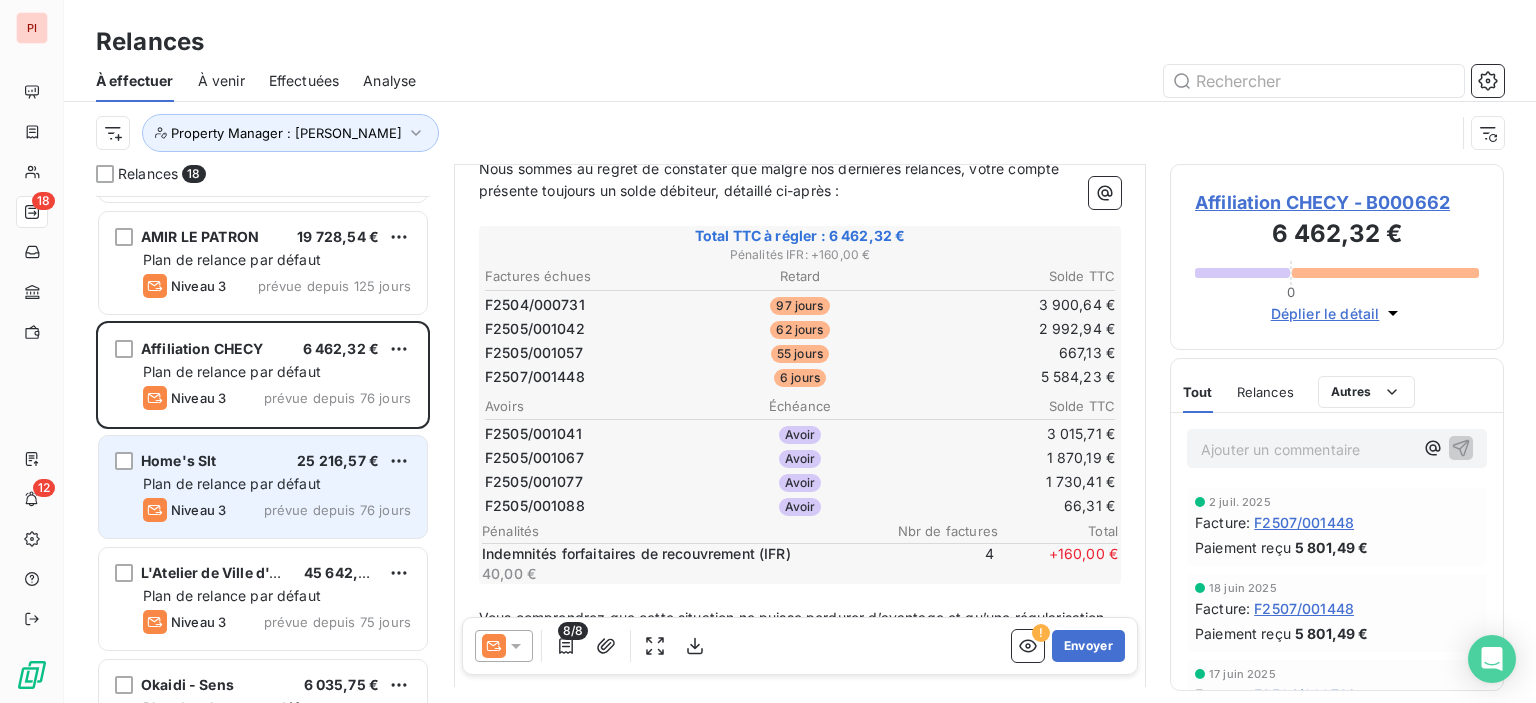 click on "Plan de relance par défaut" at bounding box center (232, 483) 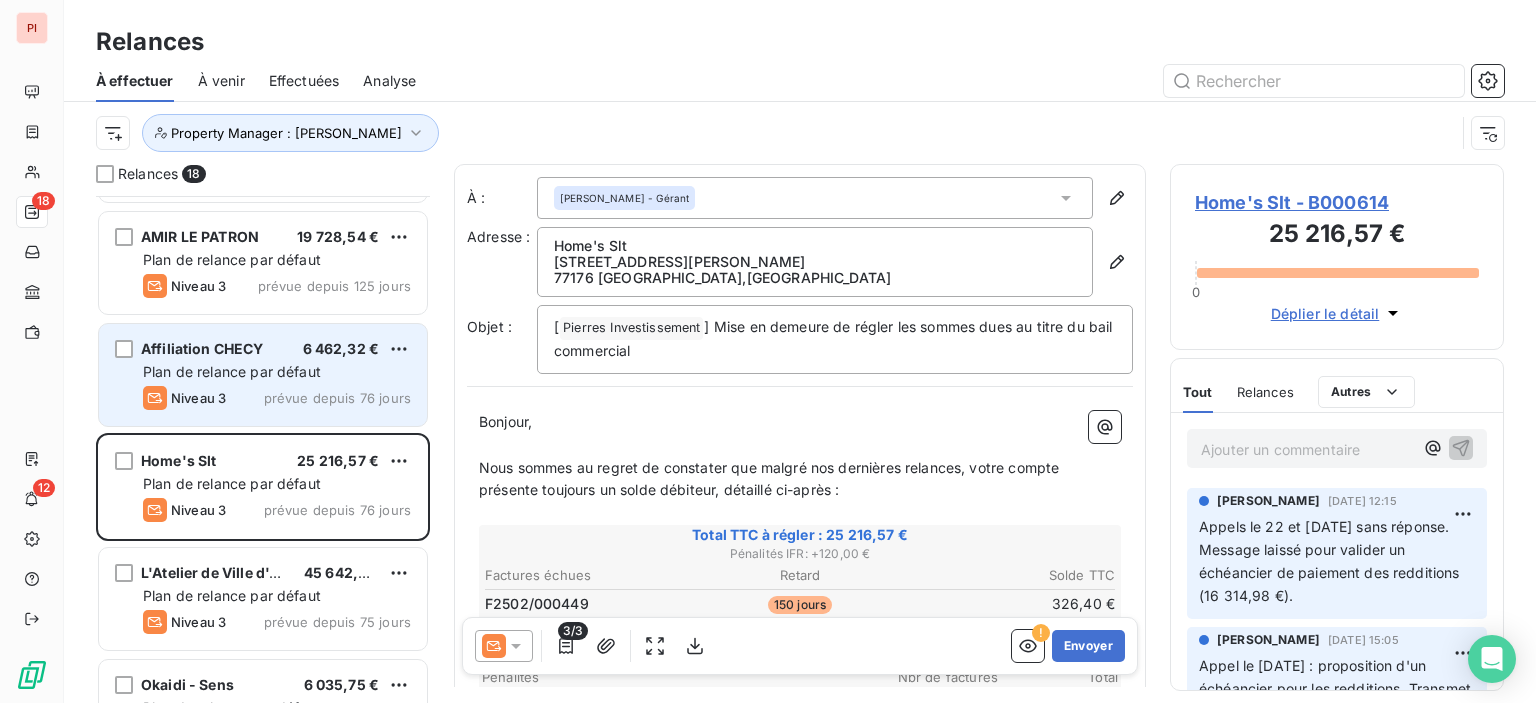 click on "Affiliation CHECY 6 462,32 € Plan de relance par défaut Niveau 3 prévue depuis 76 jours" at bounding box center [263, 375] 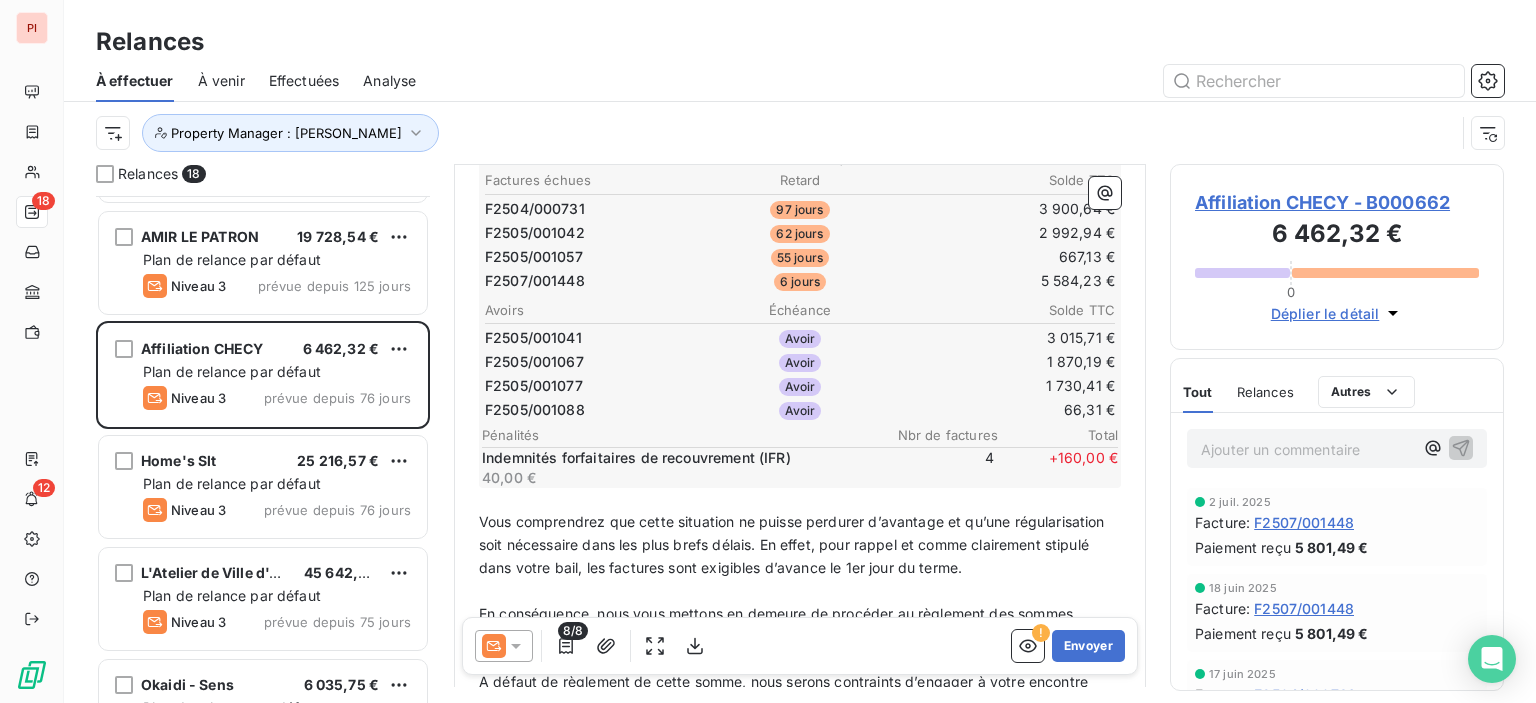 scroll, scrollTop: 400, scrollLeft: 0, axis: vertical 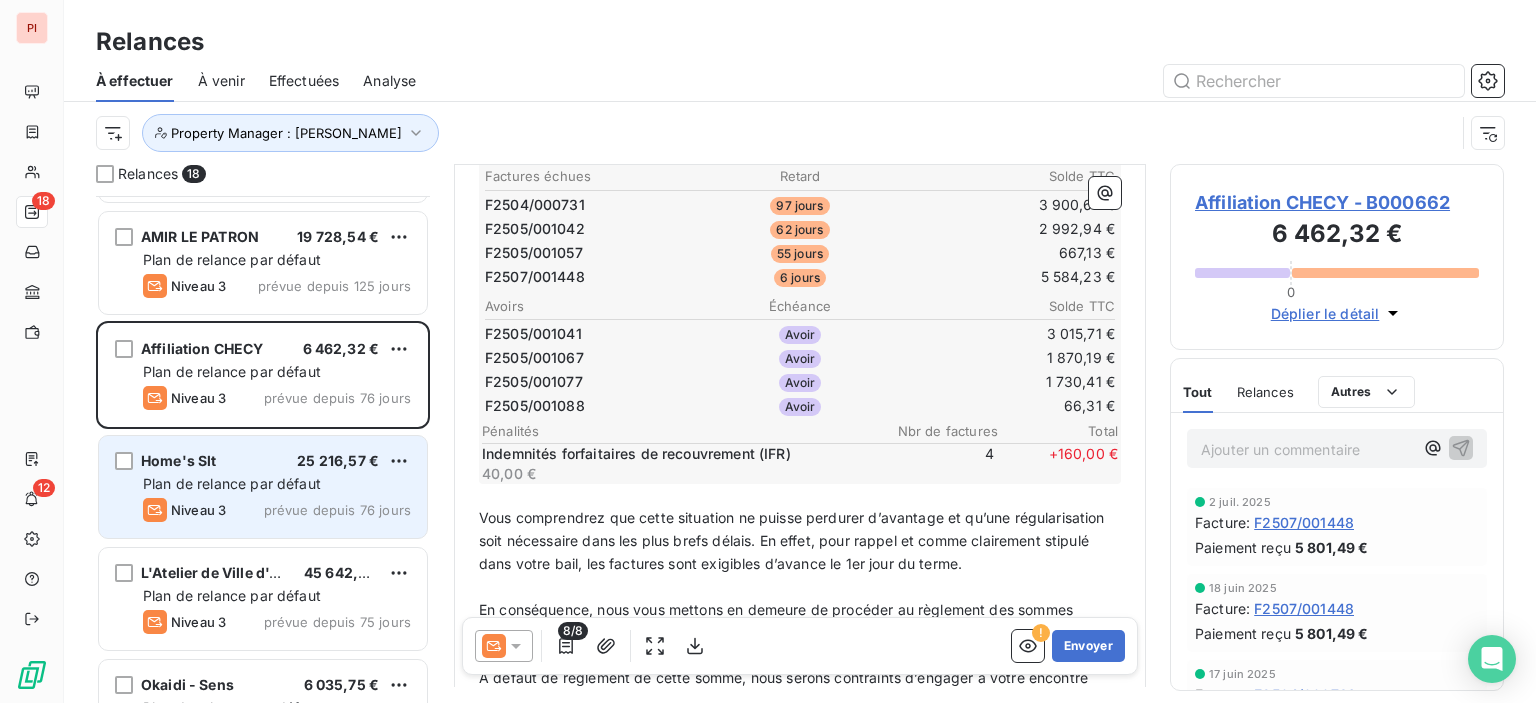 click on "Plan de relance par défaut" at bounding box center [232, 483] 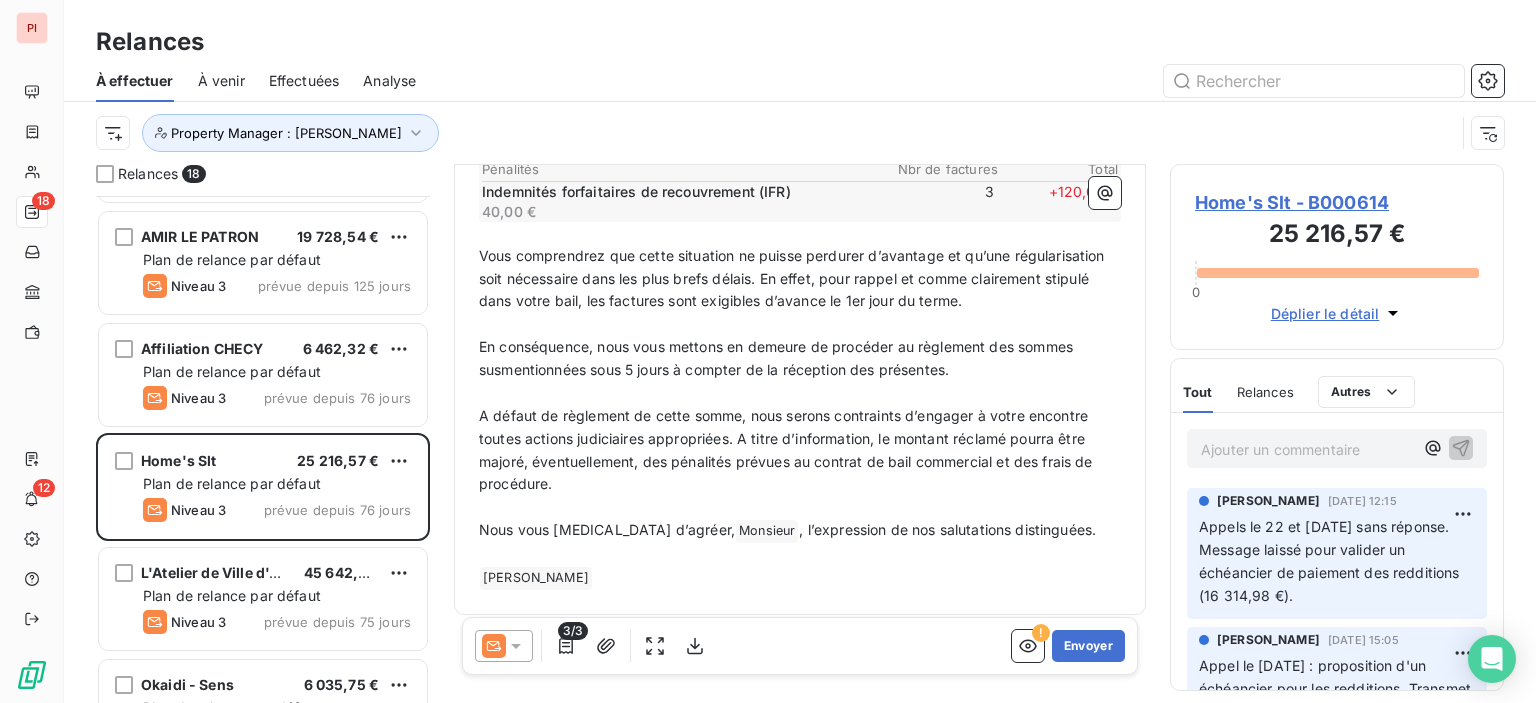 scroll, scrollTop: 511, scrollLeft: 0, axis: vertical 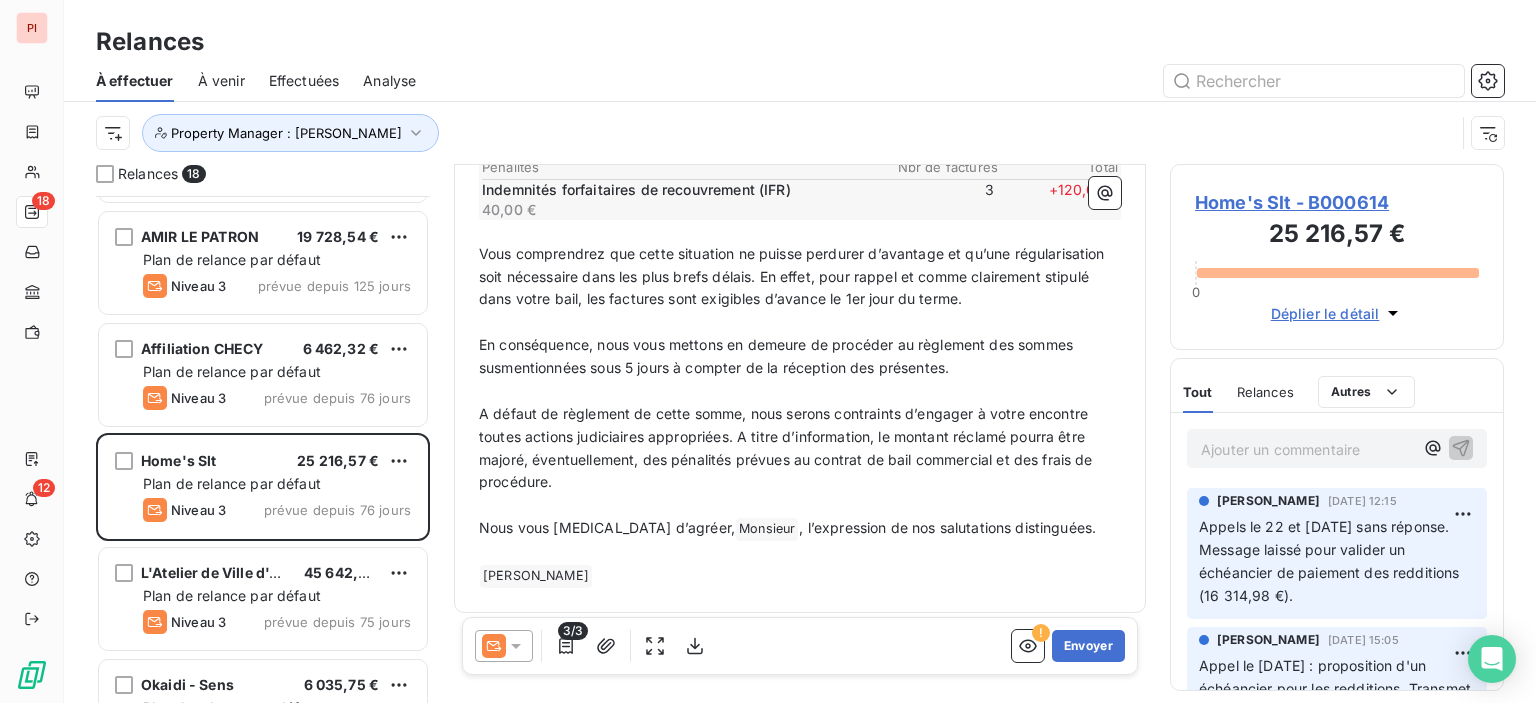 click 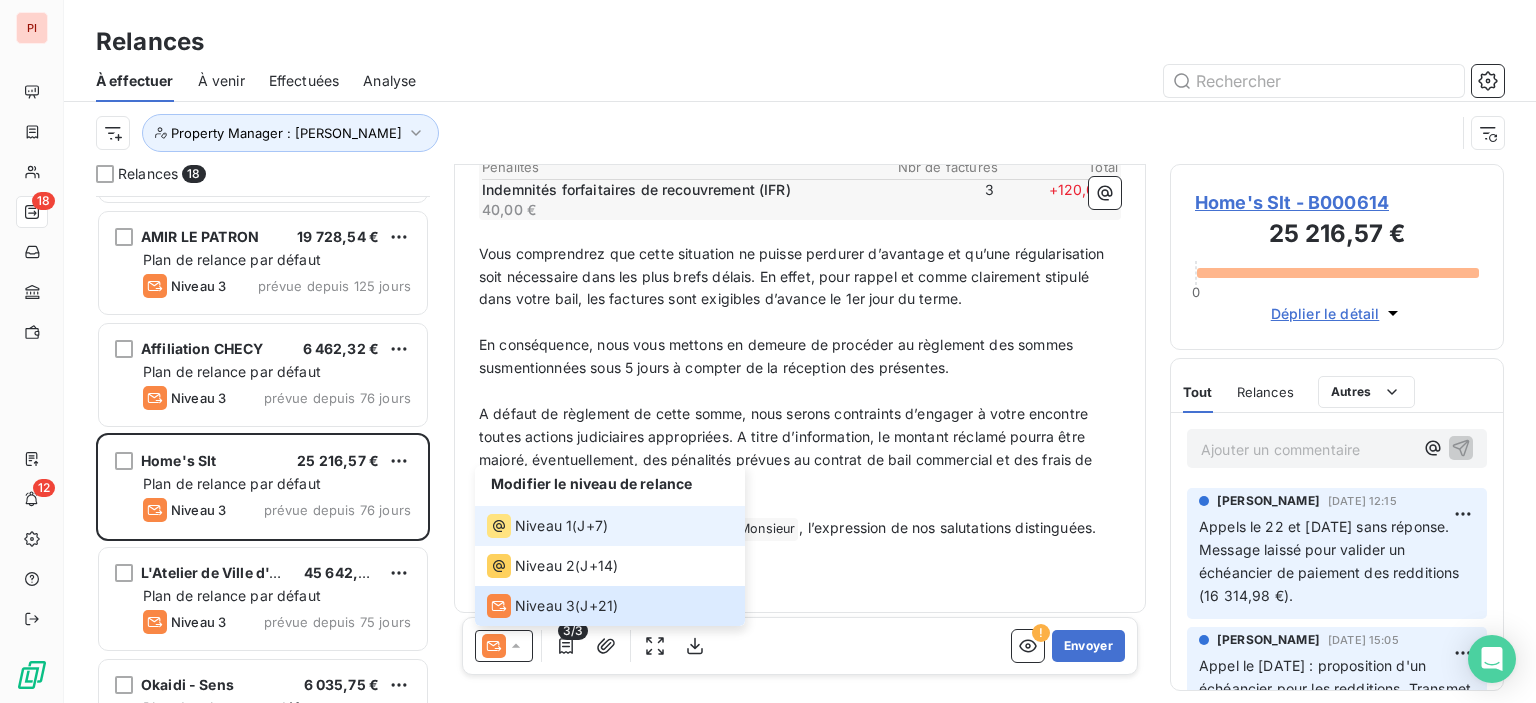 click on "J+7 )" at bounding box center (592, 526) 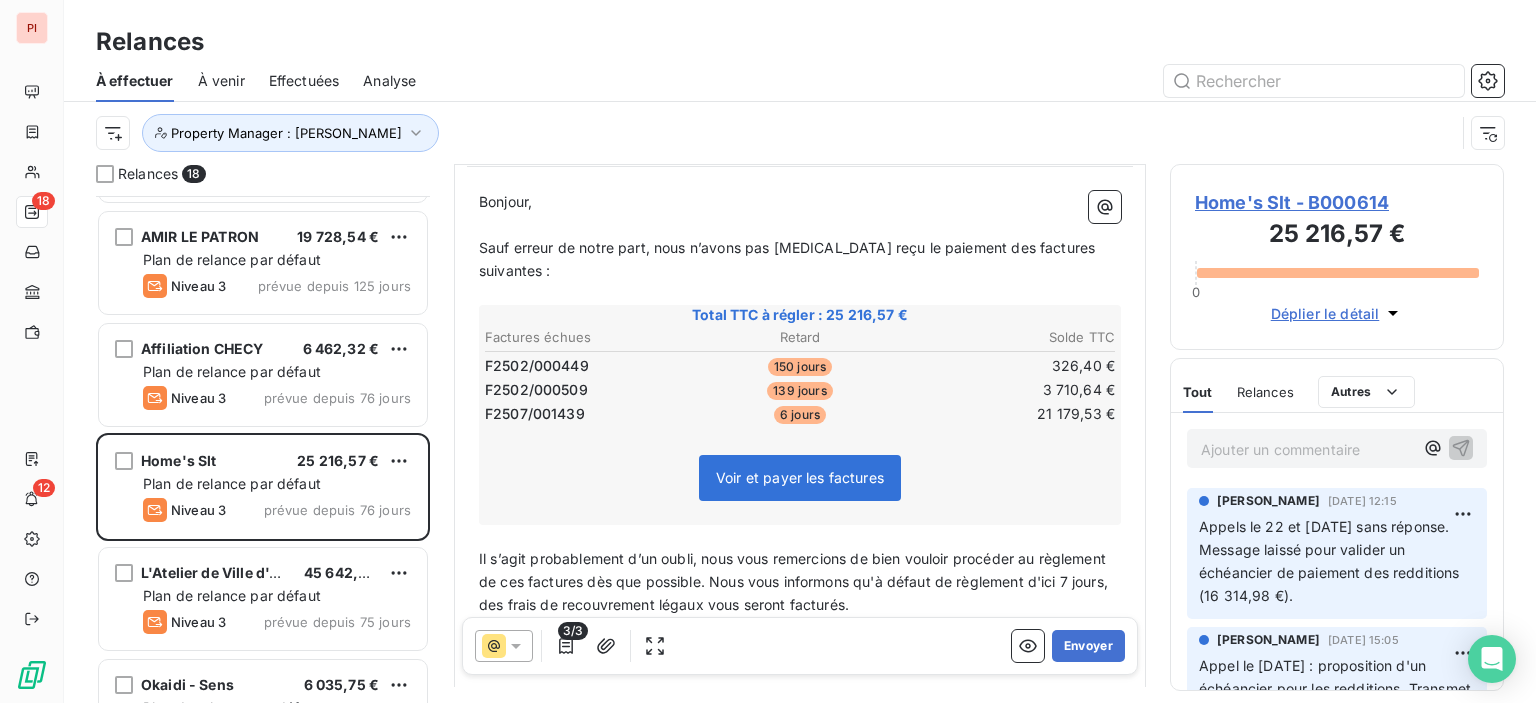 scroll, scrollTop: 100, scrollLeft: 0, axis: vertical 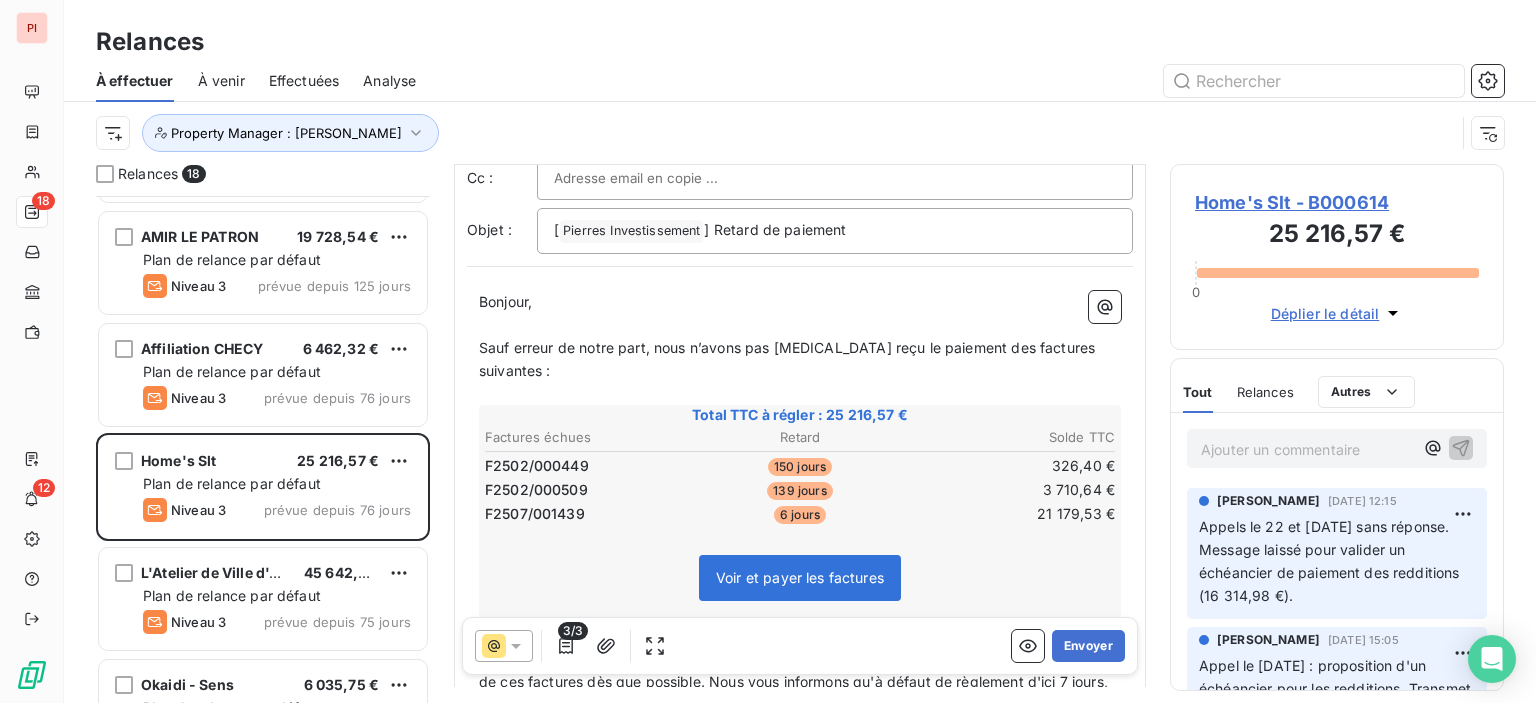drag, startPoint x: 1083, startPoint y: 643, endPoint x: 959, endPoint y: 673, distance: 127.57743 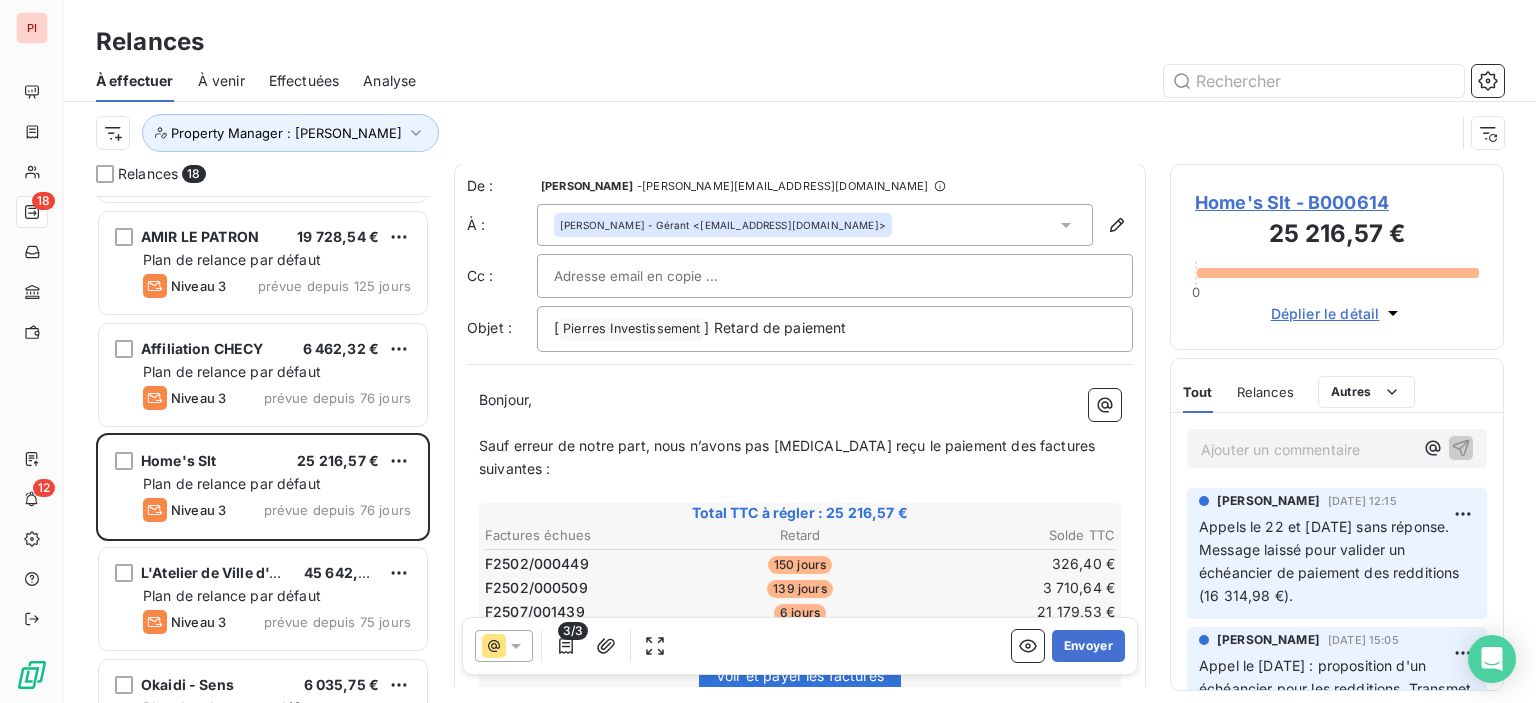 scroll, scrollTop: 0, scrollLeft: 0, axis: both 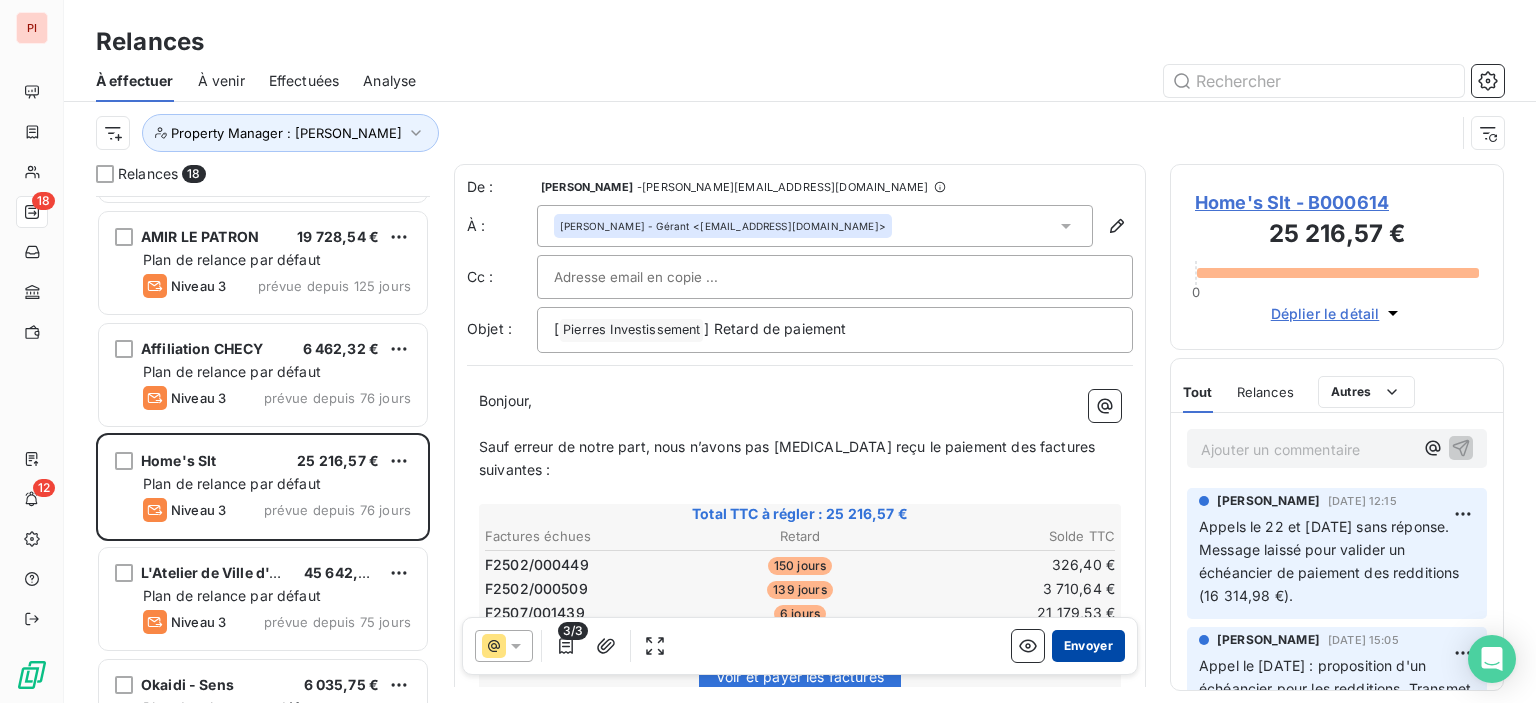 click on "Envoyer" at bounding box center (1088, 646) 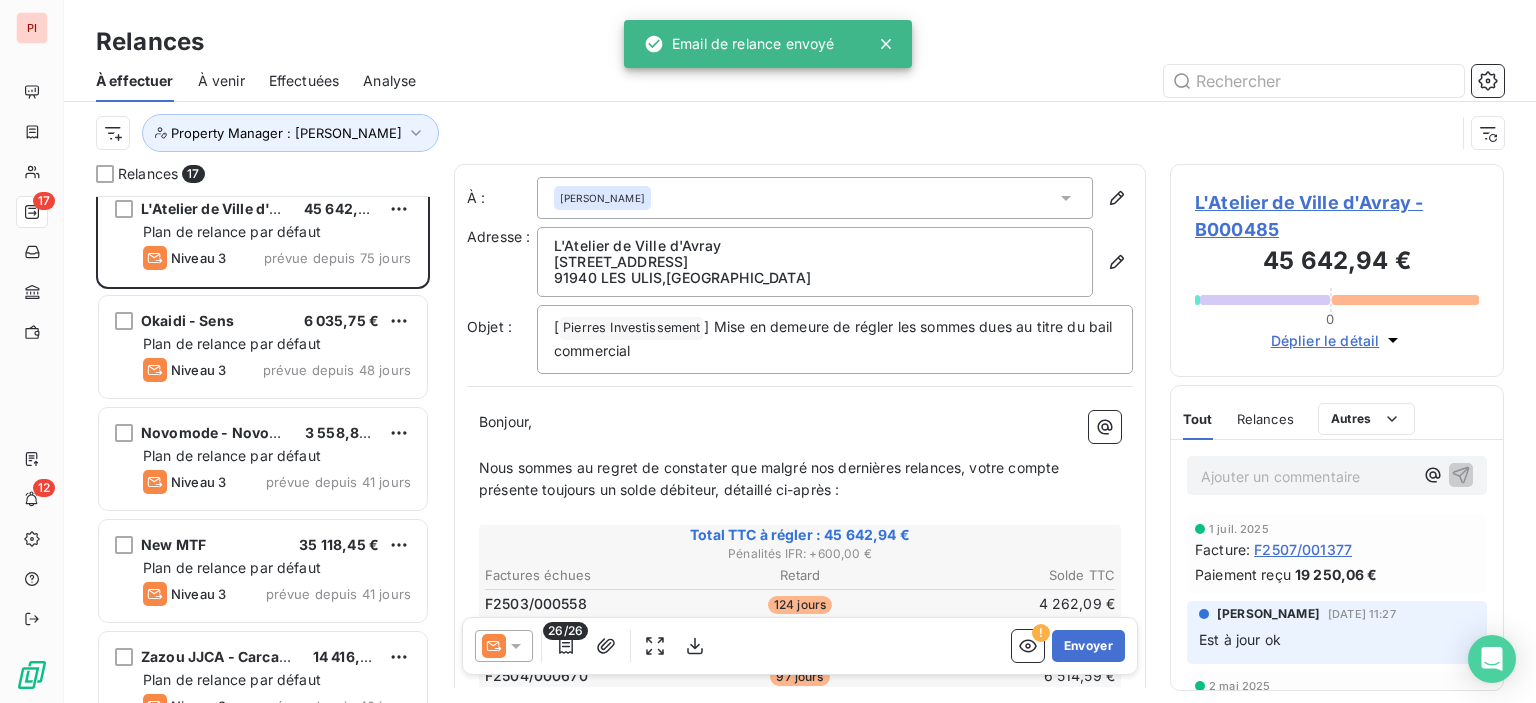 scroll, scrollTop: 200, scrollLeft: 0, axis: vertical 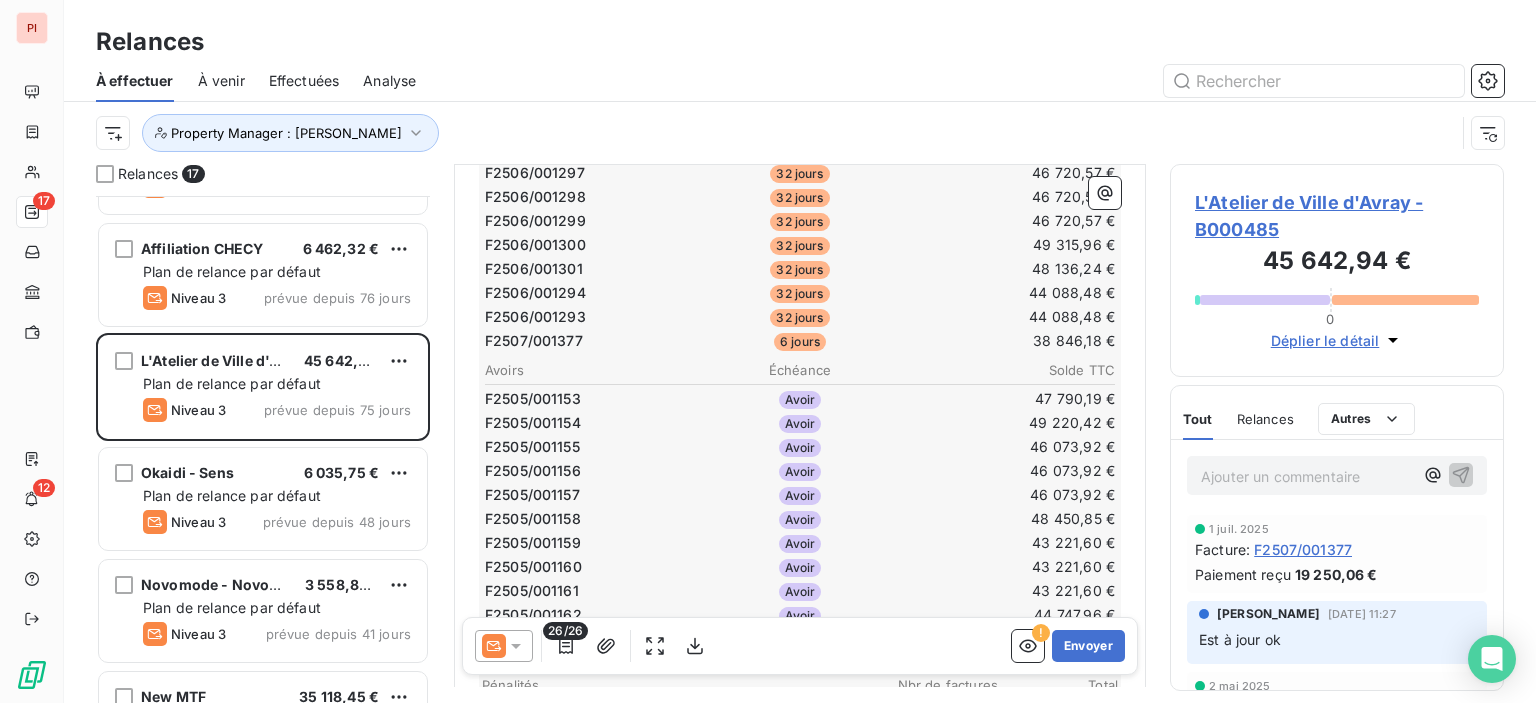 click 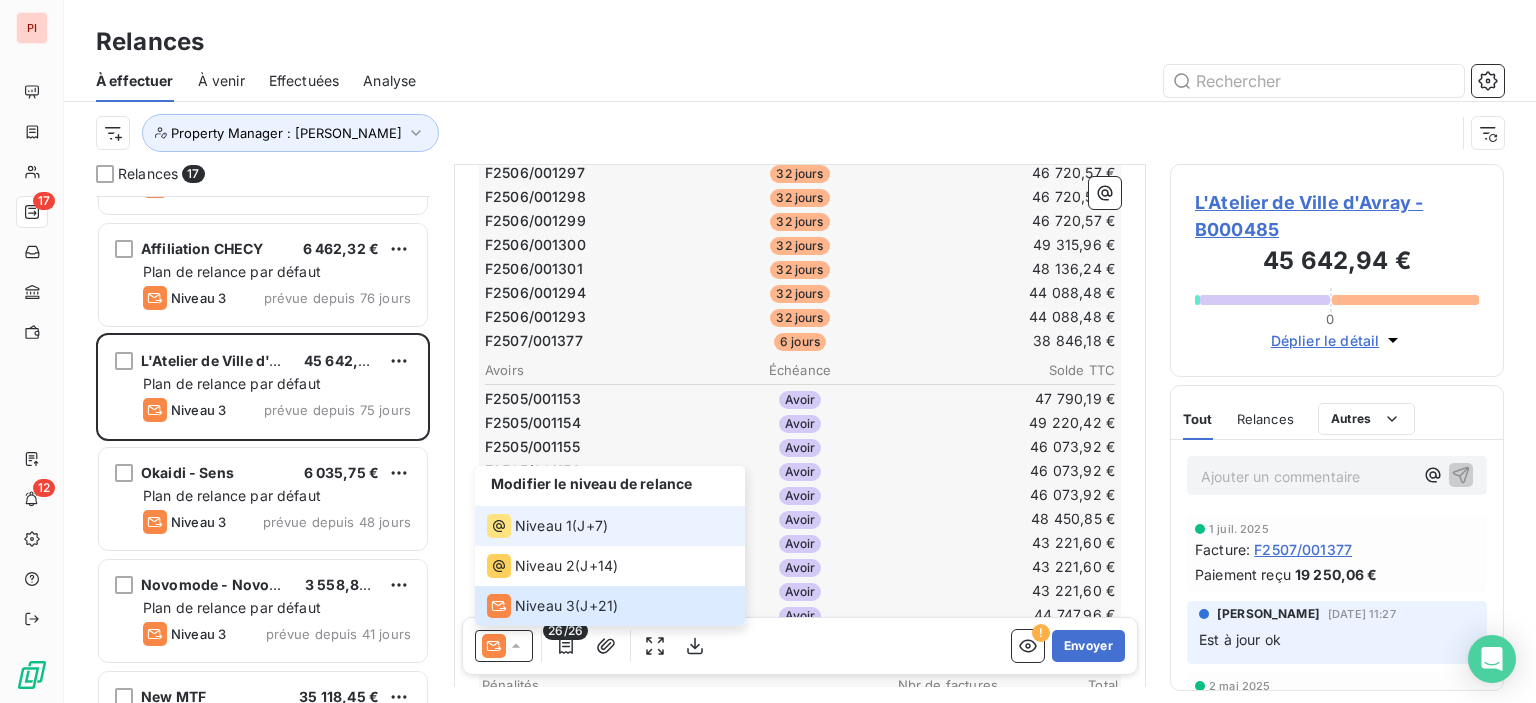 click on "Niveau 1" at bounding box center (543, 526) 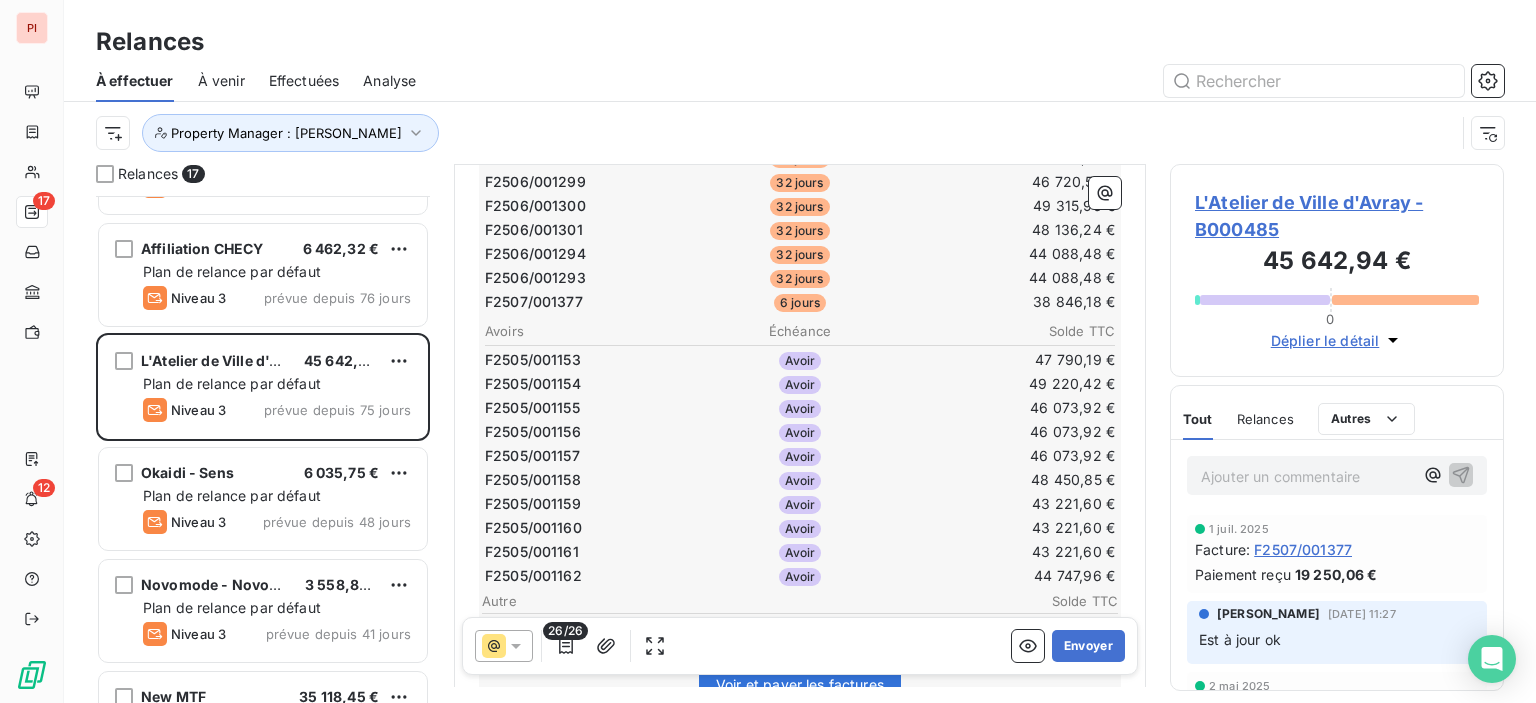 scroll, scrollTop: 528, scrollLeft: 0, axis: vertical 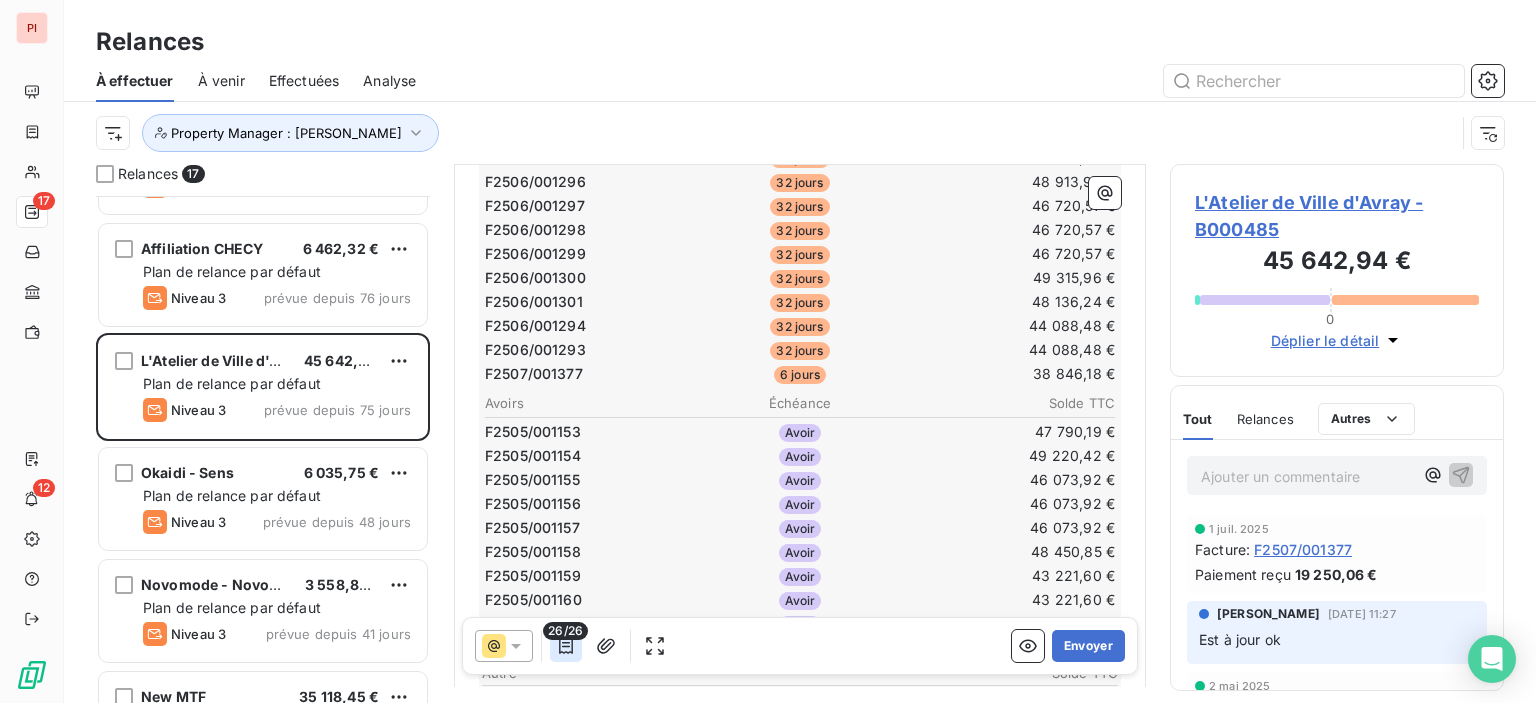 click 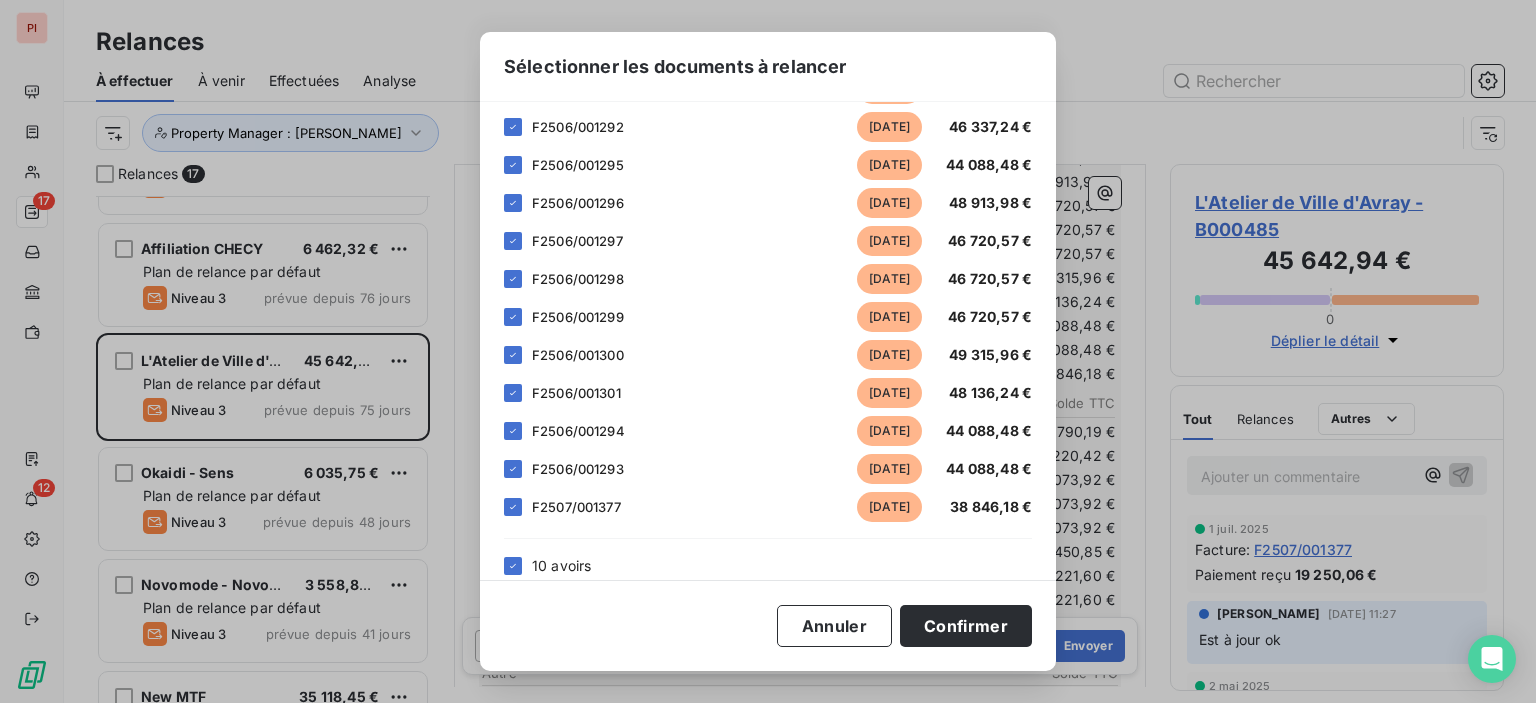 scroll, scrollTop: 265, scrollLeft: 0, axis: vertical 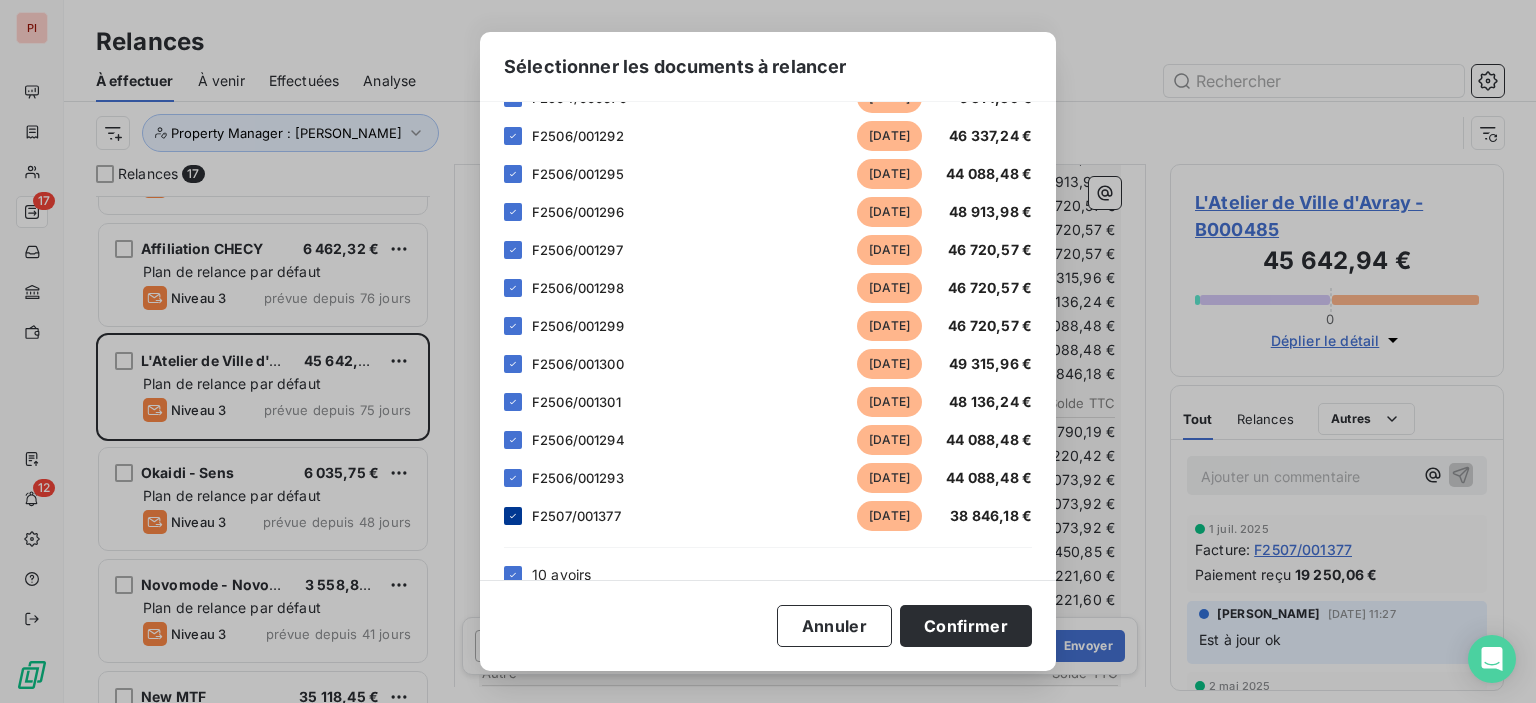 click 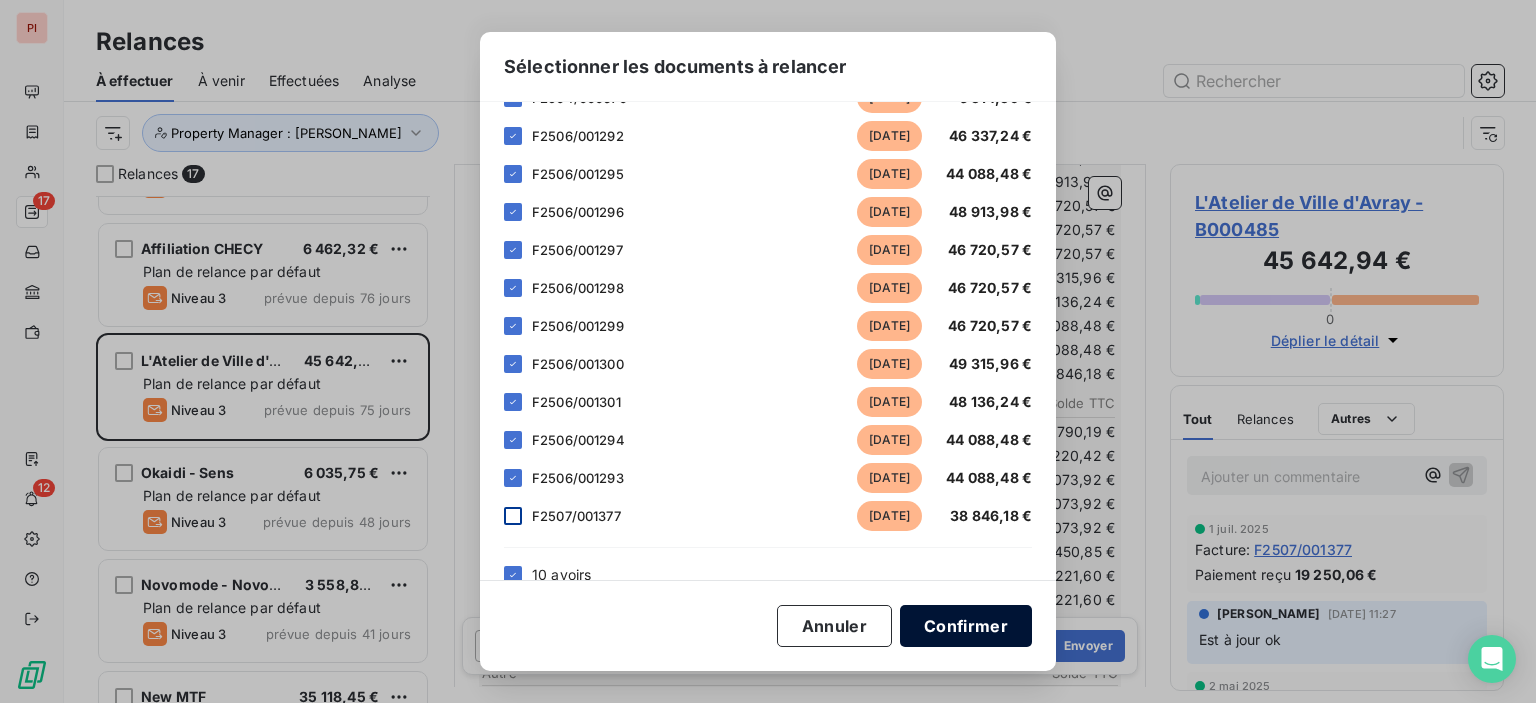 click on "Confirmer" at bounding box center (966, 626) 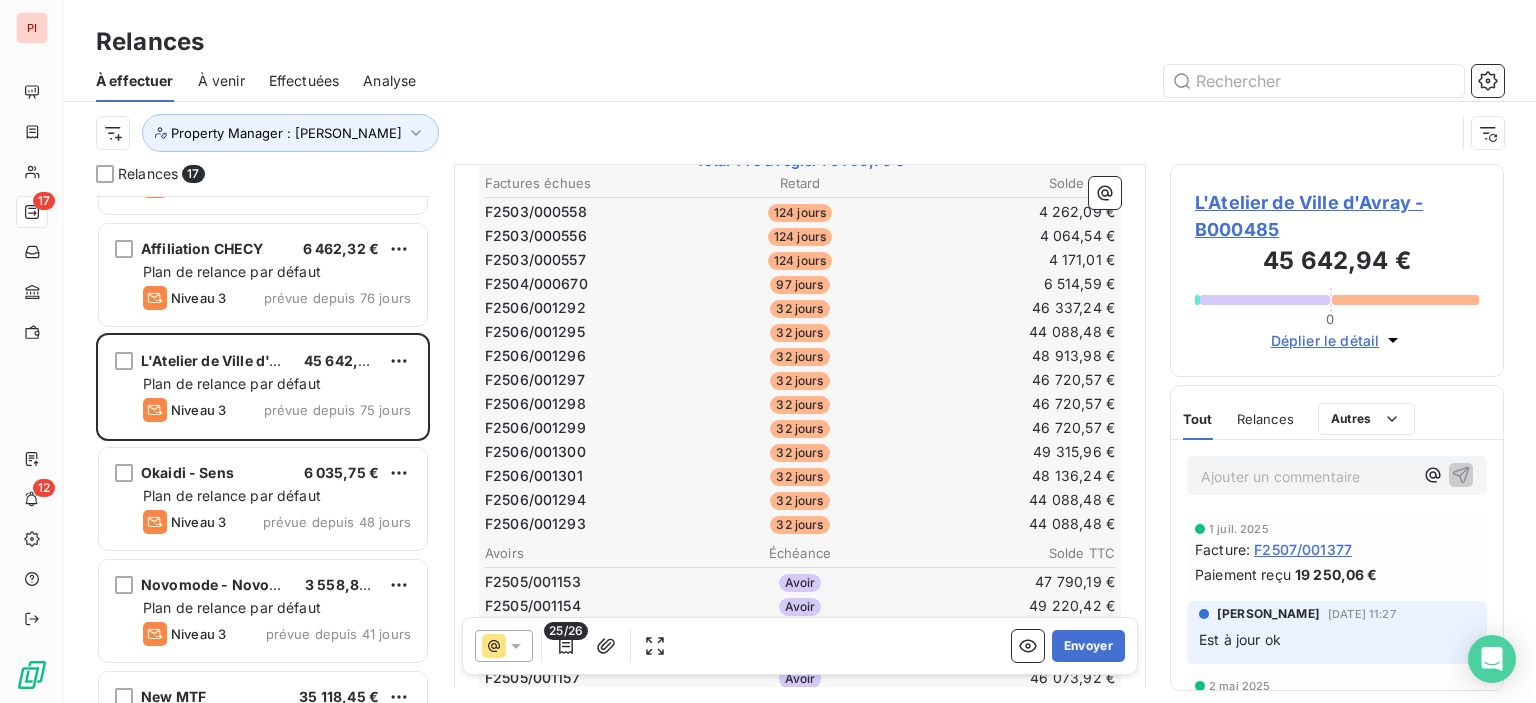 scroll, scrollTop: 300, scrollLeft: 0, axis: vertical 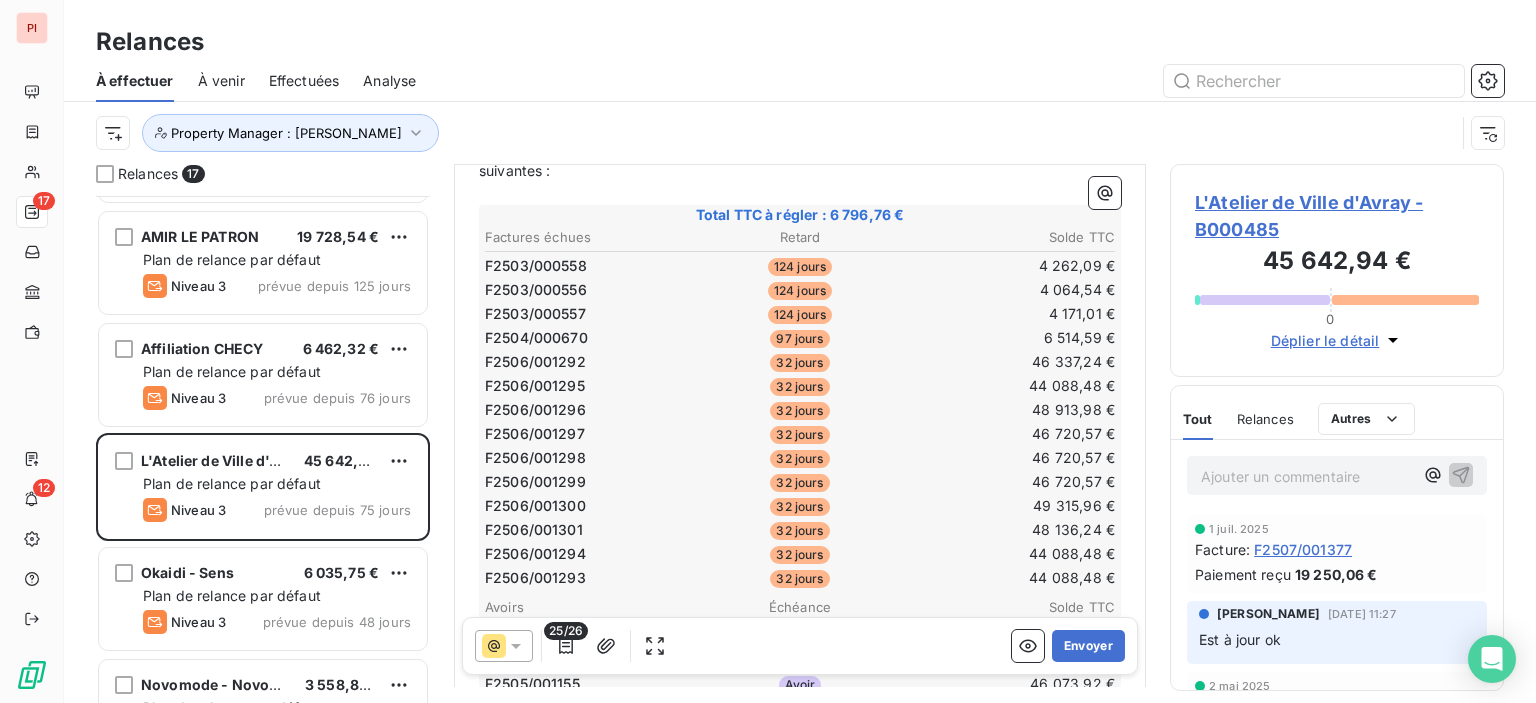 click on "Relances" at bounding box center [800, 42] 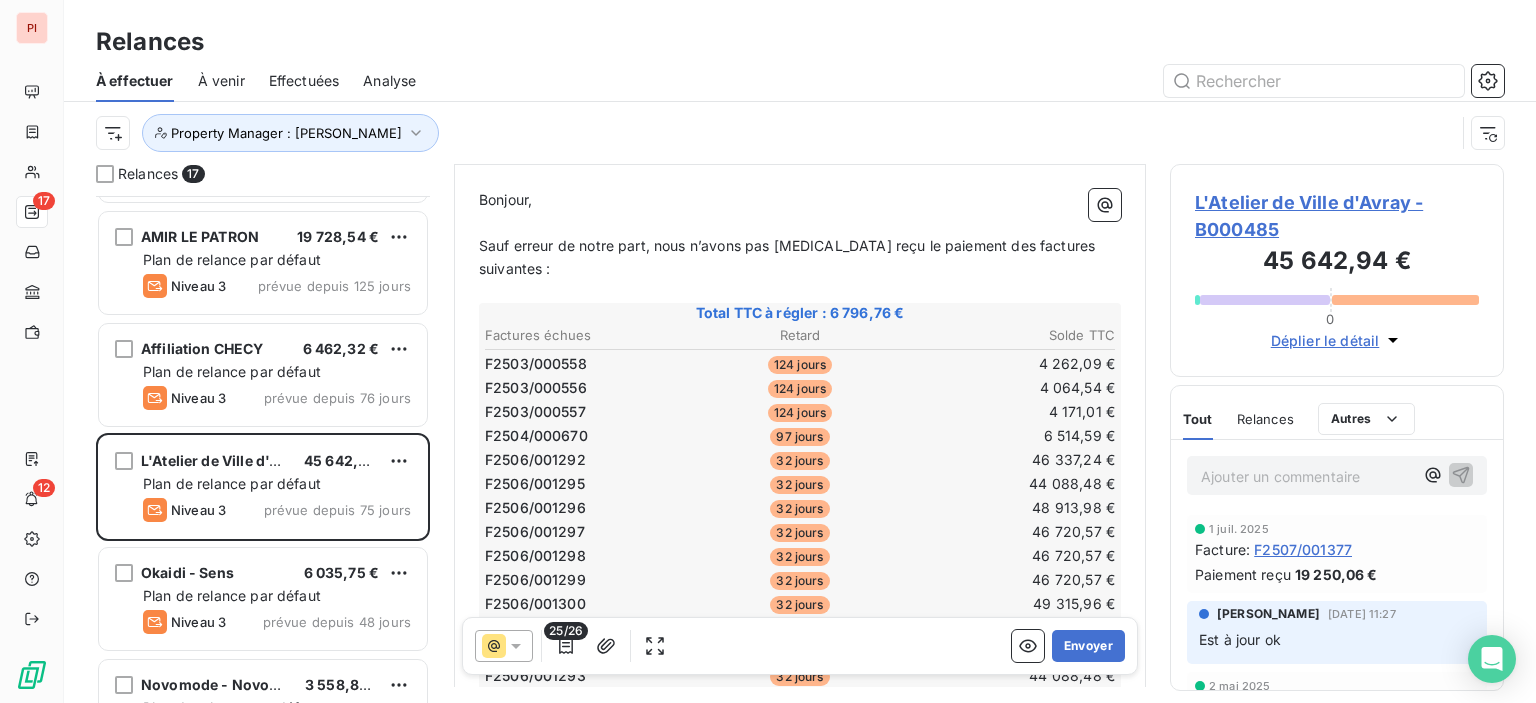 scroll, scrollTop: 187, scrollLeft: 0, axis: vertical 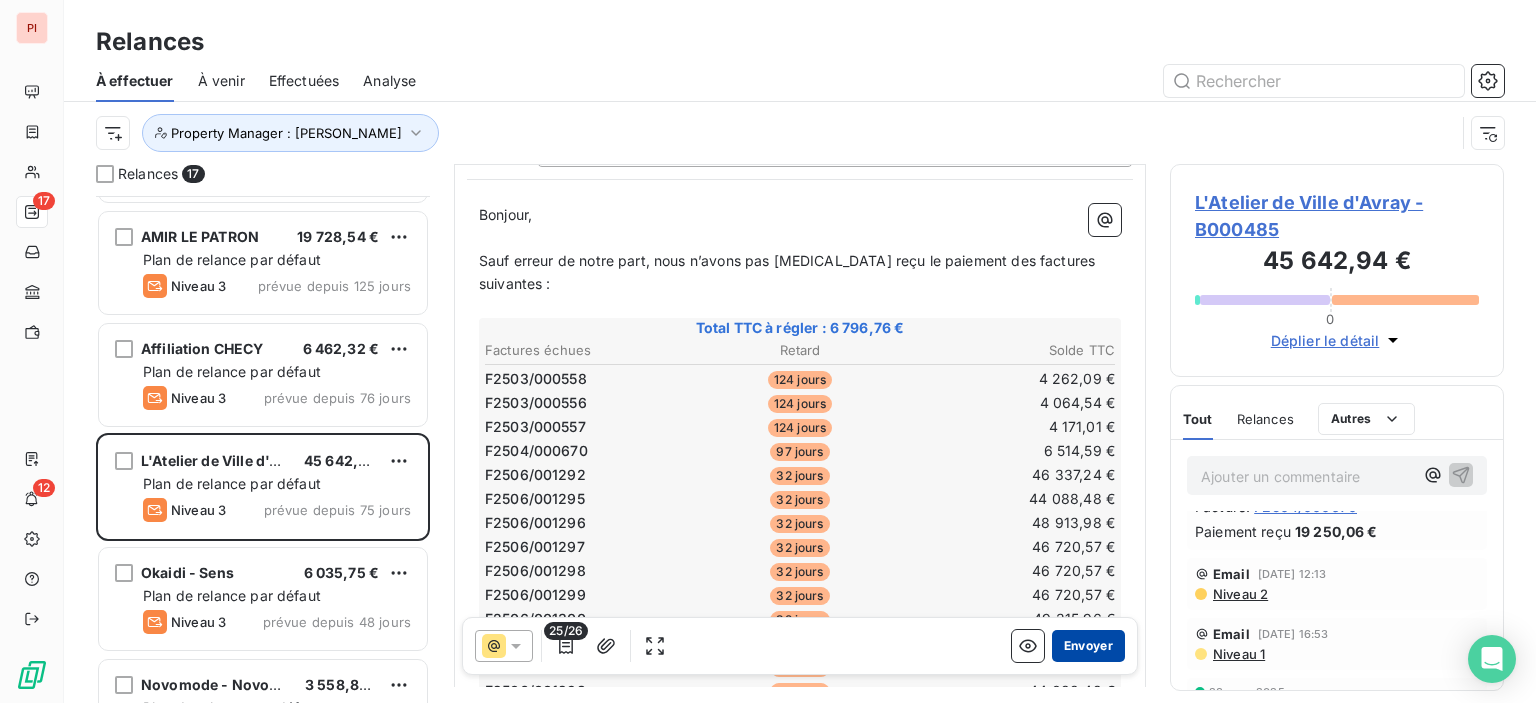 click on "Envoyer" at bounding box center (1088, 646) 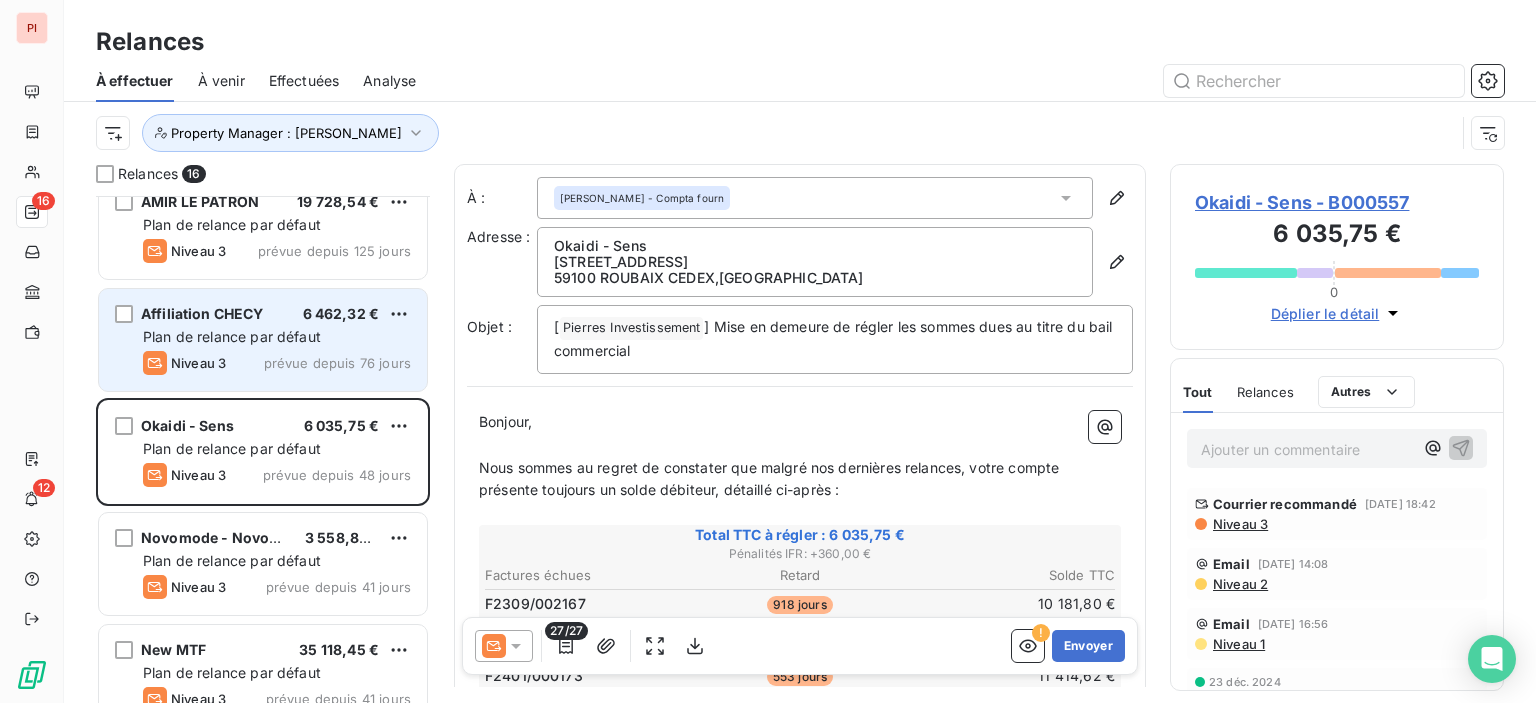 scroll, scrollTop: 100, scrollLeft: 0, axis: vertical 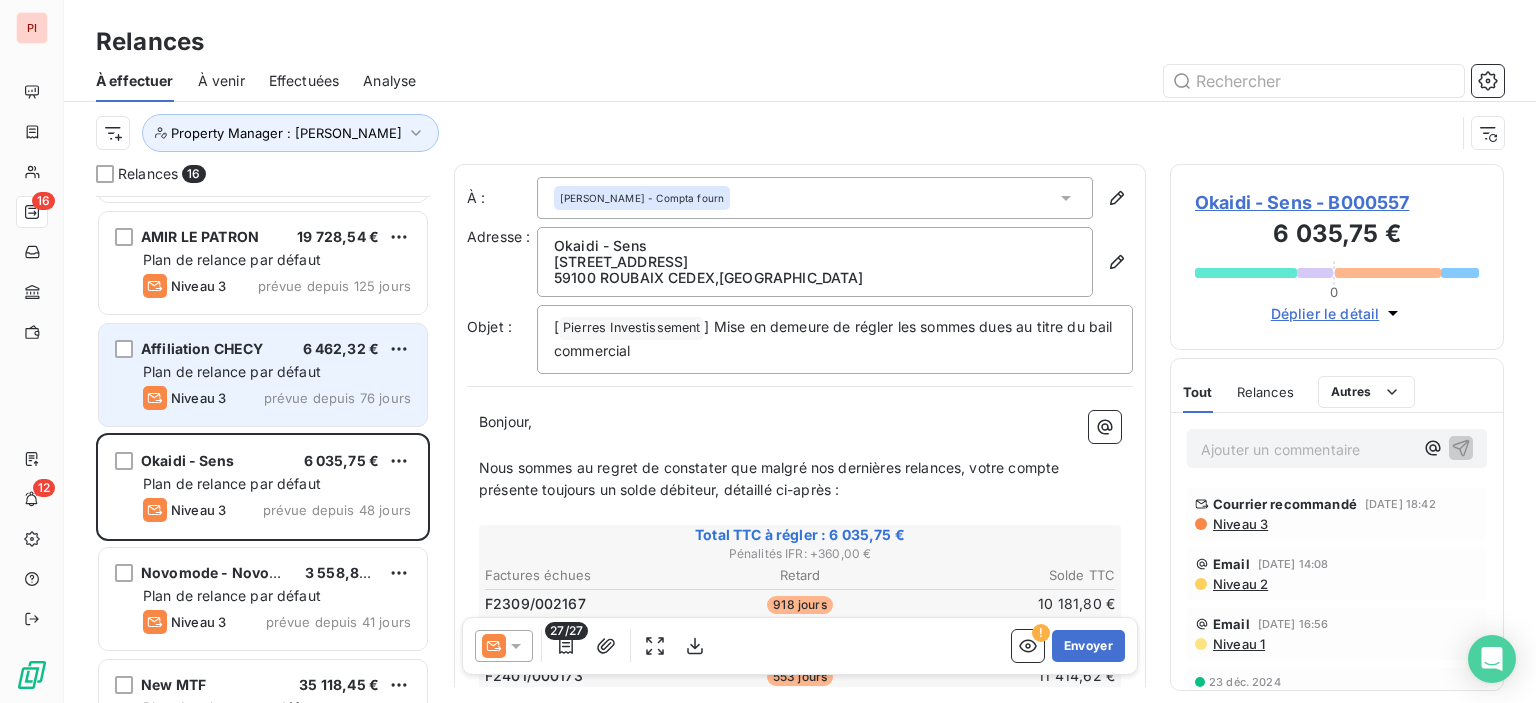 click on "Plan de relance par défaut" at bounding box center (232, 371) 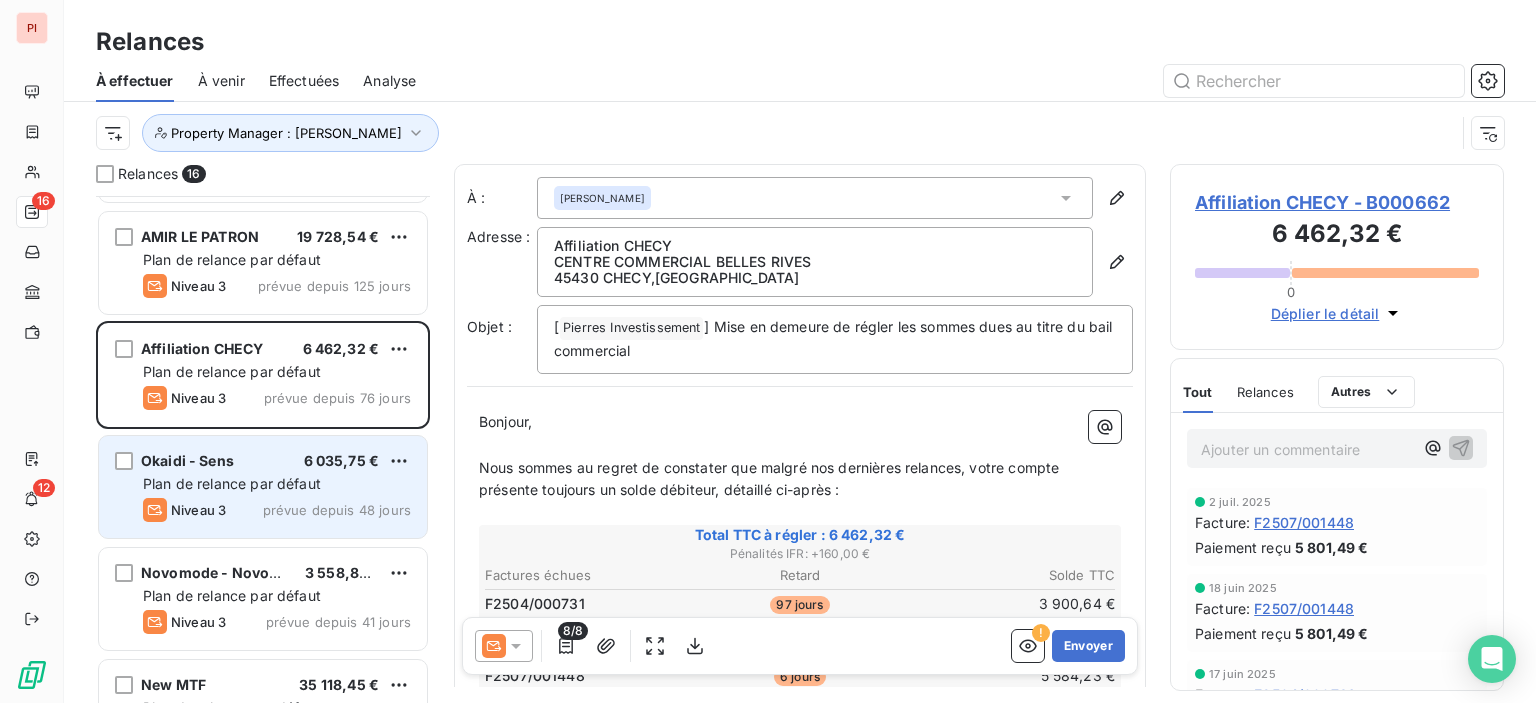 click on "Okaidi - Sens 6 035,75 € Plan de relance par défaut Niveau 3 prévue depuis 48 jours" at bounding box center (263, 487) 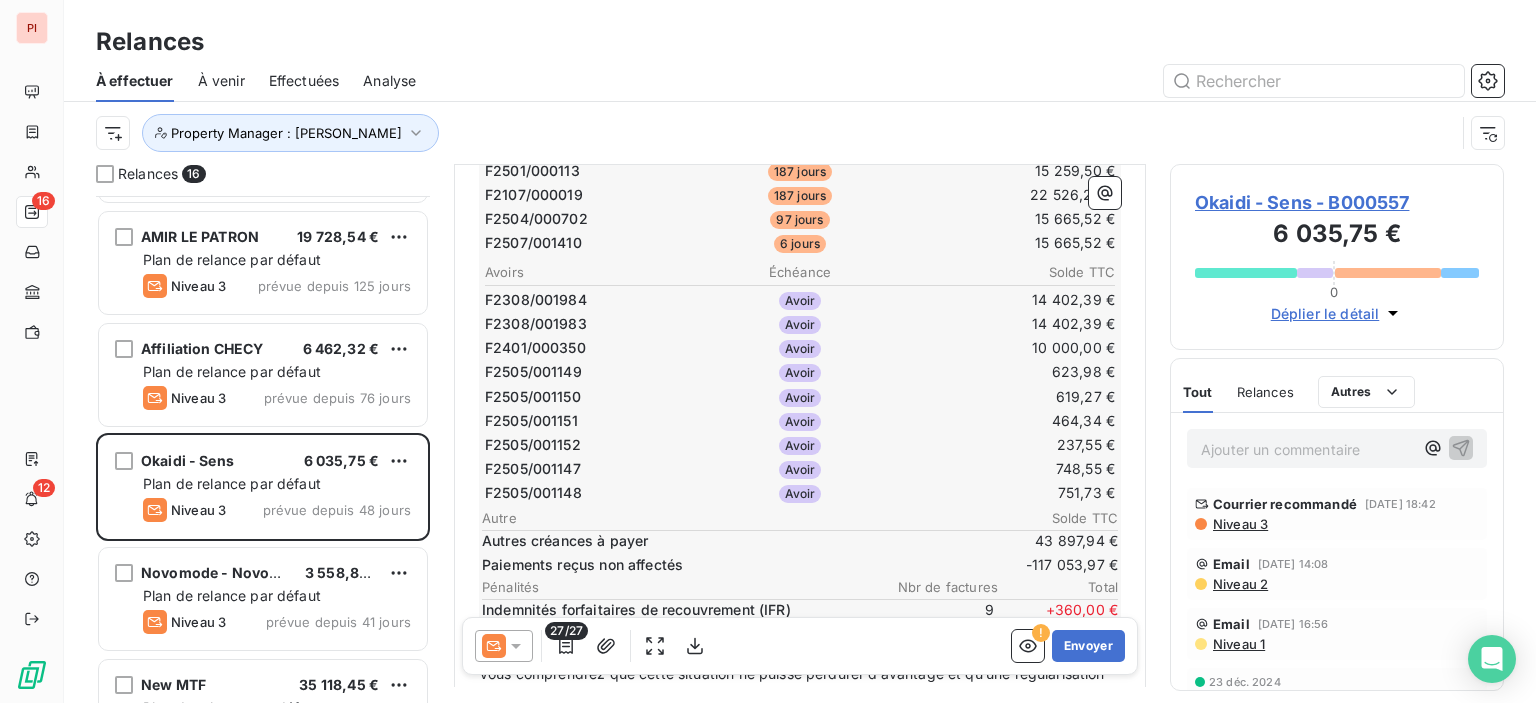 scroll, scrollTop: 500, scrollLeft: 0, axis: vertical 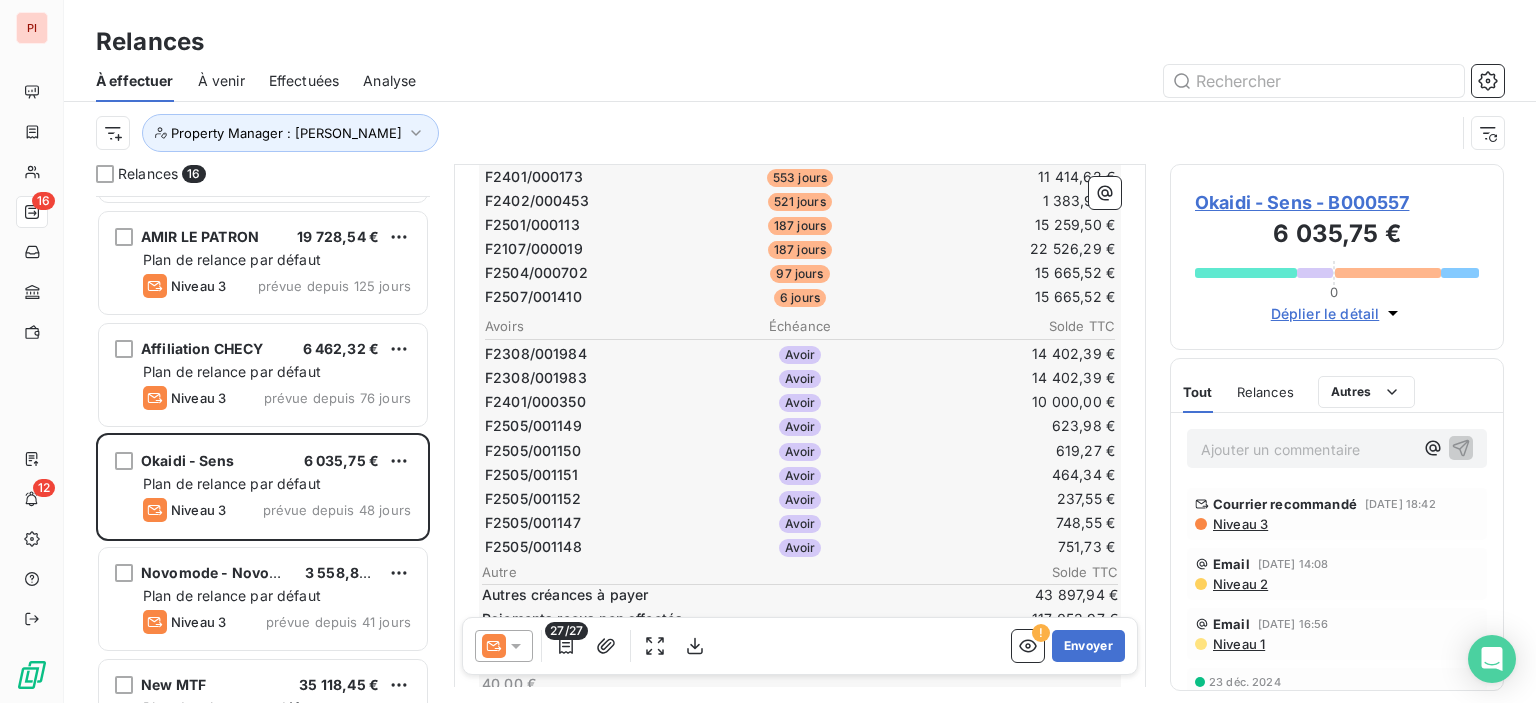drag, startPoint x: 883, startPoint y: 368, endPoint x: 616, endPoint y: 341, distance: 268.3617 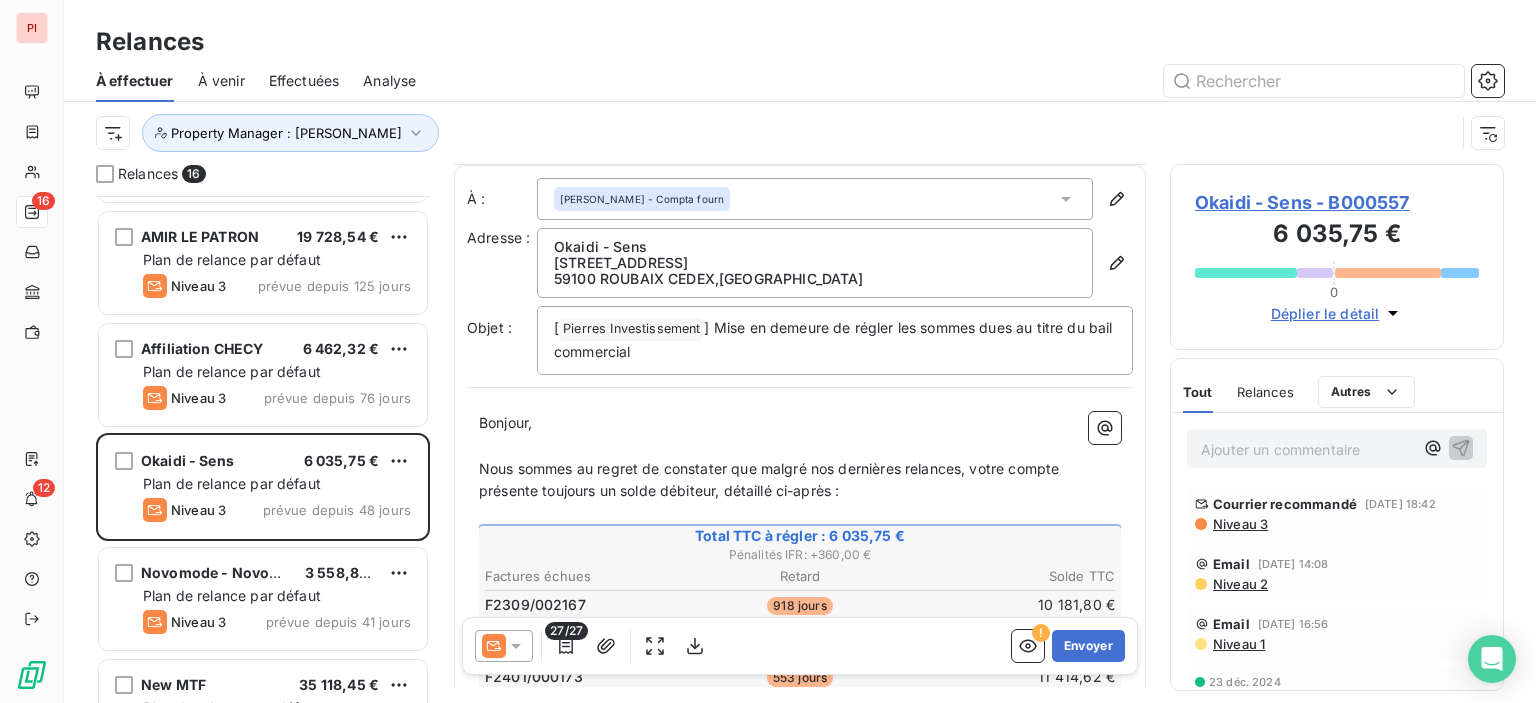 scroll, scrollTop: 0, scrollLeft: 0, axis: both 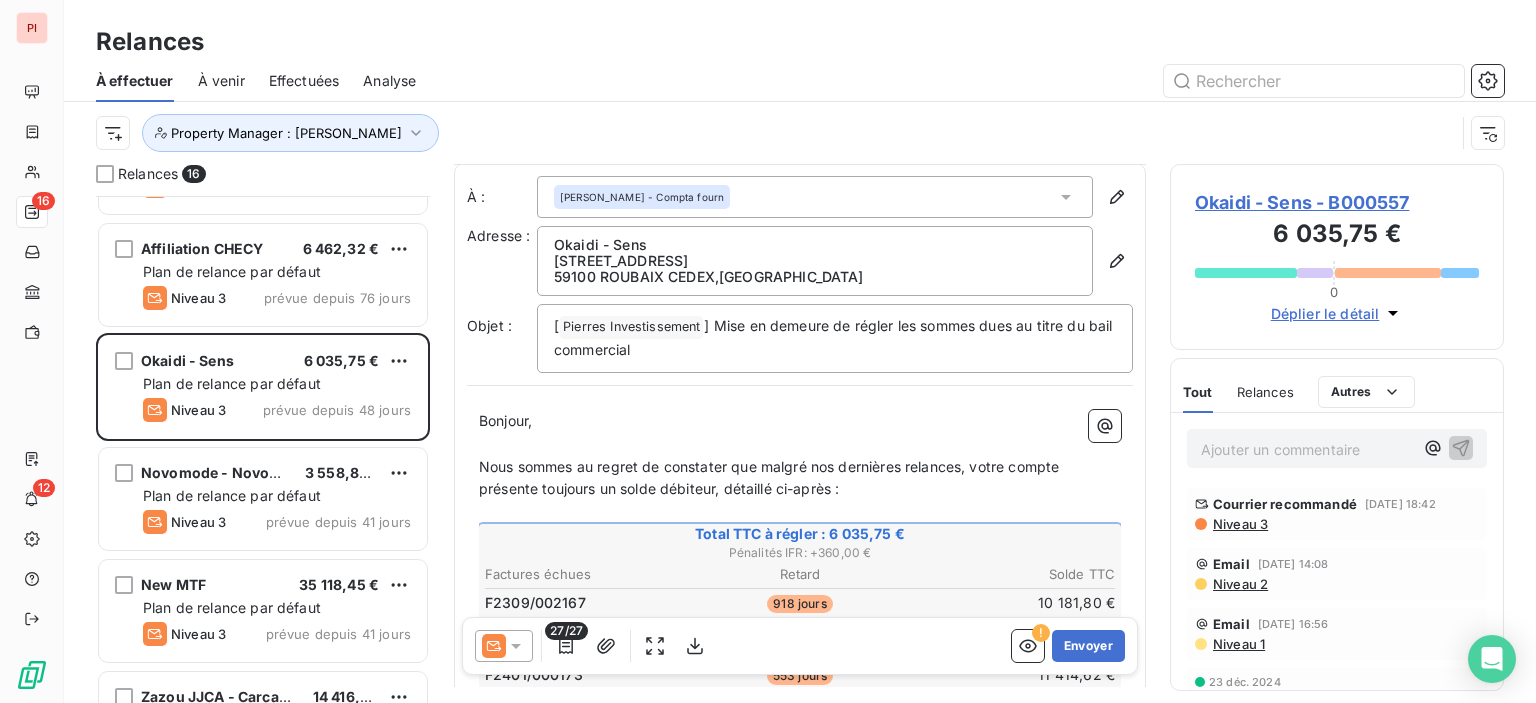 click at bounding box center [504, 646] 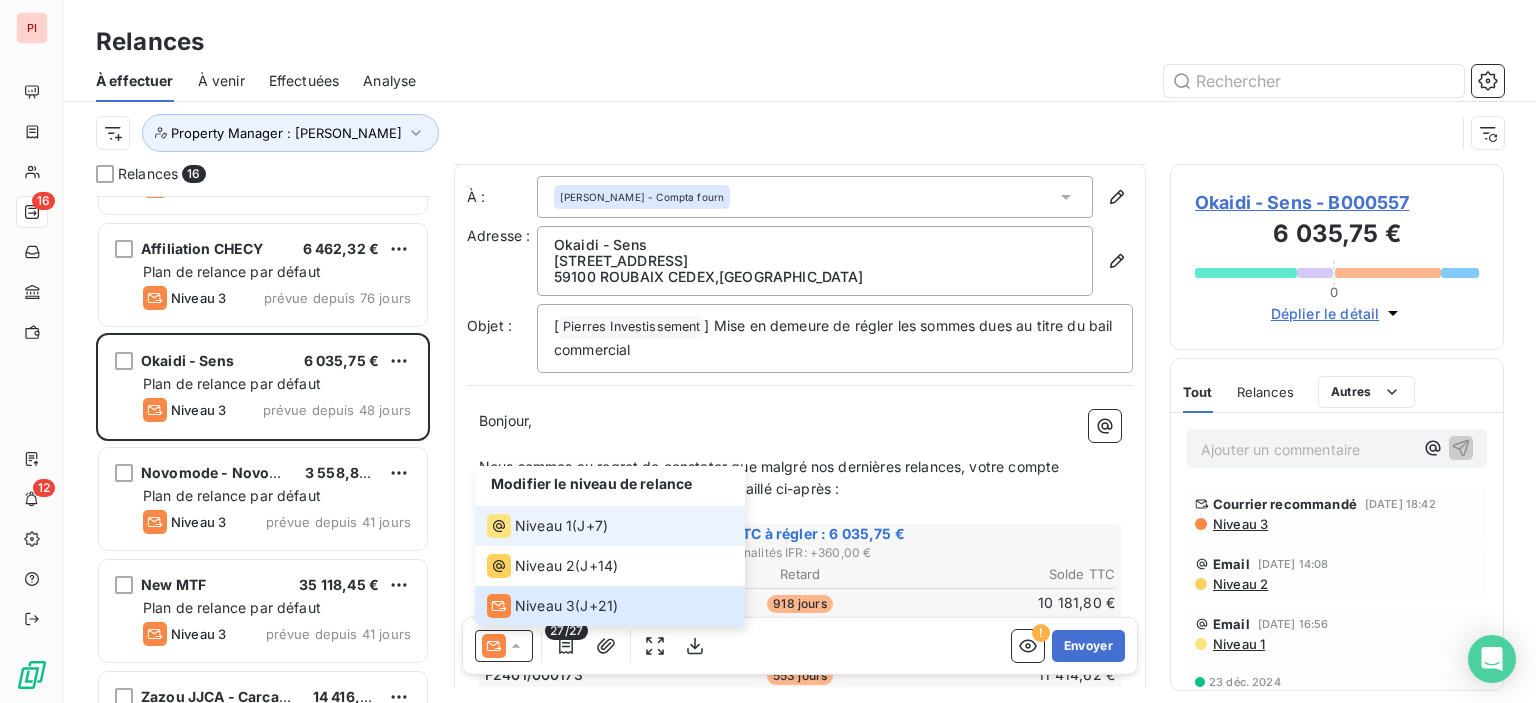 click on "Niveau 1" at bounding box center (543, 526) 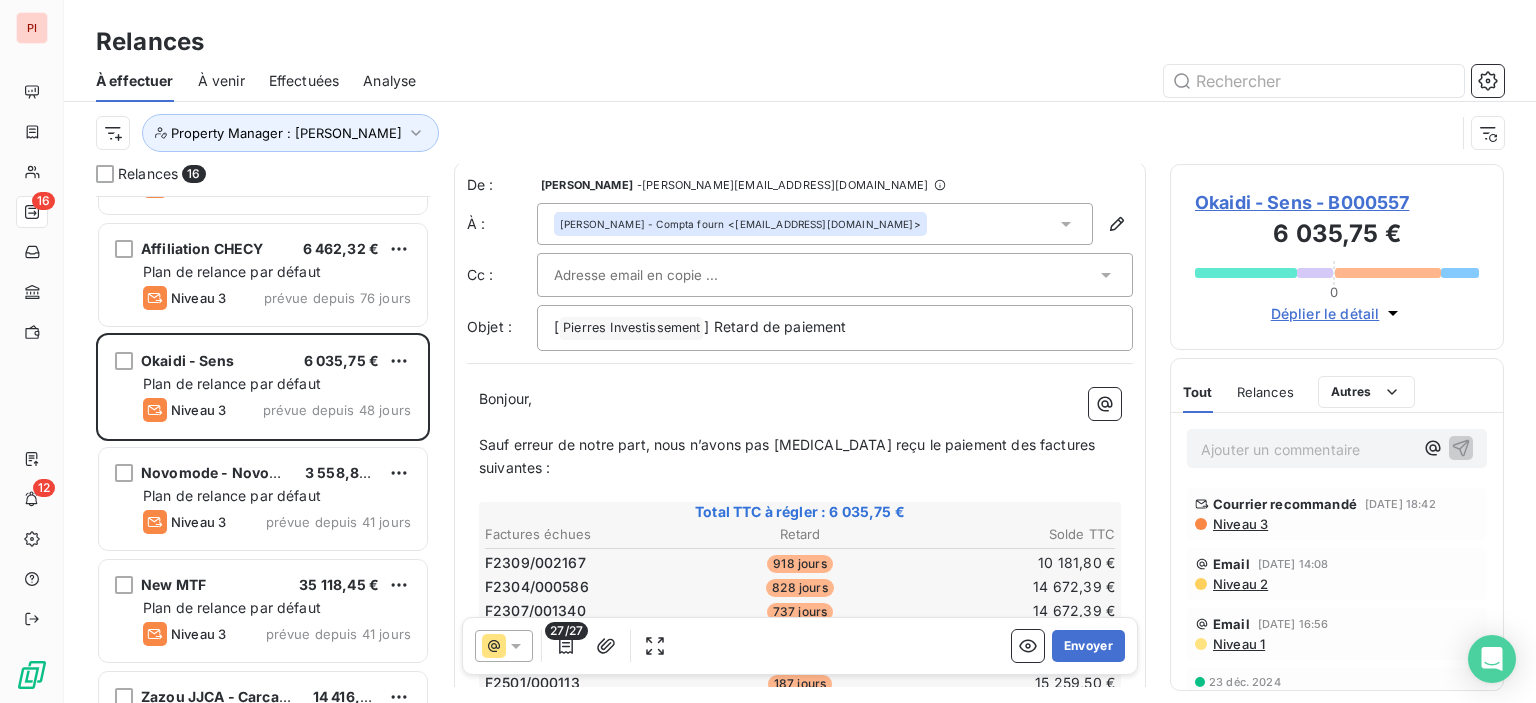scroll, scrollTop: 0, scrollLeft: 0, axis: both 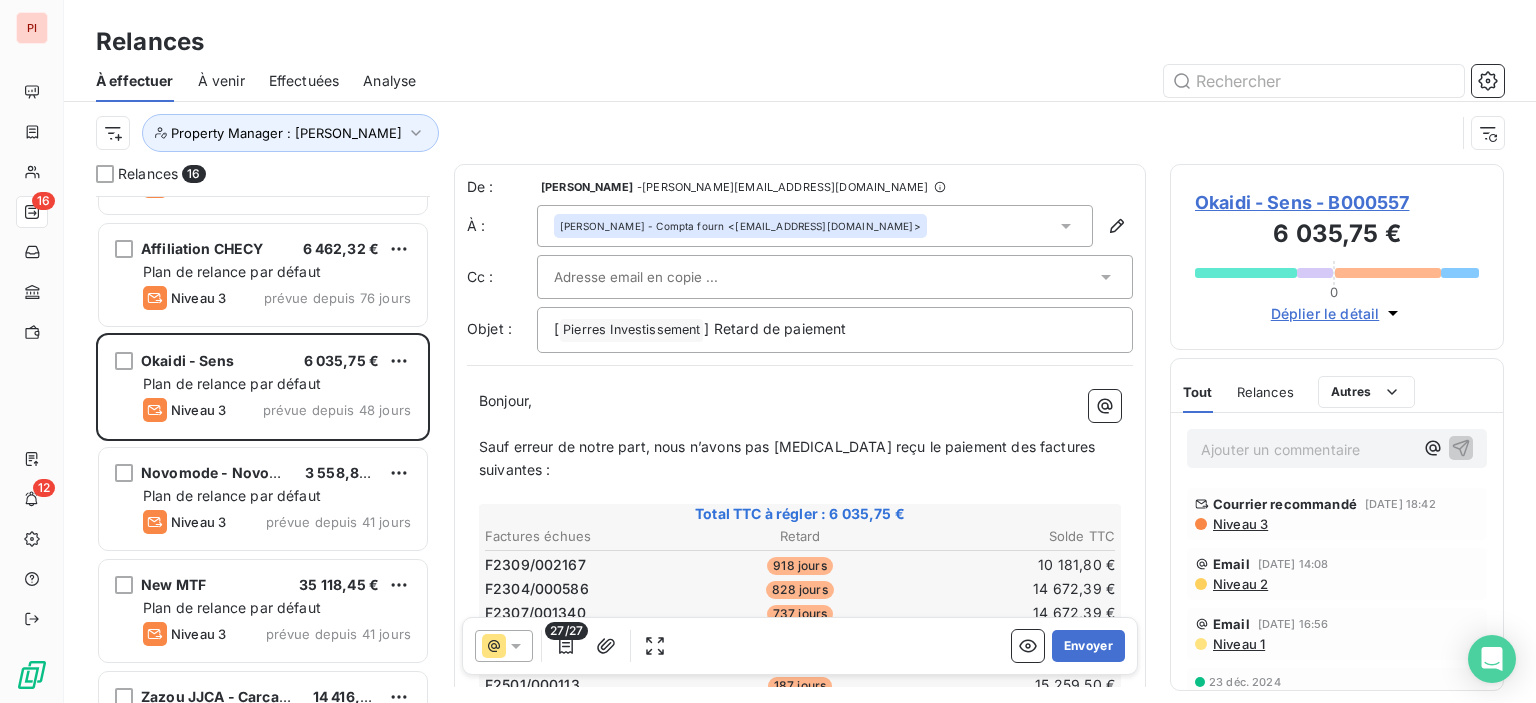 click on "27/27 Envoyer" at bounding box center [800, 646] 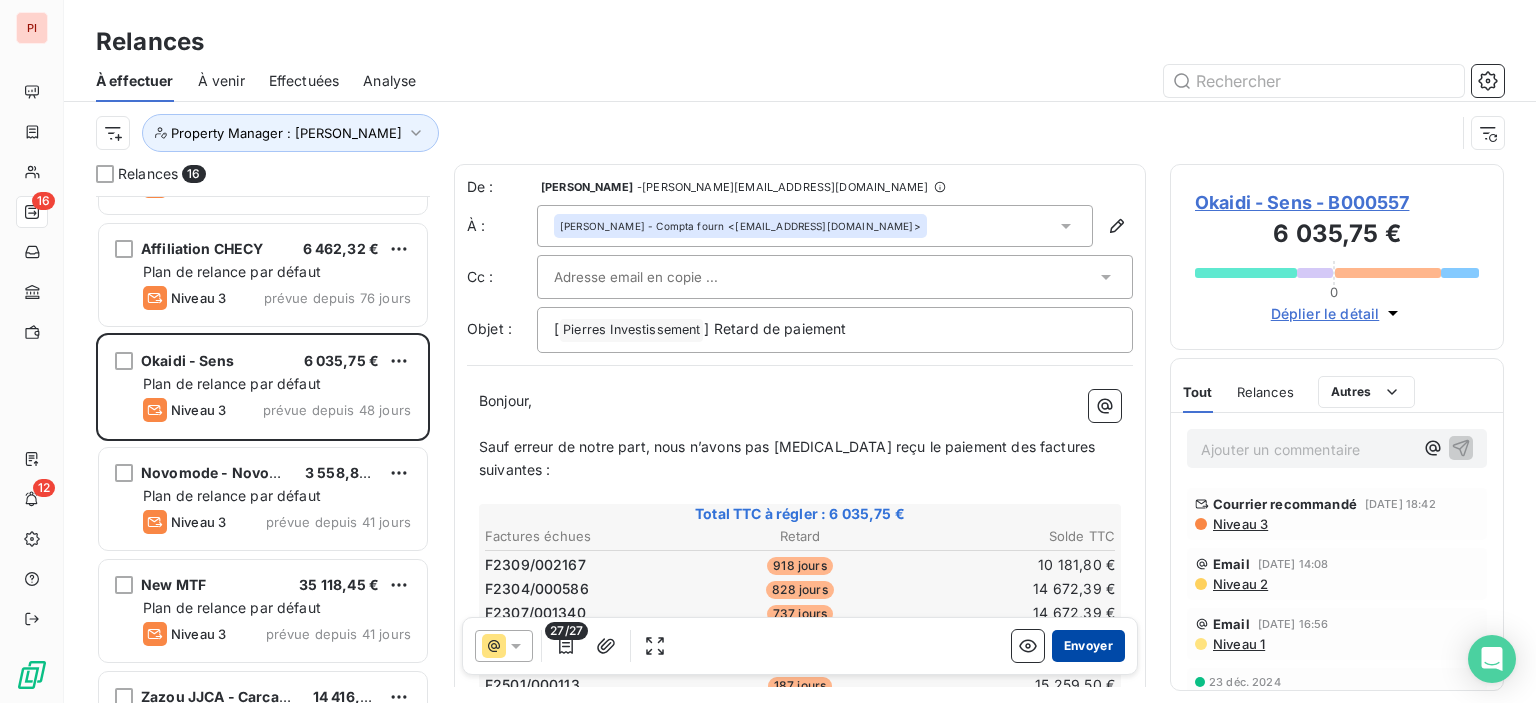 click on "Envoyer" at bounding box center (1088, 646) 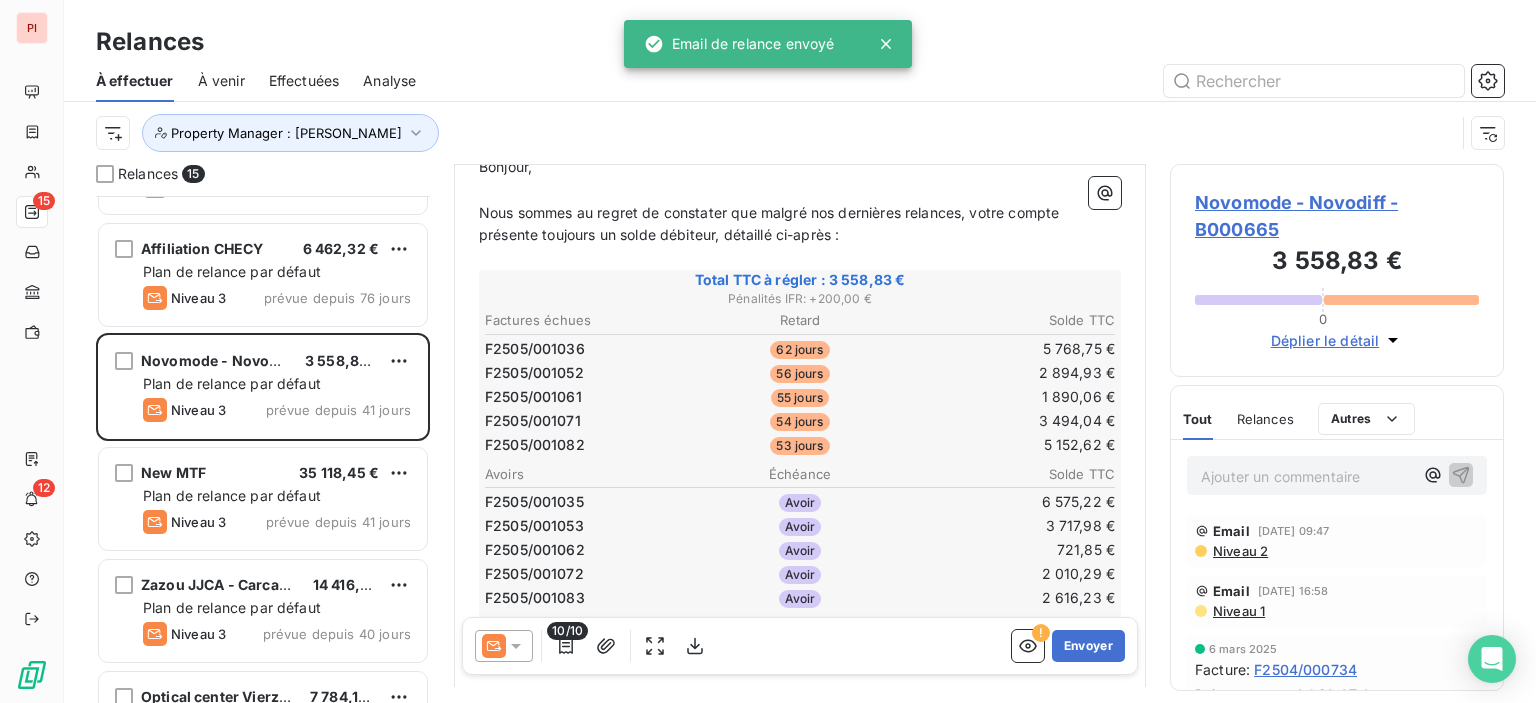 scroll, scrollTop: 300, scrollLeft: 0, axis: vertical 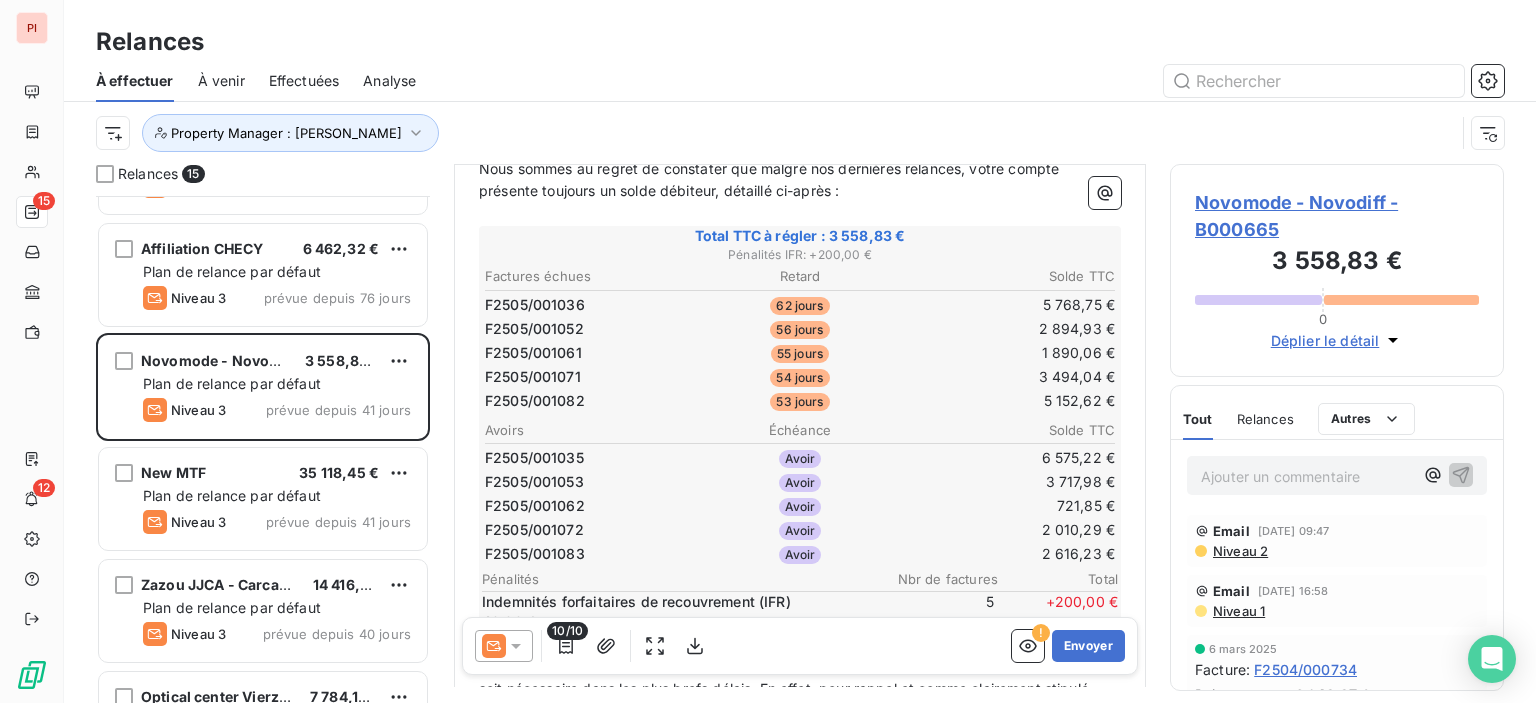 drag, startPoint x: 644, startPoint y: 459, endPoint x: 848, endPoint y: 567, distance: 230.82462 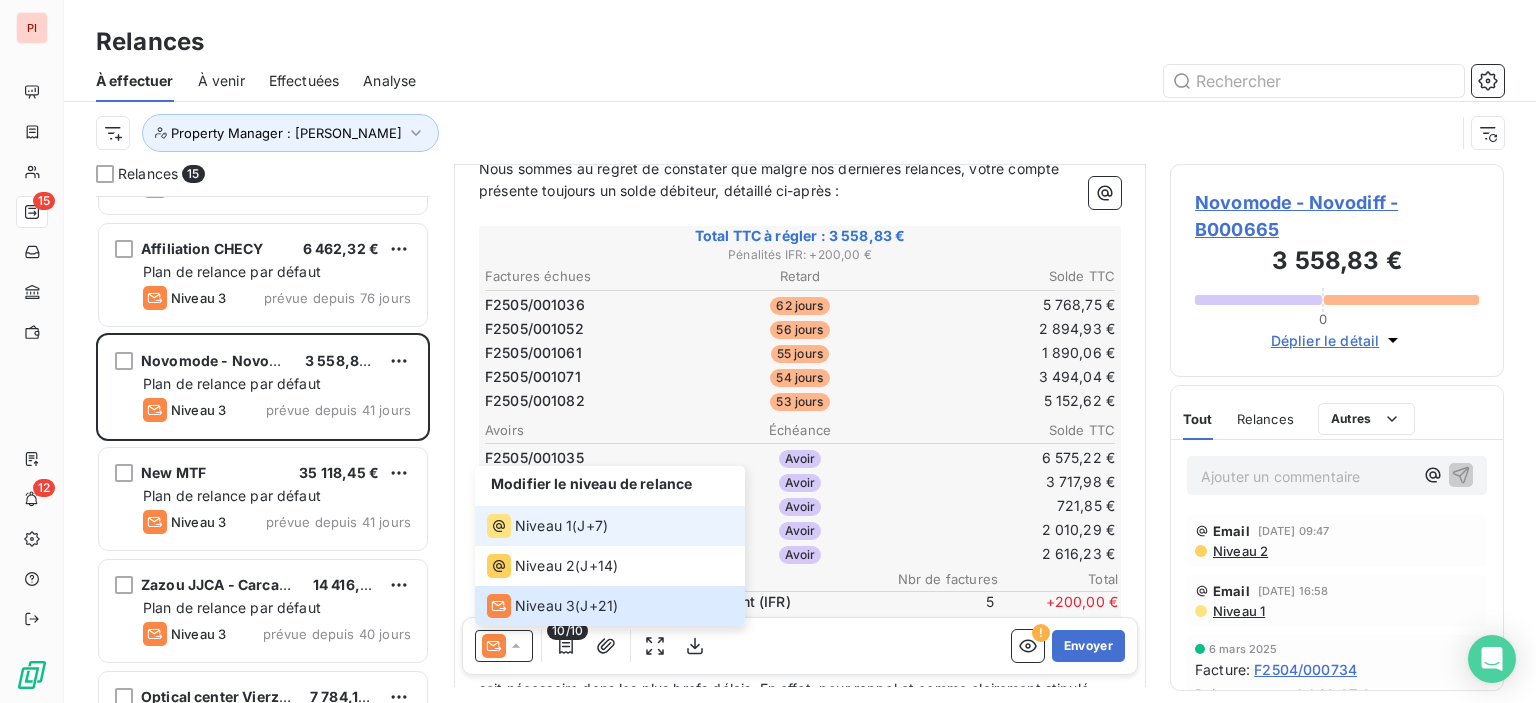 click on "Niveau 1  ( J+7 )" at bounding box center (610, 526) 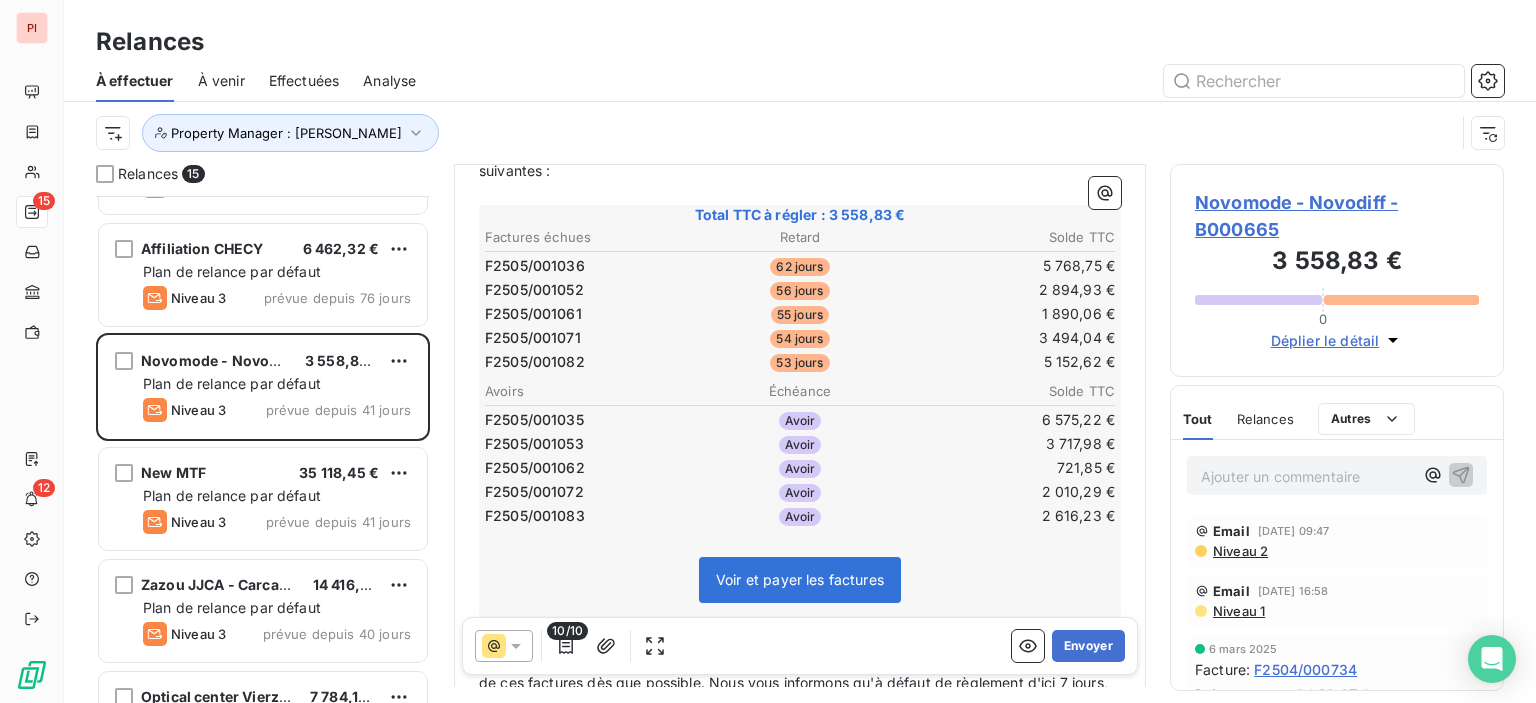 scroll, scrollTop: 228, scrollLeft: 0, axis: vertical 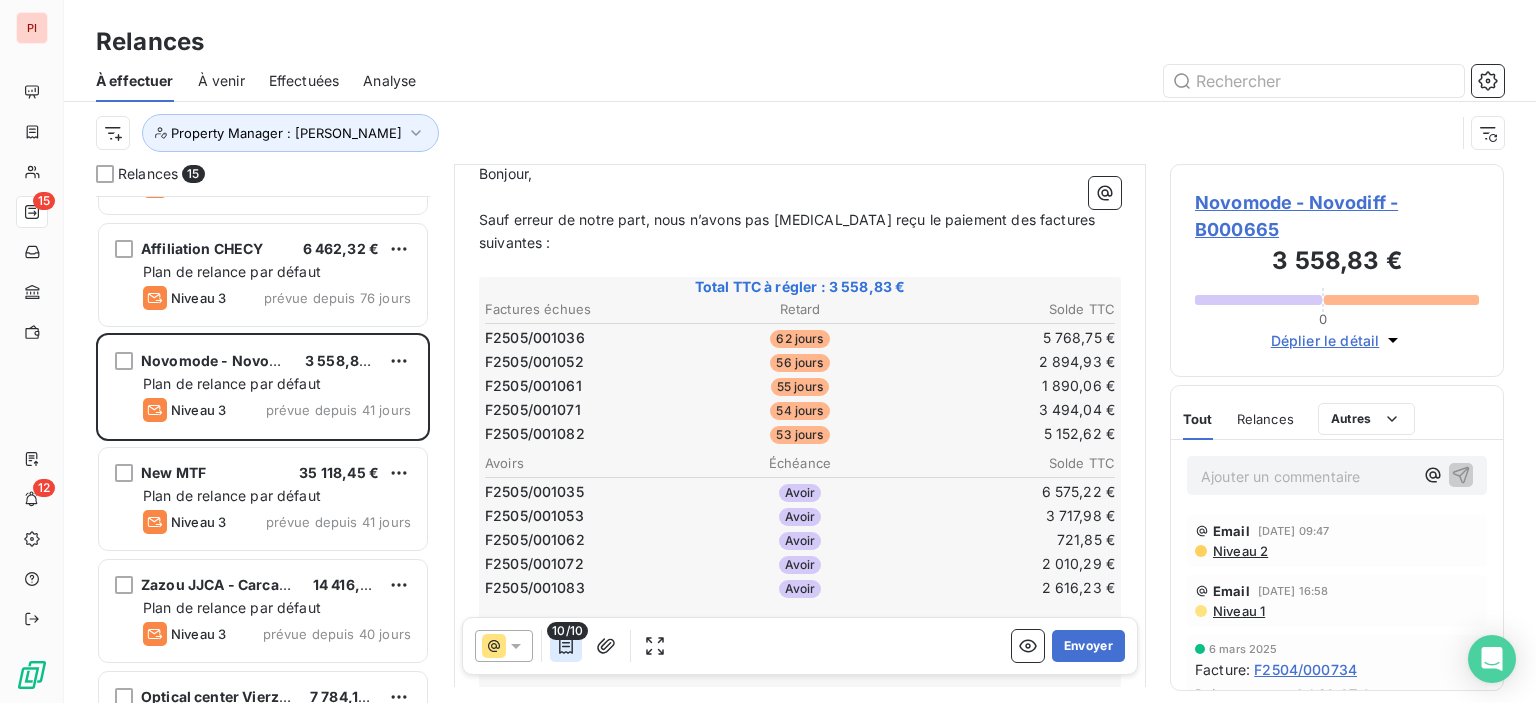 click 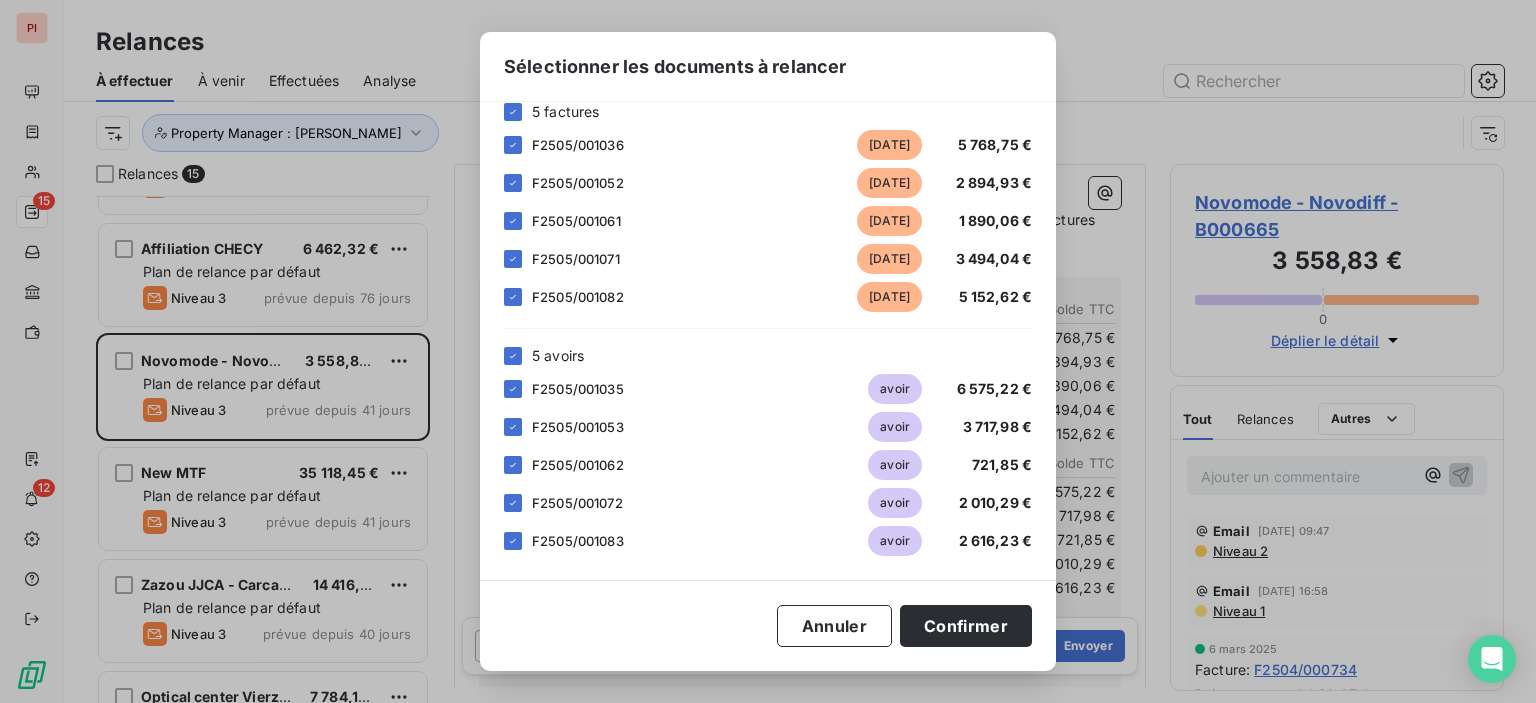 scroll, scrollTop: 0, scrollLeft: 0, axis: both 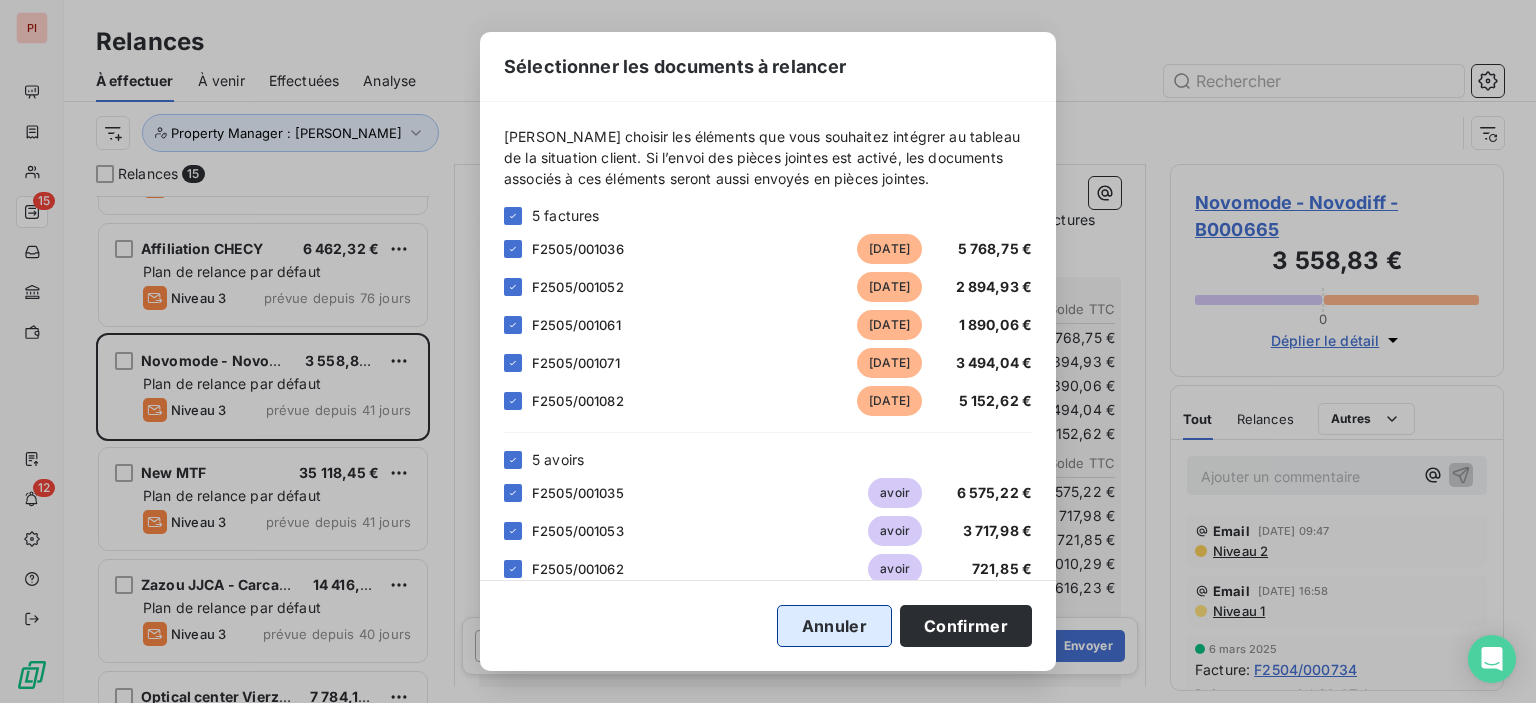 click on "Annuler" at bounding box center (834, 626) 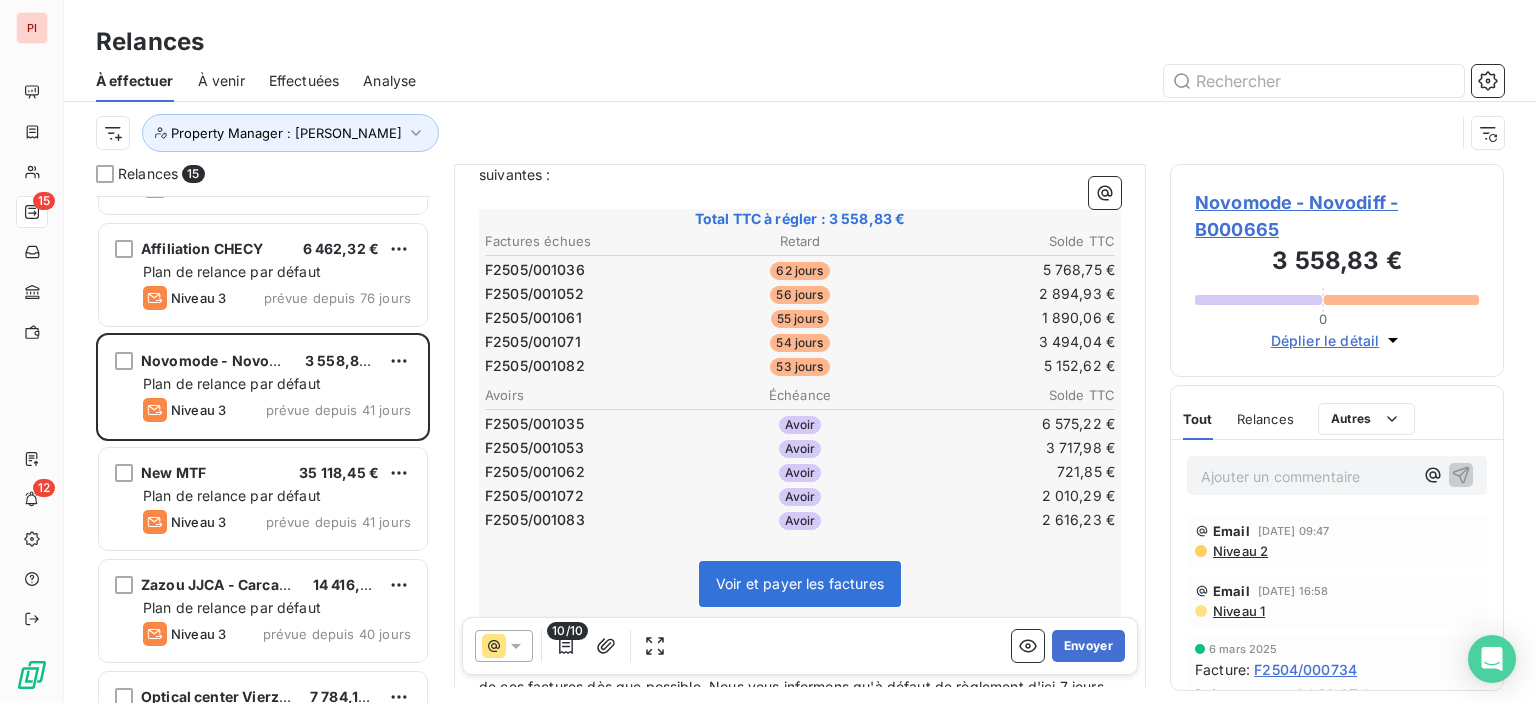 scroll, scrollTop: 328, scrollLeft: 0, axis: vertical 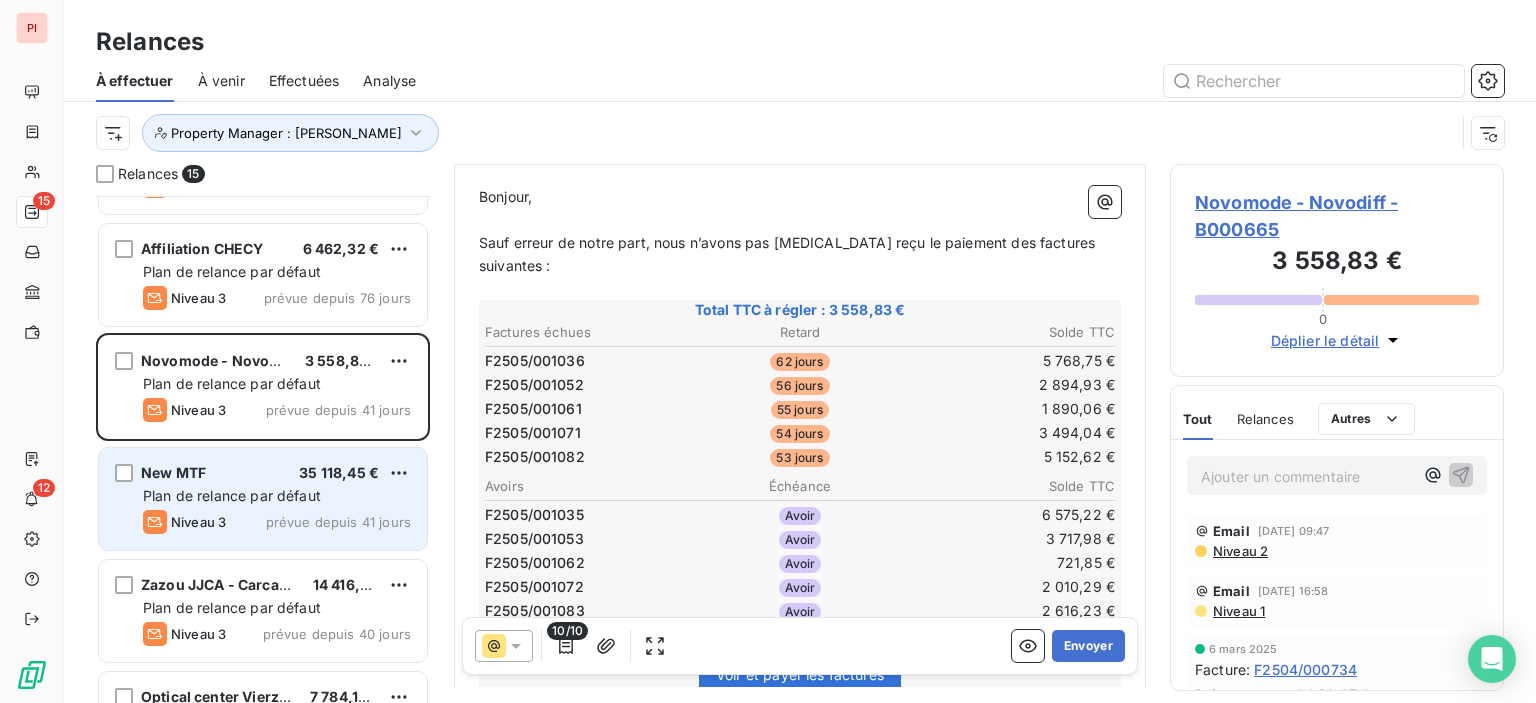 click on "Plan de relance par défaut" at bounding box center [232, 495] 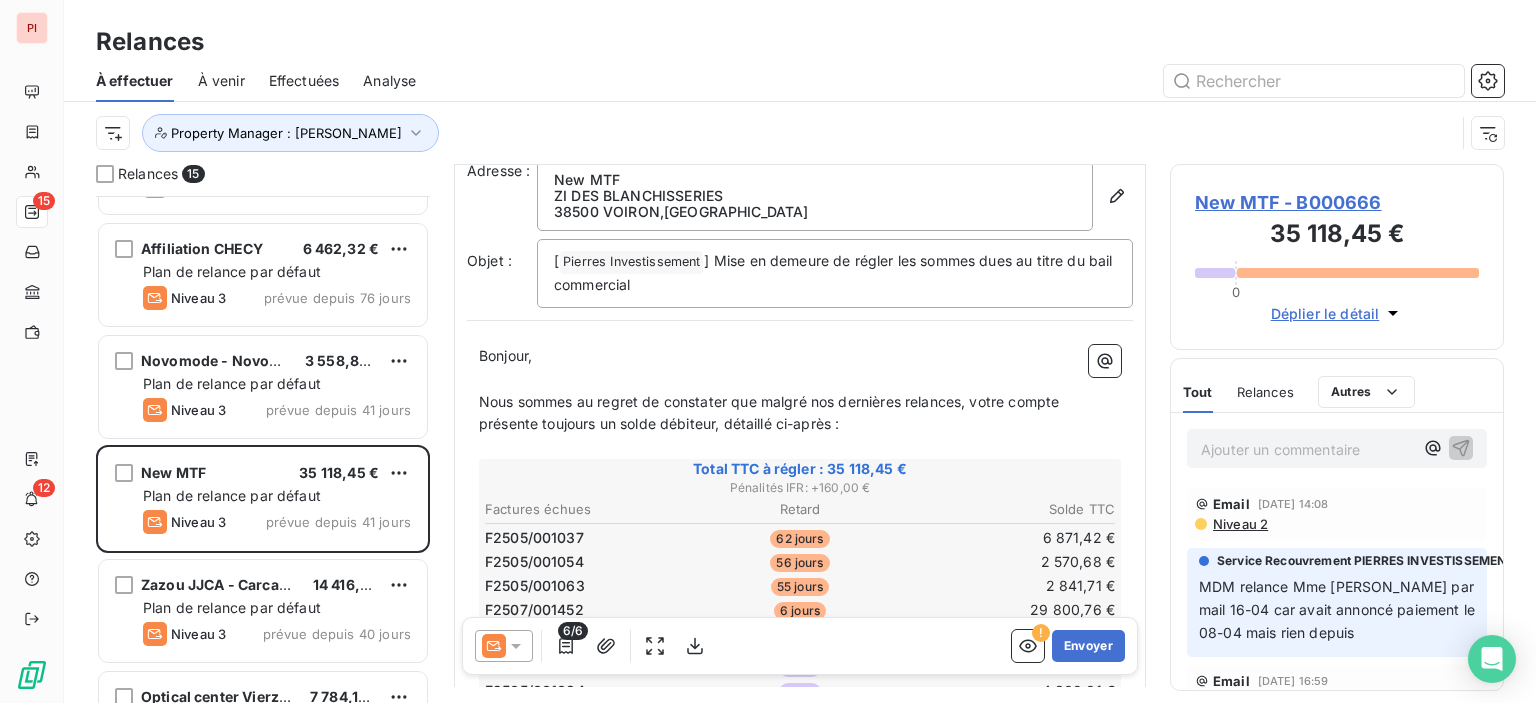 scroll, scrollTop: 300, scrollLeft: 0, axis: vertical 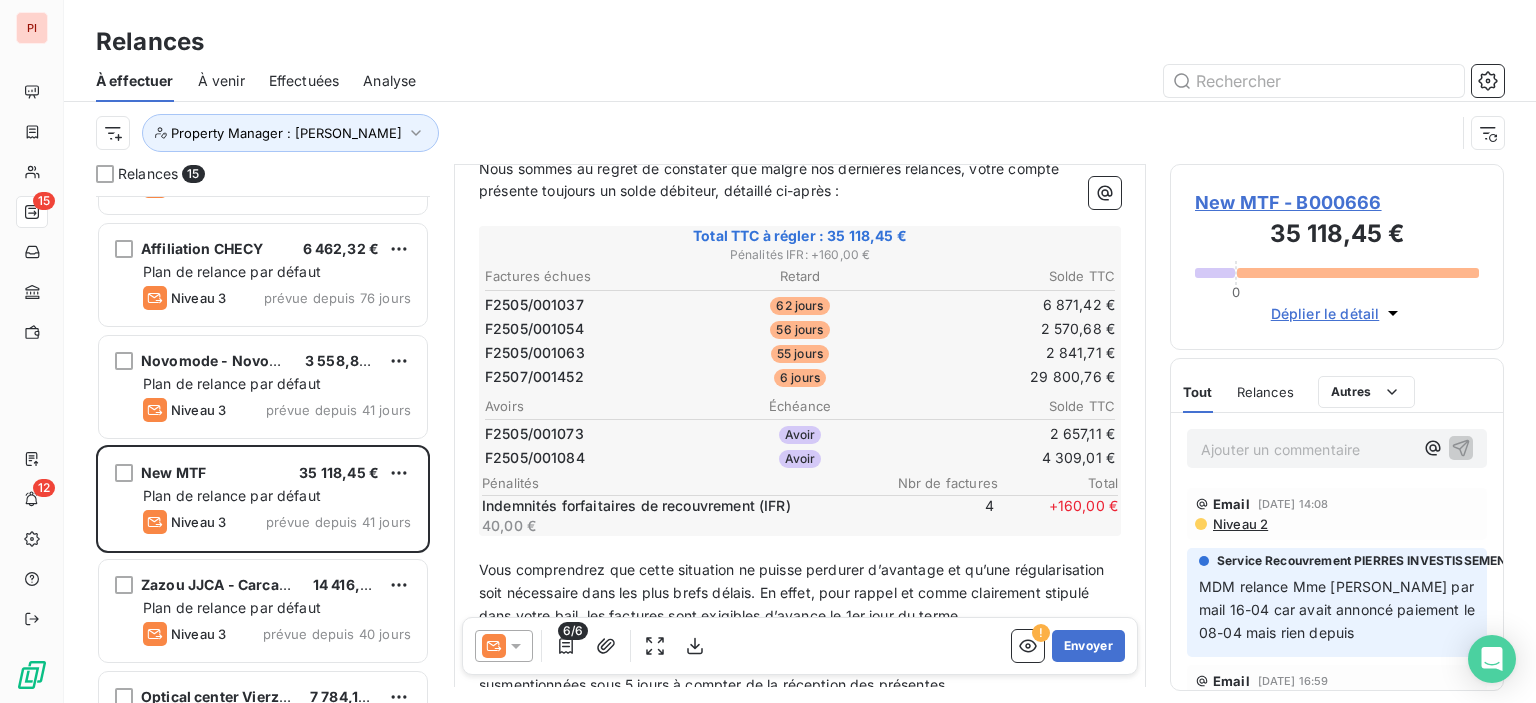 click 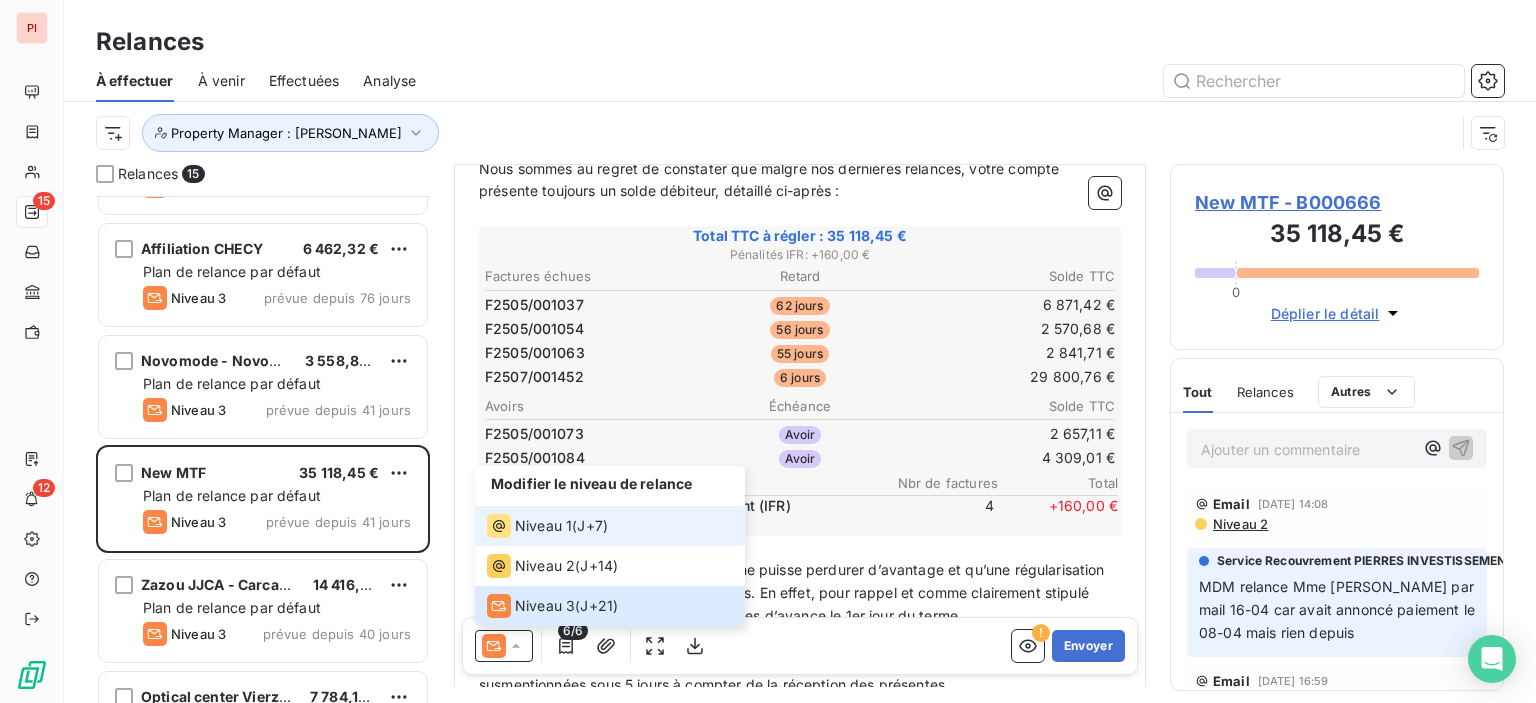 click on "Niveau 1  ( J+7 )" at bounding box center [547, 526] 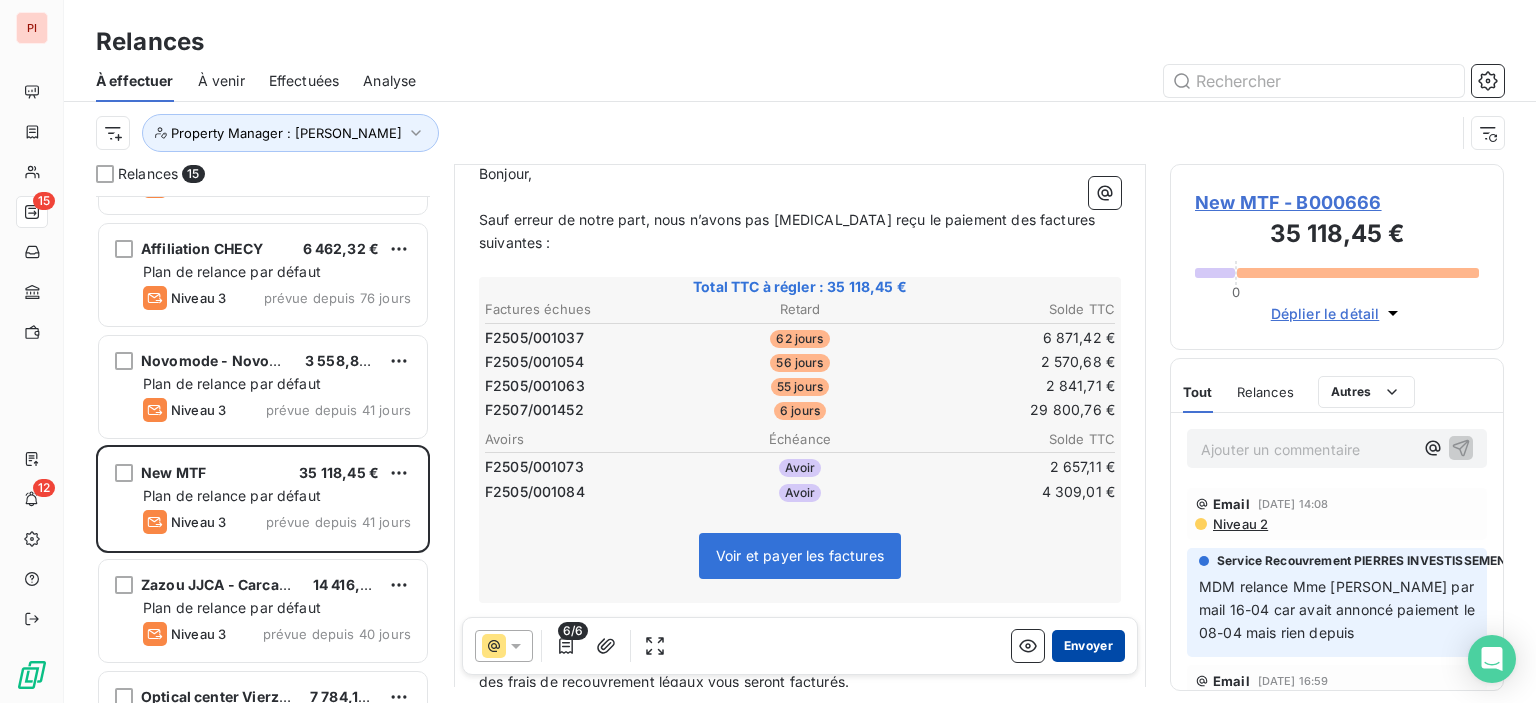 click on "Envoyer" at bounding box center (1088, 646) 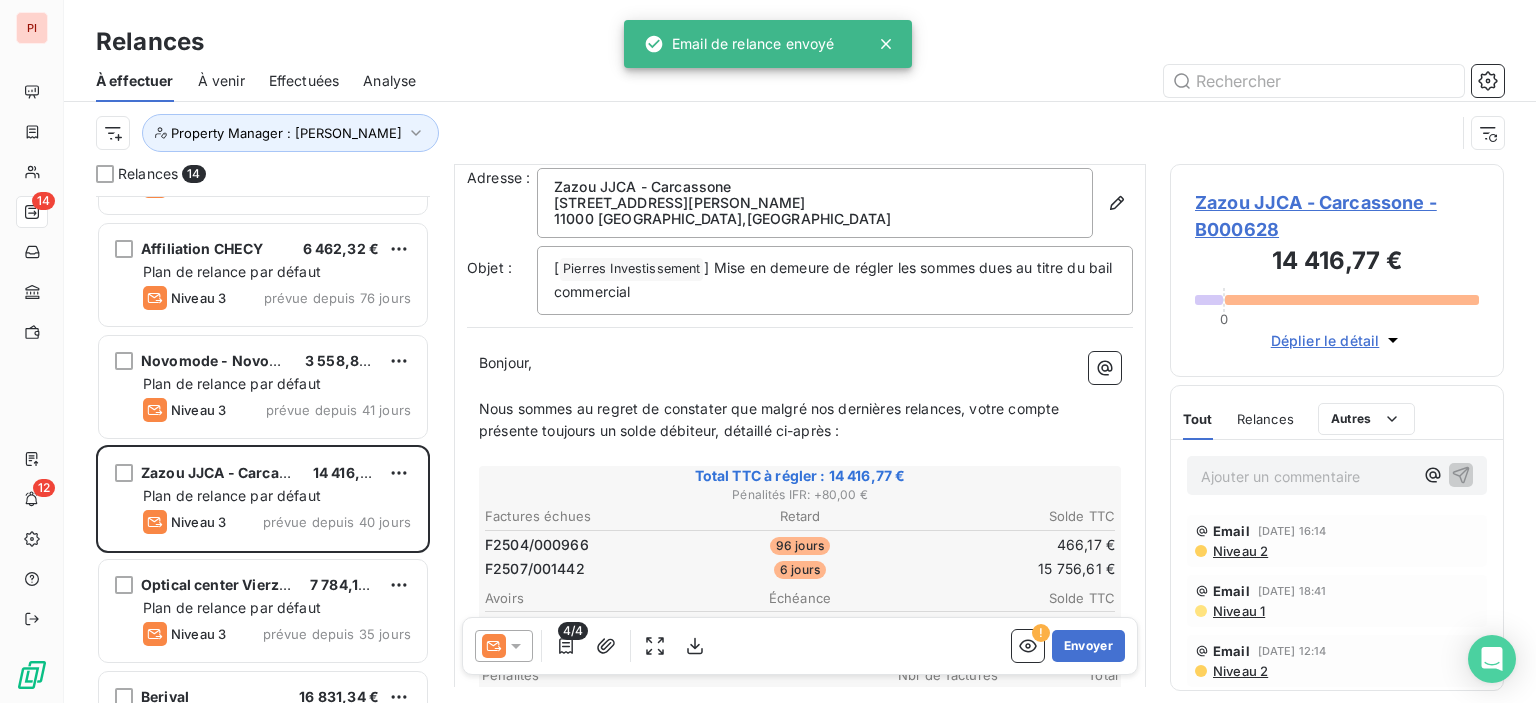 scroll, scrollTop: 200, scrollLeft: 0, axis: vertical 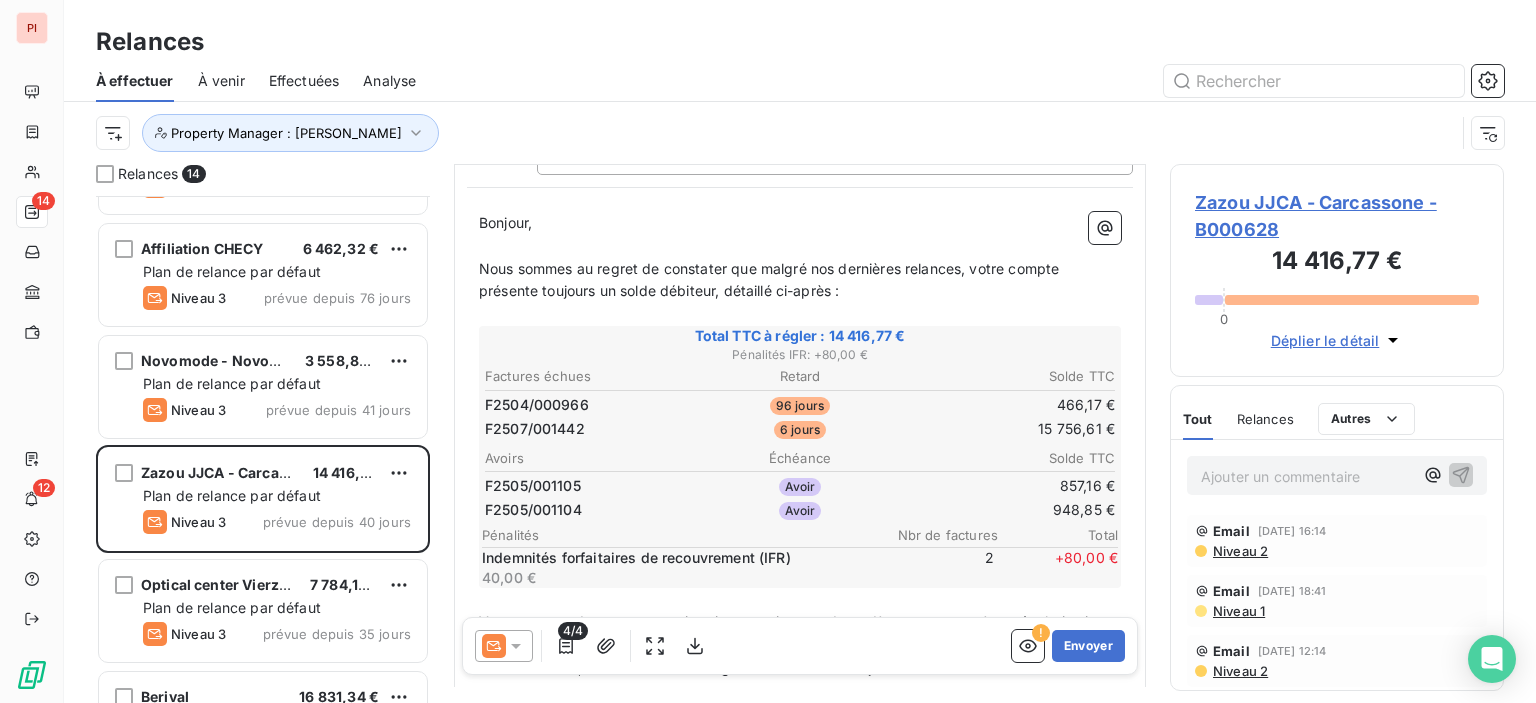 click 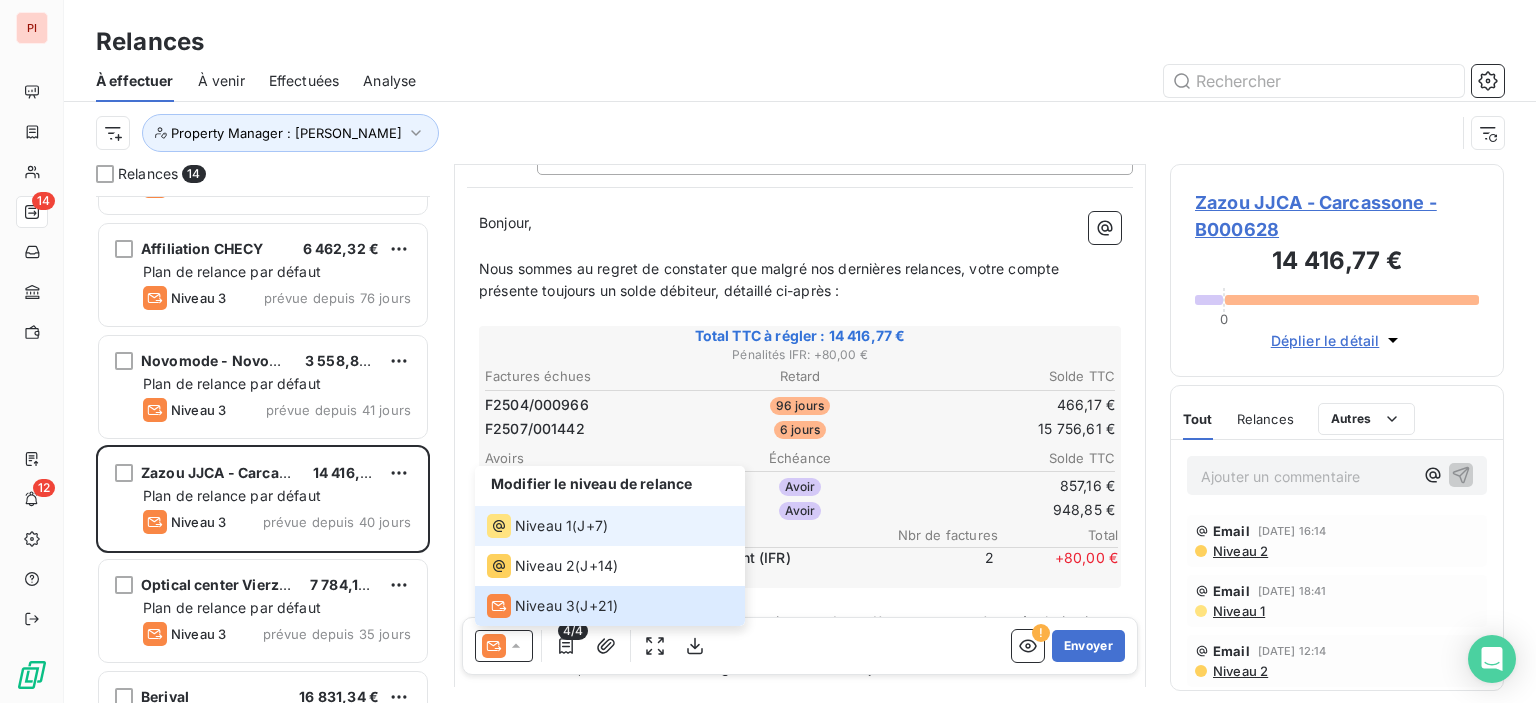 click on "Niveau 1  ( J+7 )" at bounding box center [610, 526] 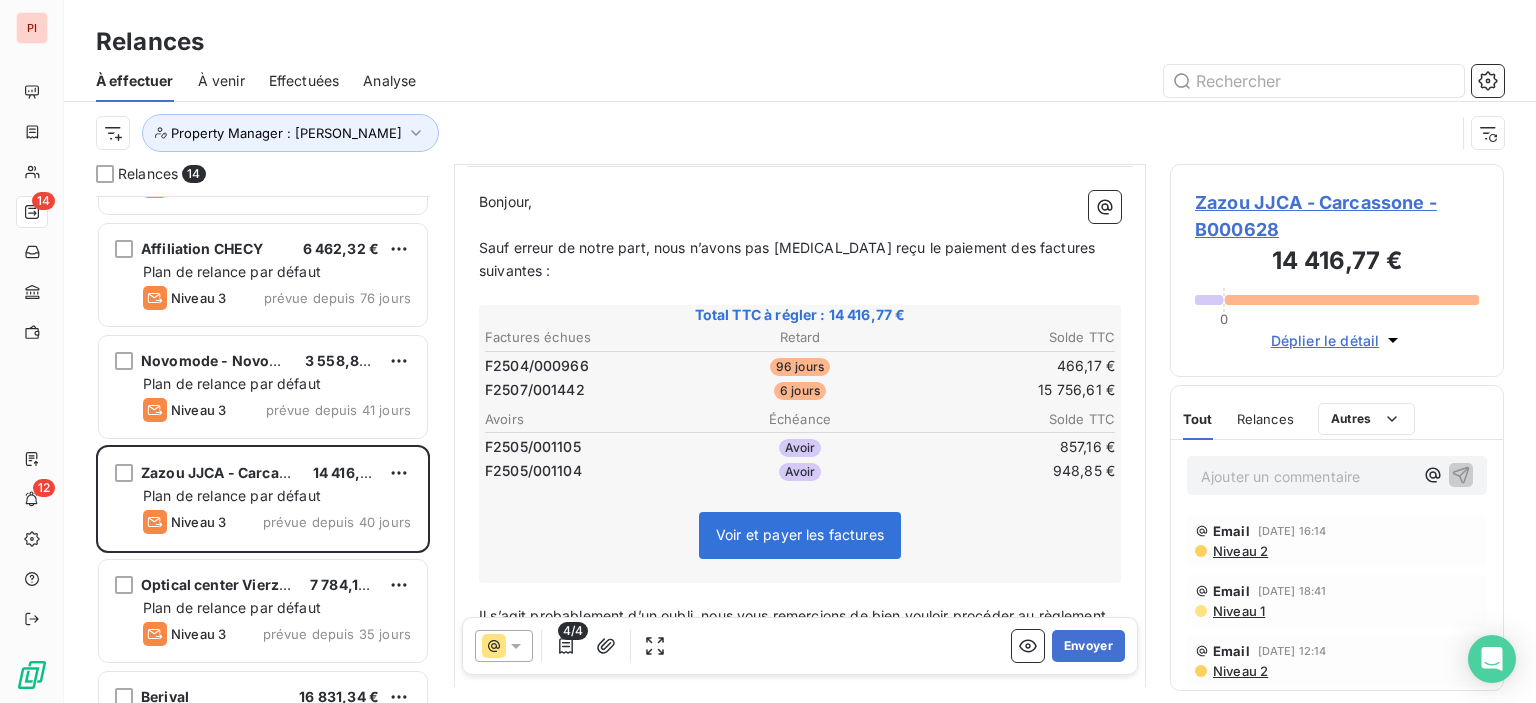 scroll, scrollTop: 128, scrollLeft: 0, axis: vertical 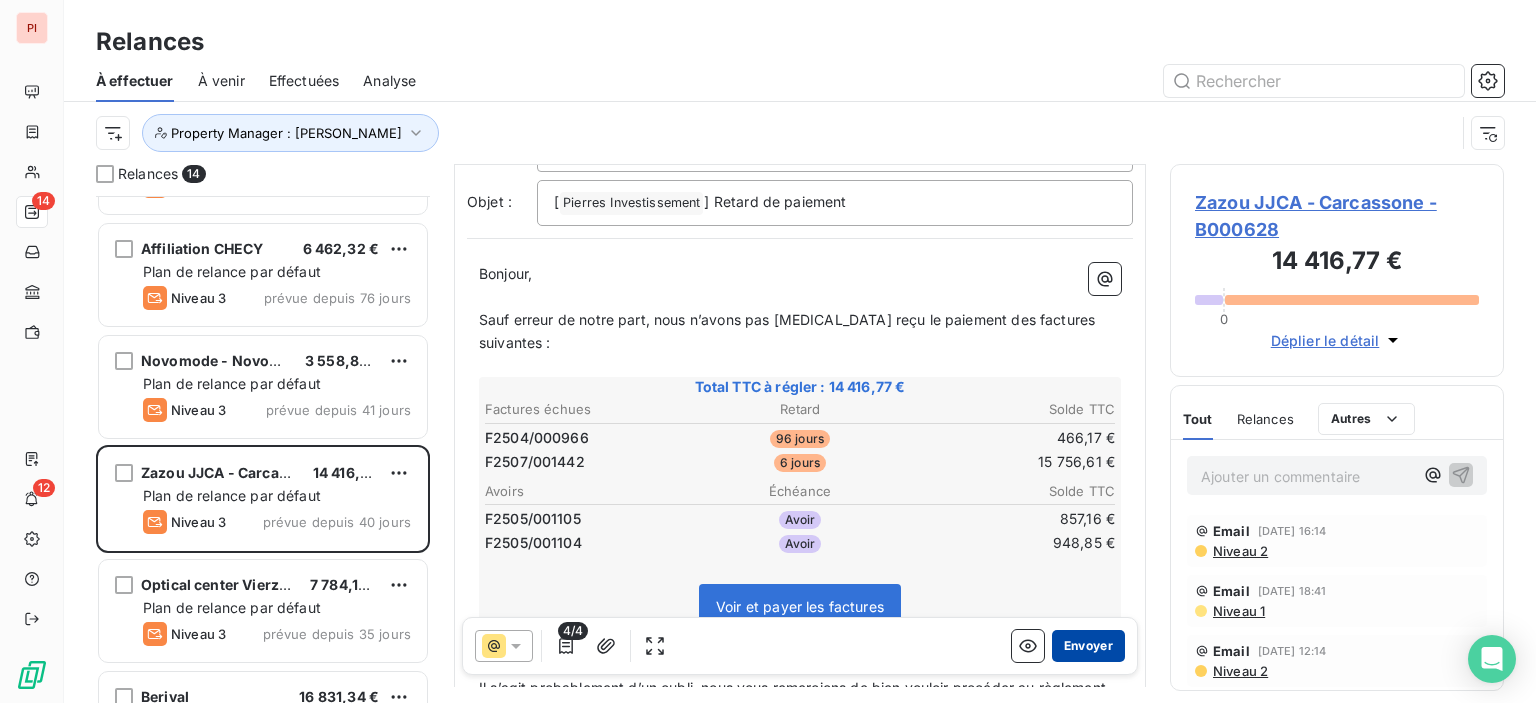 click on "Envoyer" at bounding box center [1088, 646] 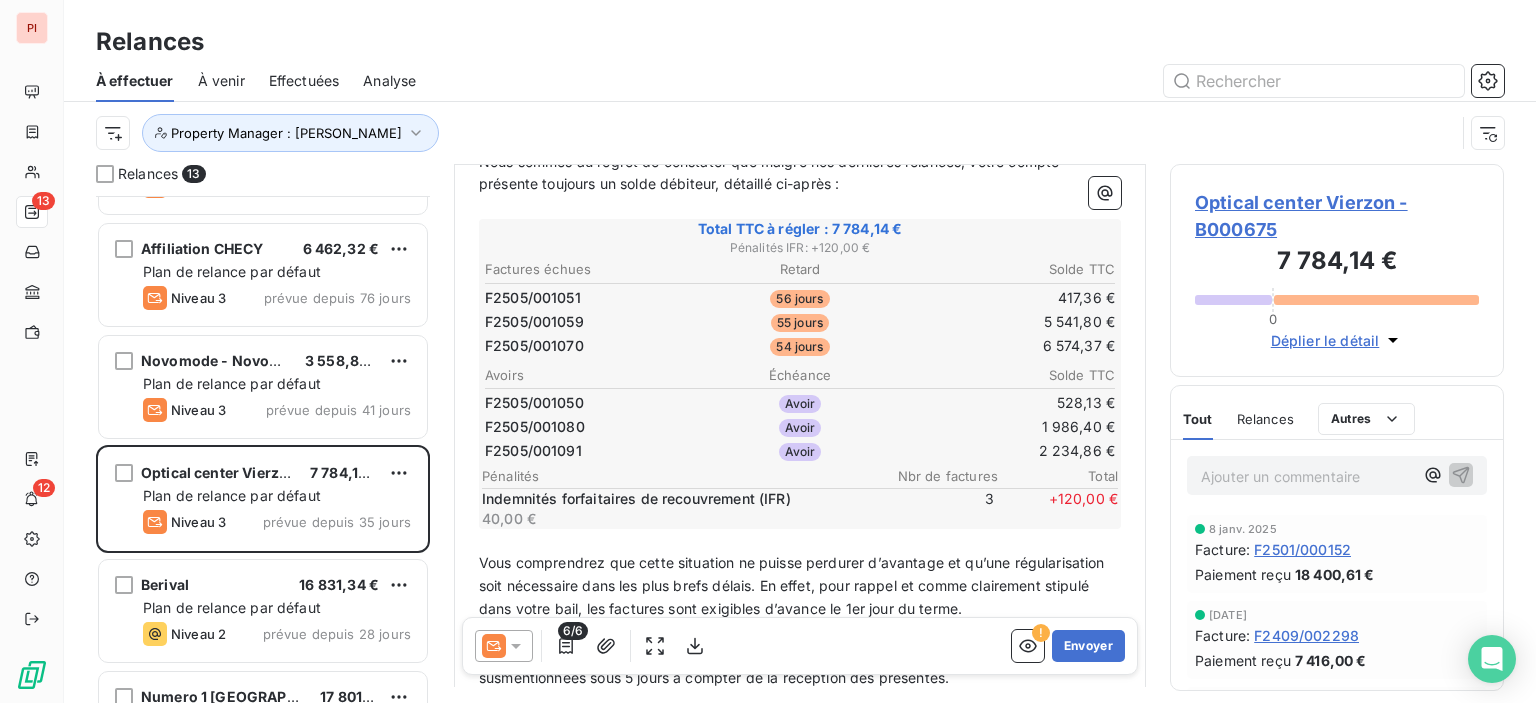 scroll, scrollTop: 200, scrollLeft: 0, axis: vertical 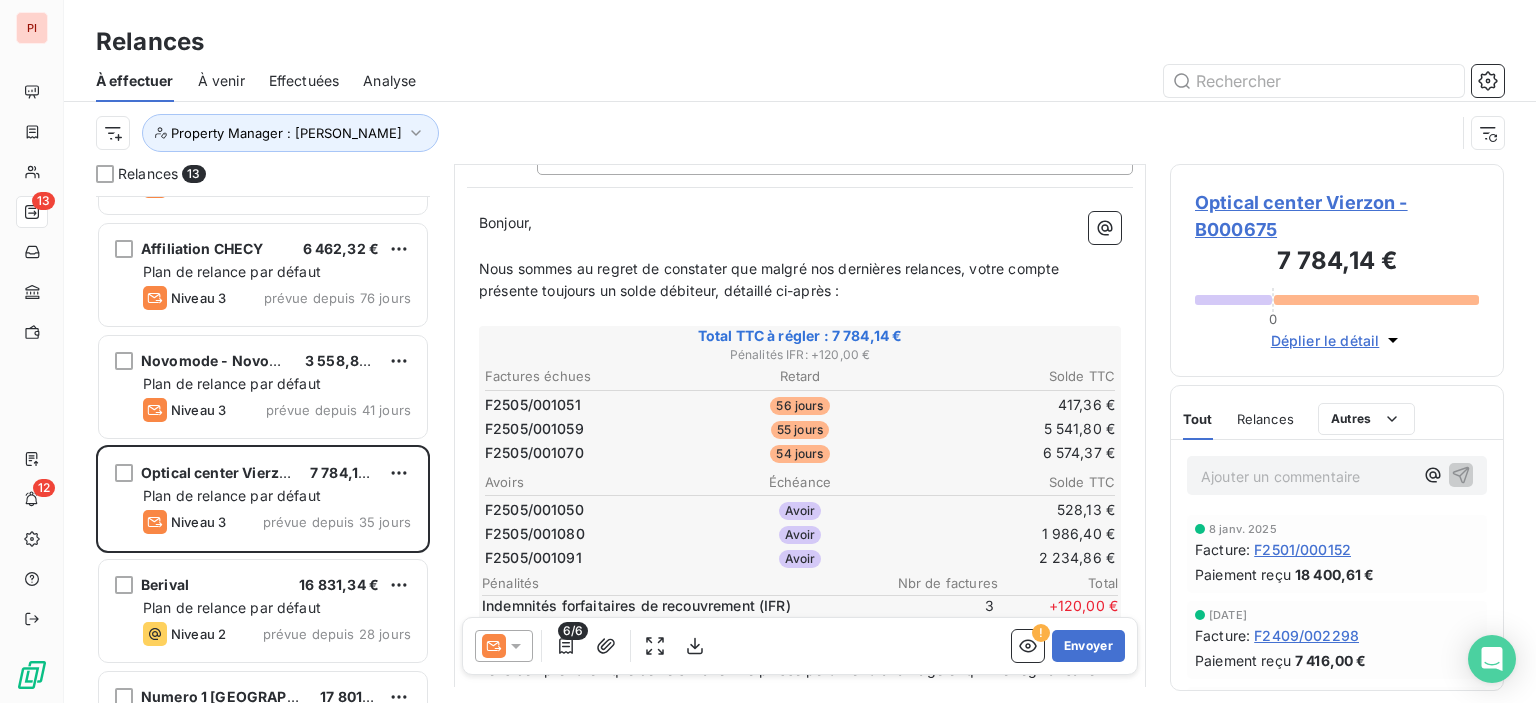 click 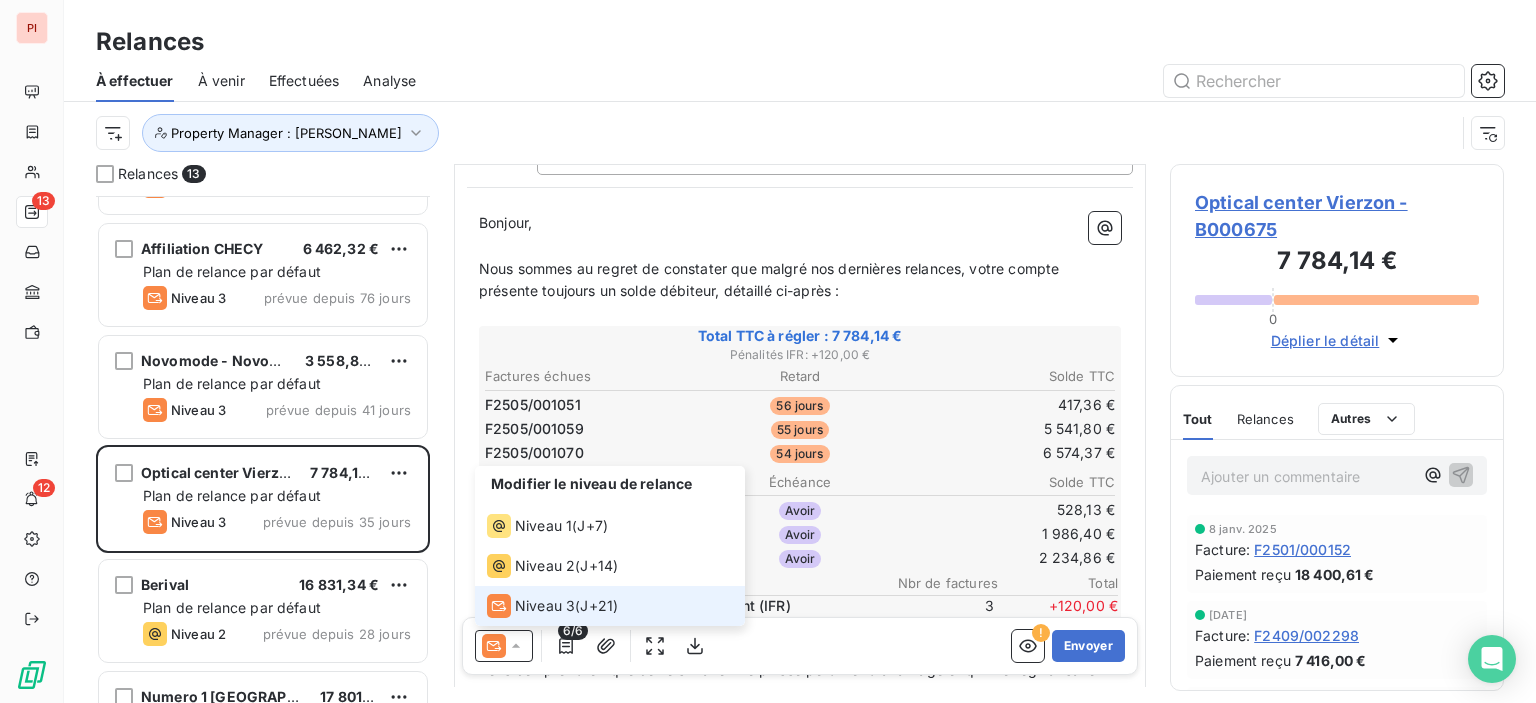 click on "Modifier le niveau de relance Niveau 1  ( J+7 ) Niveau 2  ( J+14 ) Niveau 3  ( J+21 ) 6/6 ! Envoyer" at bounding box center (800, 646) 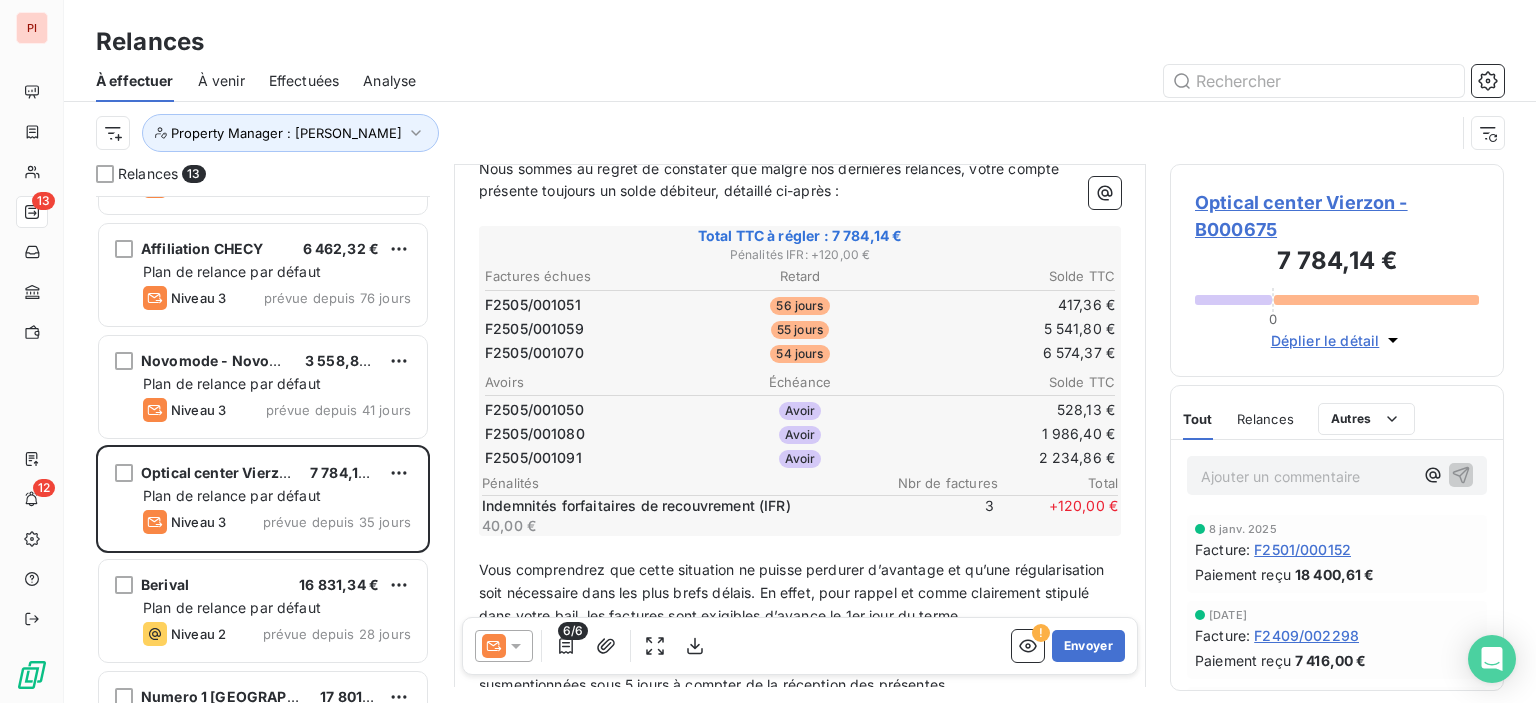 scroll, scrollTop: 200, scrollLeft: 0, axis: vertical 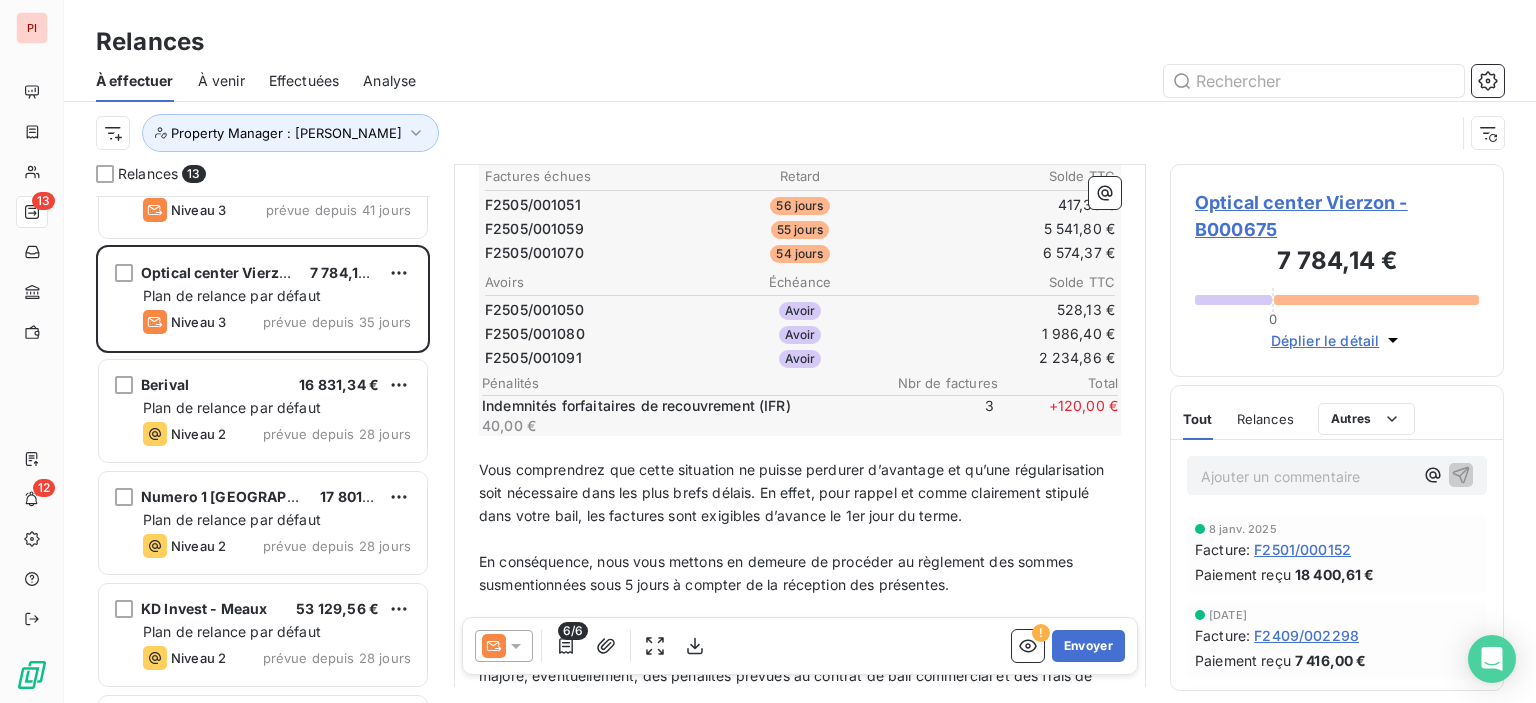 click at bounding box center [504, 646] 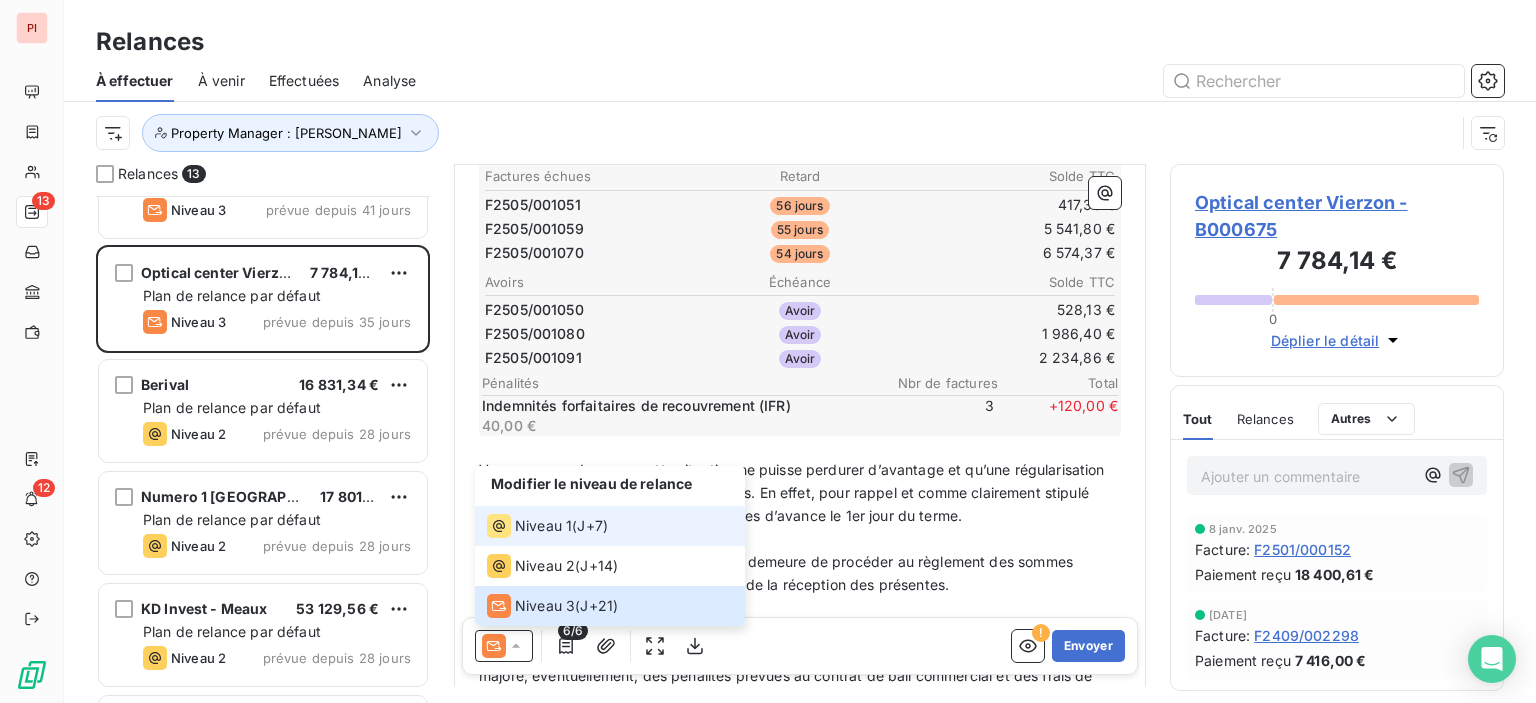 click on "Niveau 1  ( J+7 )" at bounding box center [547, 526] 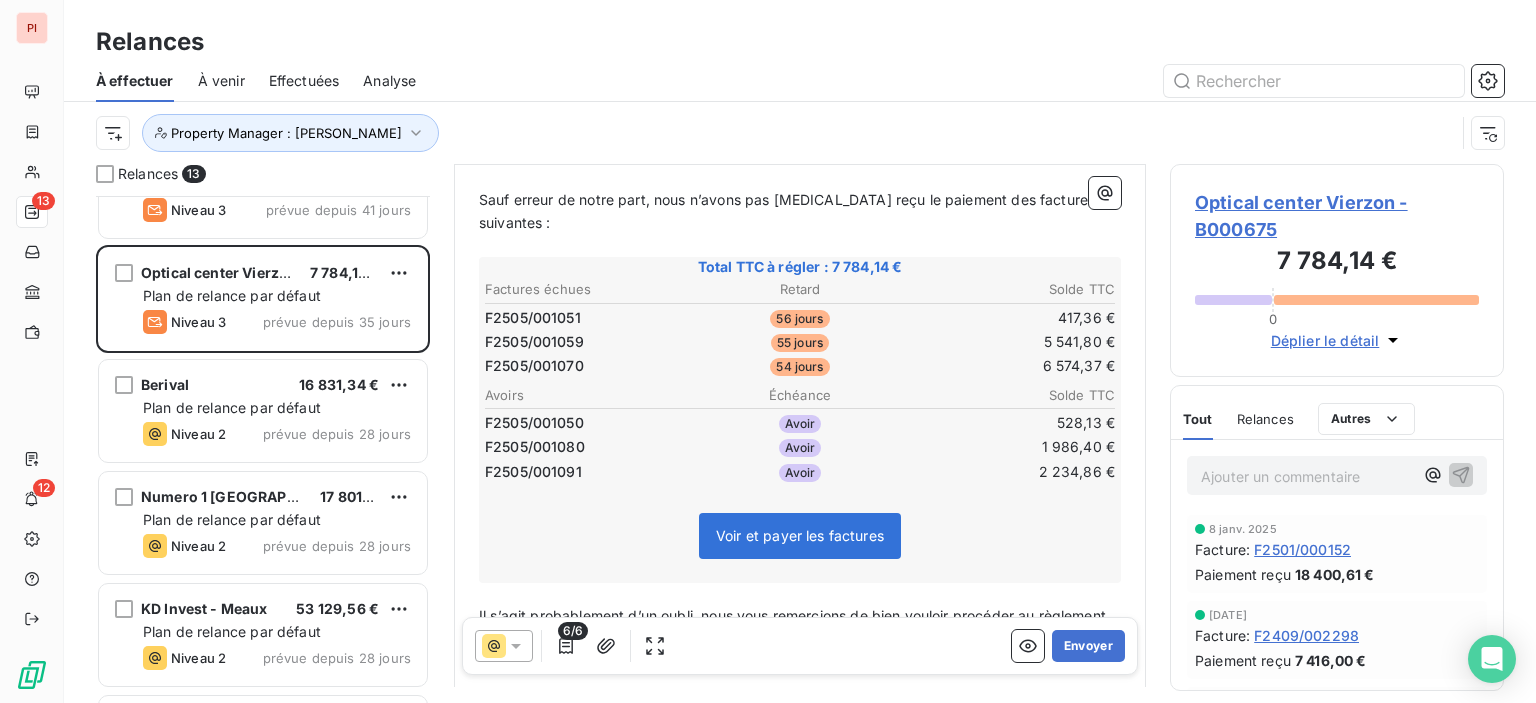 scroll, scrollTop: 300, scrollLeft: 0, axis: vertical 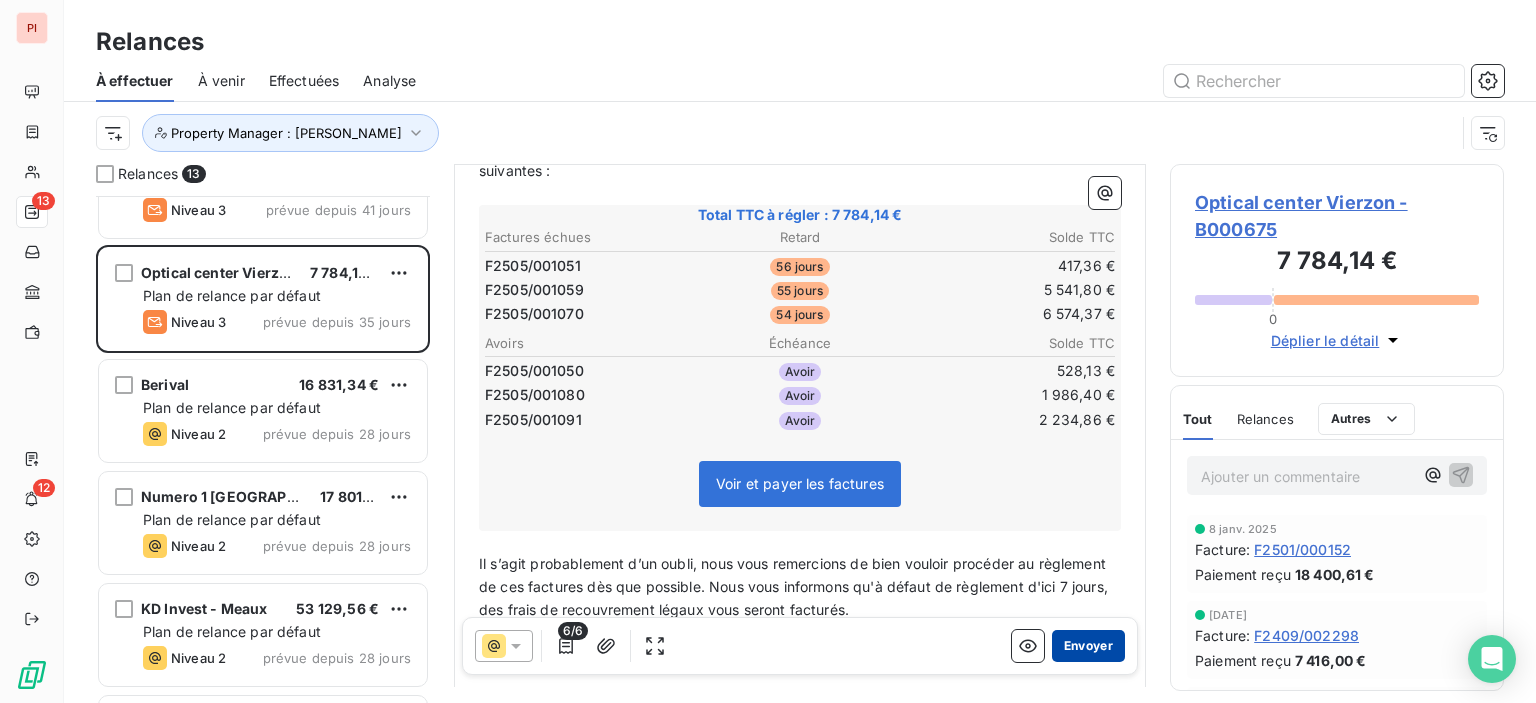 click on "Envoyer" at bounding box center [1088, 646] 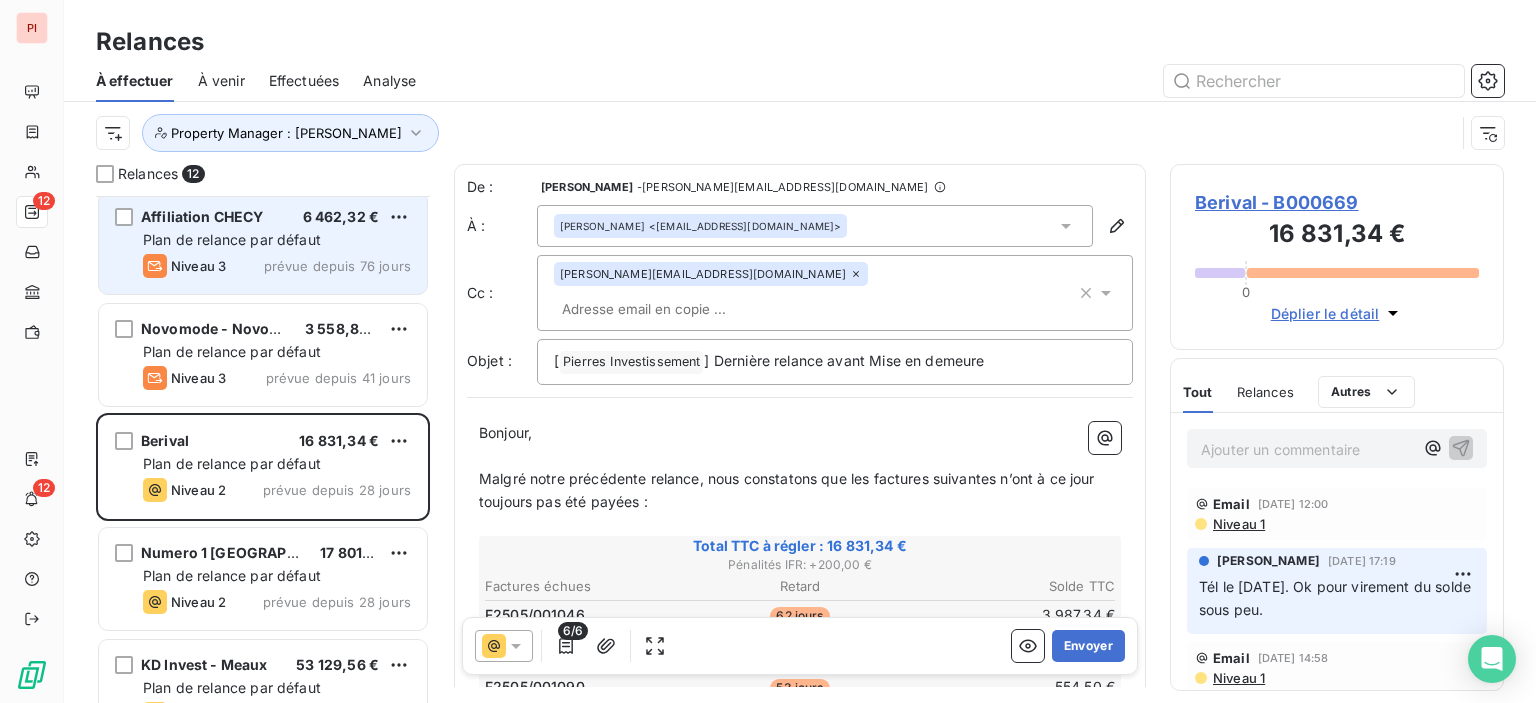 scroll, scrollTop: 300, scrollLeft: 0, axis: vertical 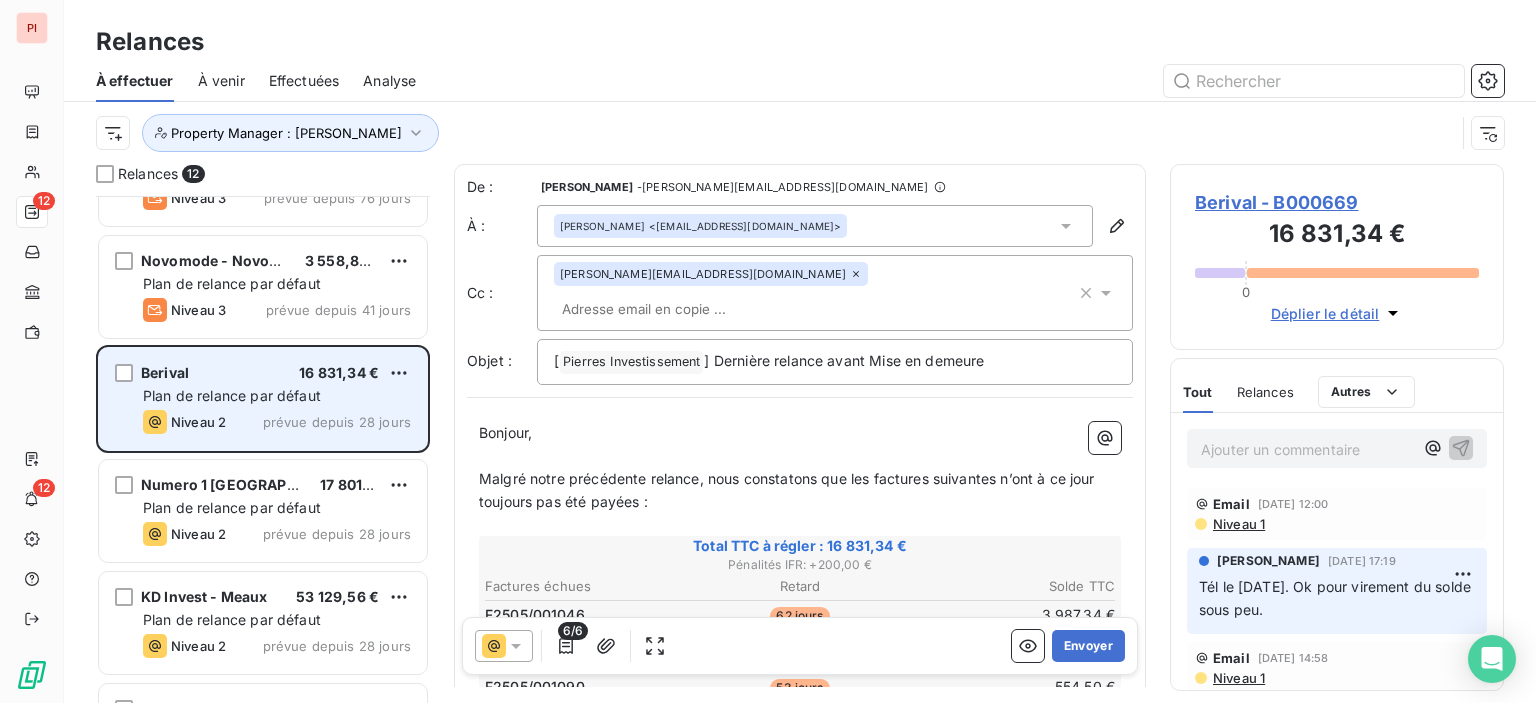 click on "Niveau 2 prévue depuis 28 jours" at bounding box center (277, 422) 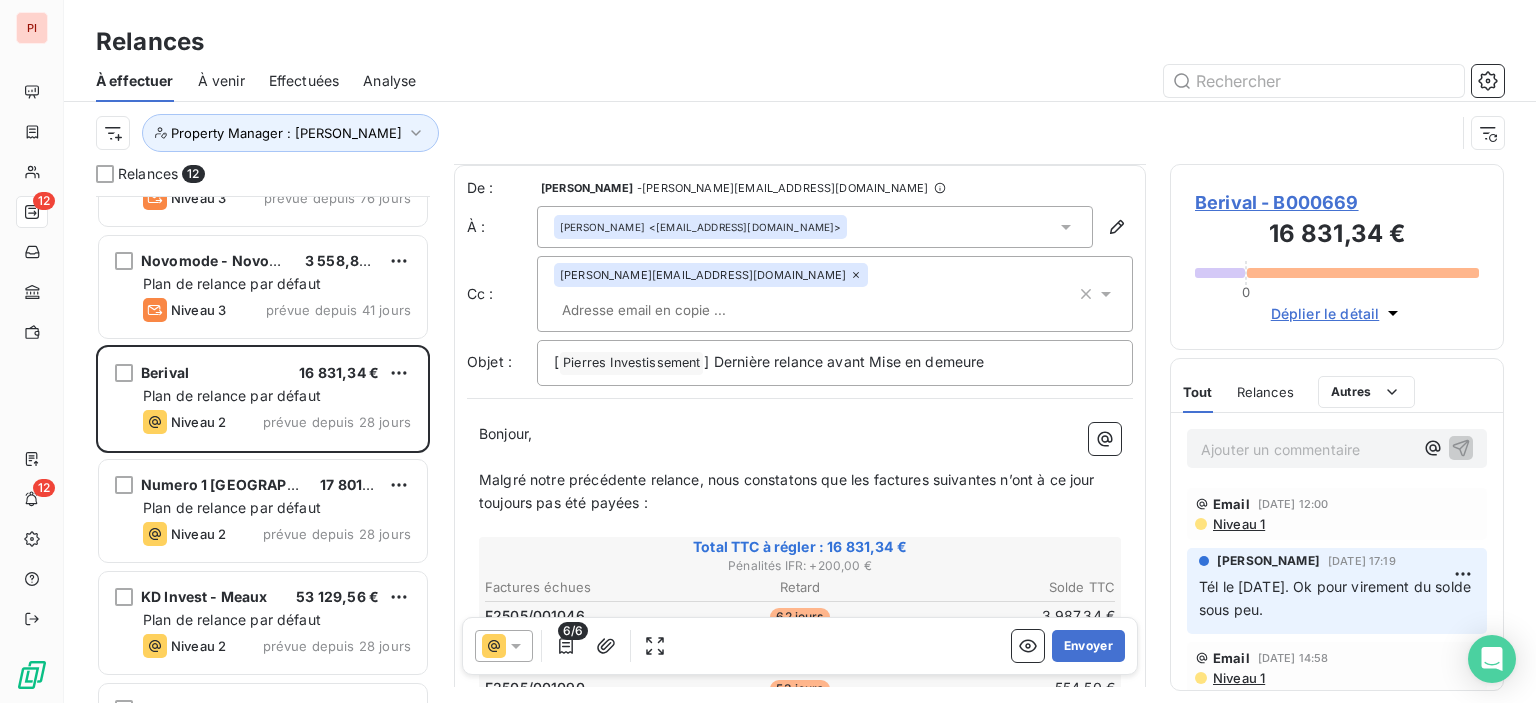 scroll, scrollTop: 300, scrollLeft: 0, axis: vertical 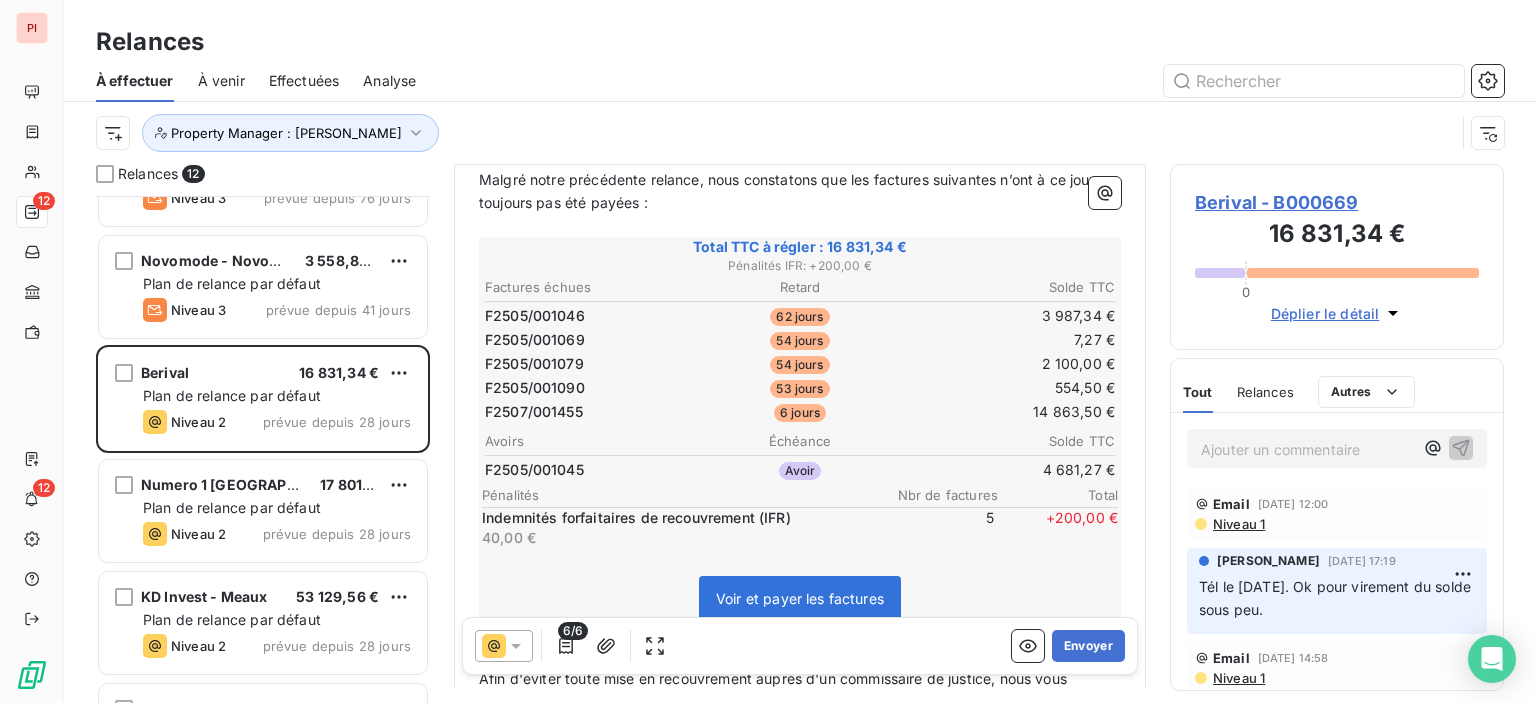 click 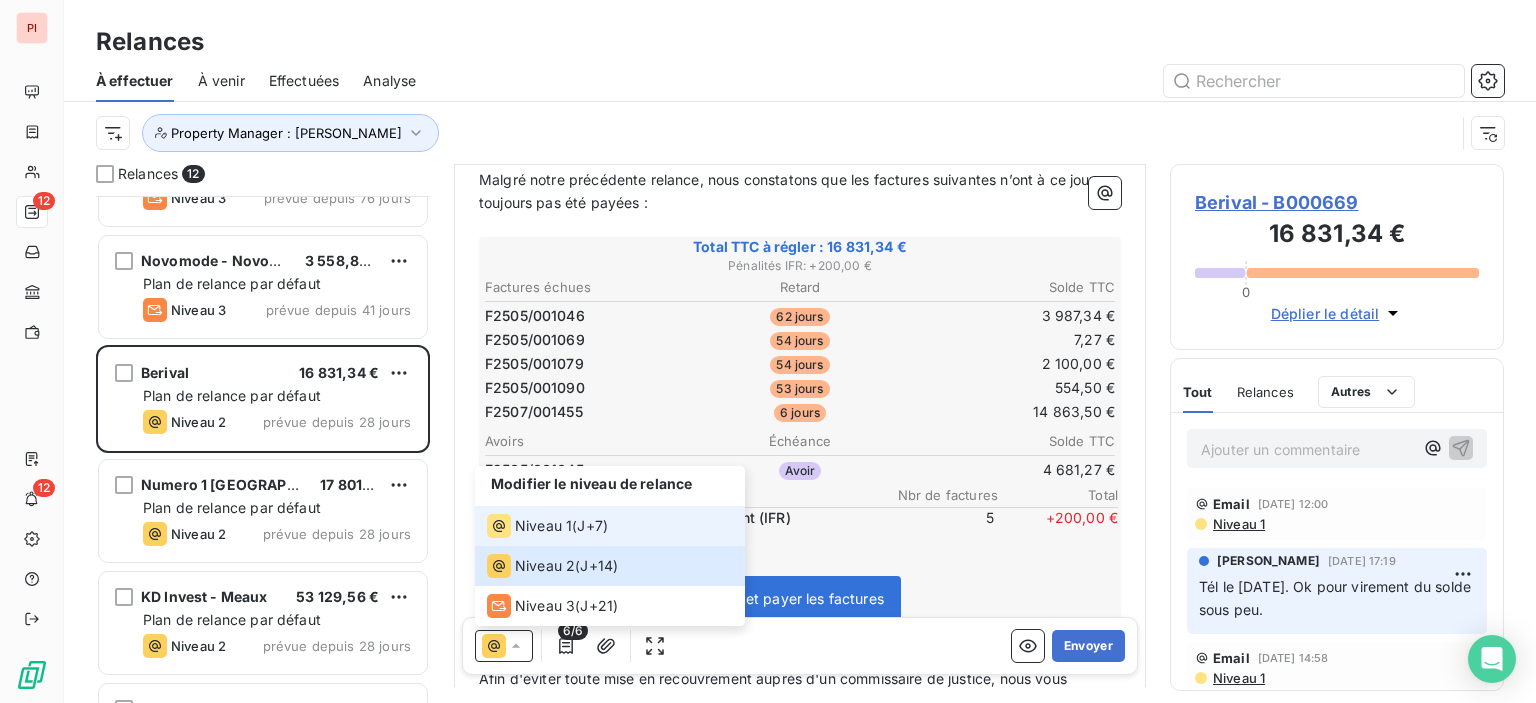 click on "Niveau 1  ( J+7 )" at bounding box center [547, 526] 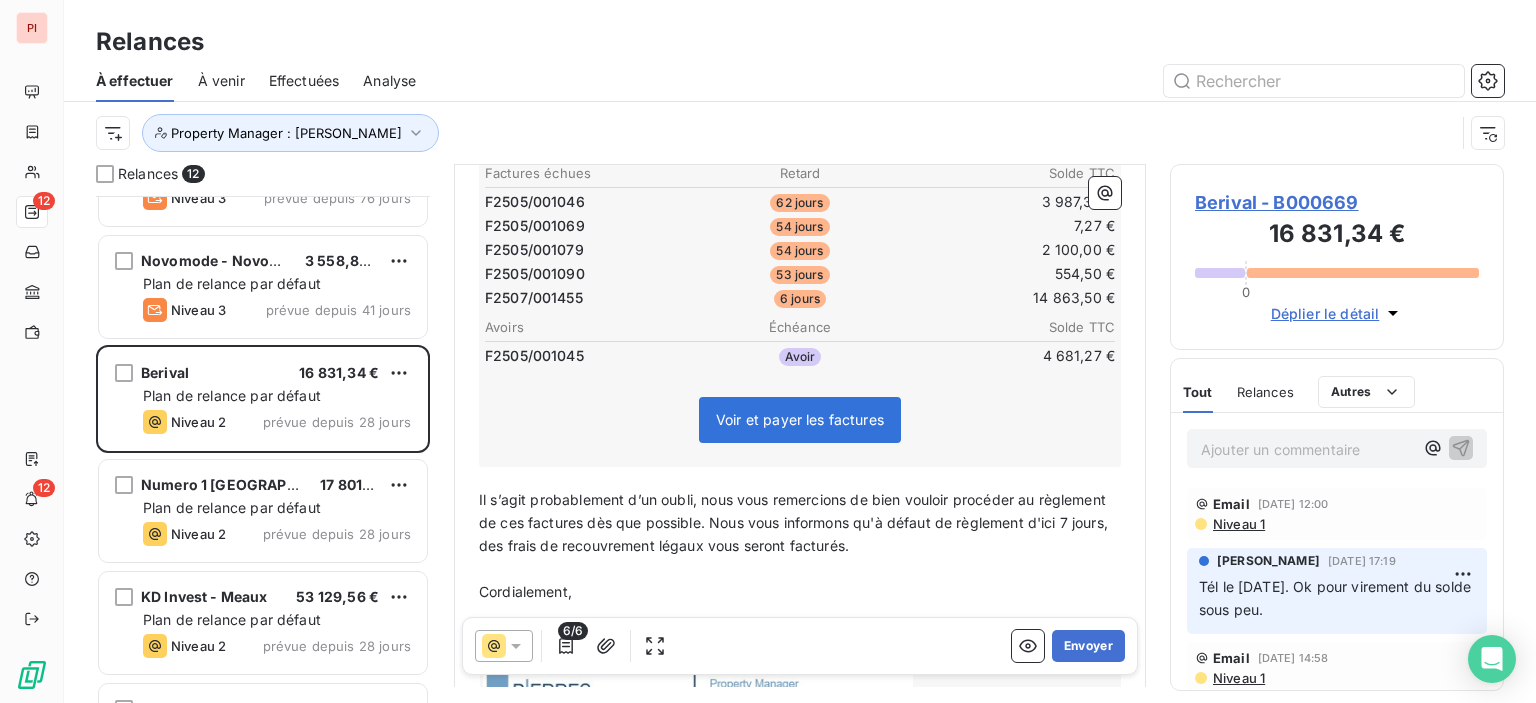 scroll, scrollTop: 399, scrollLeft: 0, axis: vertical 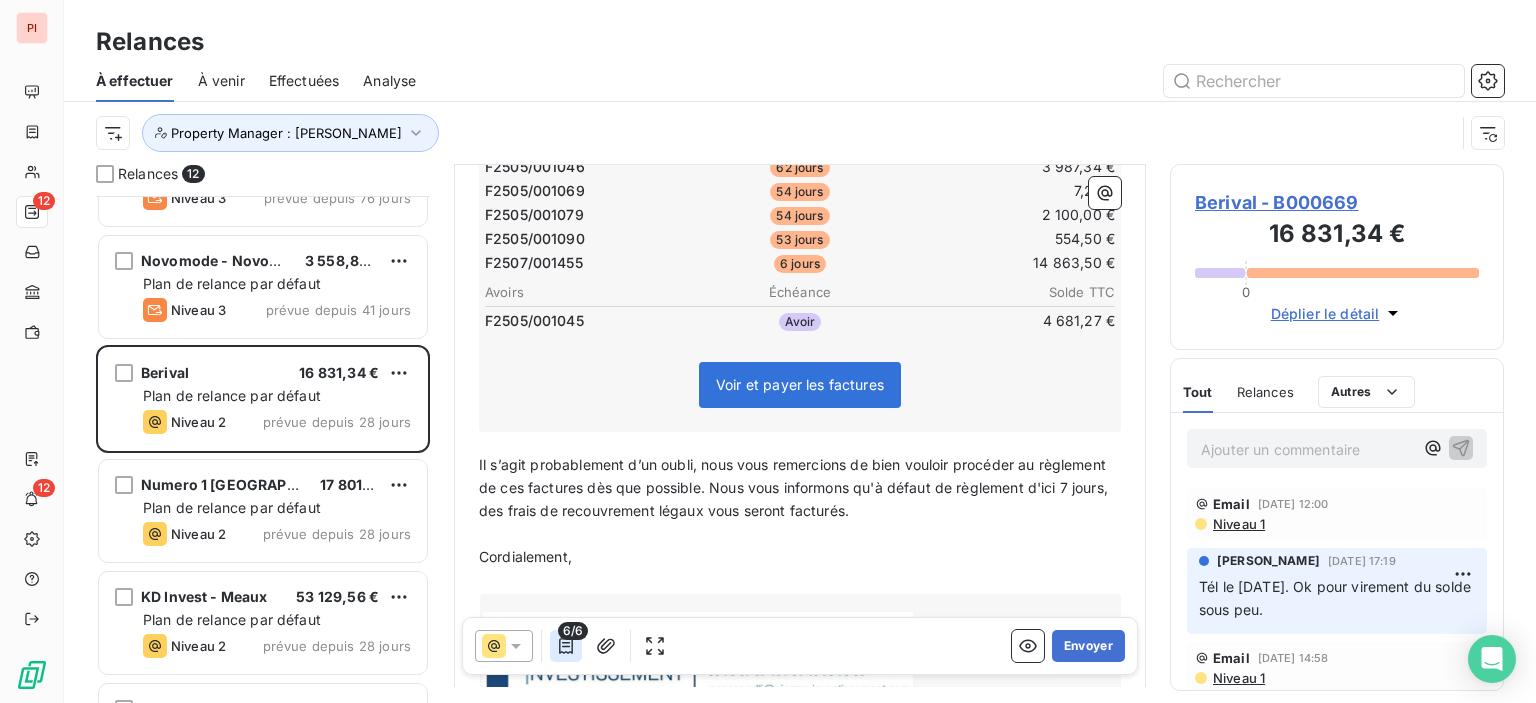click 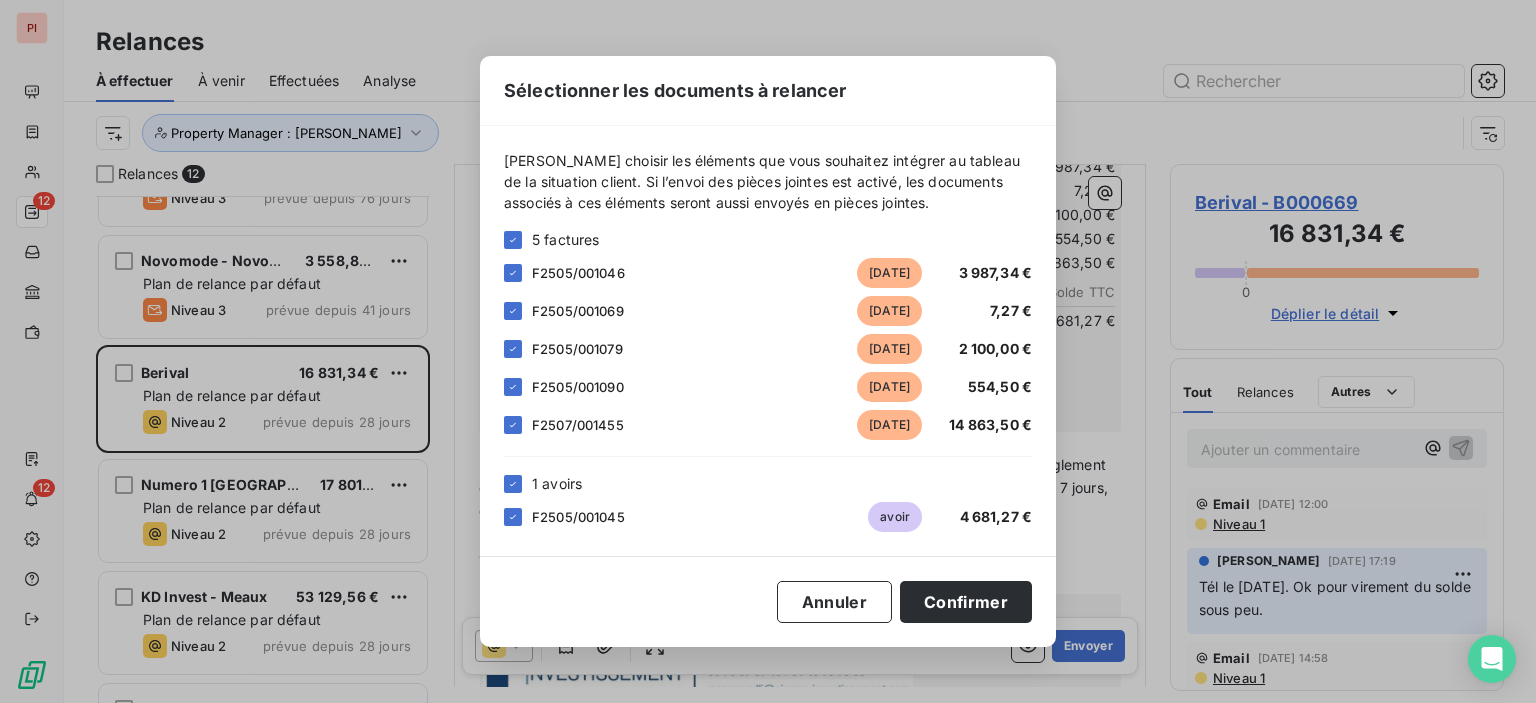 click on "5 factures" at bounding box center (566, 239) 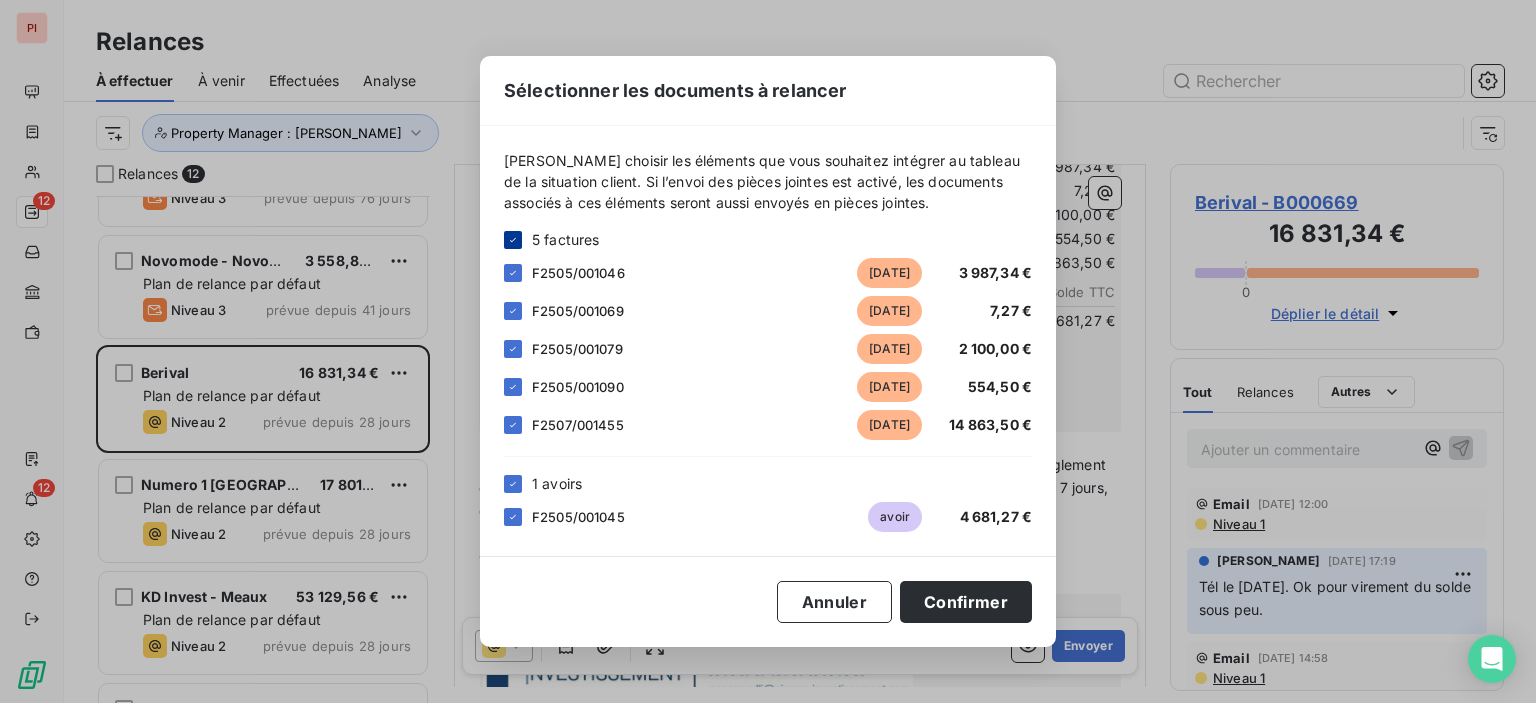 click 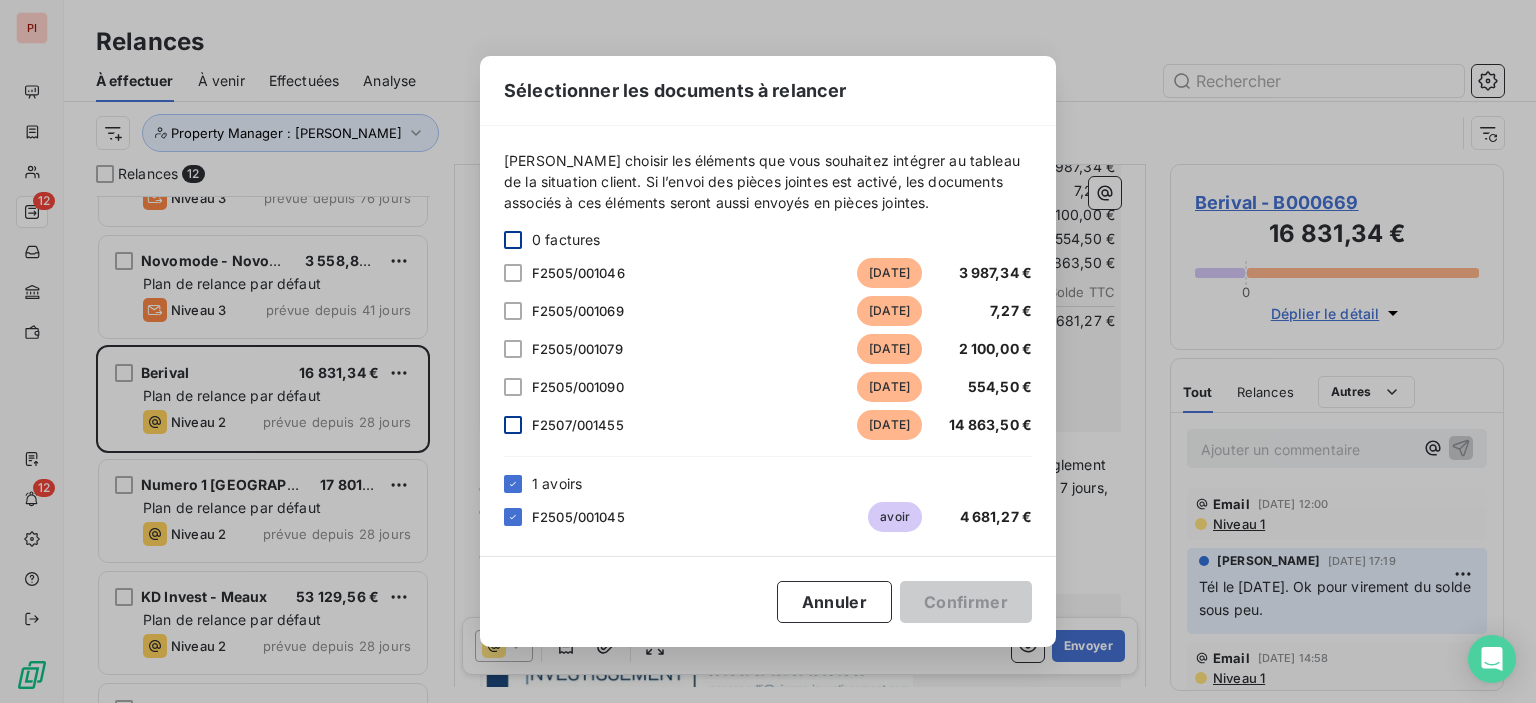 click at bounding box center (513, 425) 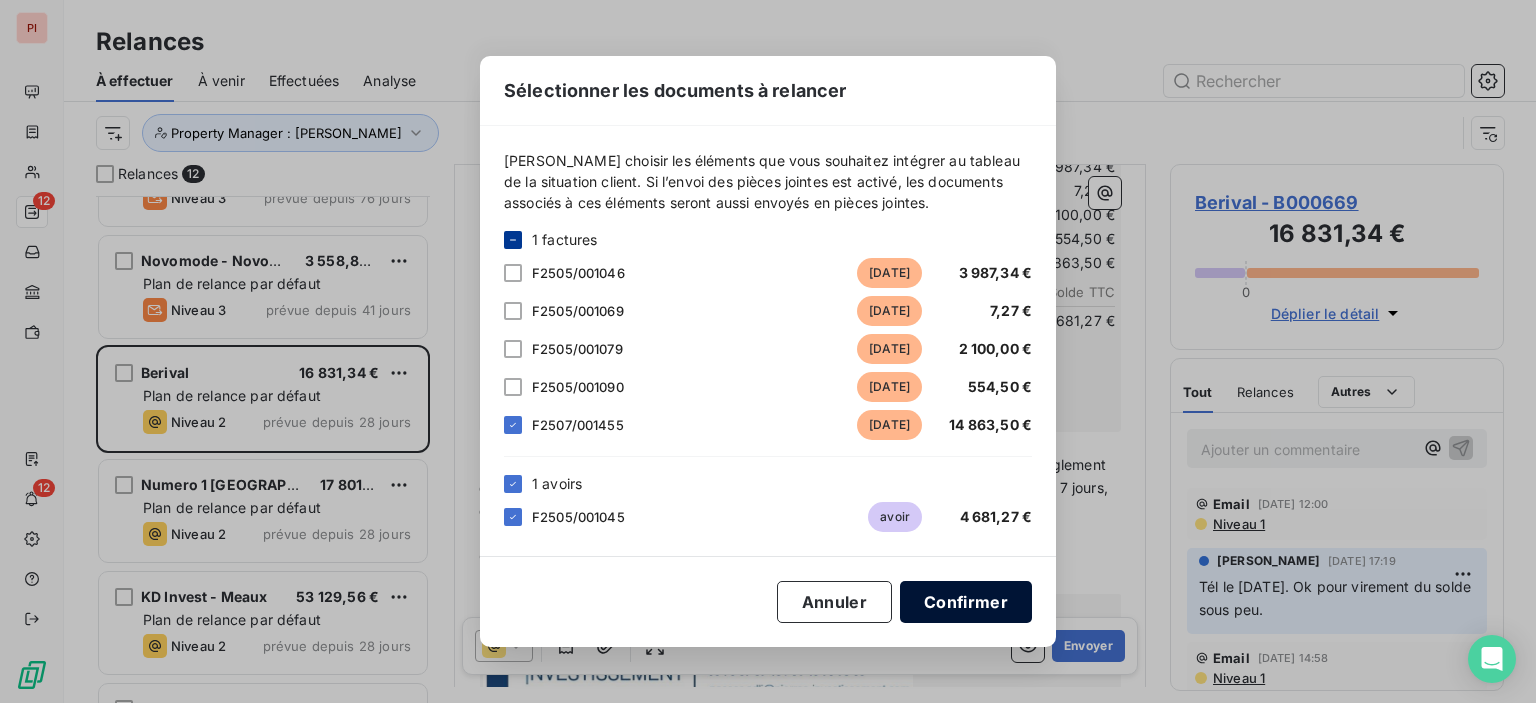click on "Confirmer" at bounding box center [966, 602] 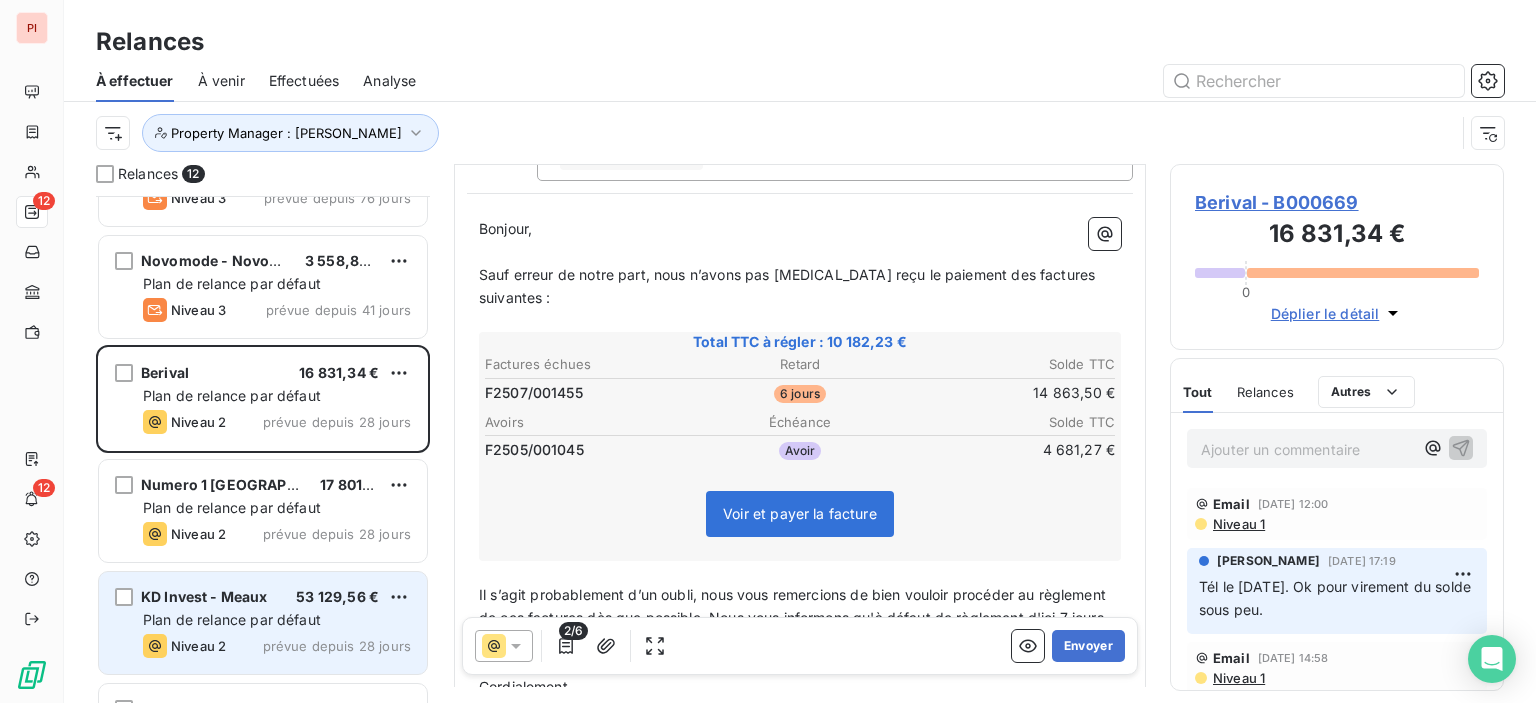scroll, scrollTop: 200, scrollLeft: 0, axis: vertical 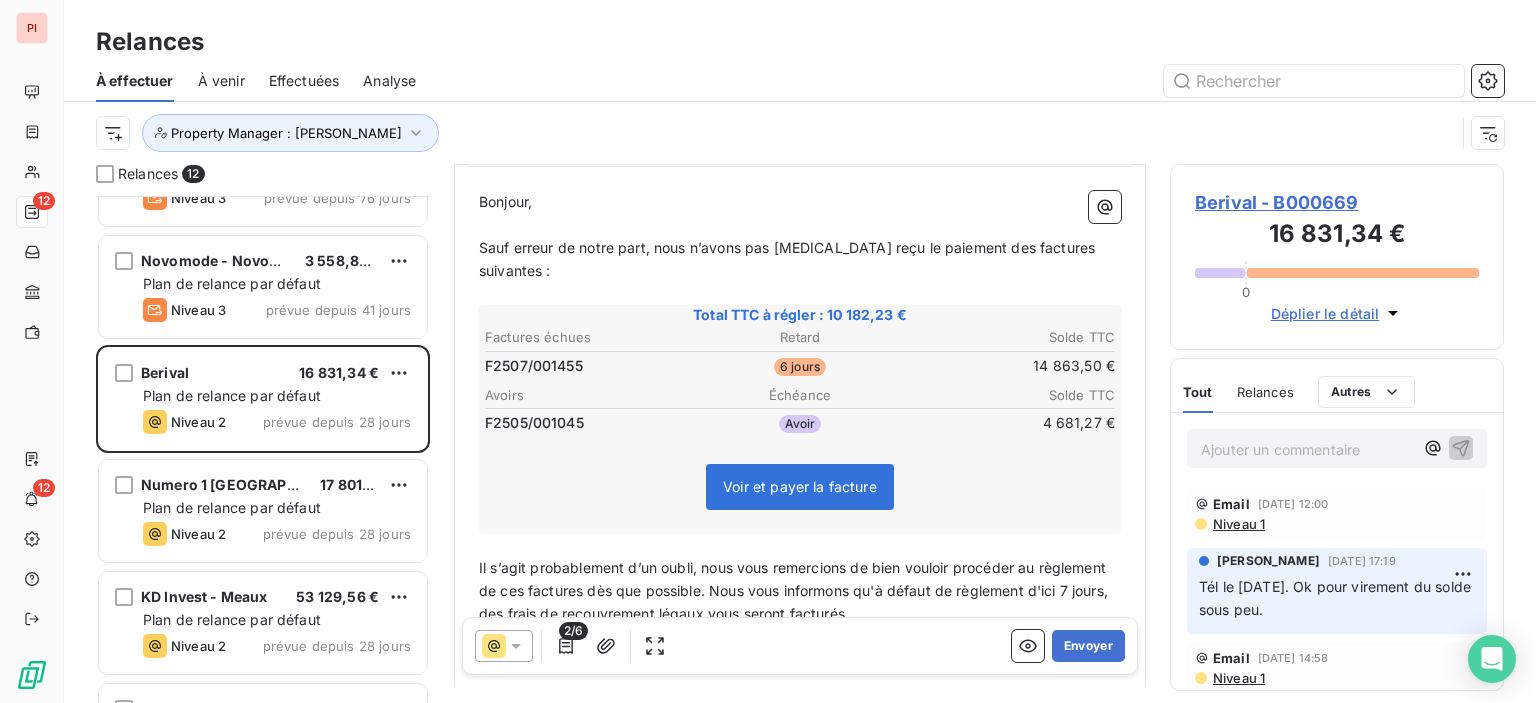 click at bounding box center [504, 646] 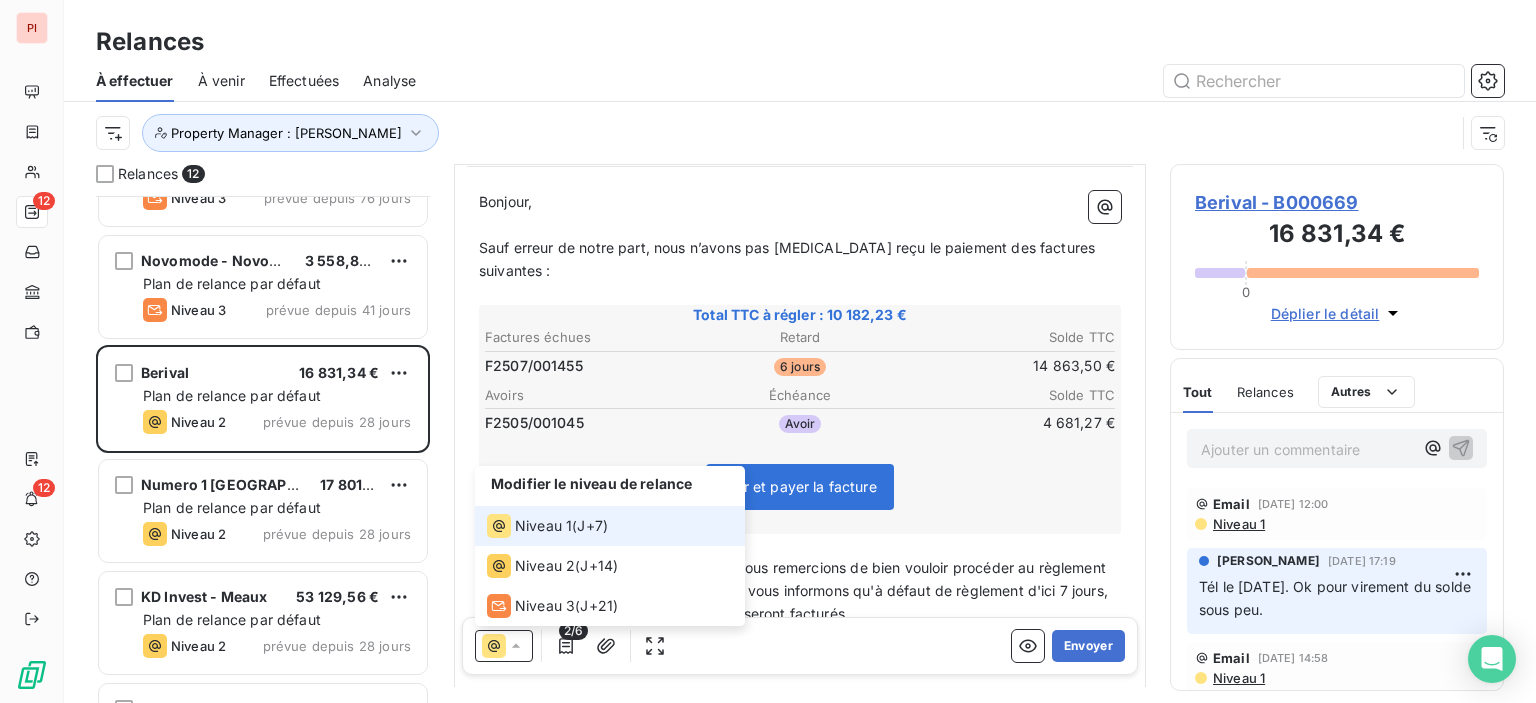 click on "Niveau 1" at bounding box center (543, 526) 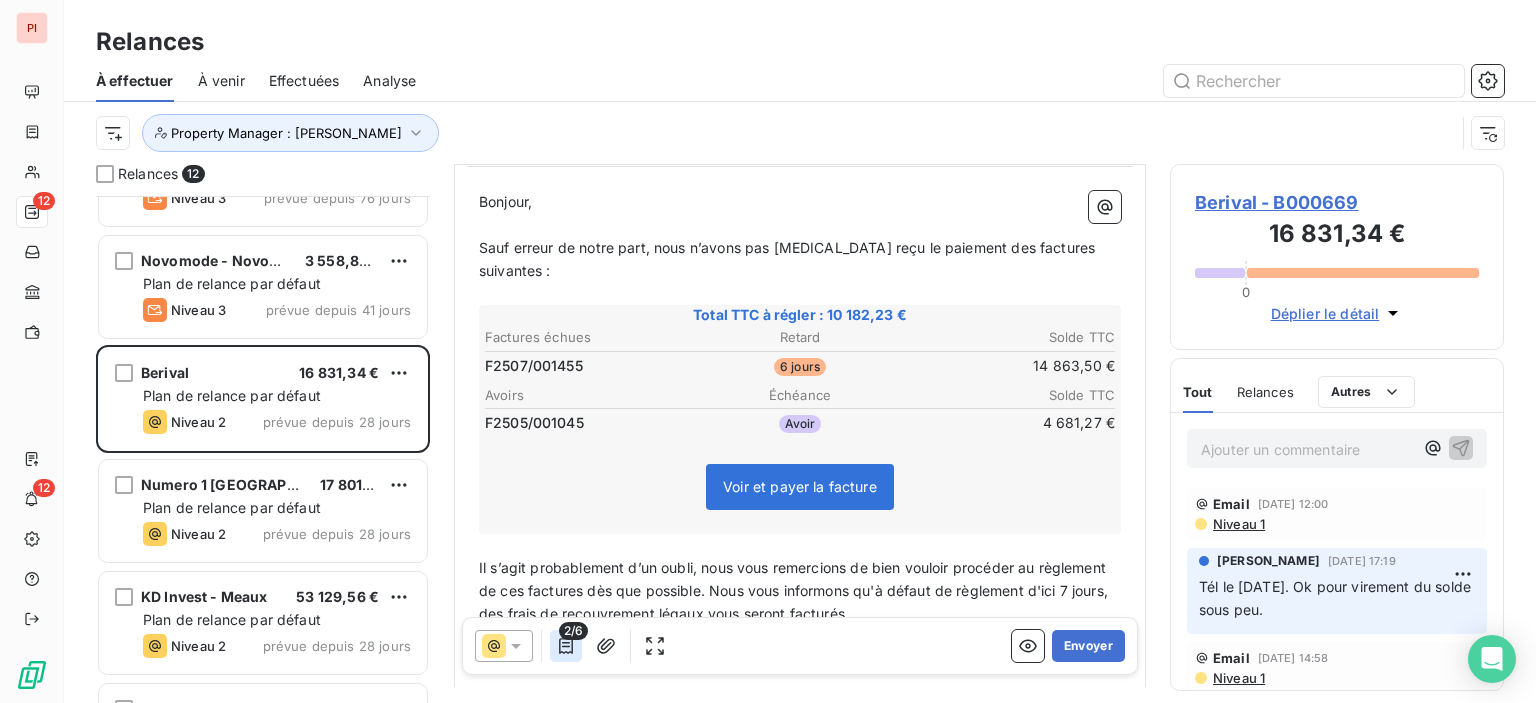 click 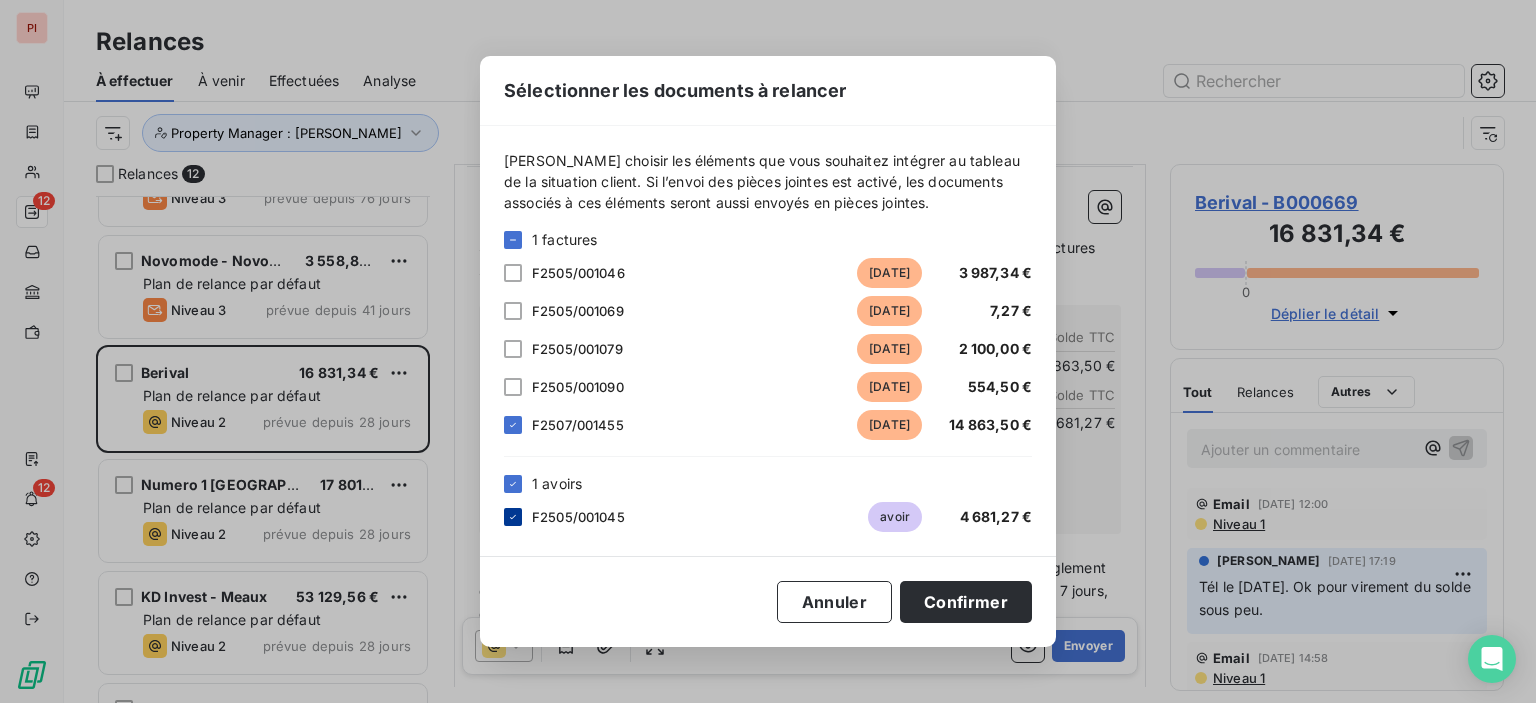 click 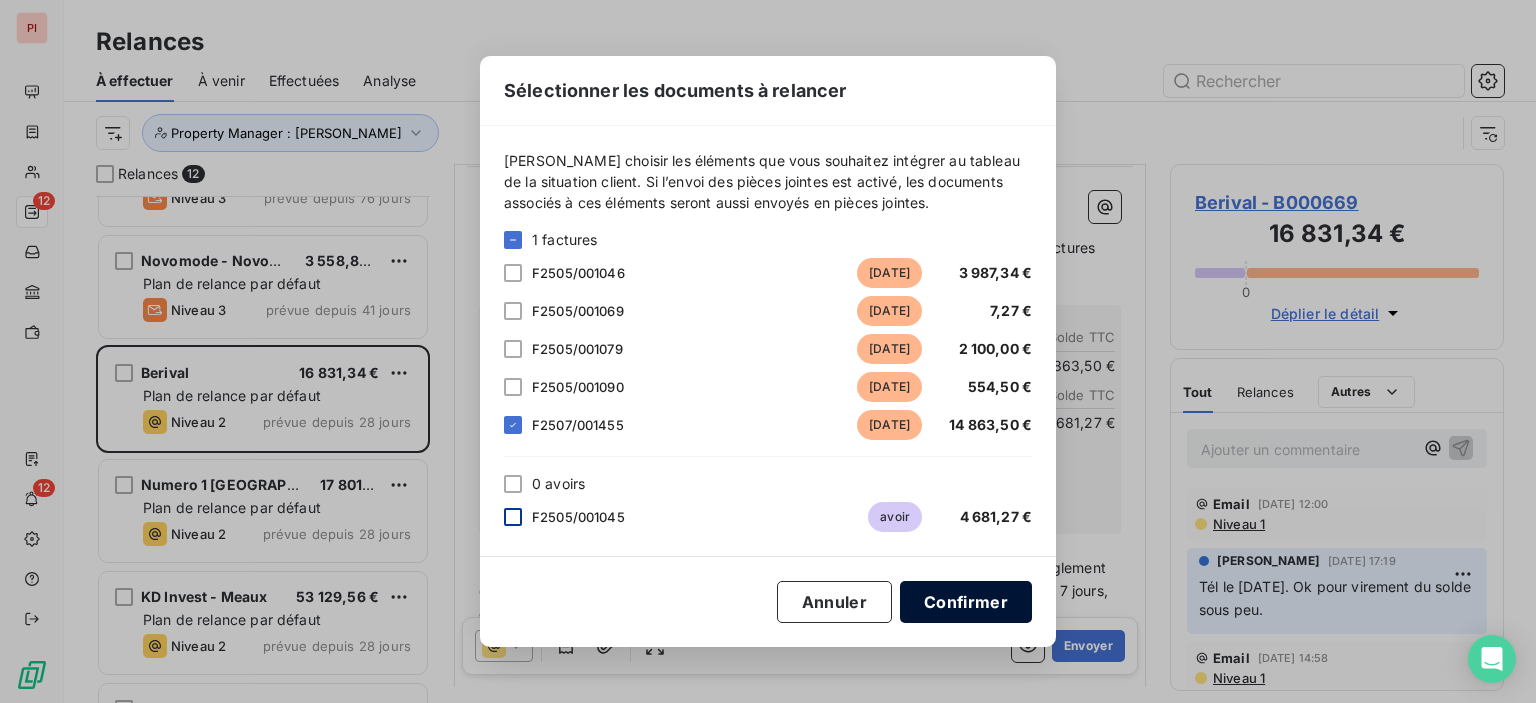 click on "Confirmer" at bounding box center (966, 602) 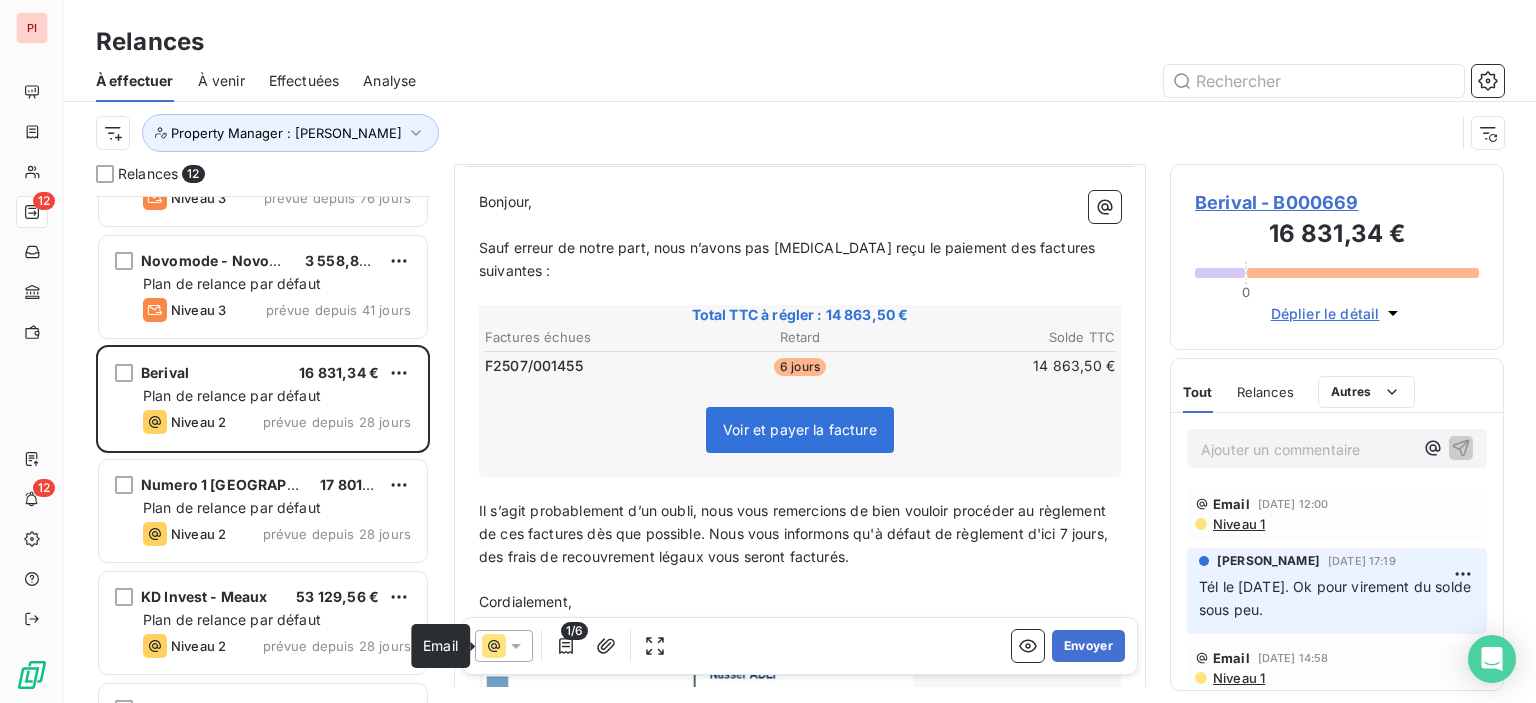 click 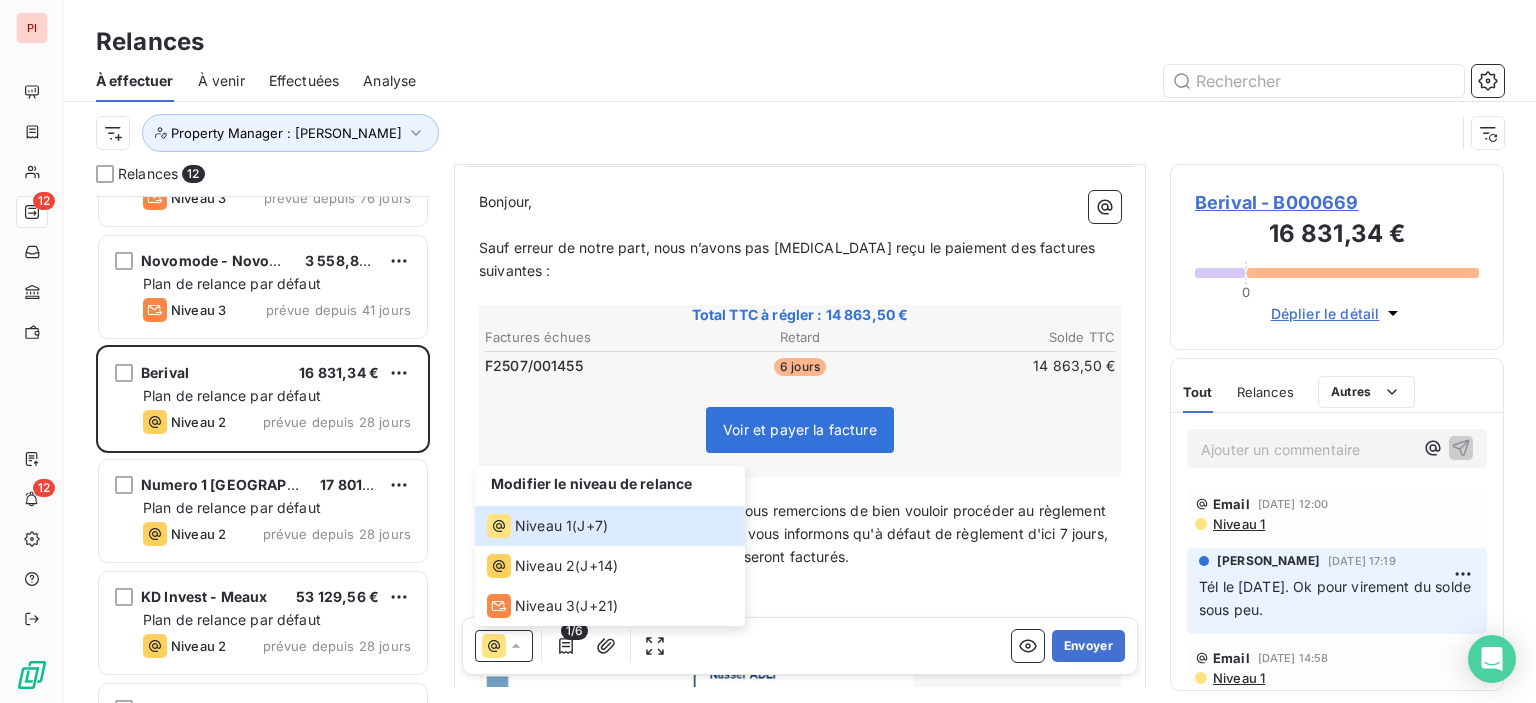 click on "Cordialement," at bounding box center [800, 602] 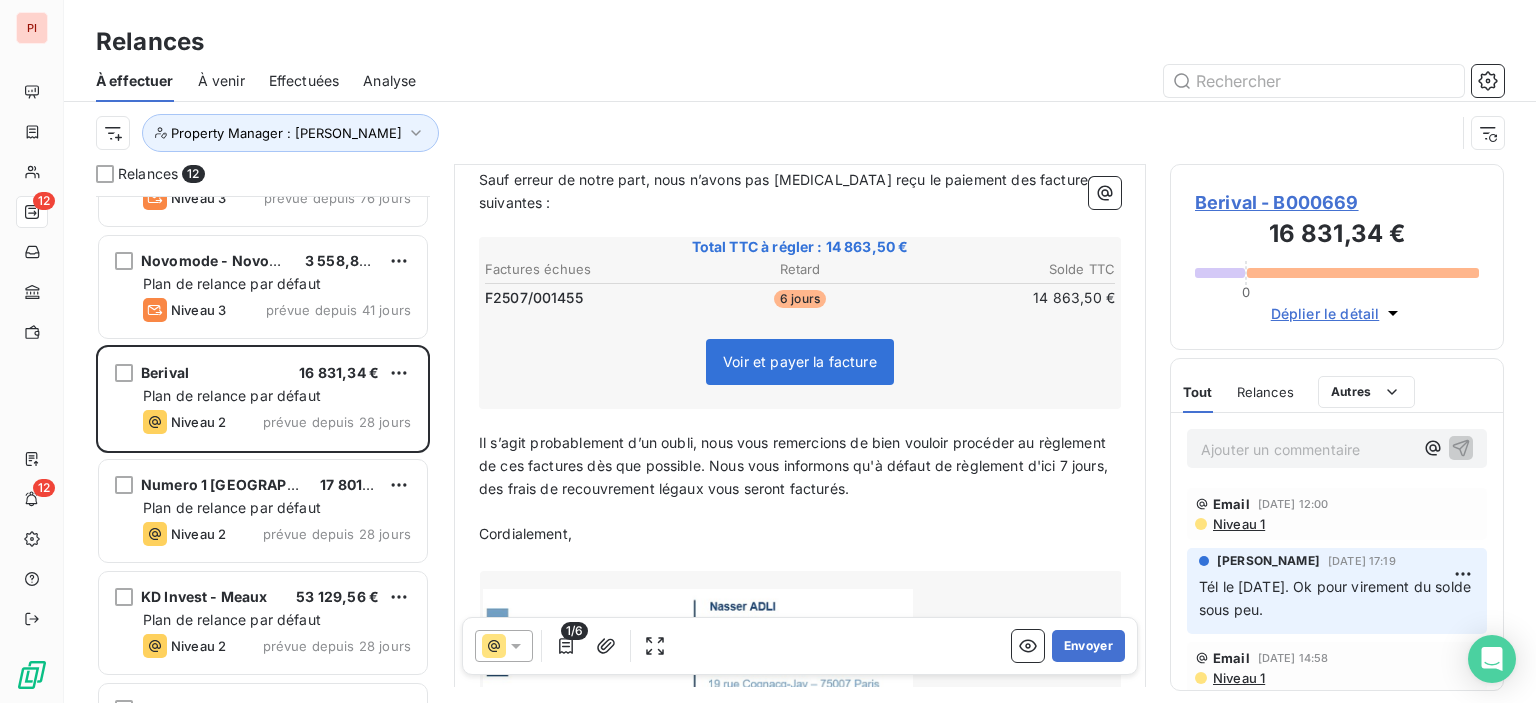 scroll, scrollTop: 300, scrollLeft: 0, axis: vertical 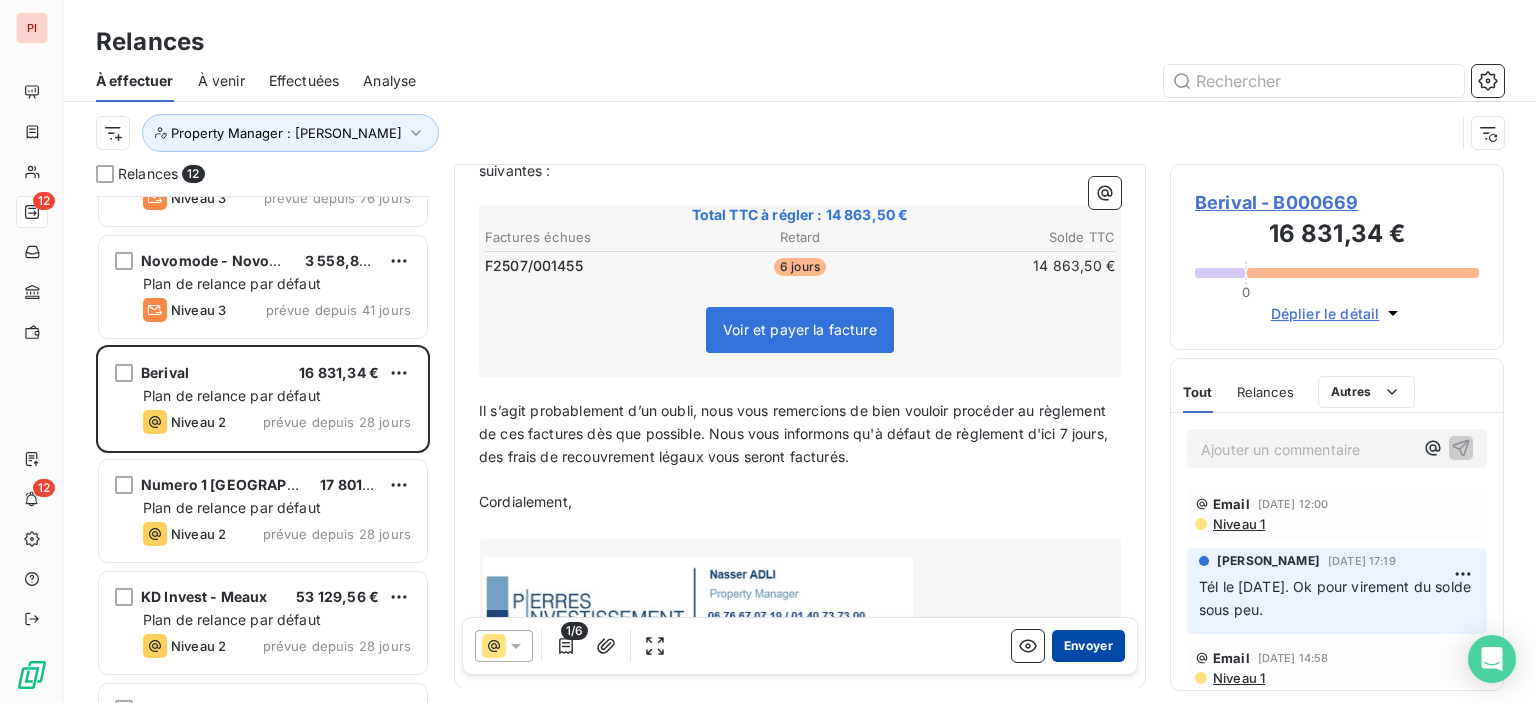 click on "Envoyer" at bounding box center (1088, 646) 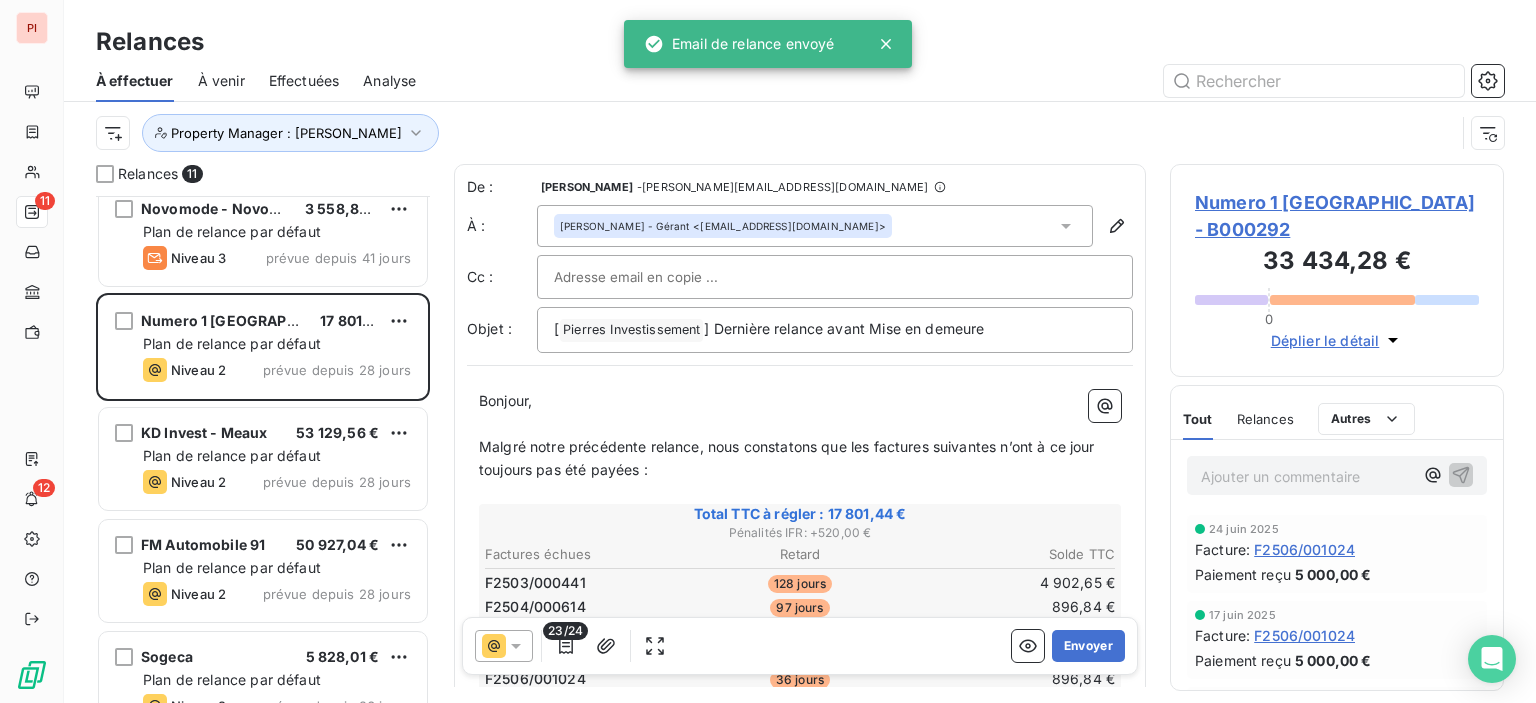 scroll, scrollTop: 400, scrollLeft: 0, axis: vertical 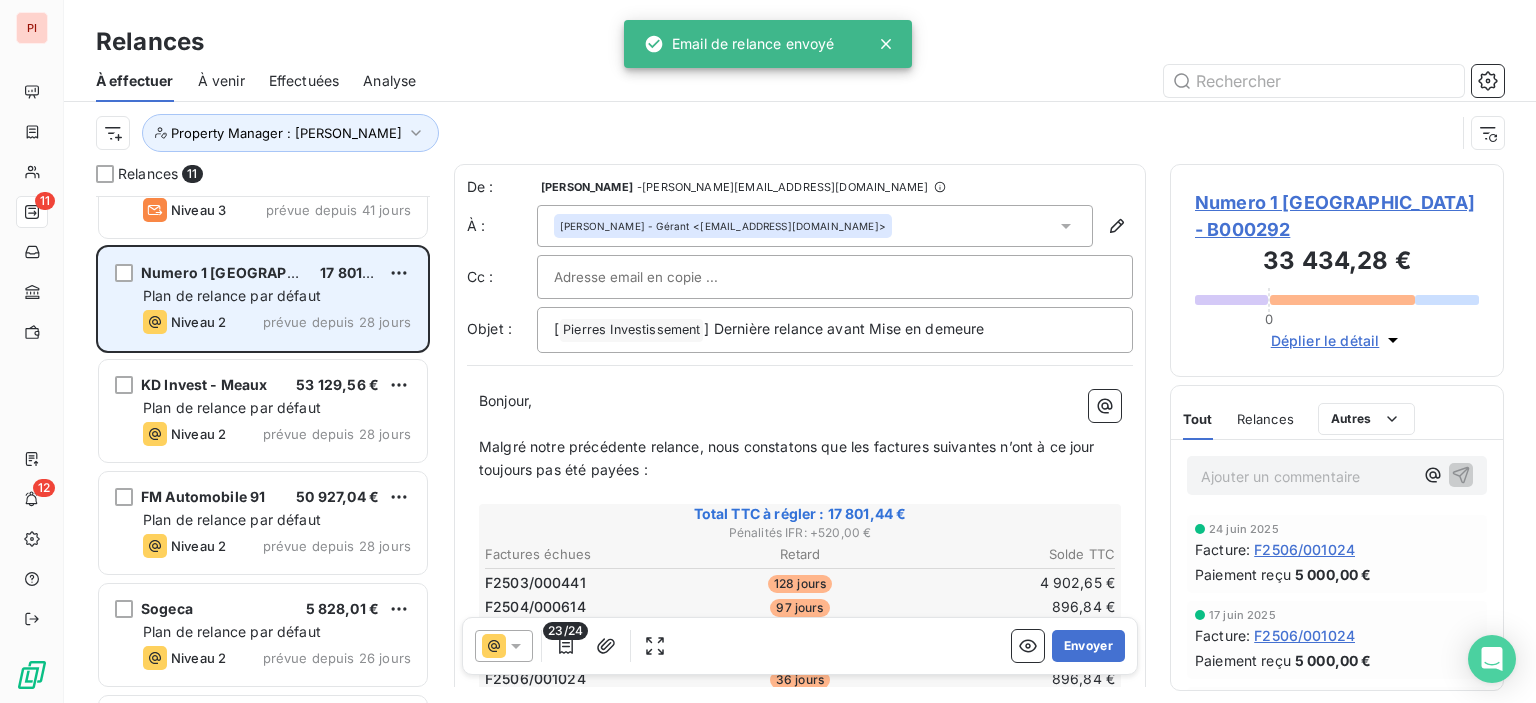 click on "Plan de relance par défaut" at bounding box center [232, 295] 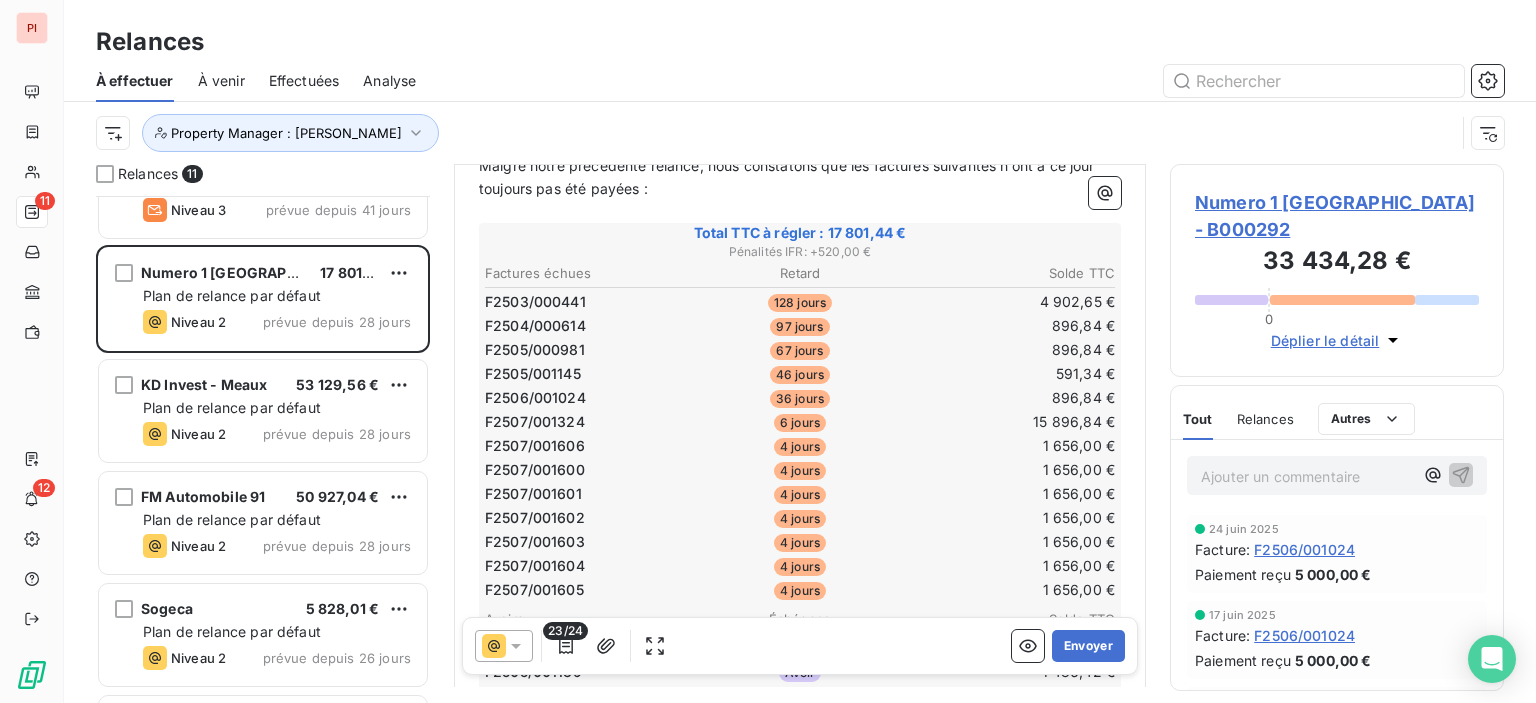 scroll, scrollTop: 300, scrollLeft: 0, axis: vertical 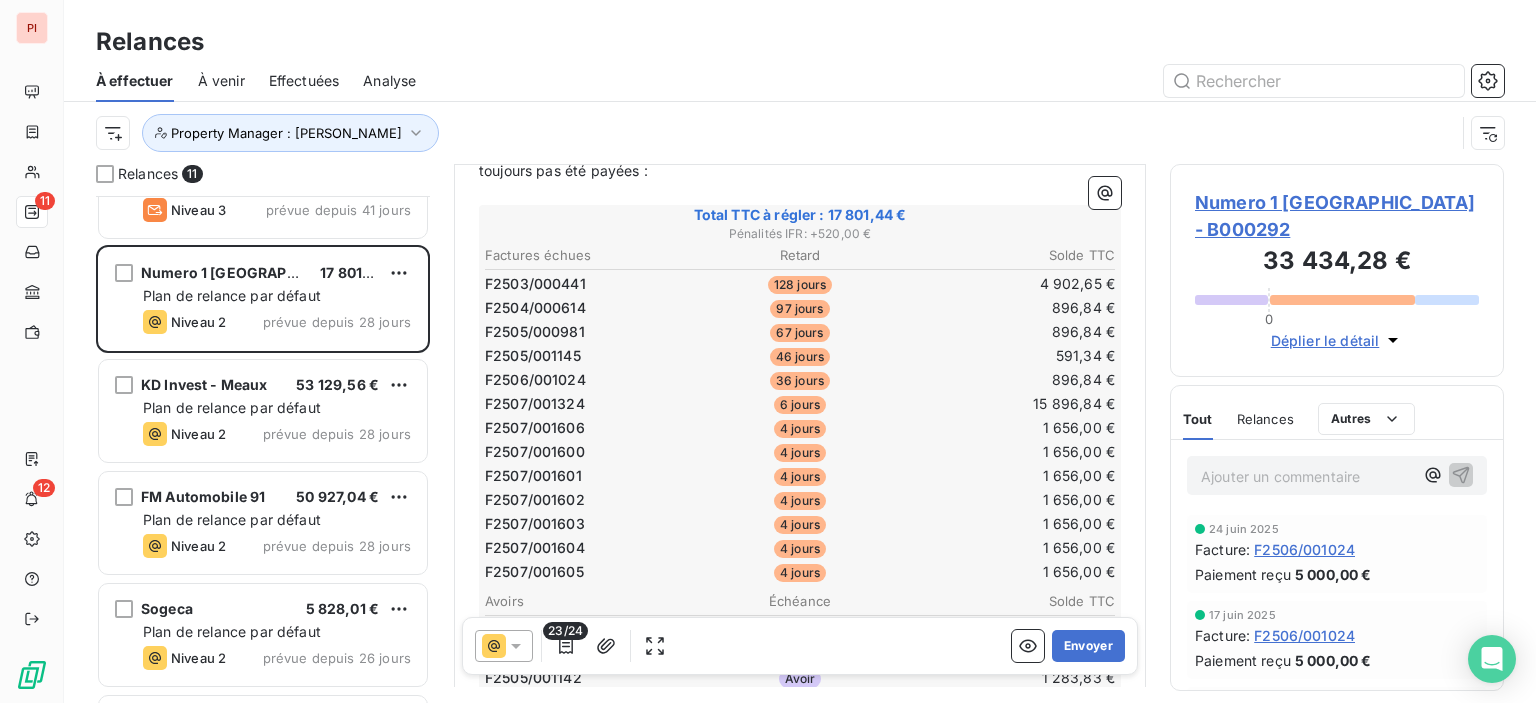 click 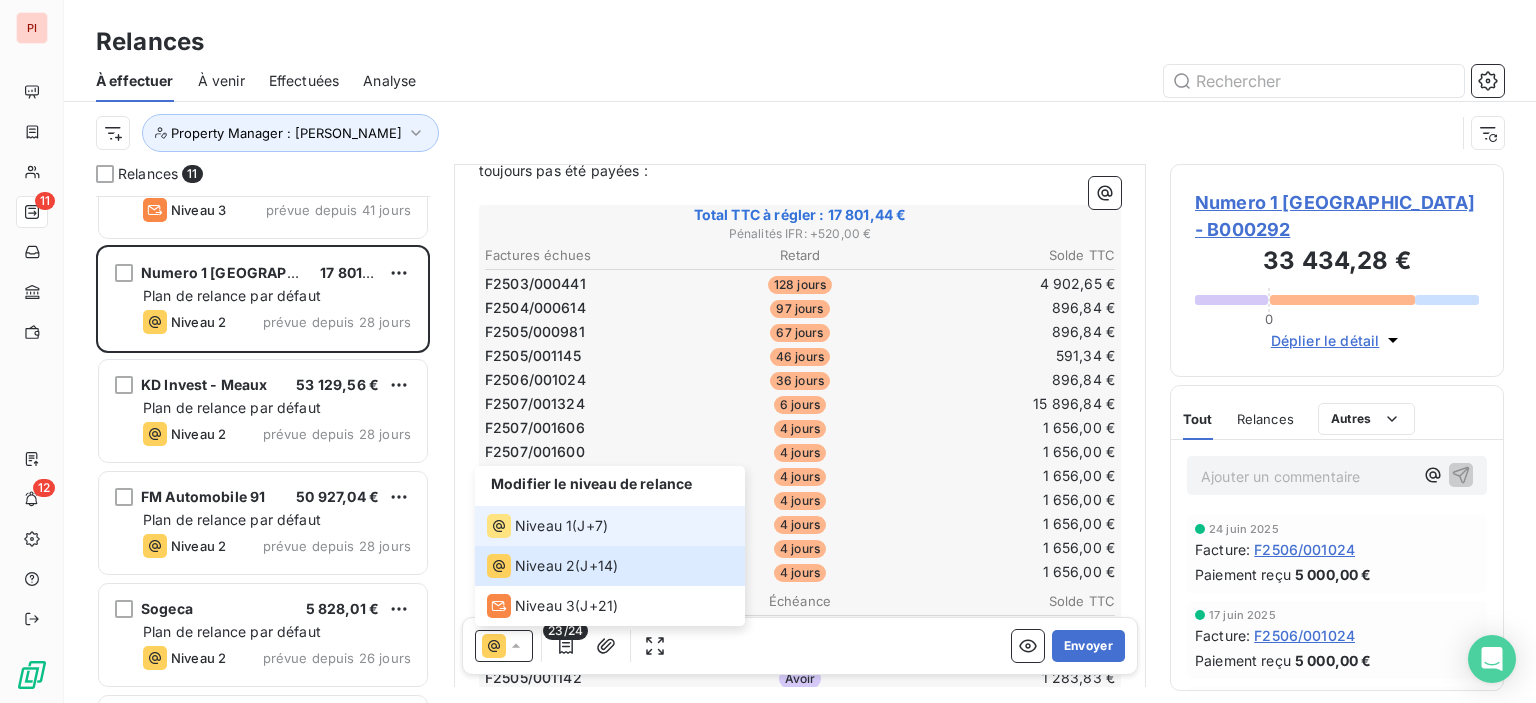 click on "Niveau 1" at bounding box center [543, 526] 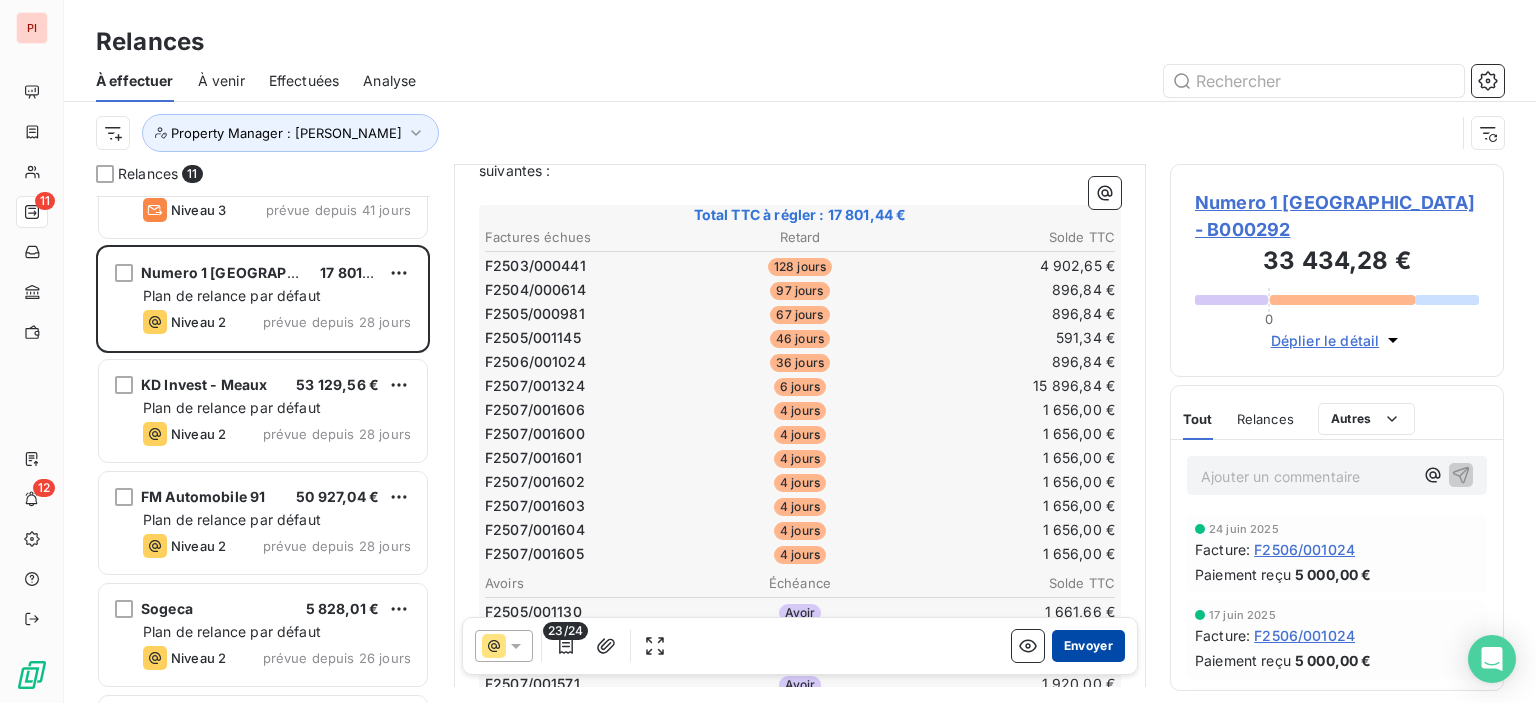 click on "Envoyer" at bounding box center (1088, 646) 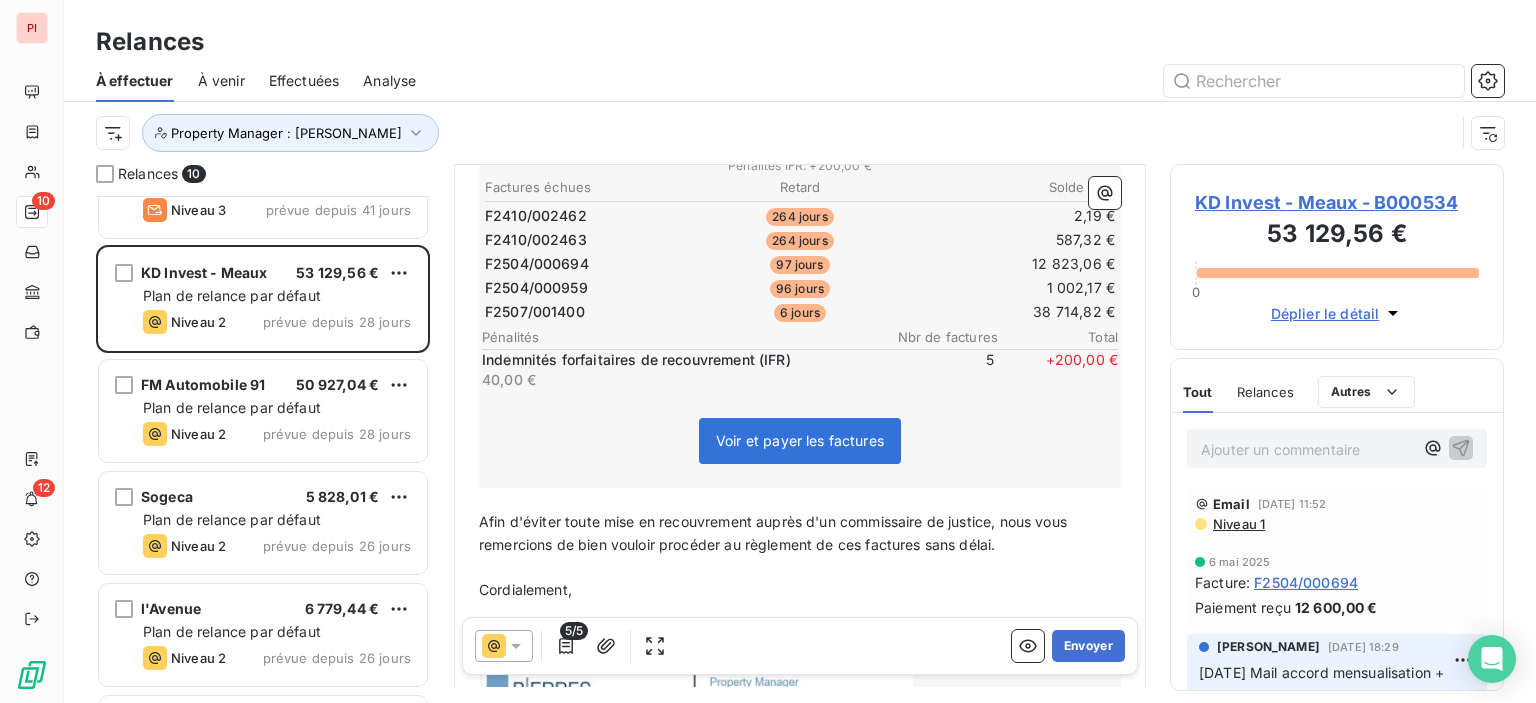 scroll, scrollTop: 300, scrollLeft: 0, axis: vertical 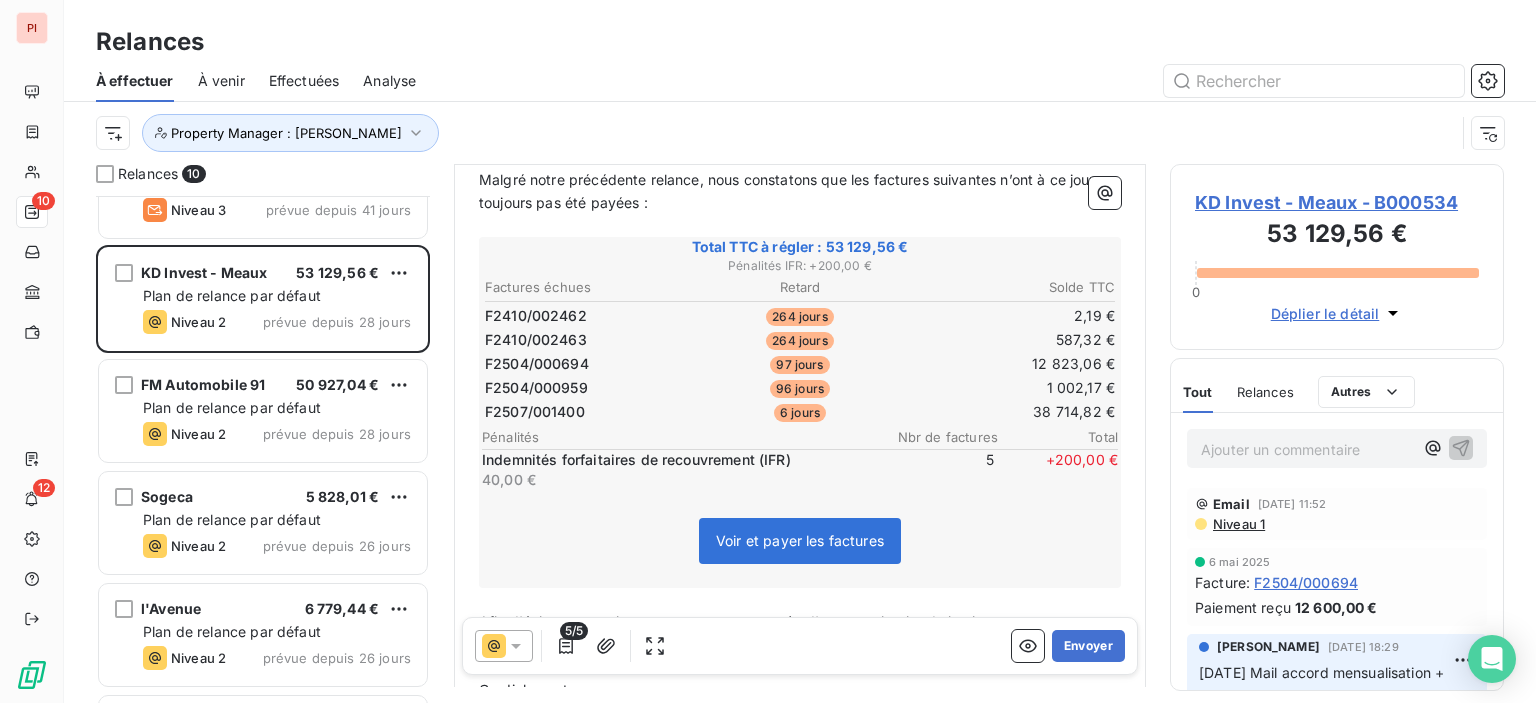 click 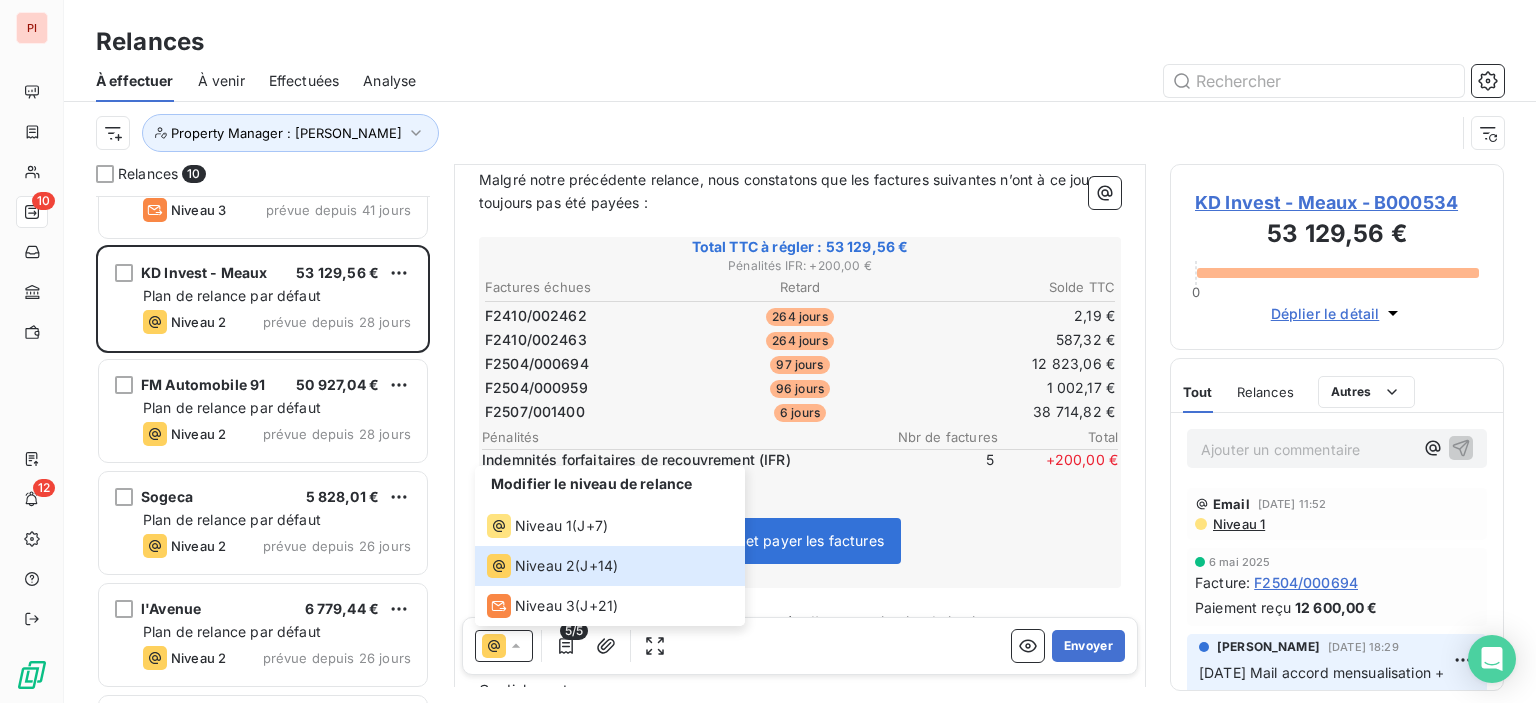 click on "Voir et payer   les factures" at bounding box center (800, 545) 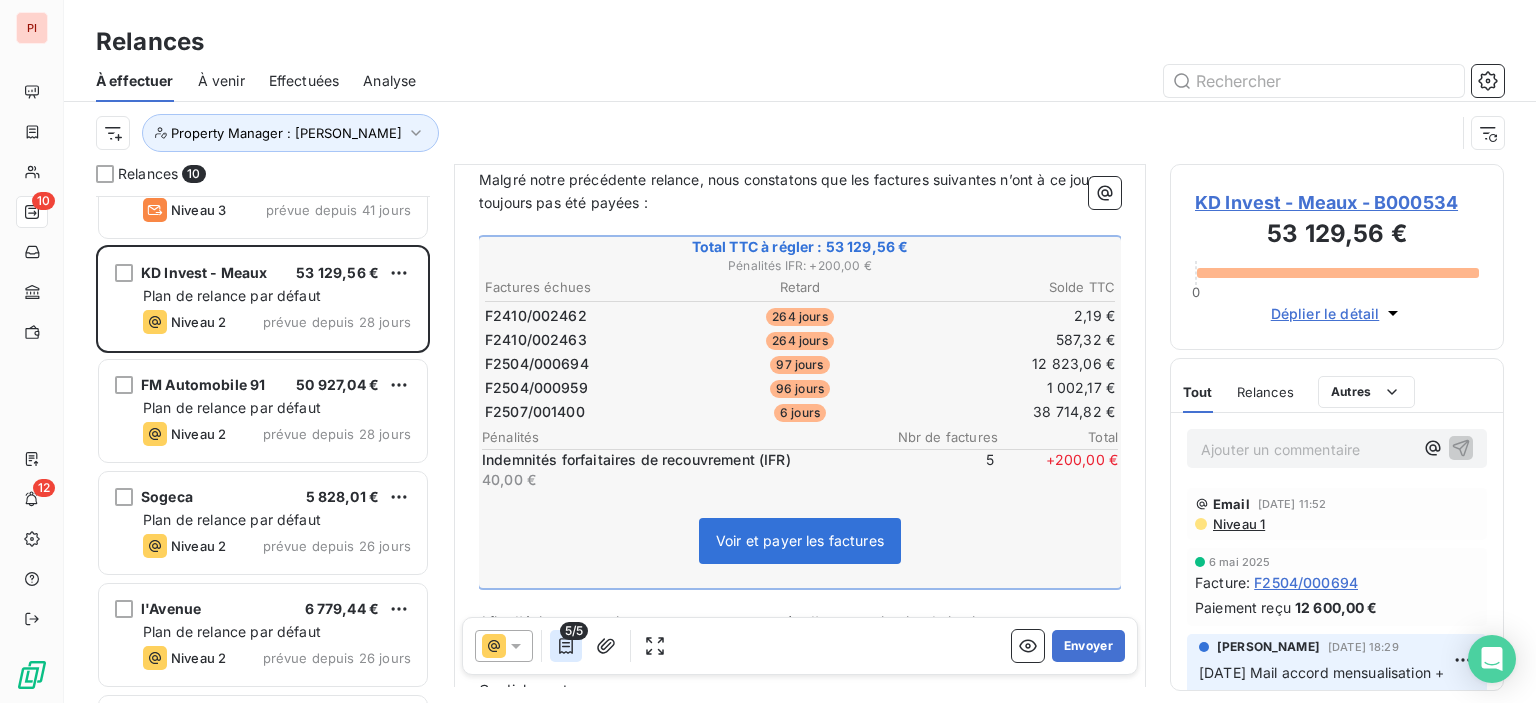 click 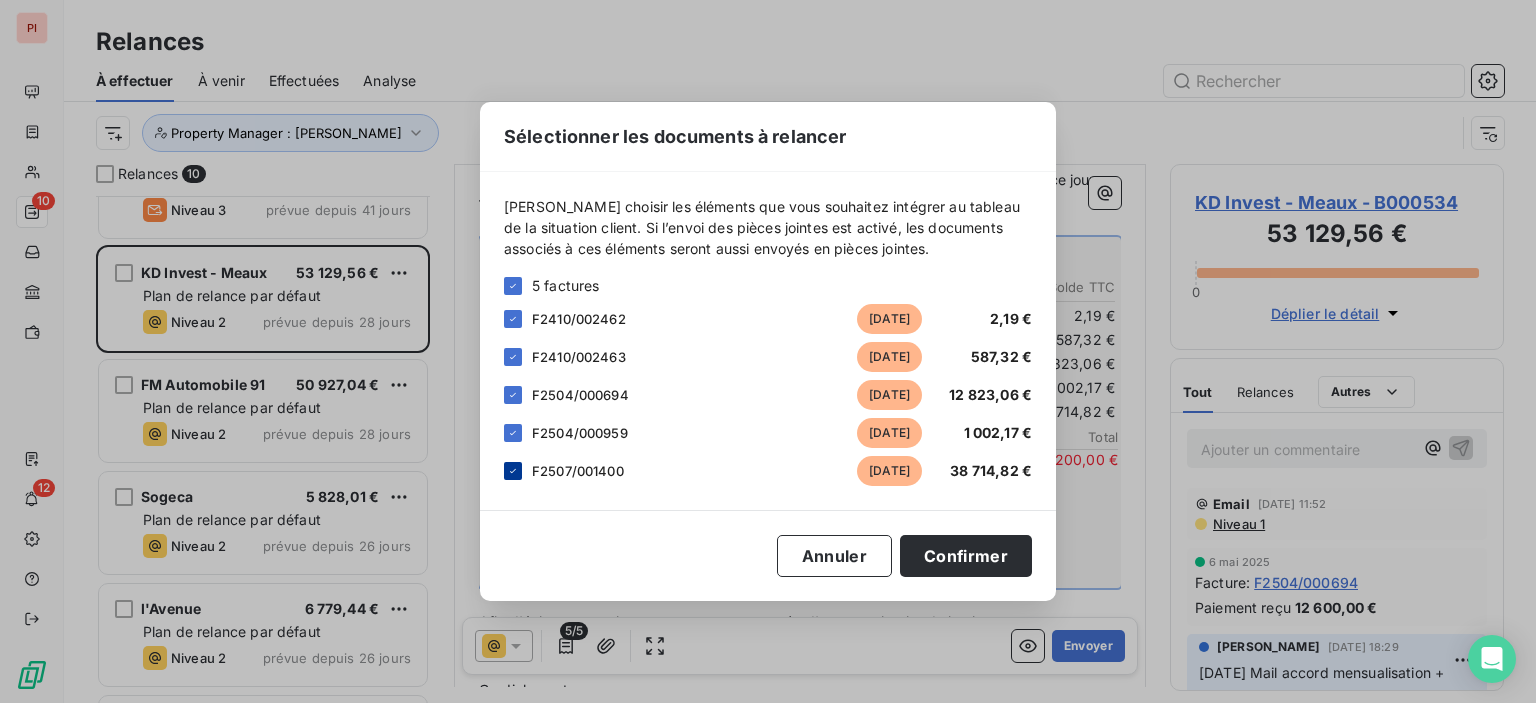 click 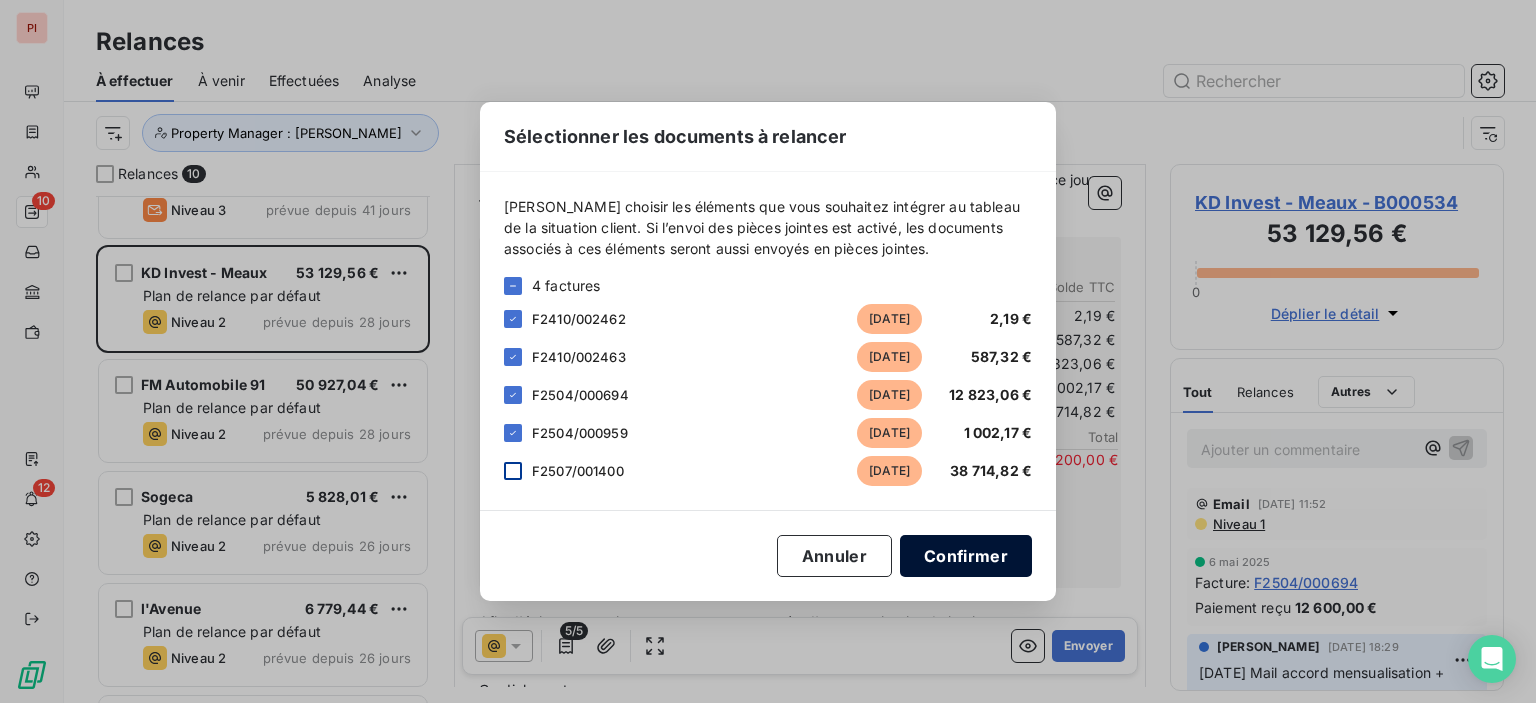 click on "Confirmer" at bounding box center [966, 556] 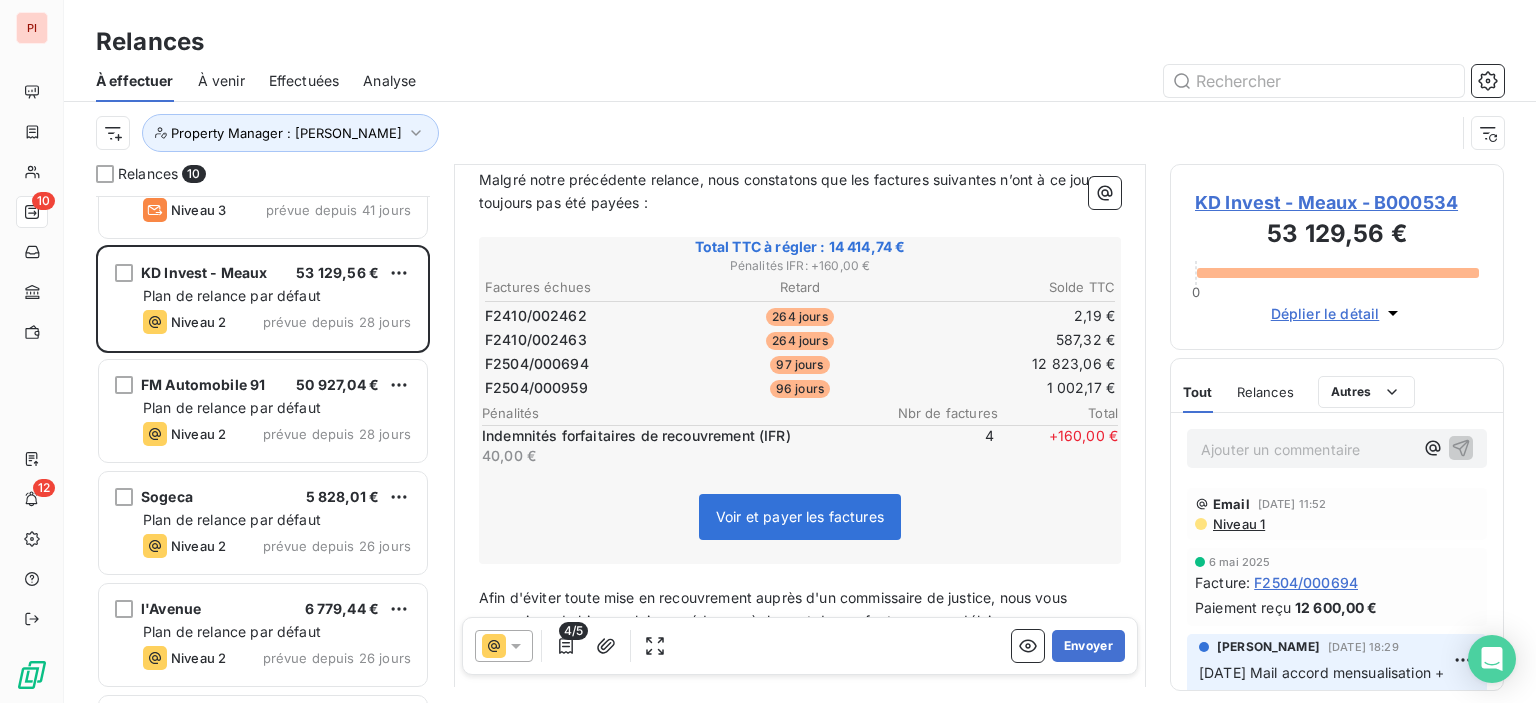 click at bounding box center [504, 646] 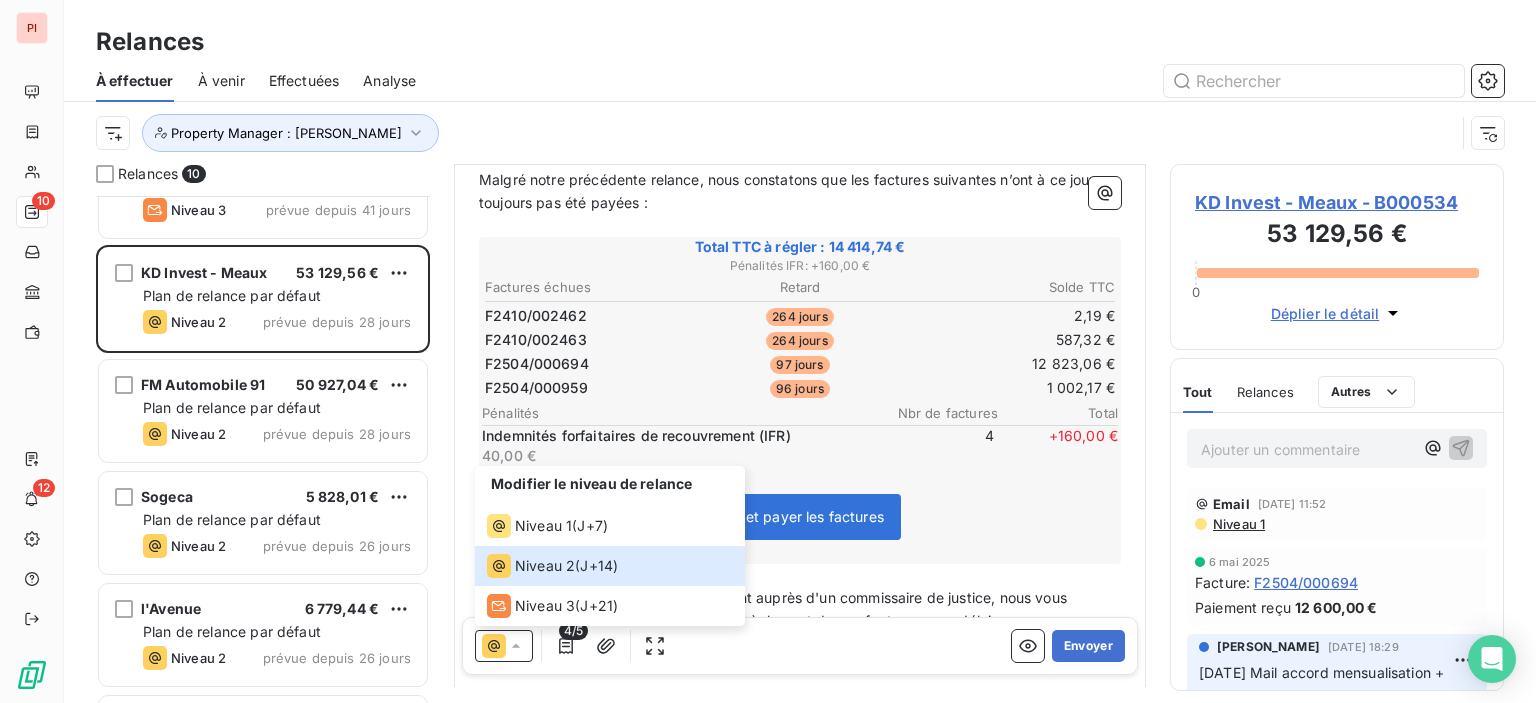 click on "Voir et payer   les factures" at bounding box center (800, 521) 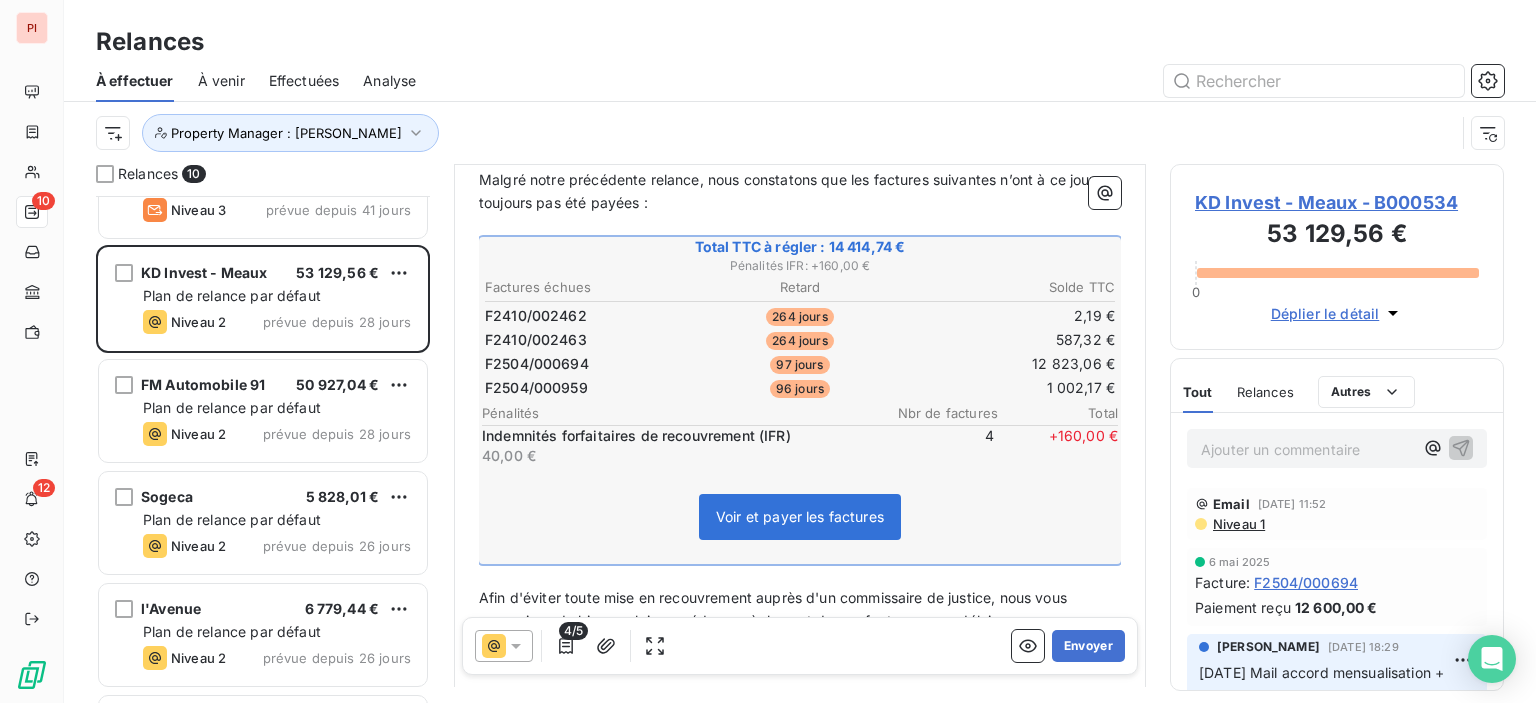 drag, startPoint x: 1072, startPoint y: 645, endPoint x: 1032, endPoint y: 728, distance: 92.13577 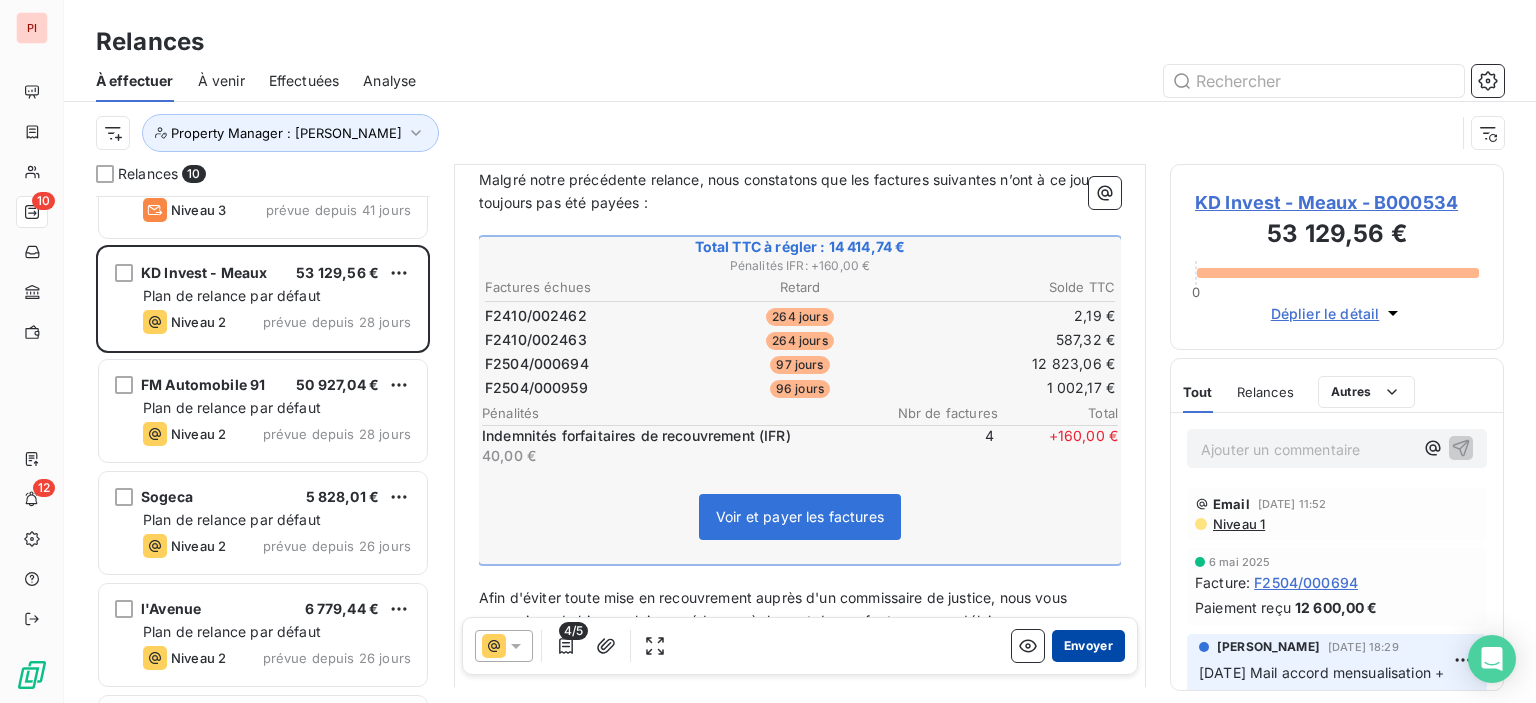 click on "Envoyer" at bounding box center (1088, 646) 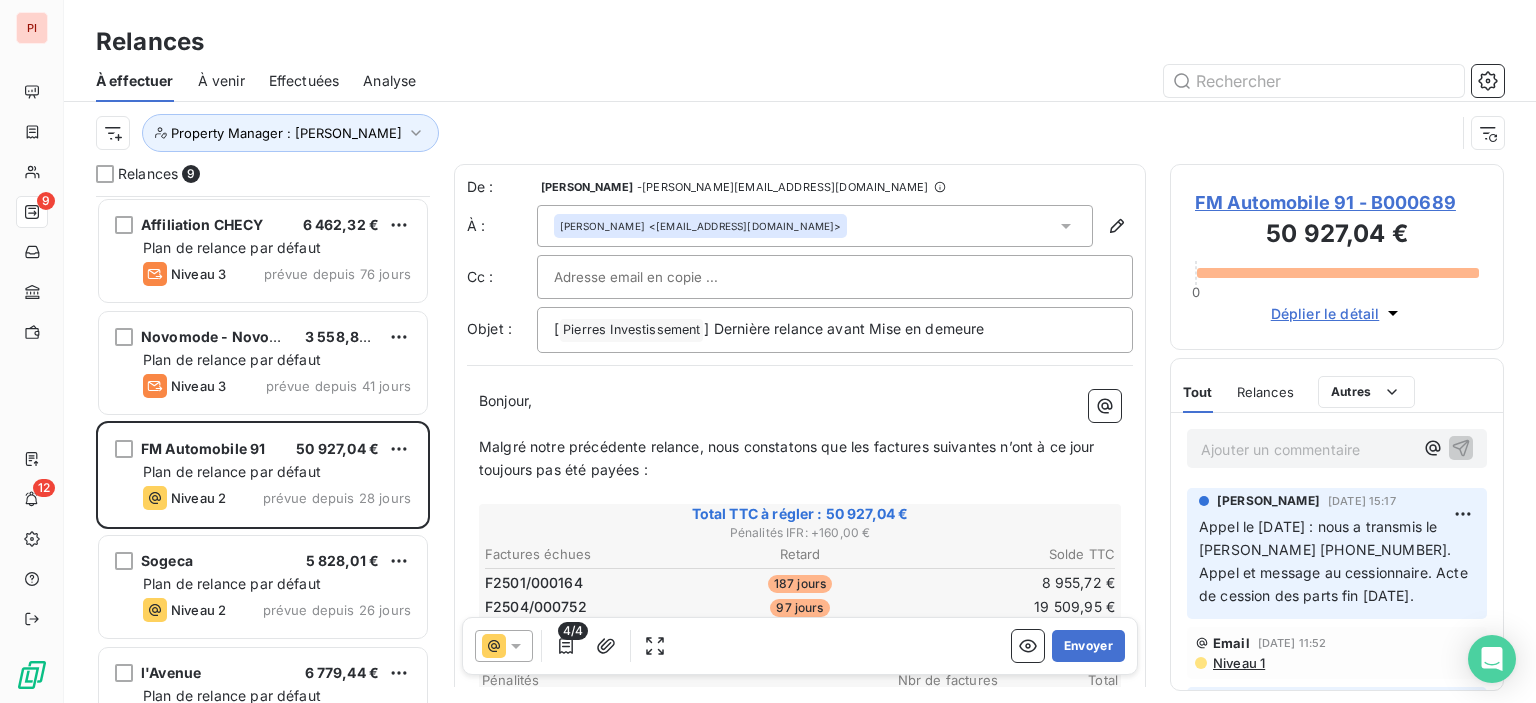 scroll, scrollTop: 200, scrollLeft: 0, axis: vertical 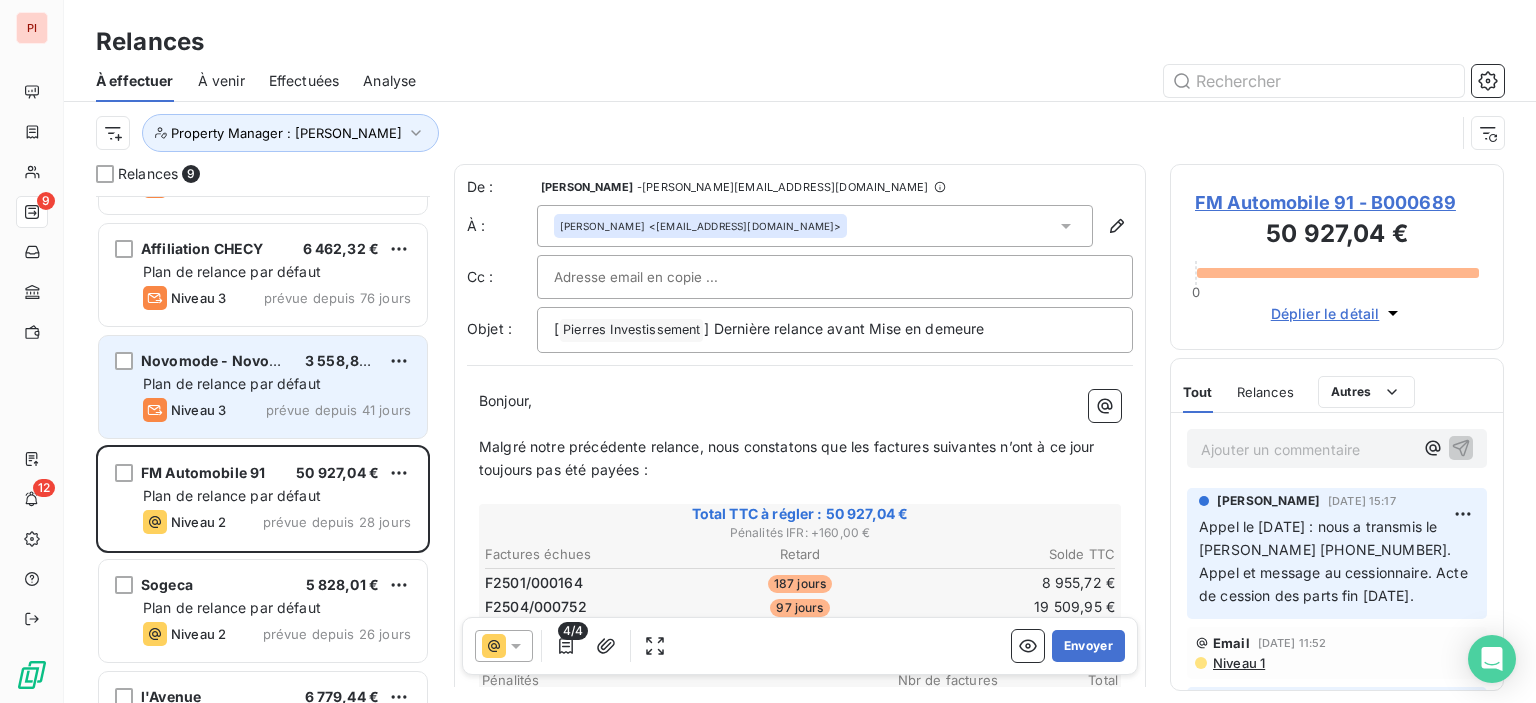 click on "Plan de relance par défaut" at bounding box center (232, 383) 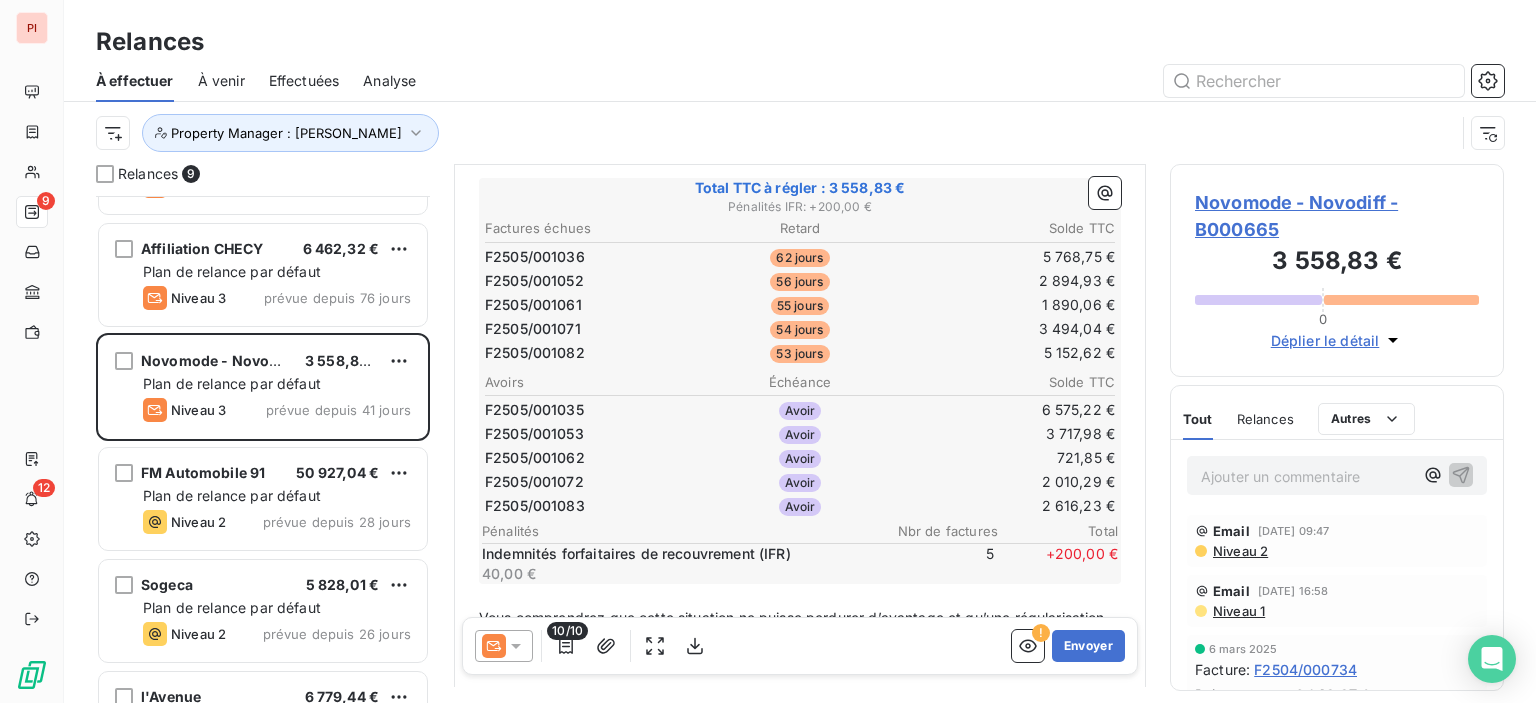 scroll, scrollTop: 300, scrollLeft: 0, axis: vertical 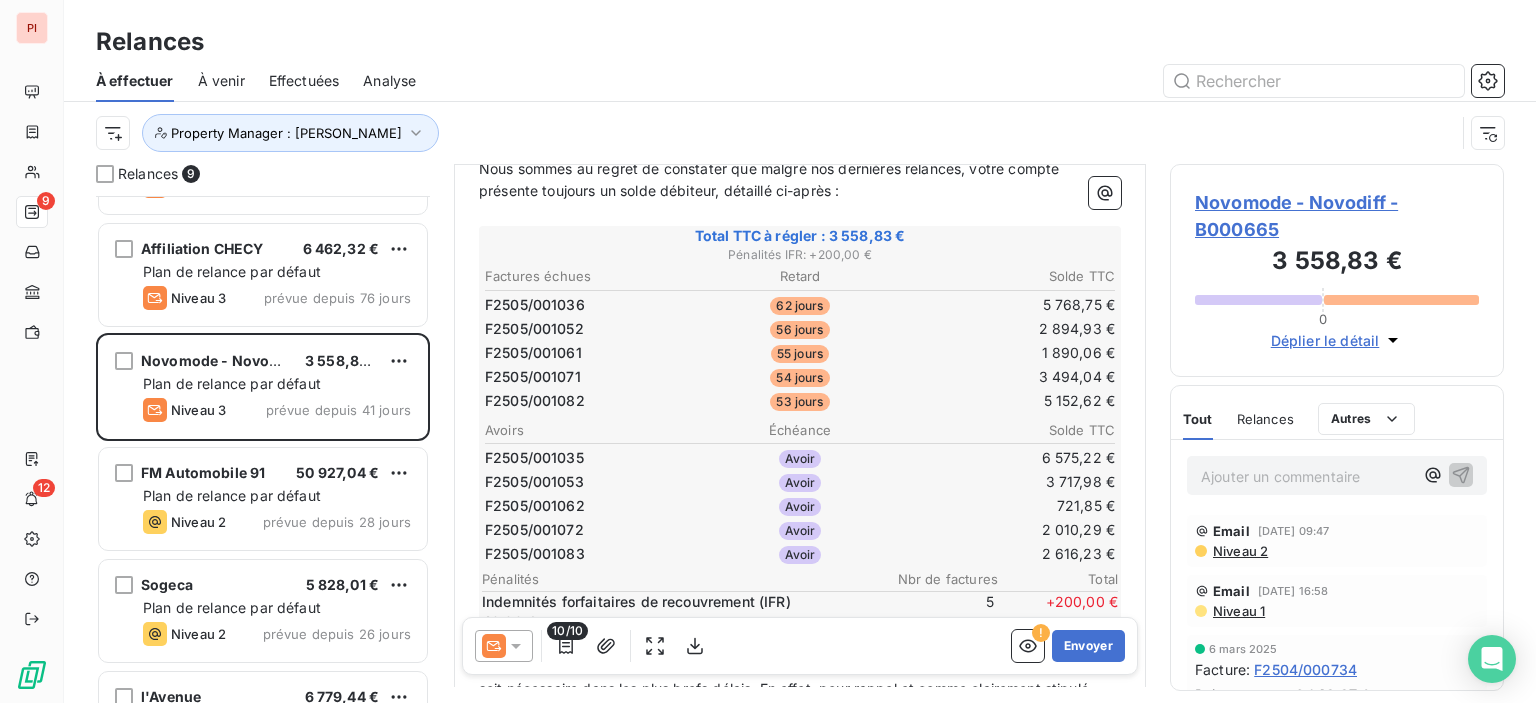 click 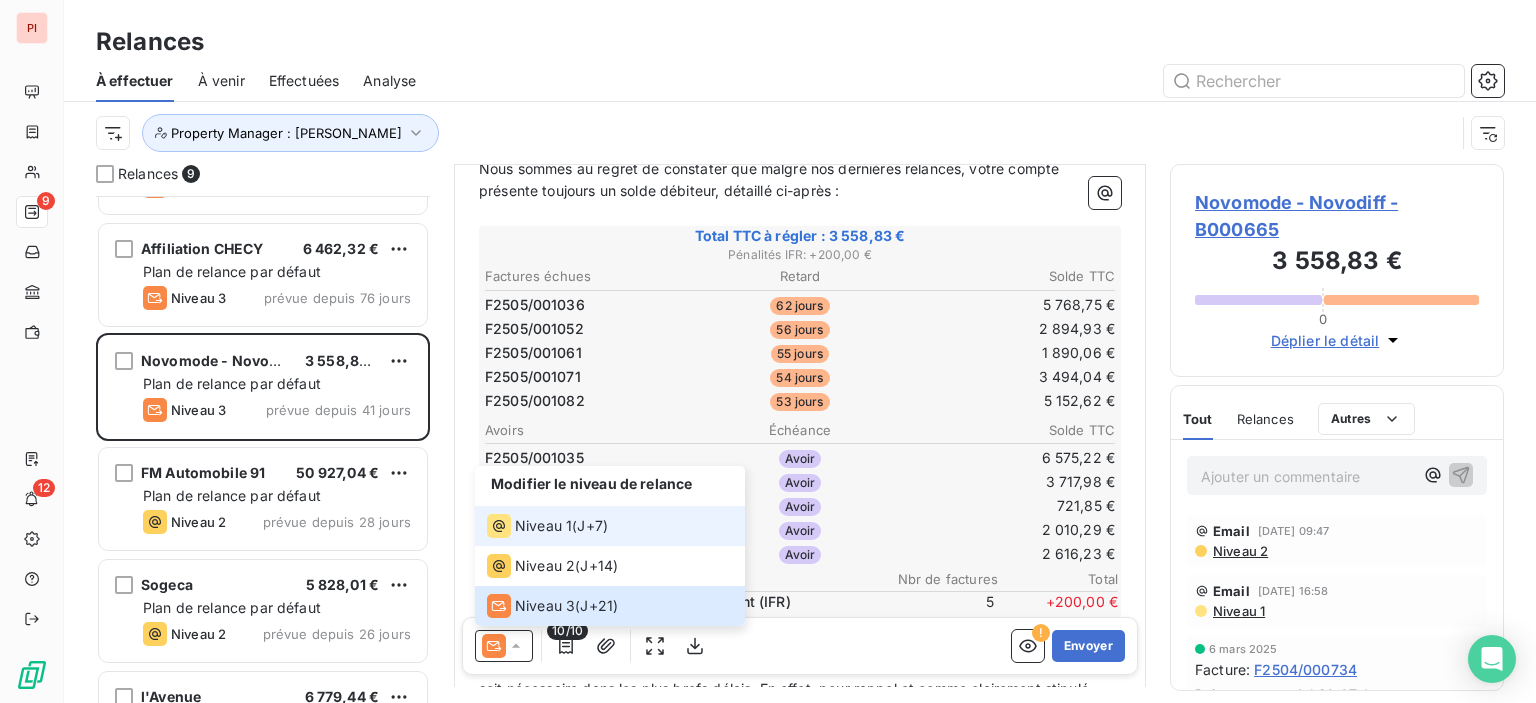 click on "J+7 )" at bounding box center [592, 526] 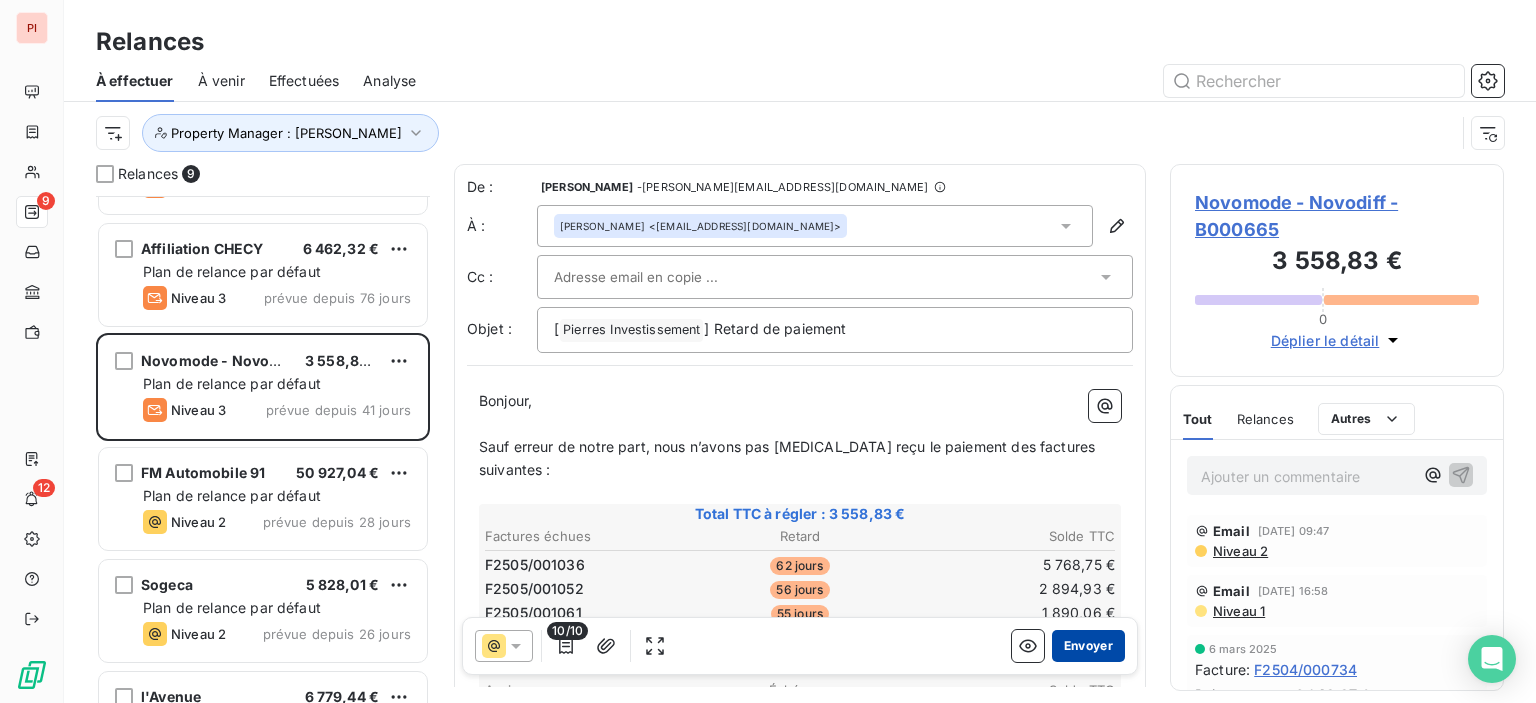 click on "Envoyer" at bounding box center [1088, 646] 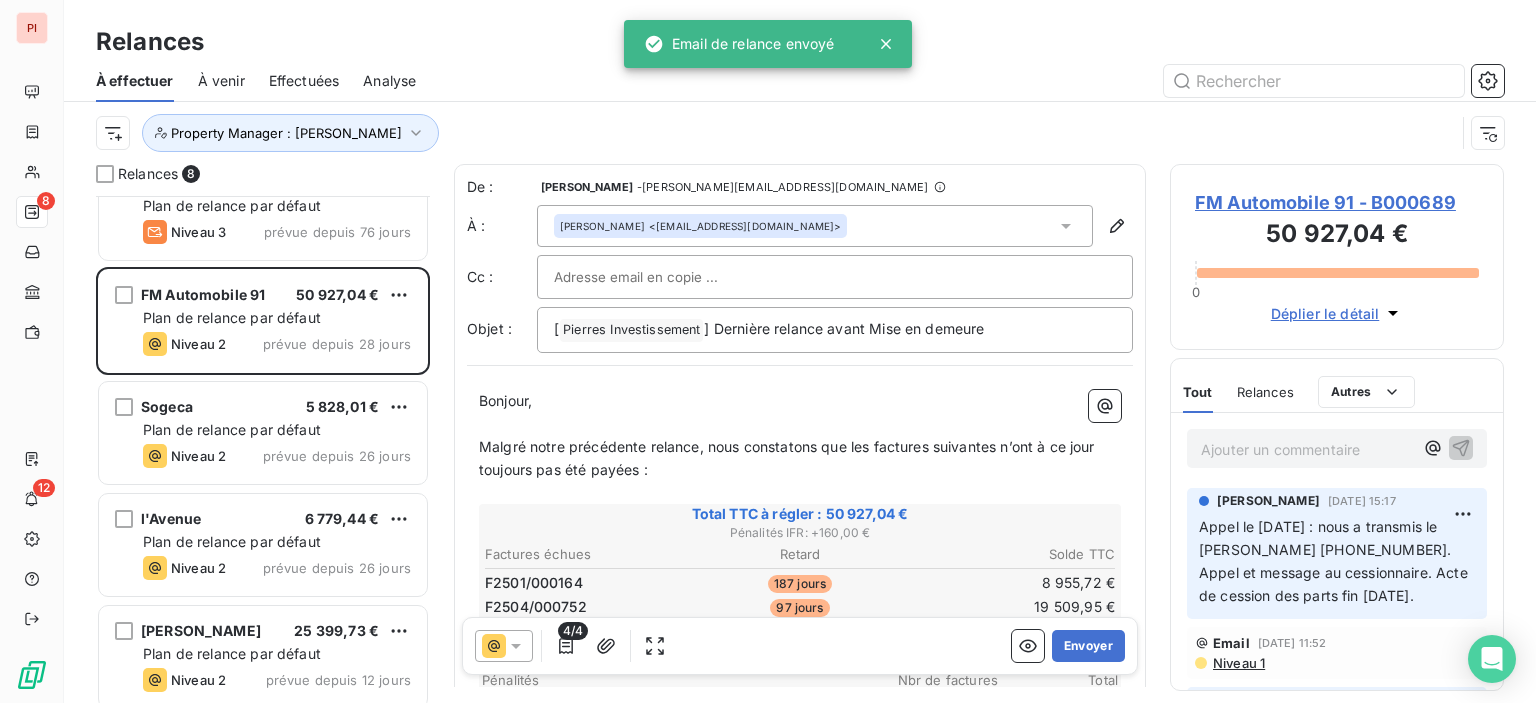 scroll, scrollTop: 300, scrollLeft: 0, axis: vertical 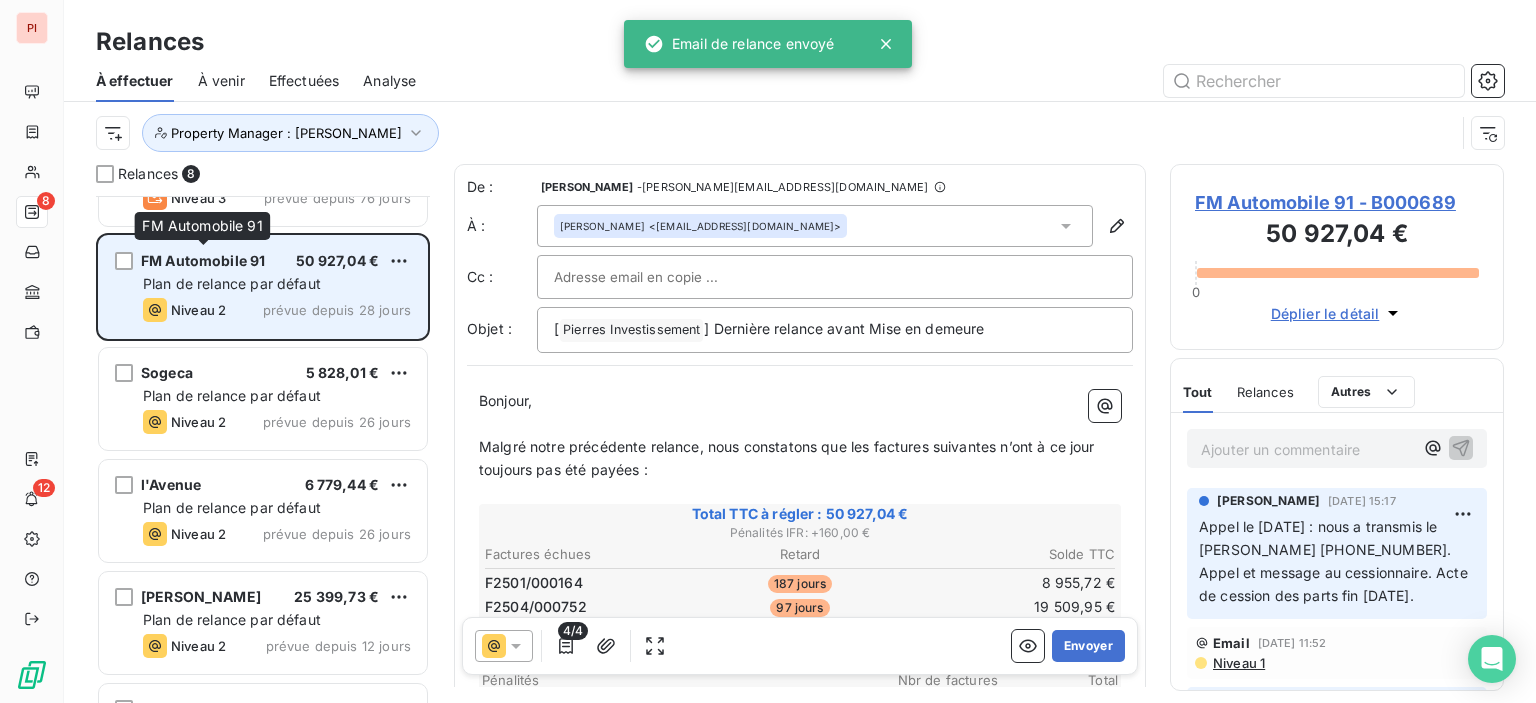 click on "FM Automobile 91" at bounding box center (203, 260) 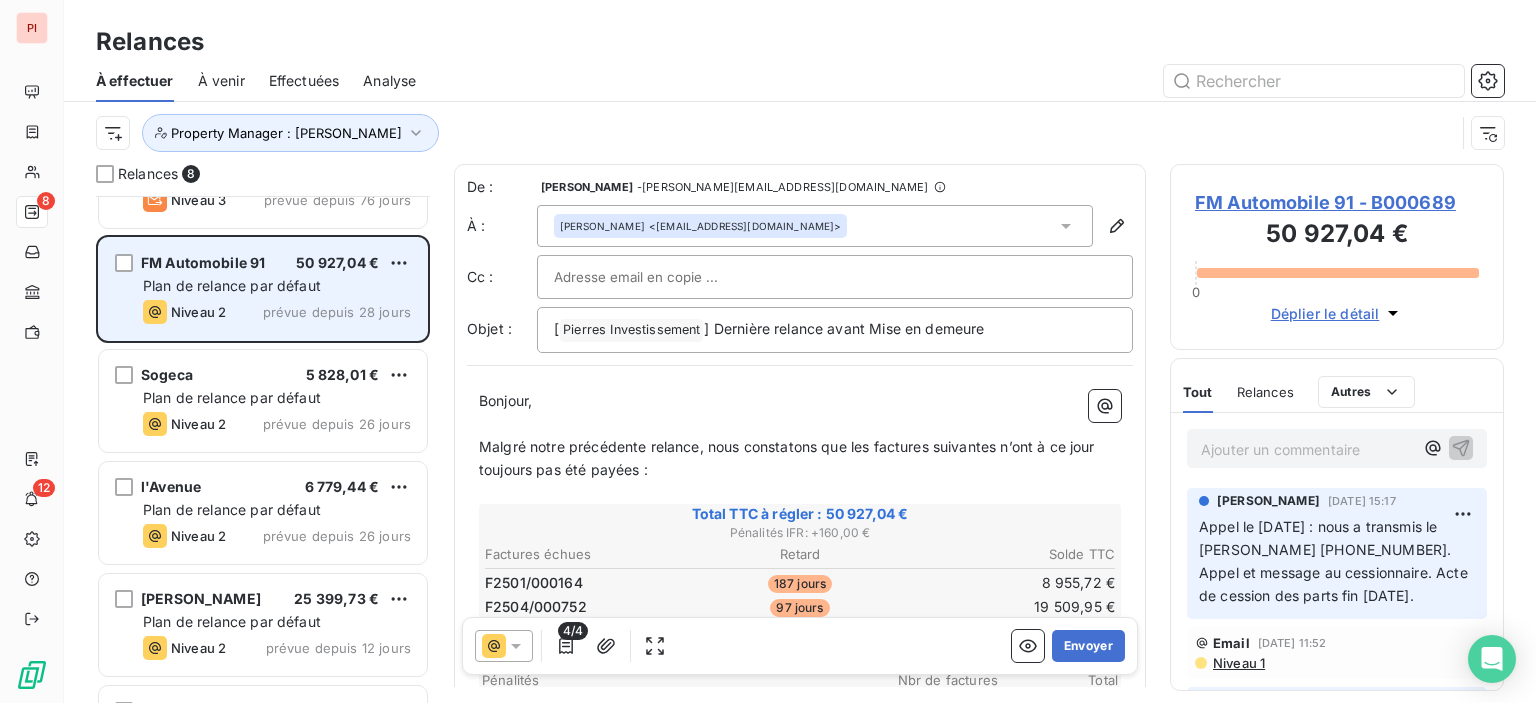 scroll, scrollTop: 300, scrollLeft: 0, axis: vertical 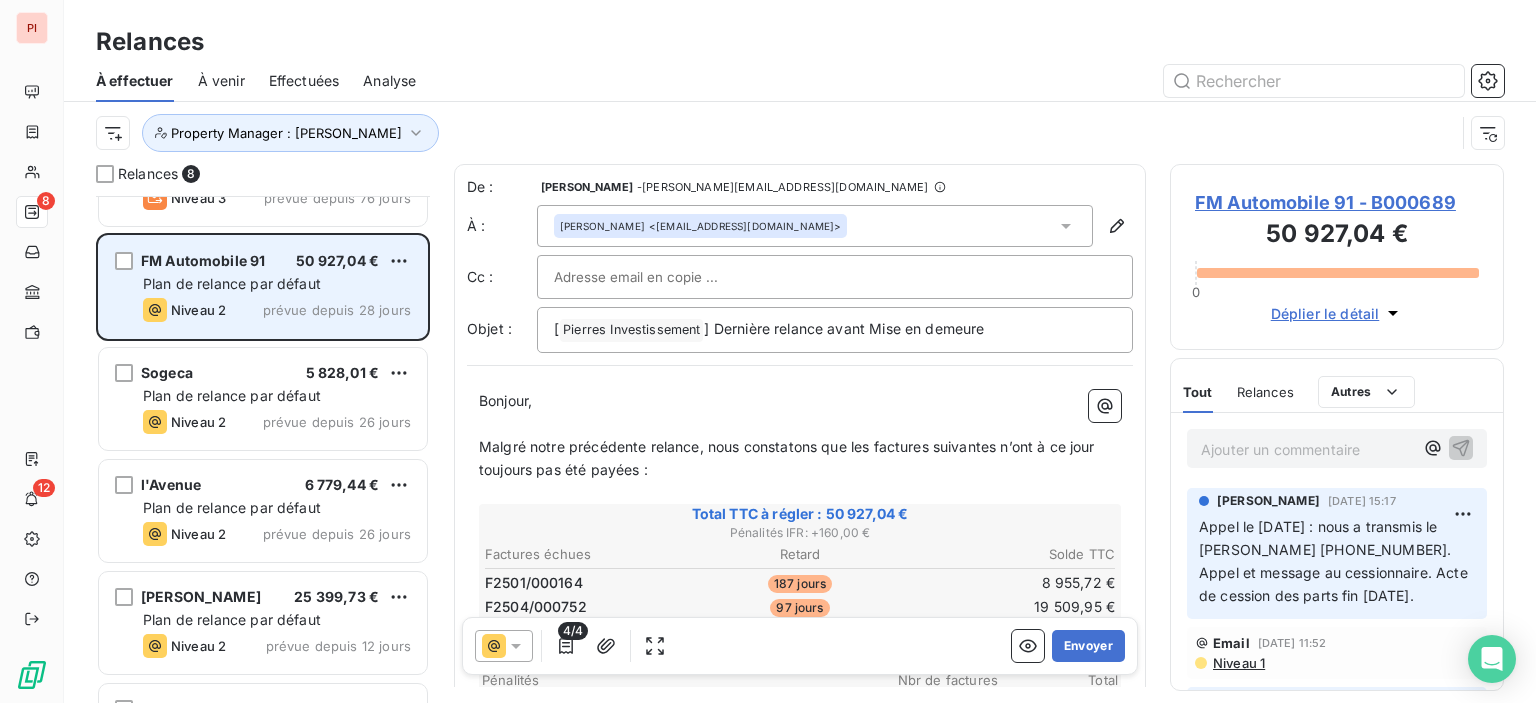 click on "Plan de relance par défaut" at bounding box center [232, 283] 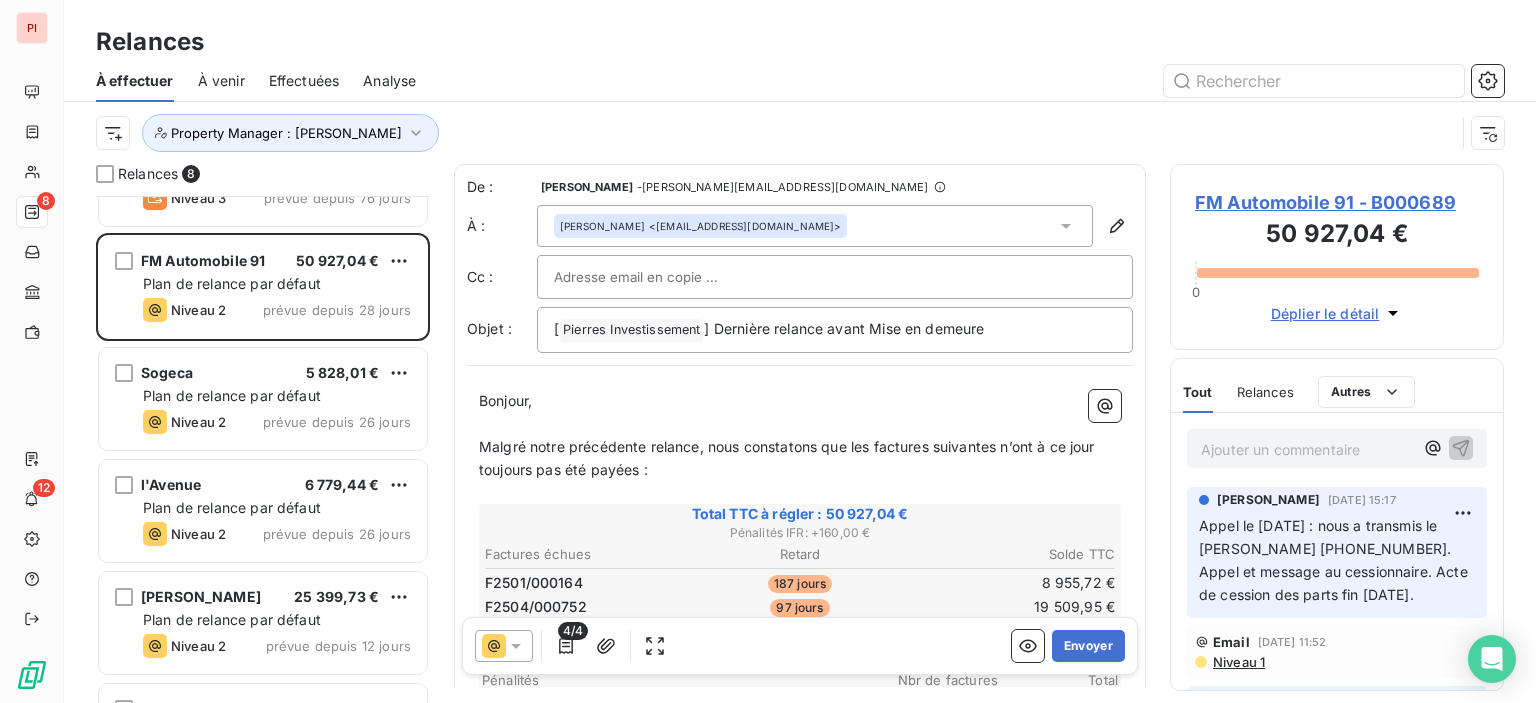 scroll, scrollTop: 0, scrollLeft: 0, axis: both 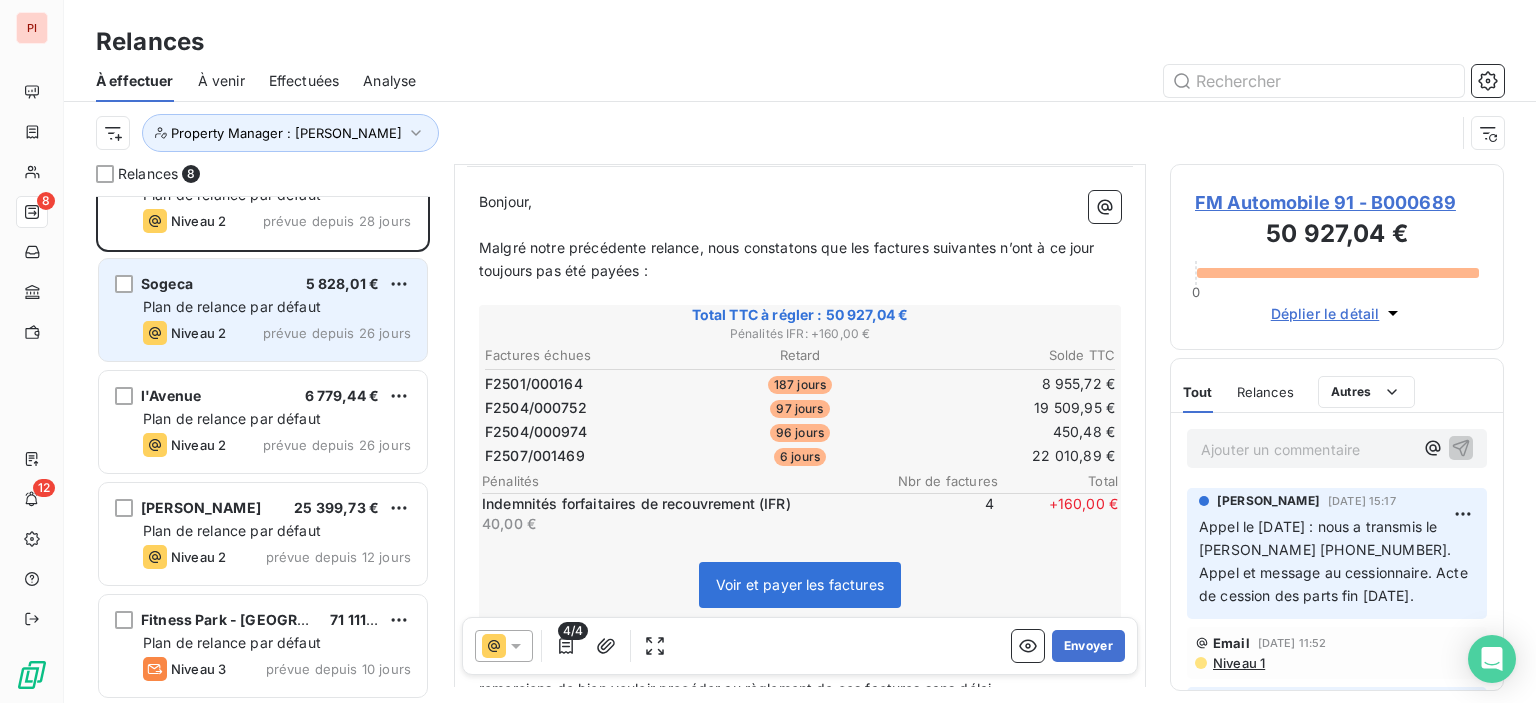 click on "Plan de relance par défaut" at bounding box center [232, 306] 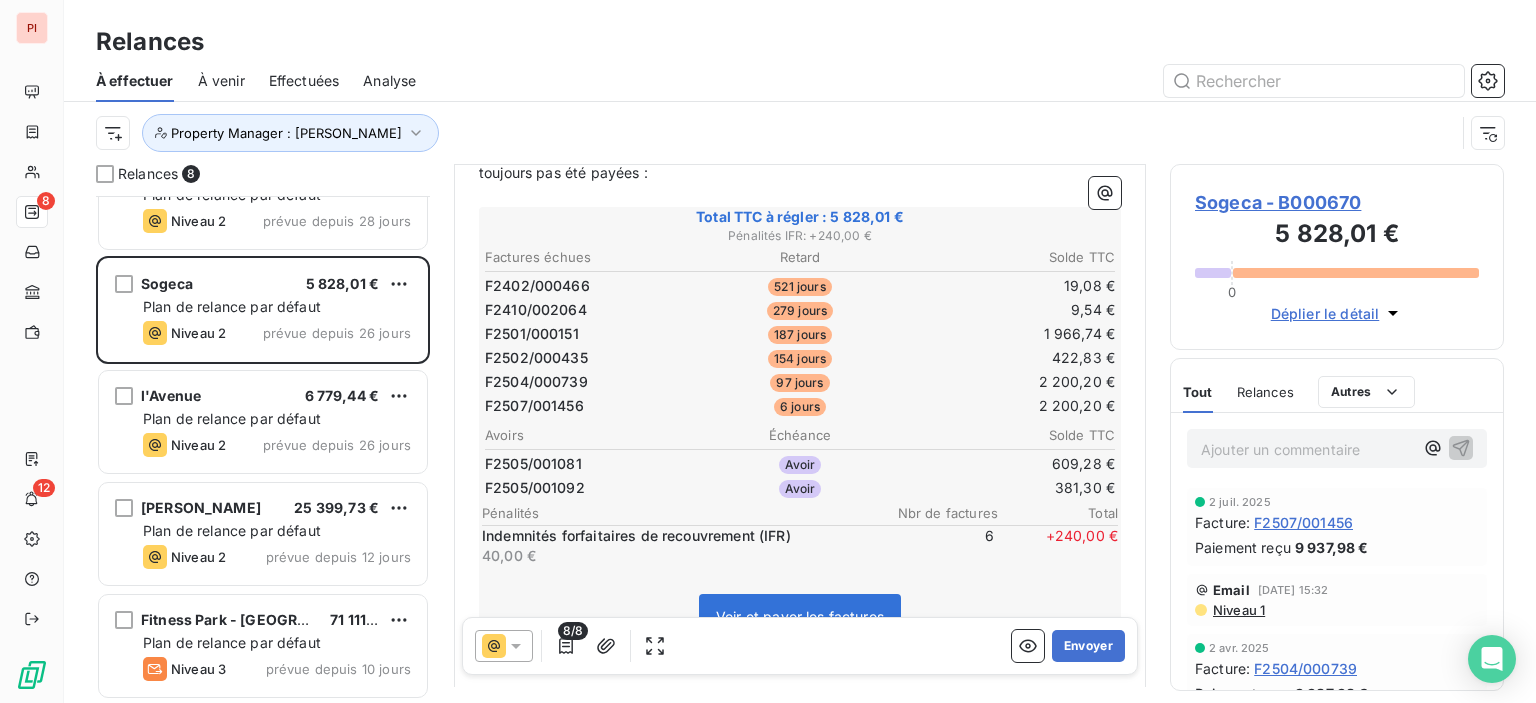 scroll, scrollTop: 400, scrollLeft: 0, axis: vertical 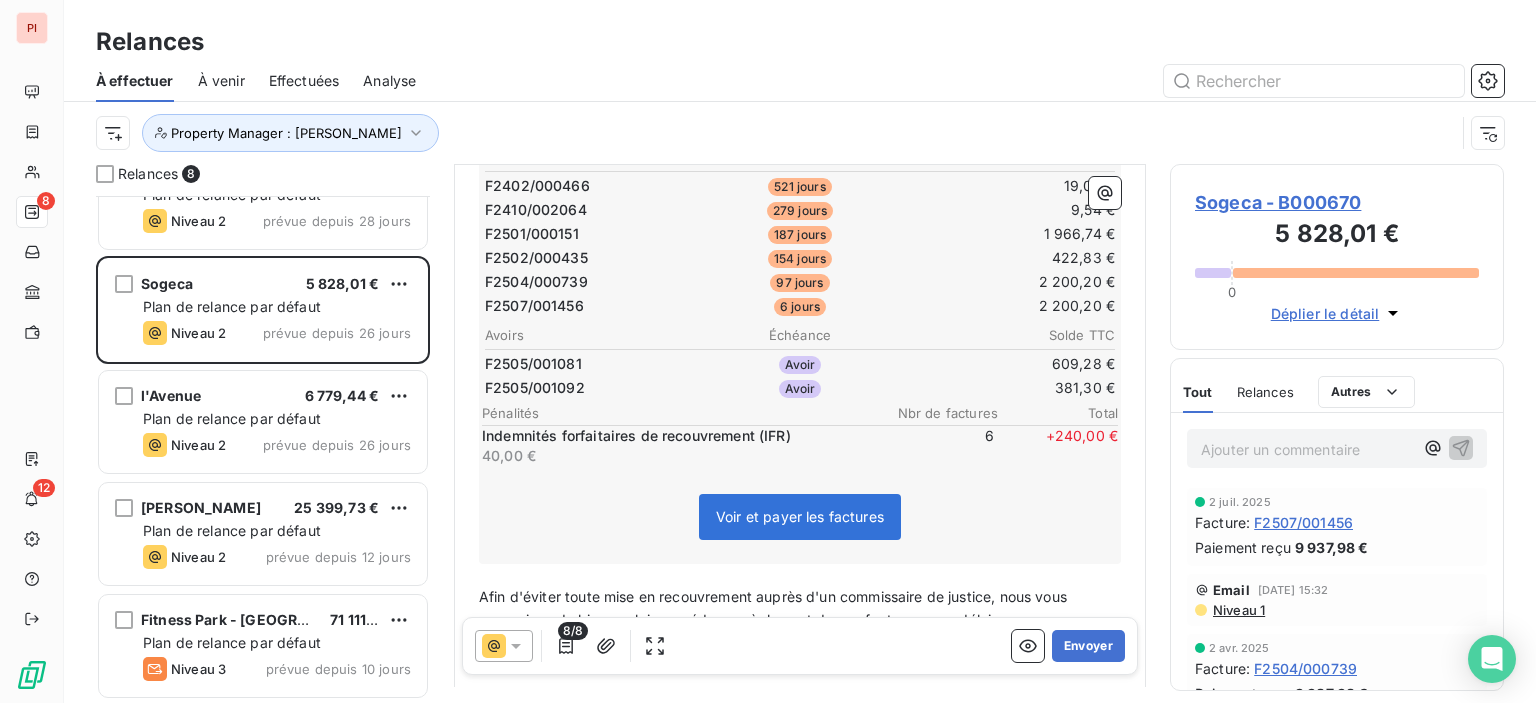 click 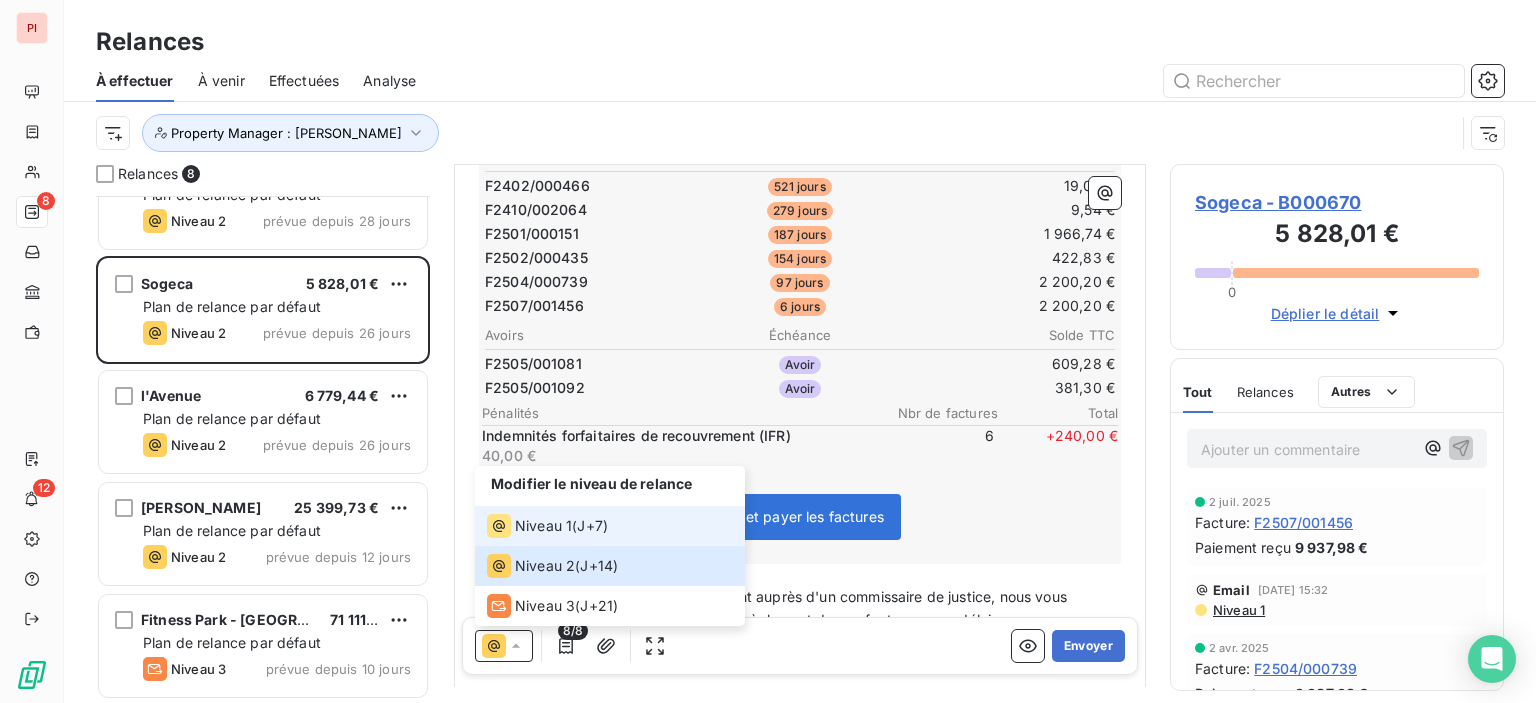 click on "Niveau 1" at bounding box center (543, 526) 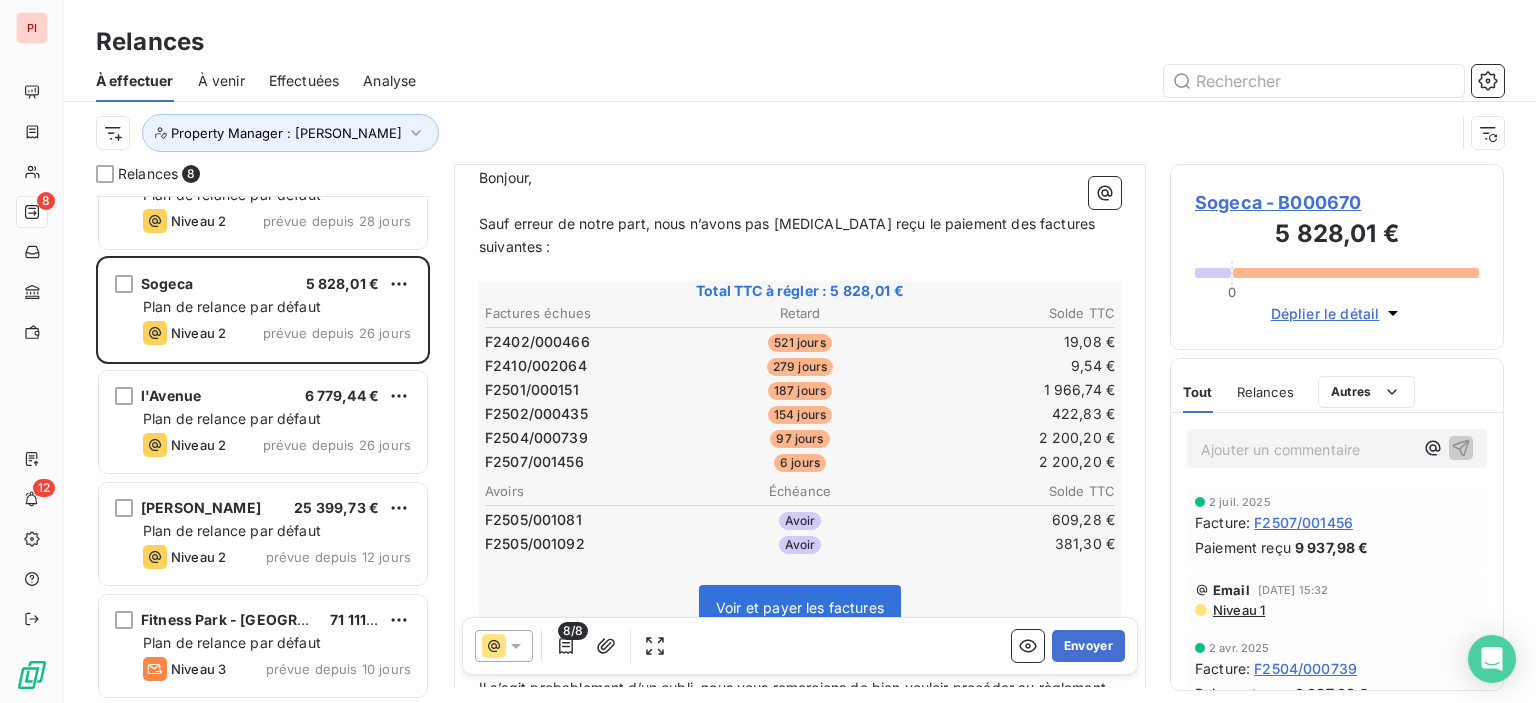 scroll, scrollTop: 300, scrollLeft: 0, axis: vertical 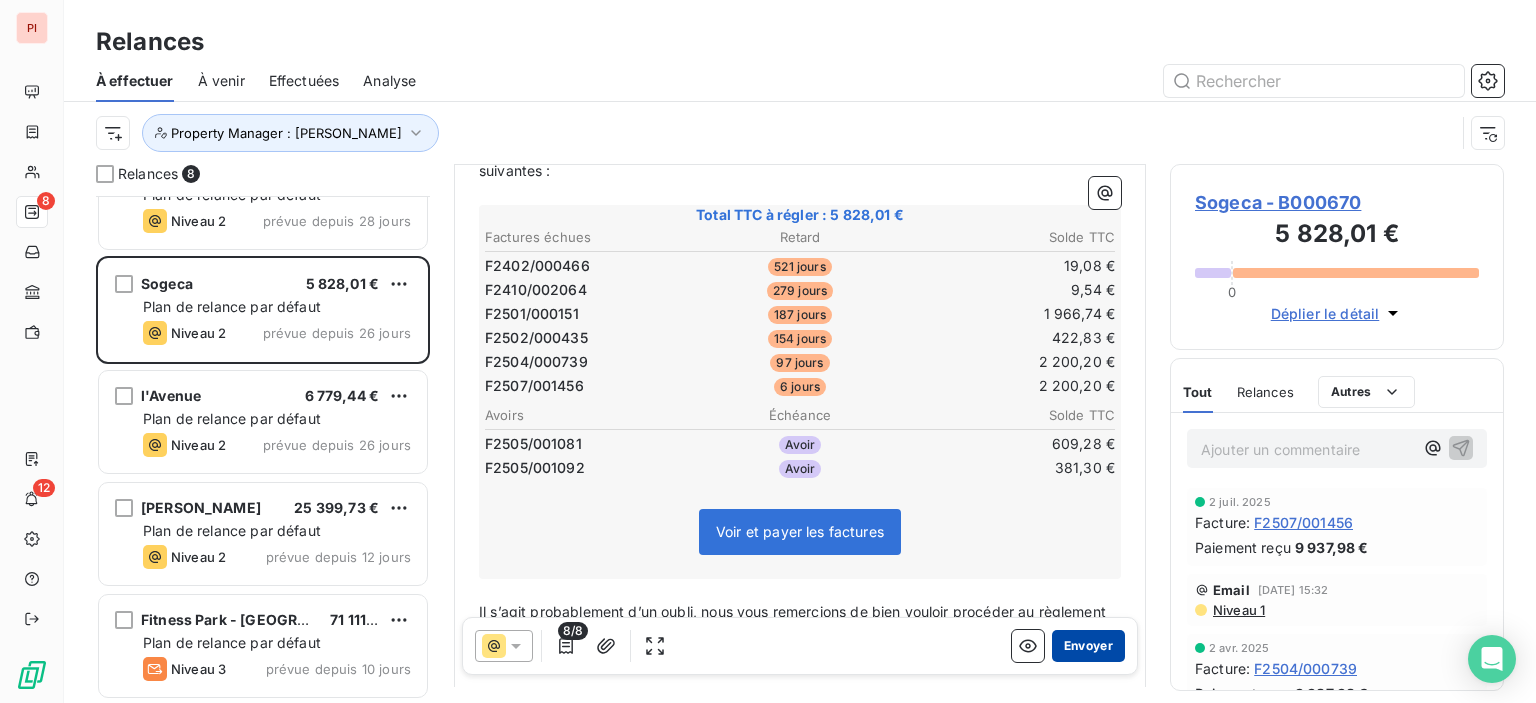 click on "Envoyer" at bounding box center (1088, 646) 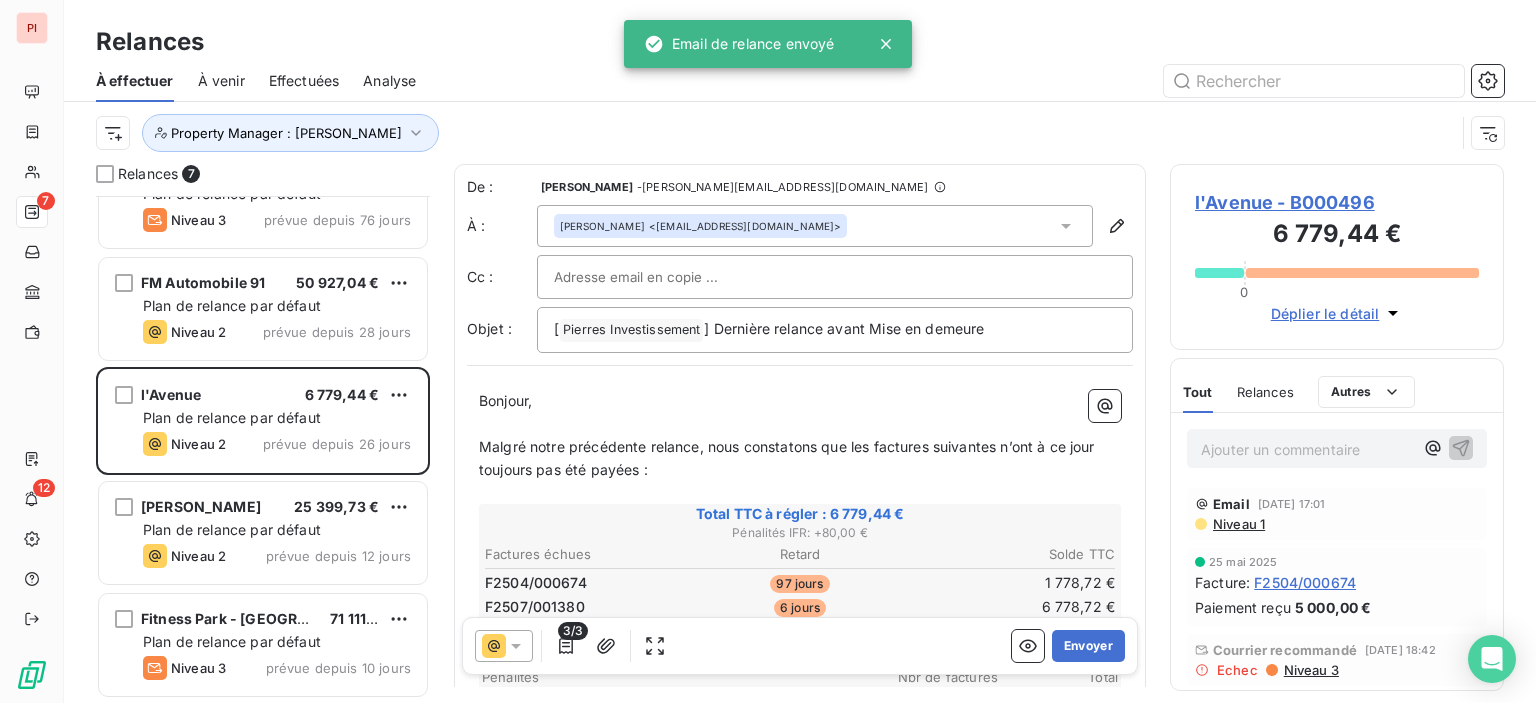 scroll, scrollTop: 276, scrollLeft: 0, axis: vertical 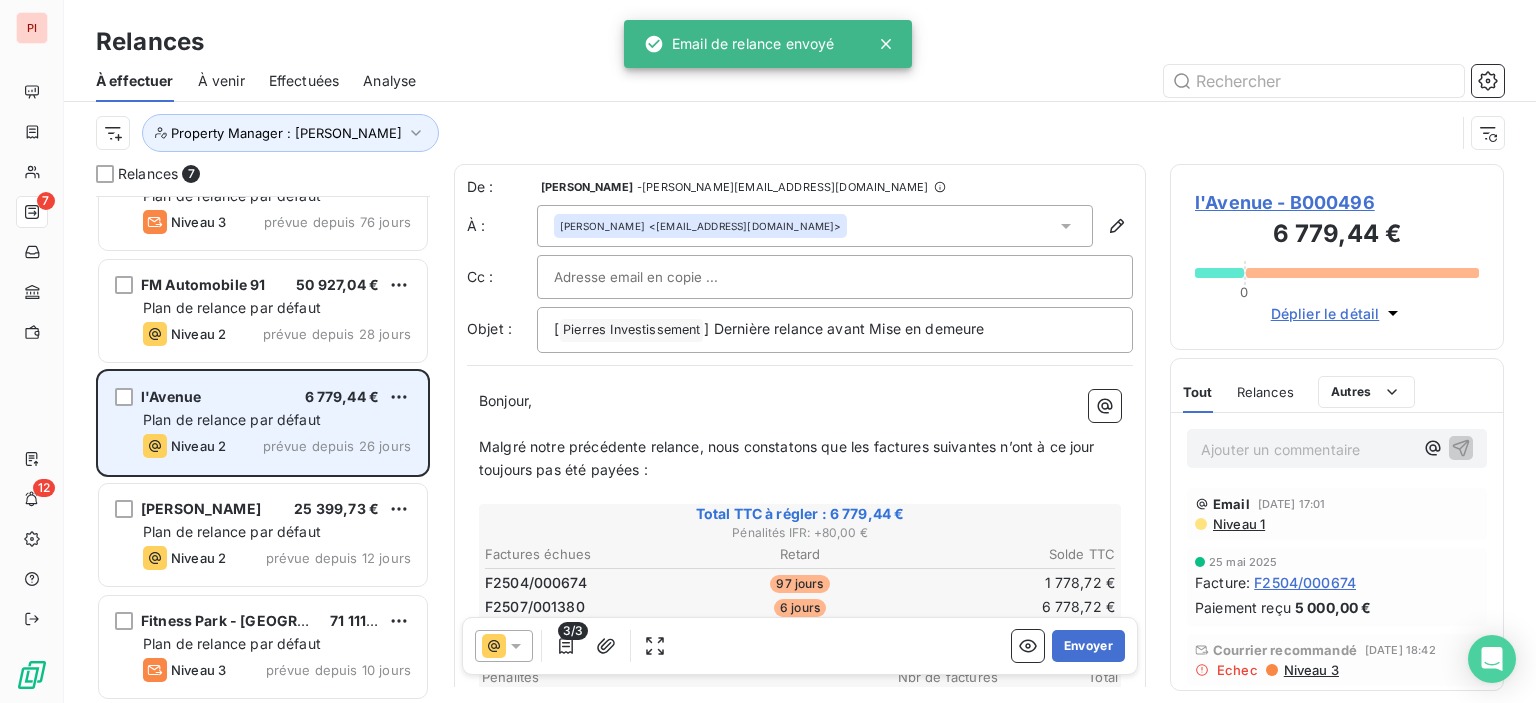 click on "Plan de relance par défaut" at bounding box center [232, 419] 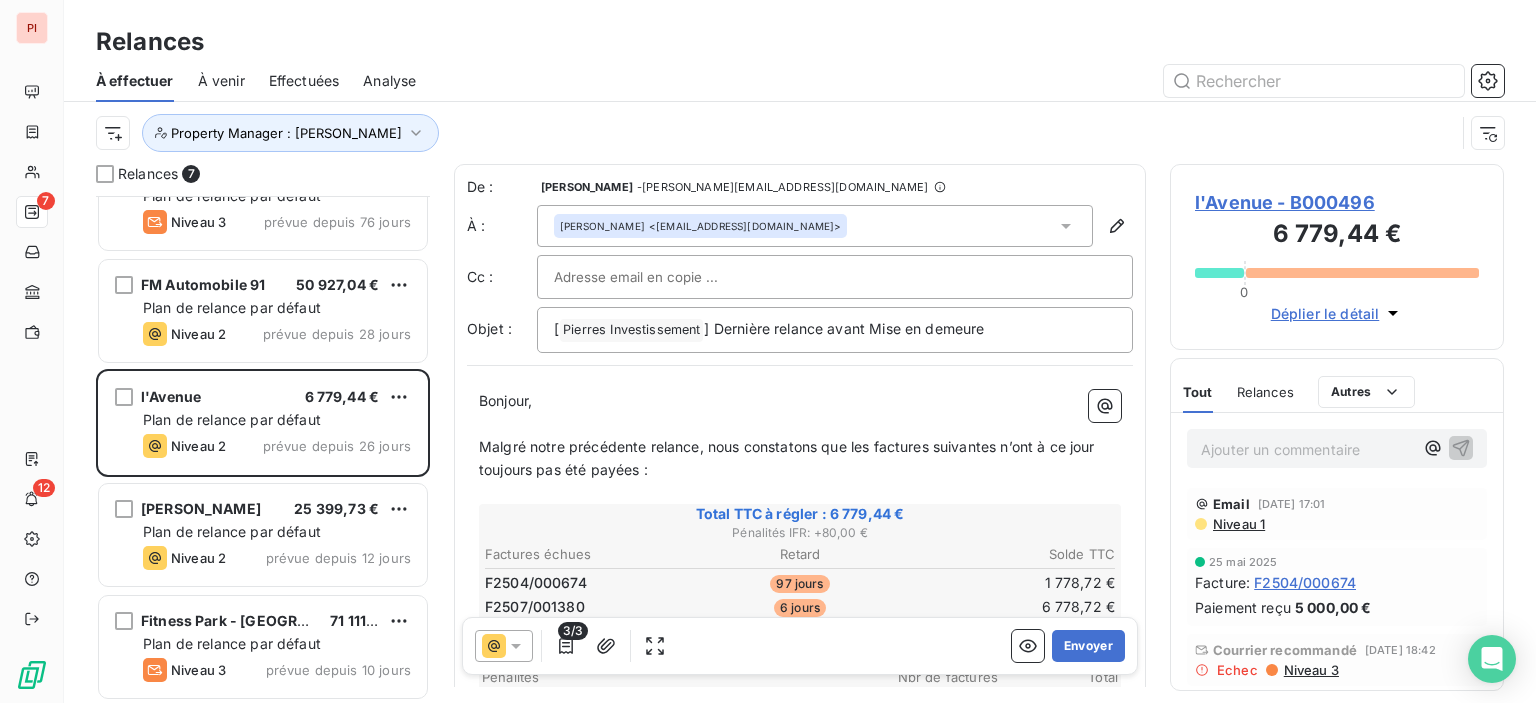 scroll, scrollTop: 277, scrollLeft: 0, axis: vertical 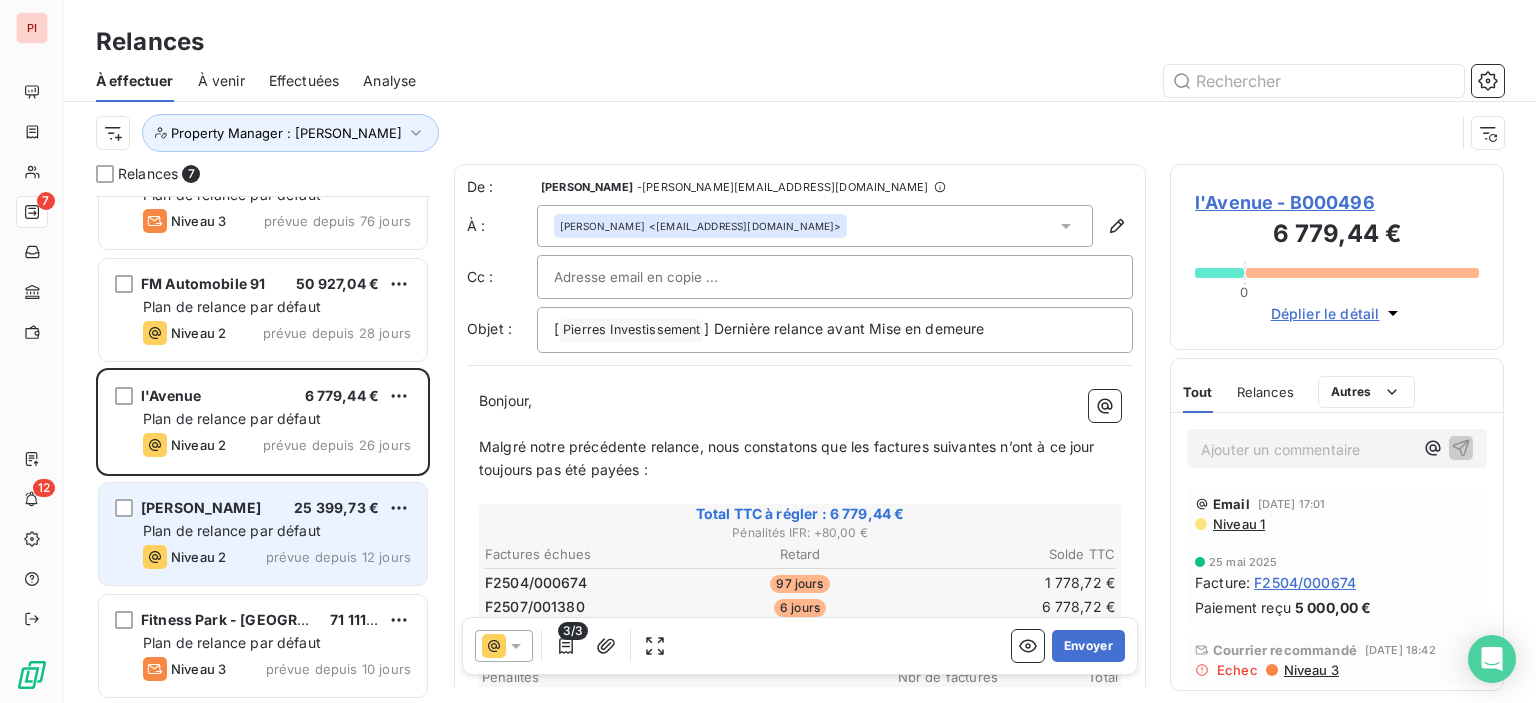 click on "Maison Maraouch 25 399,73 €" at bounding box center (277, 508) 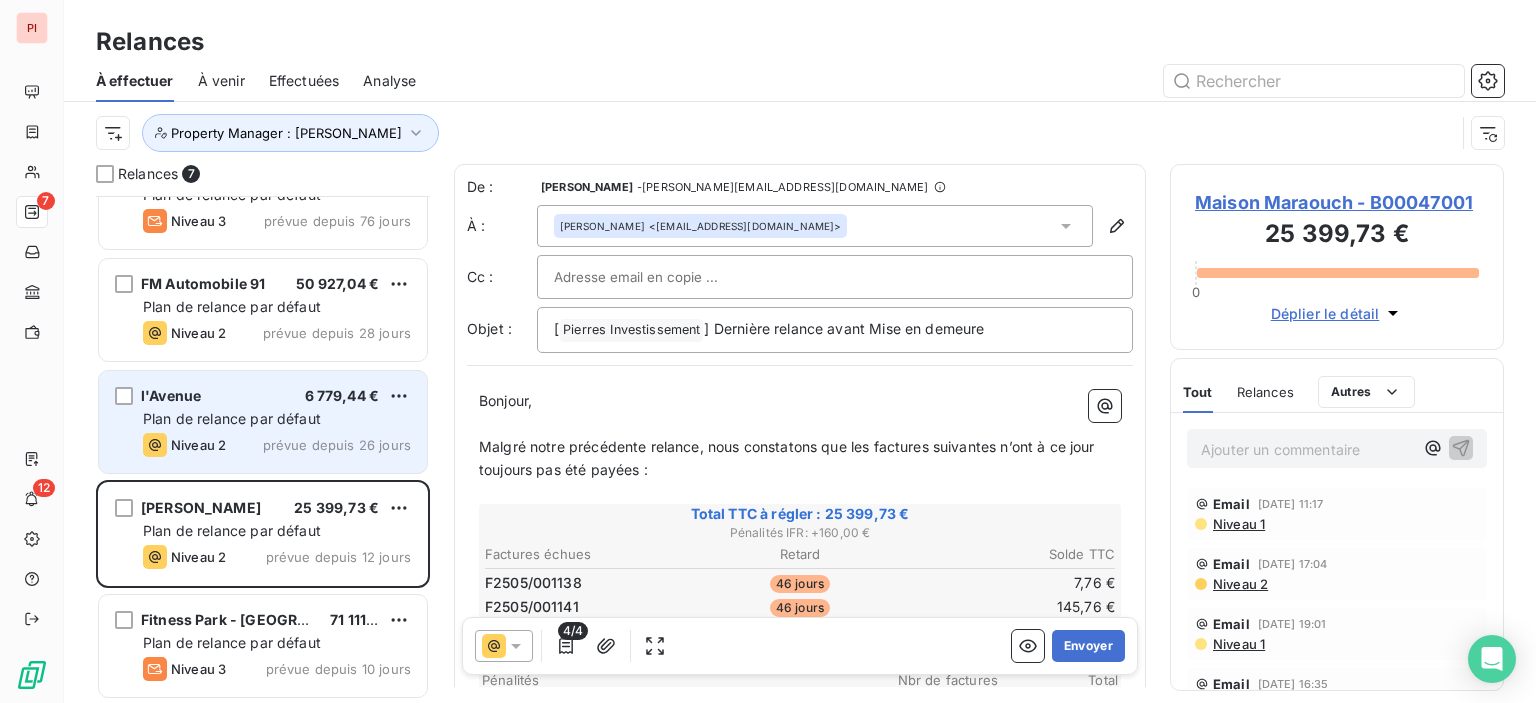 click on "l'Avenue 6 779,44 €" at bounding box center [277, 396] 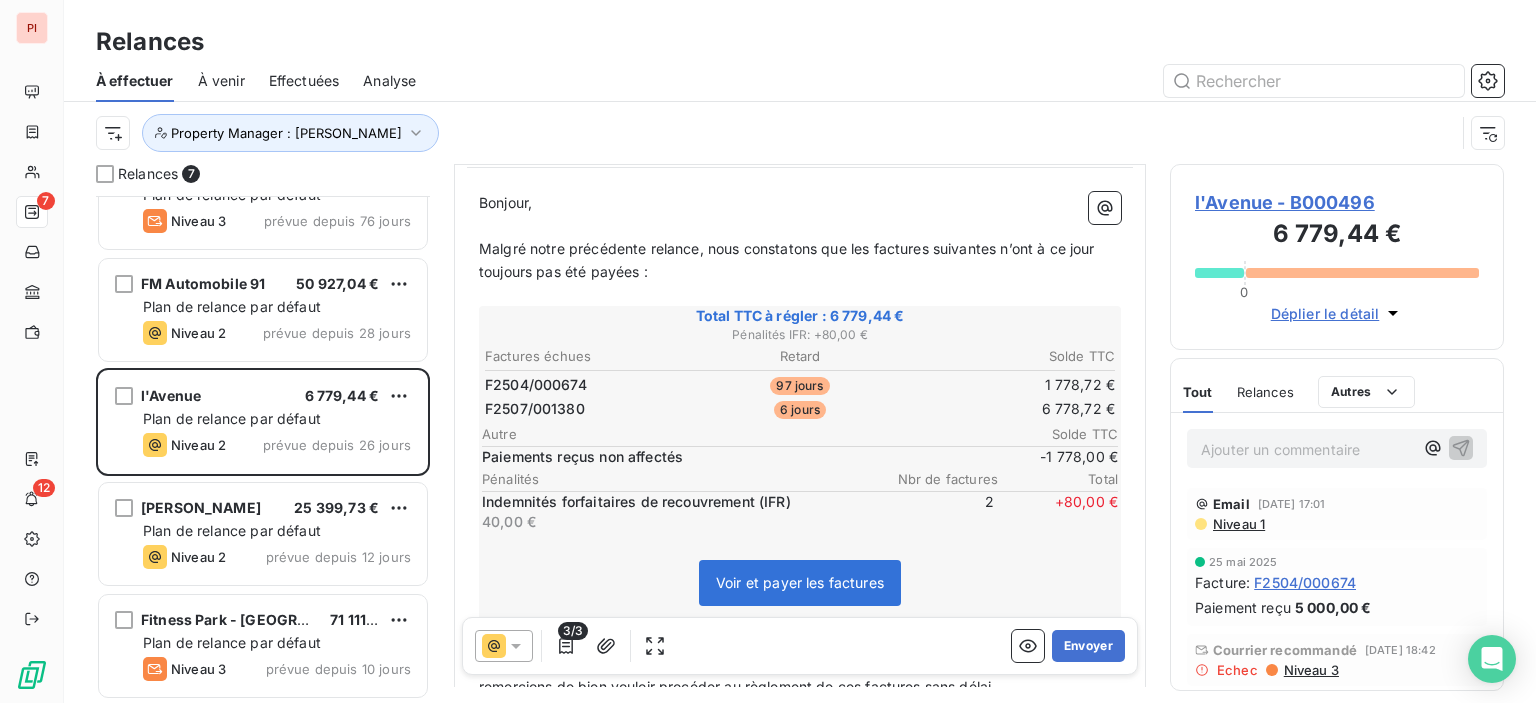 scroll, scrollTop: 200, scrollLeft: 0, axis: vertical 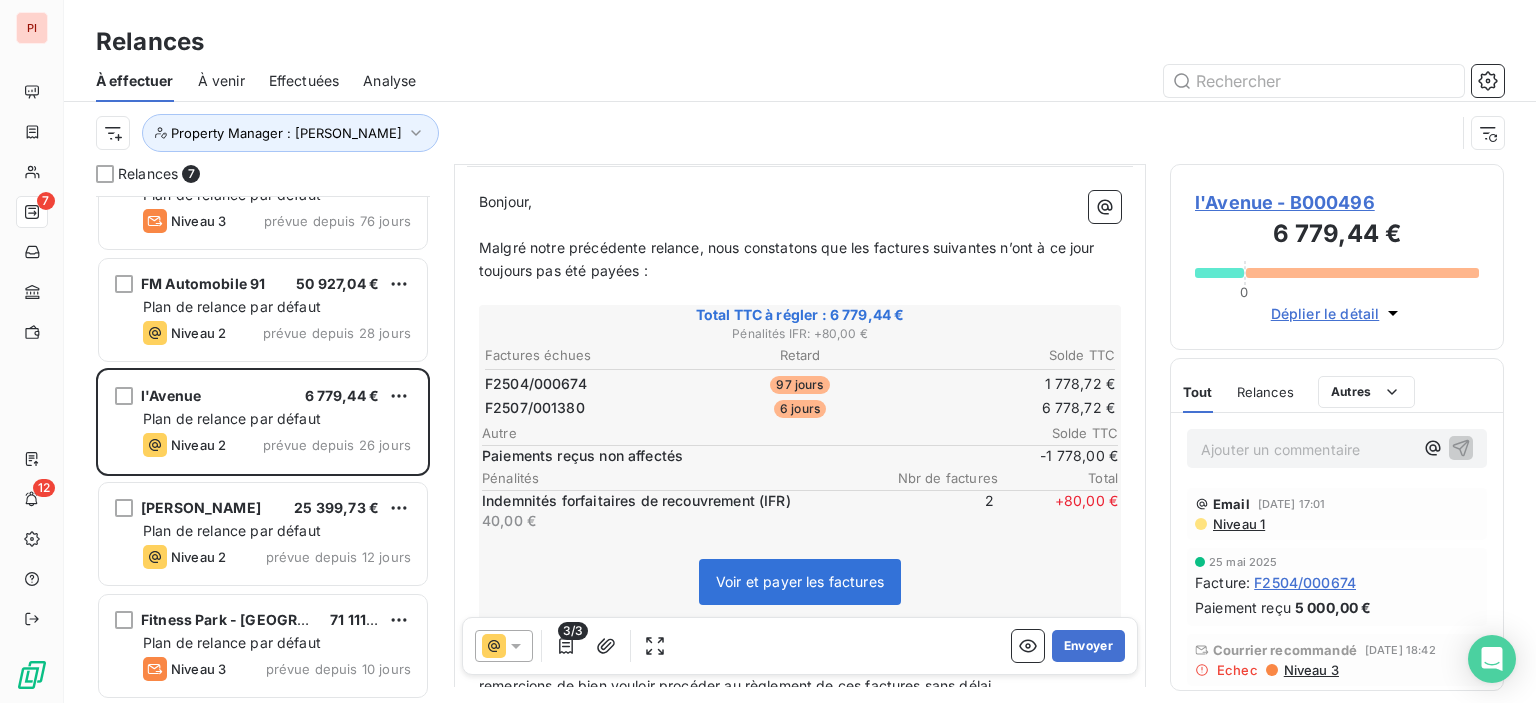 click 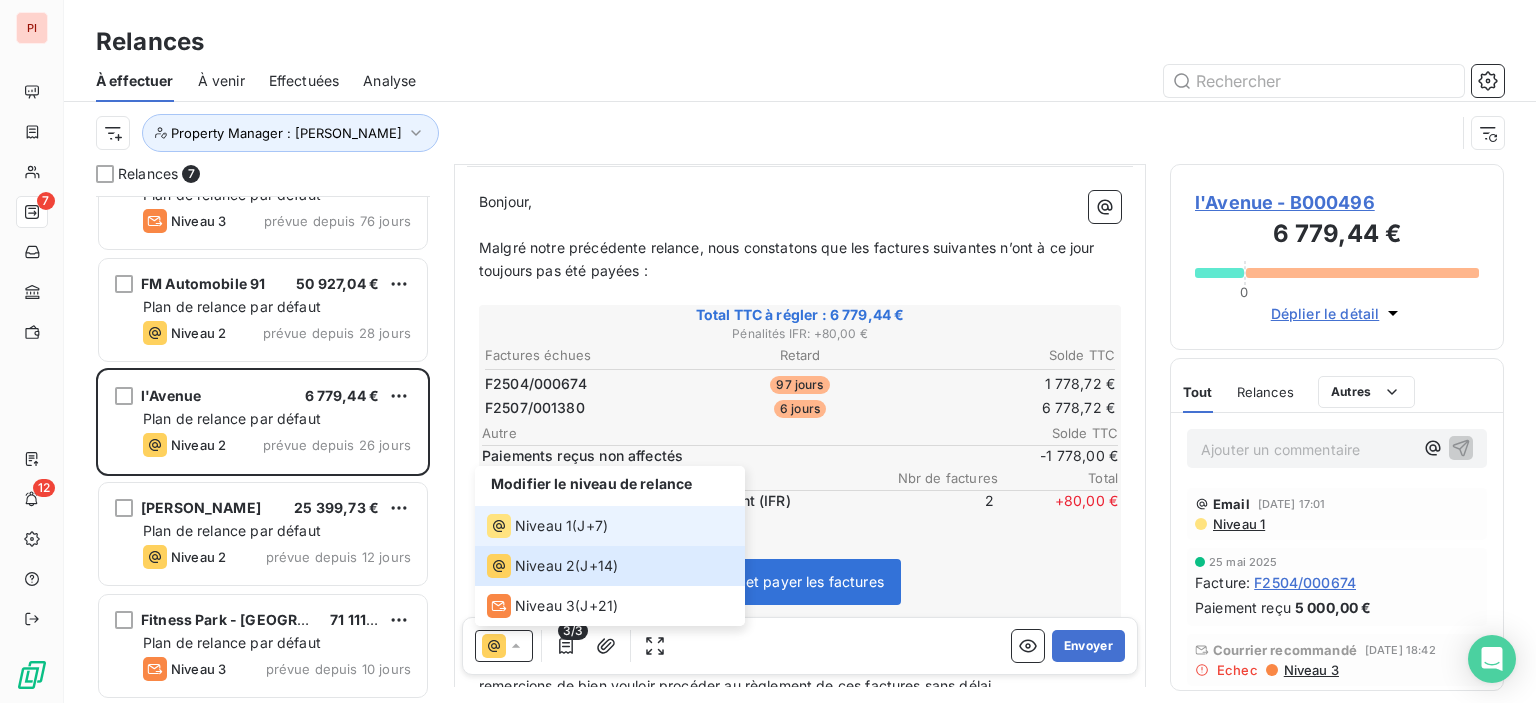 click on "Niveau 1" at bounding box center [543, 526] 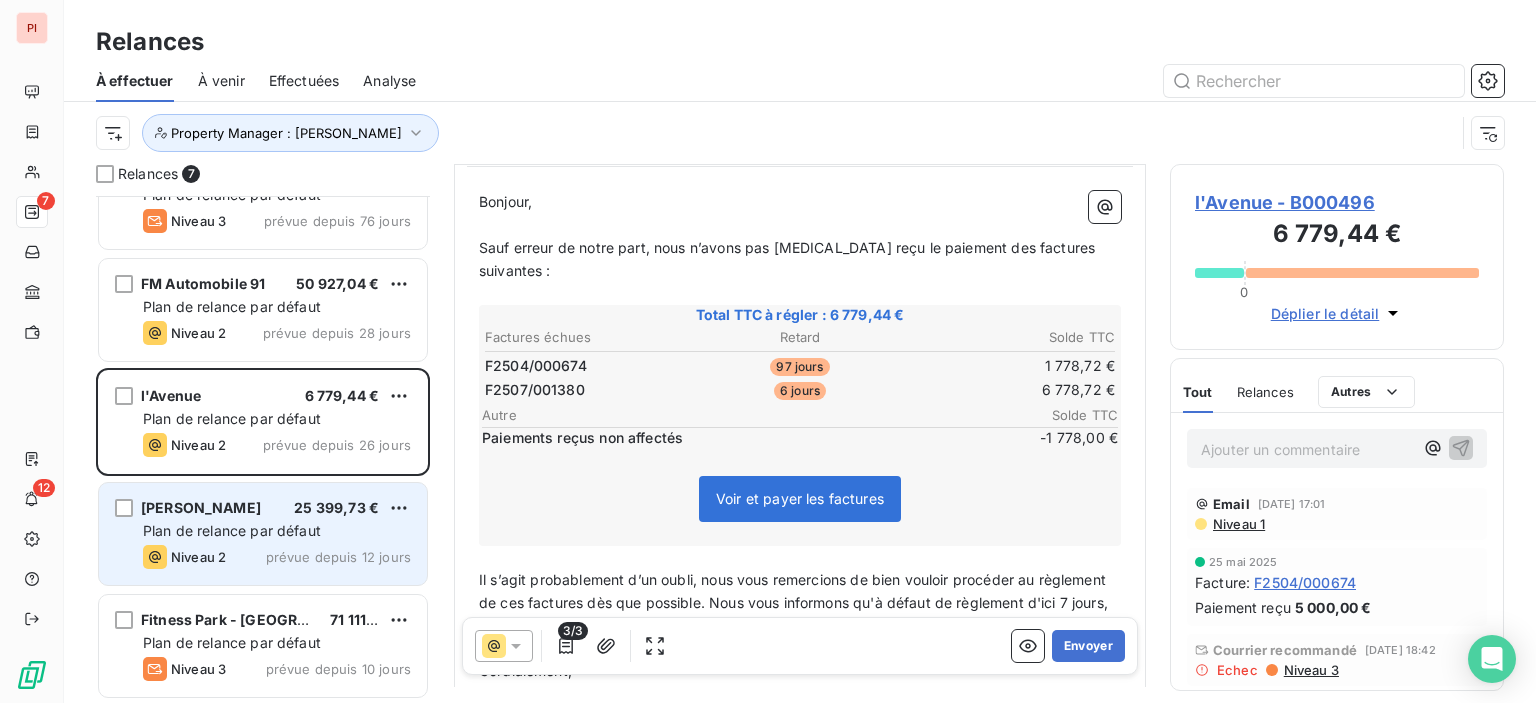 click on "Plan de relance par défaut" at bounding box center [232, 530] 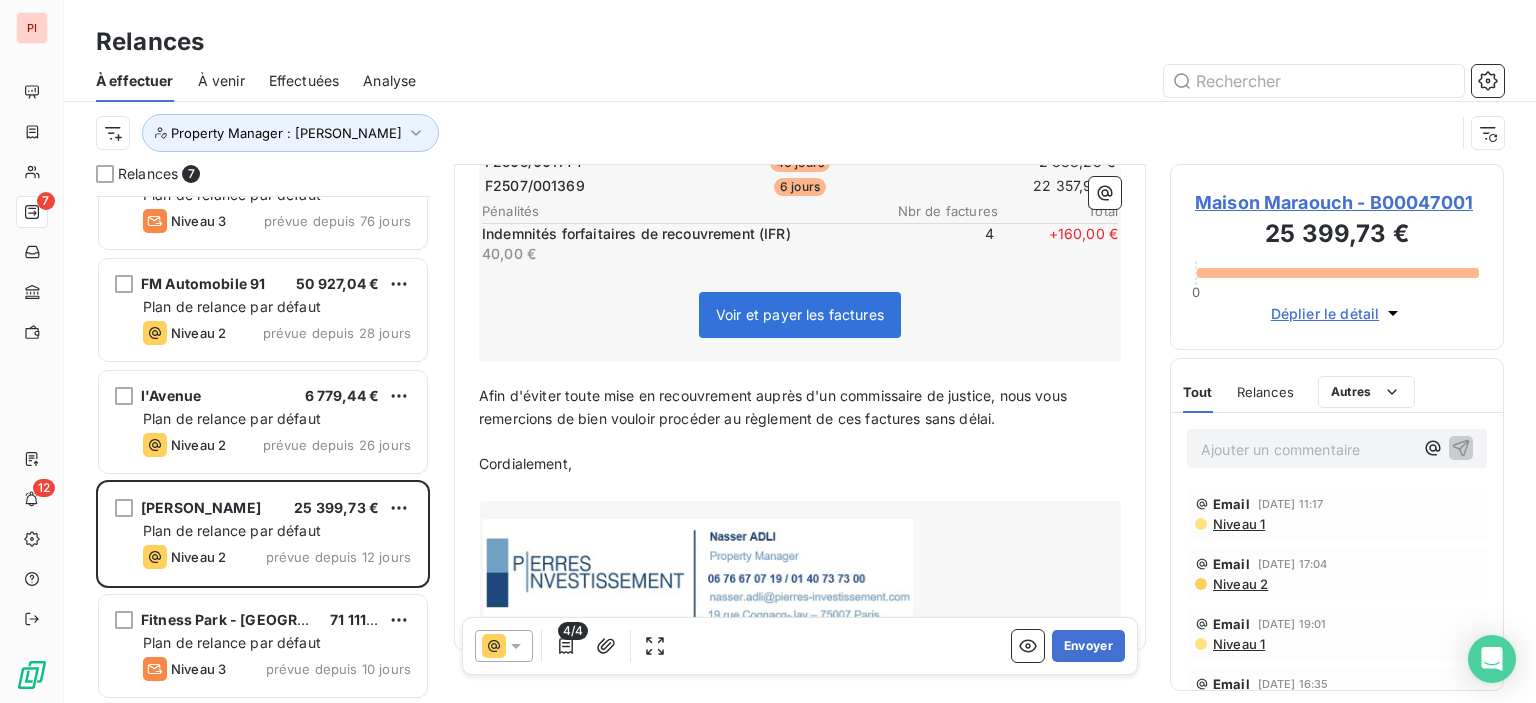 scroll, scrollTop: 512, scrollLeft: 0, axis: vertical 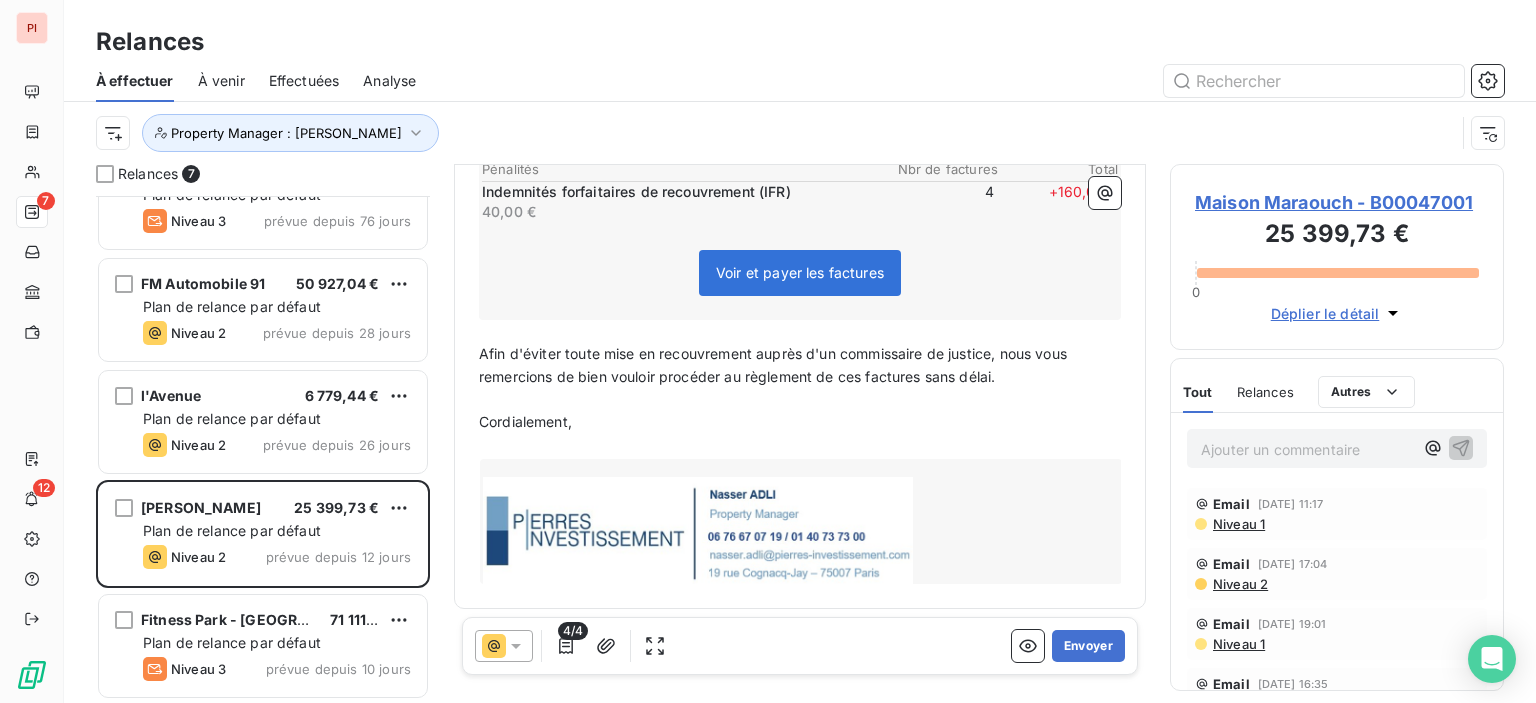 click 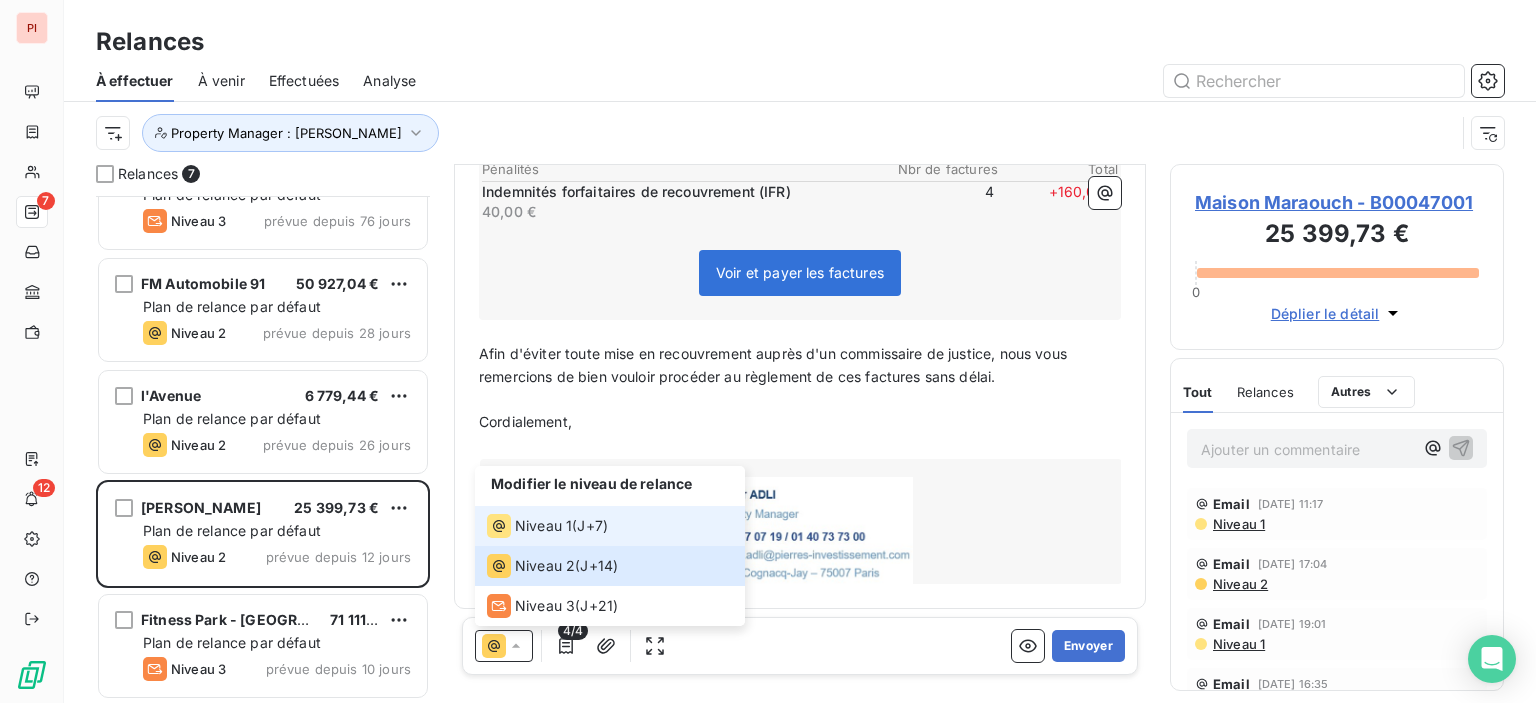 drag, startPoint x: 558, startPoint y: 523, endPoint x: 764, endPoint y: 583, distance: 214.56001 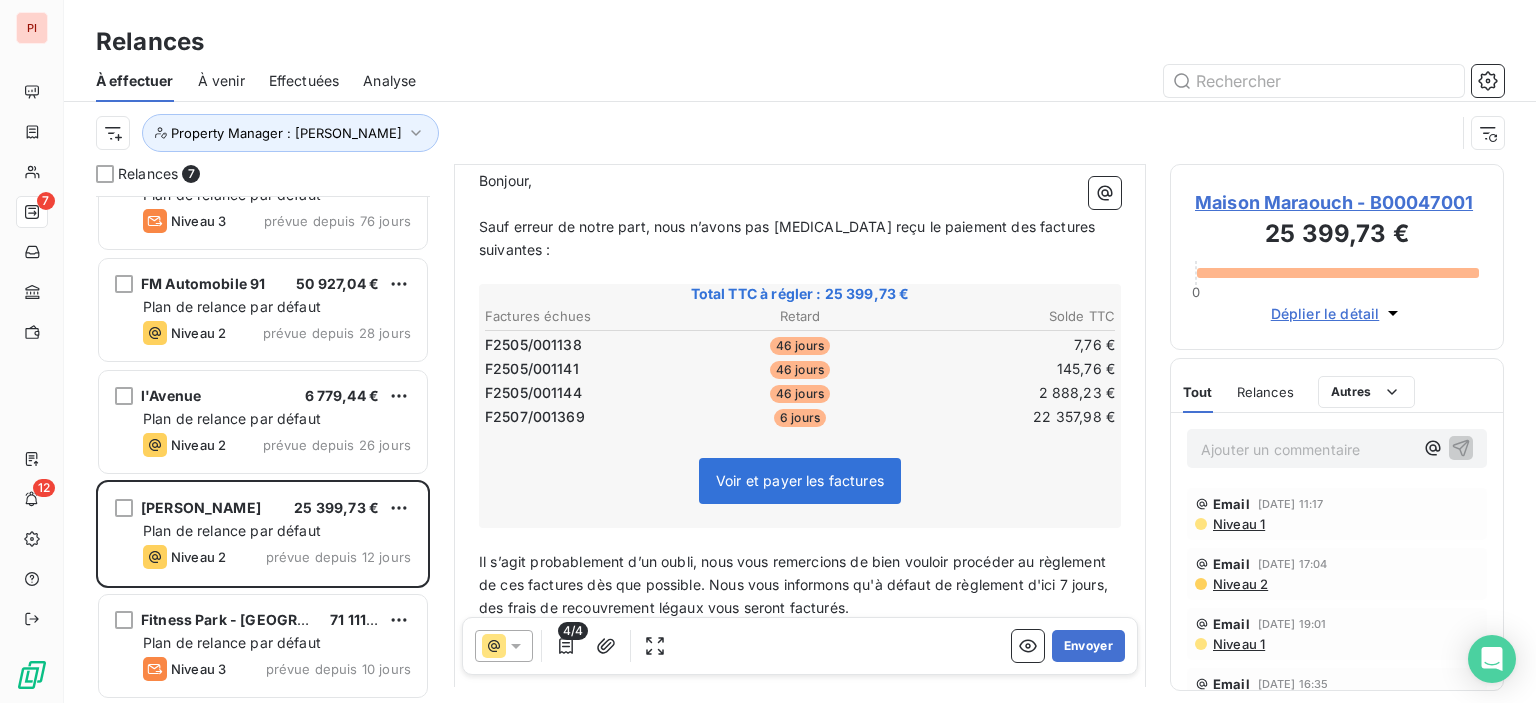 scroll, scrollTop: 29, scrollLeft: 0, axis: vertical 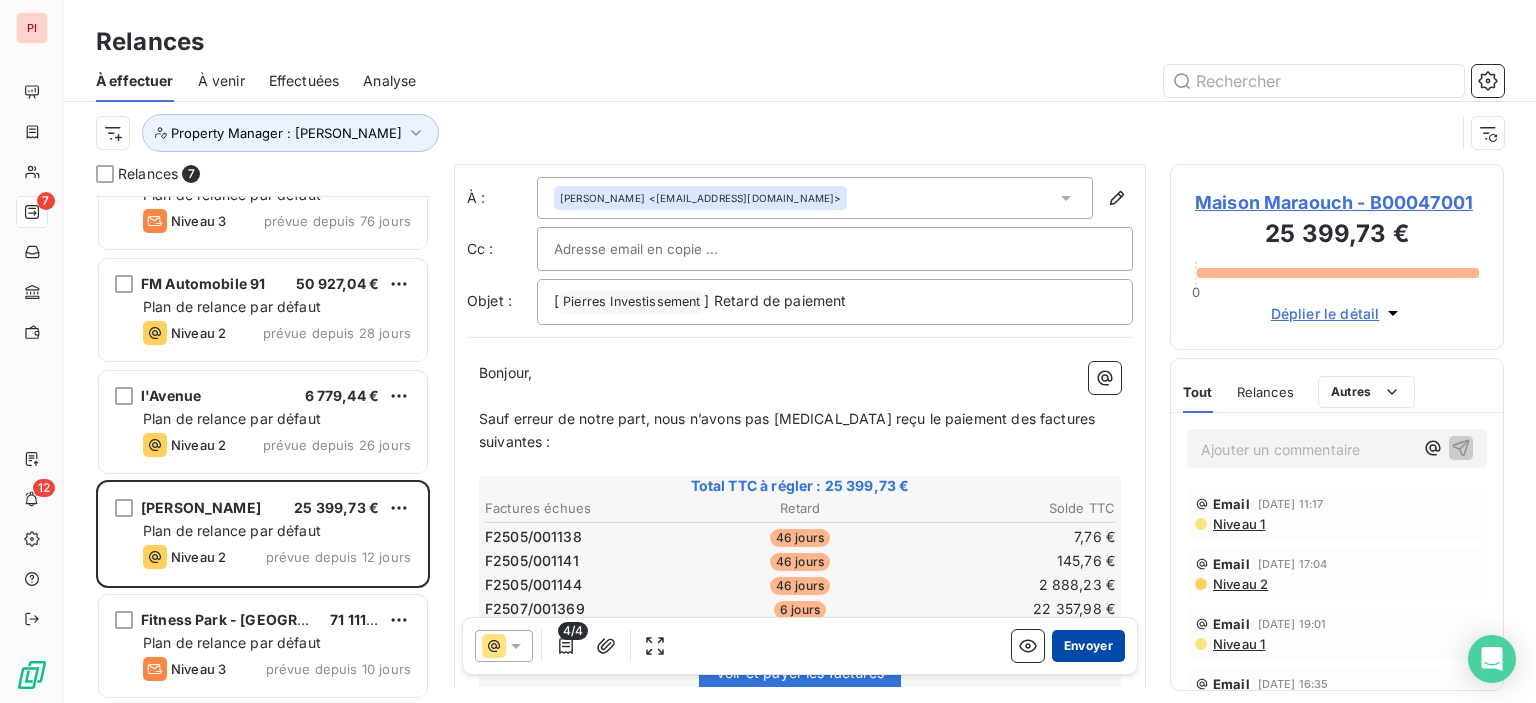 click on "Envoyer" at bounding box center (1088, 646) 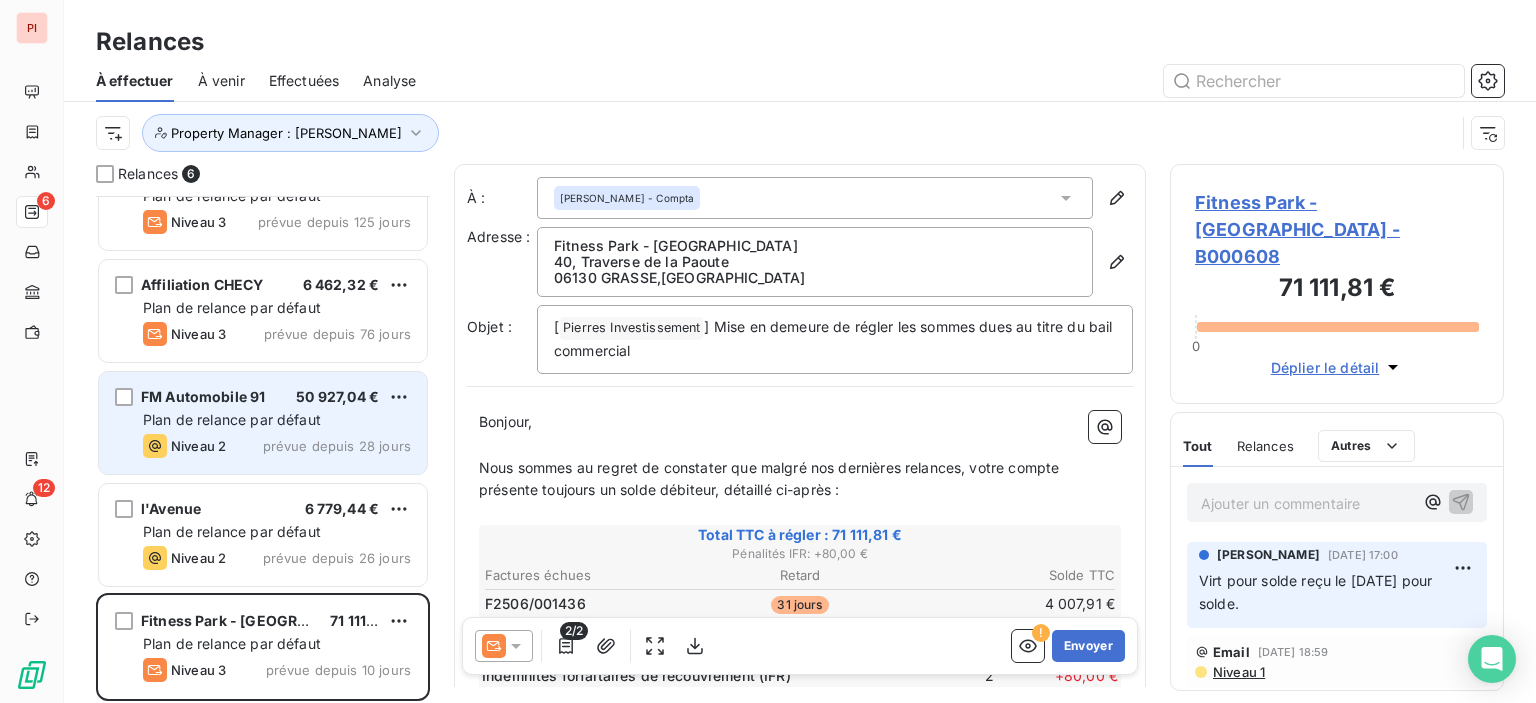 scroll, scrollTop: 165, scrollLeft: 0, axis: vertical 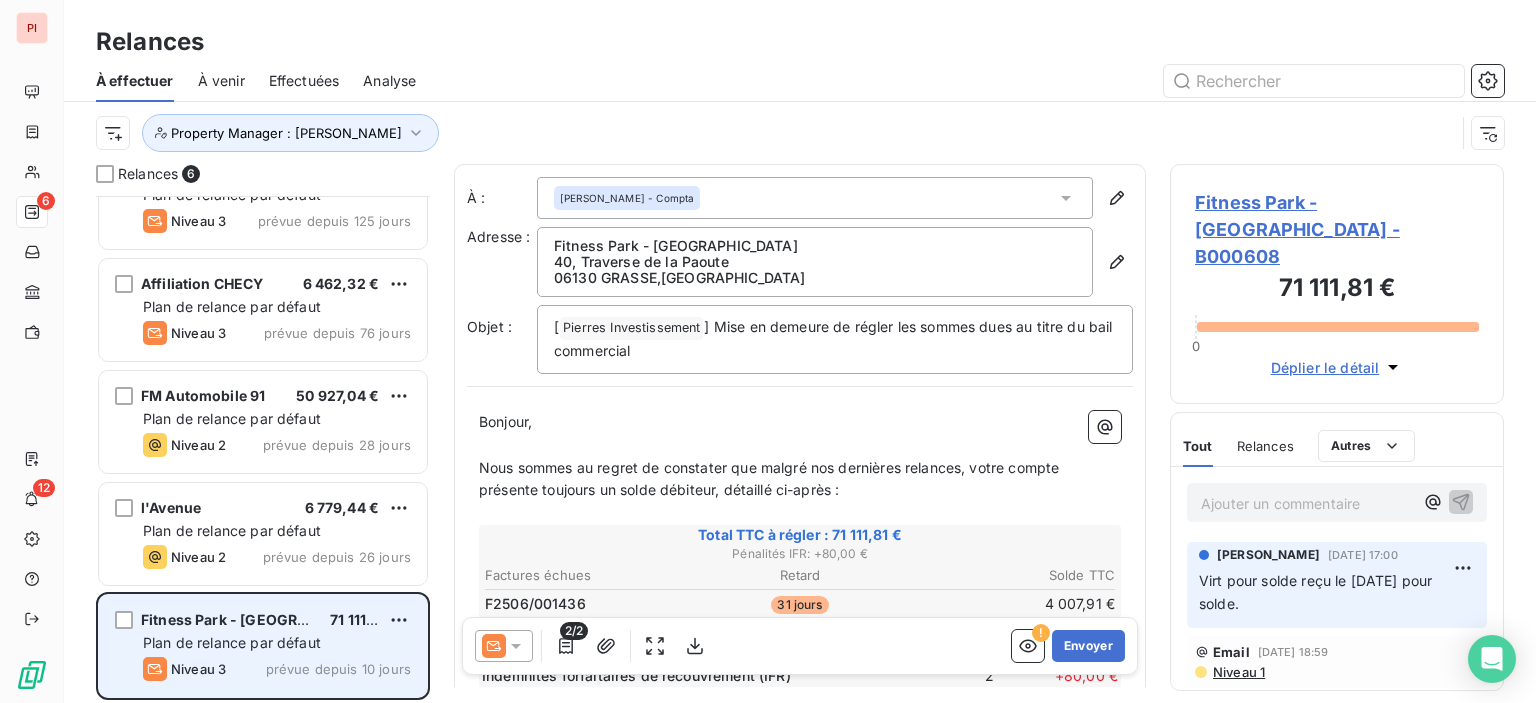 click on "Plan de relance par défaut" at bounding box center (232, 642) 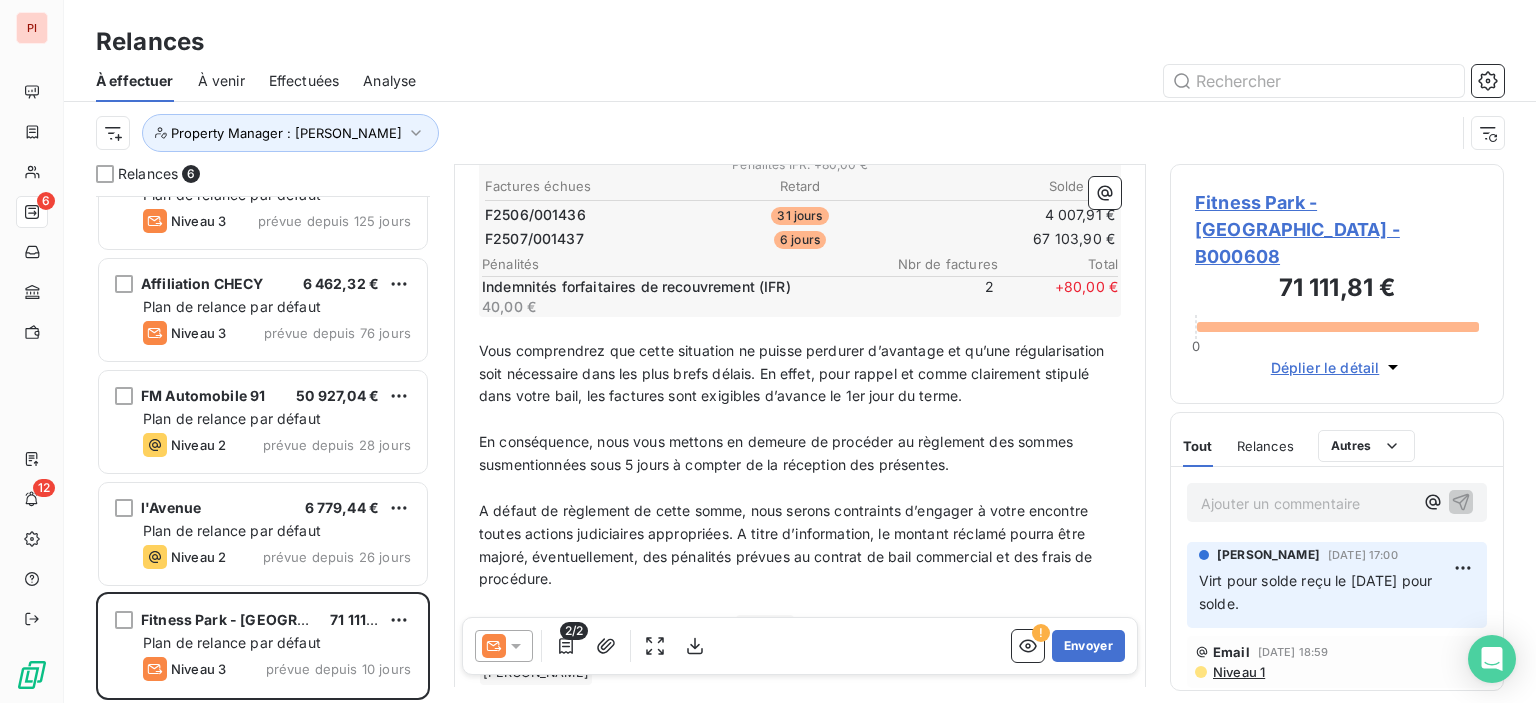 scroll, scrollTop: 287, scrollLeft: 0, axis: vertical 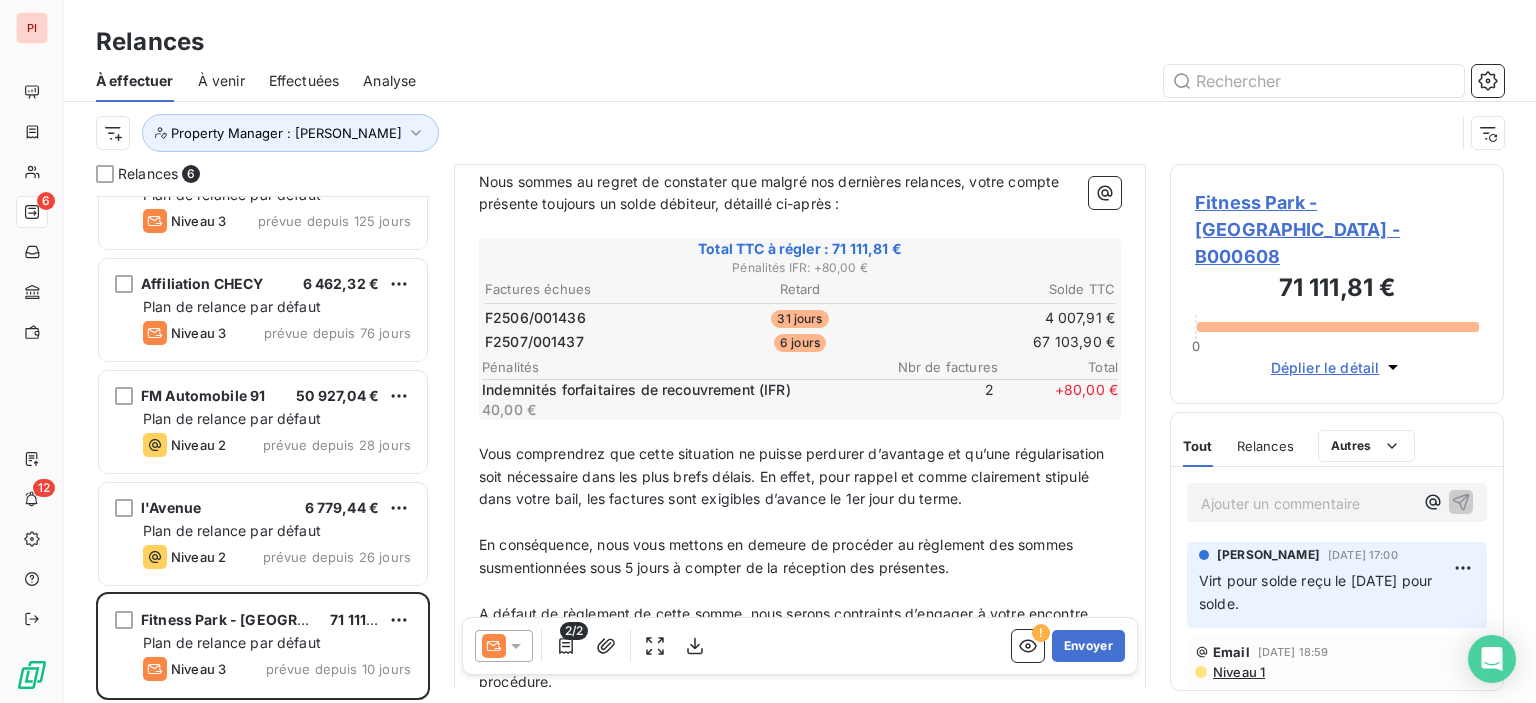 click 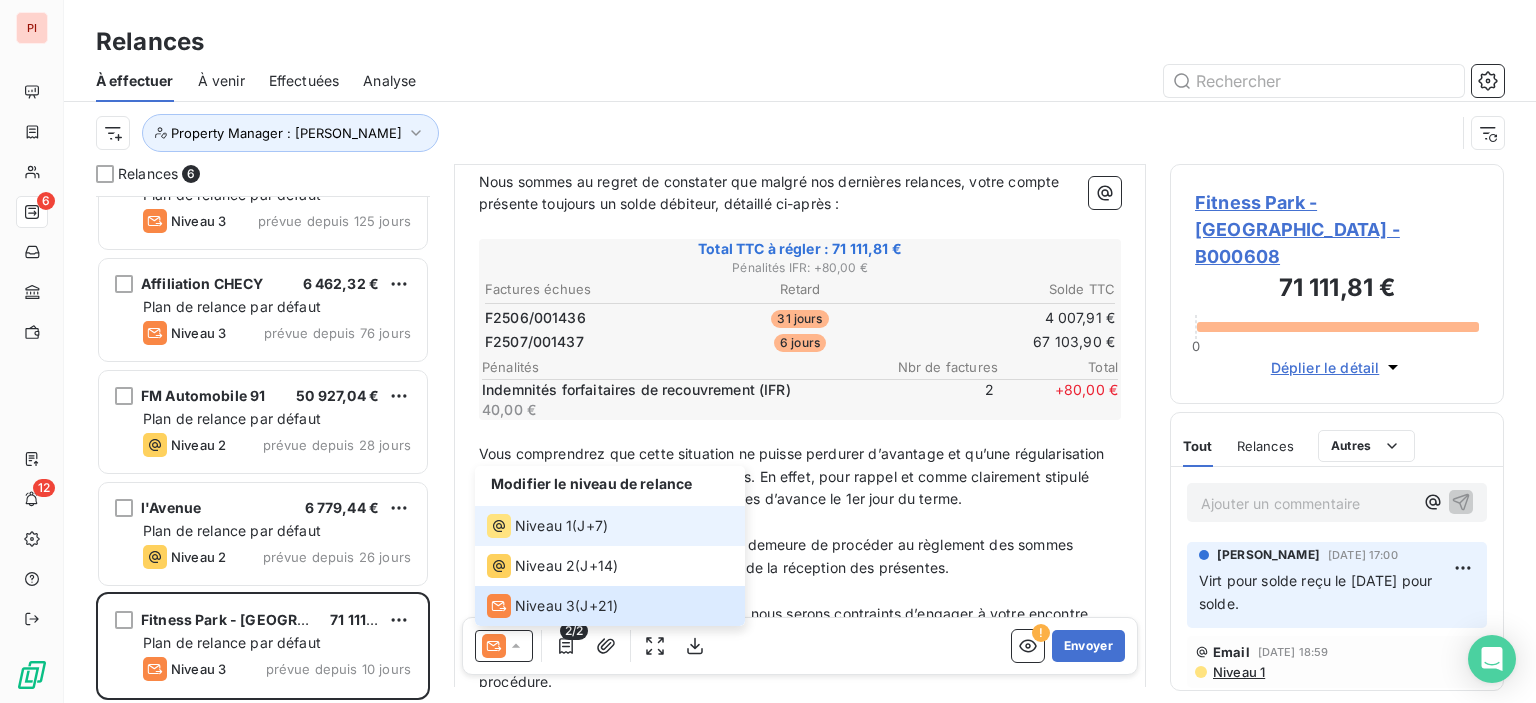click on "Niveau 1  ( J+7 )" at bounding box center (610, 526) 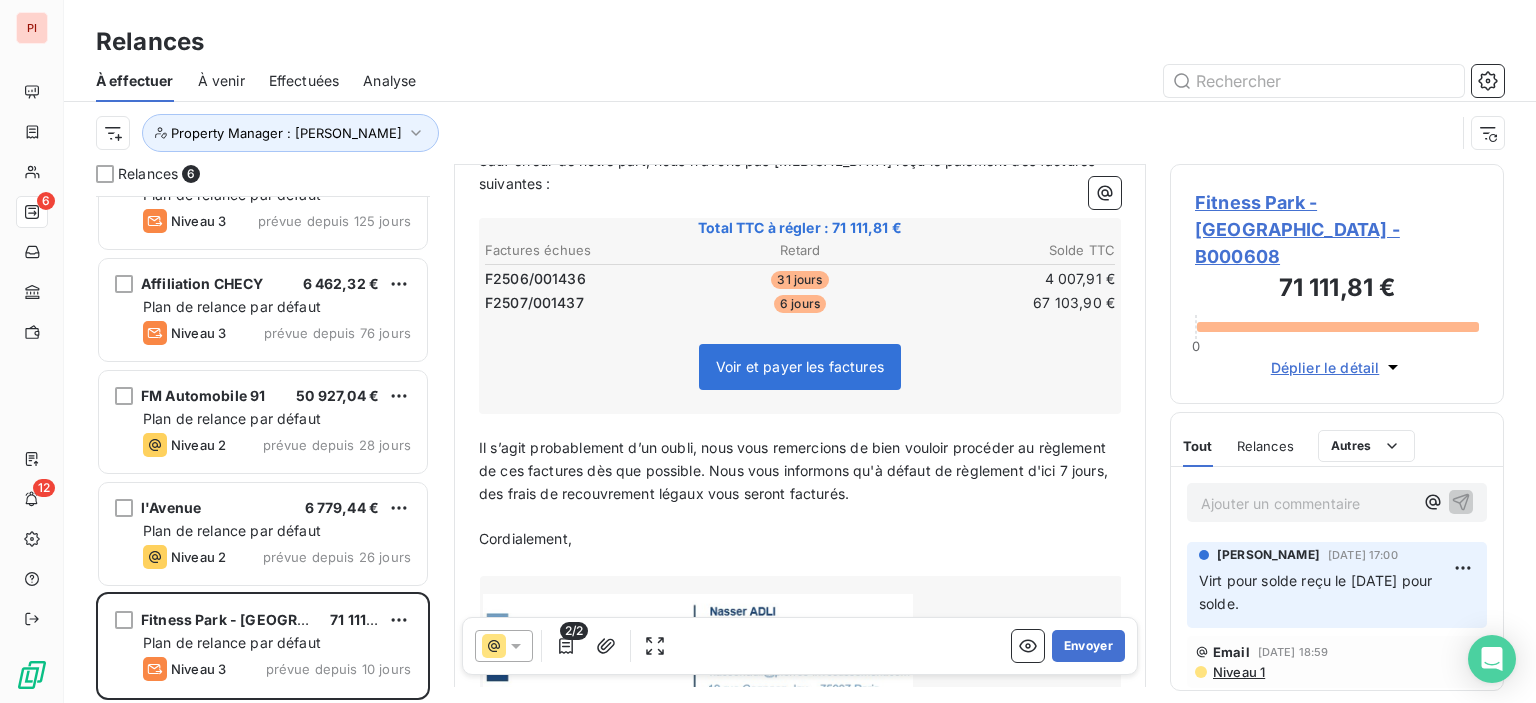 scroll, scrollTop: 215, scrollLeft: 0, axis: vertical 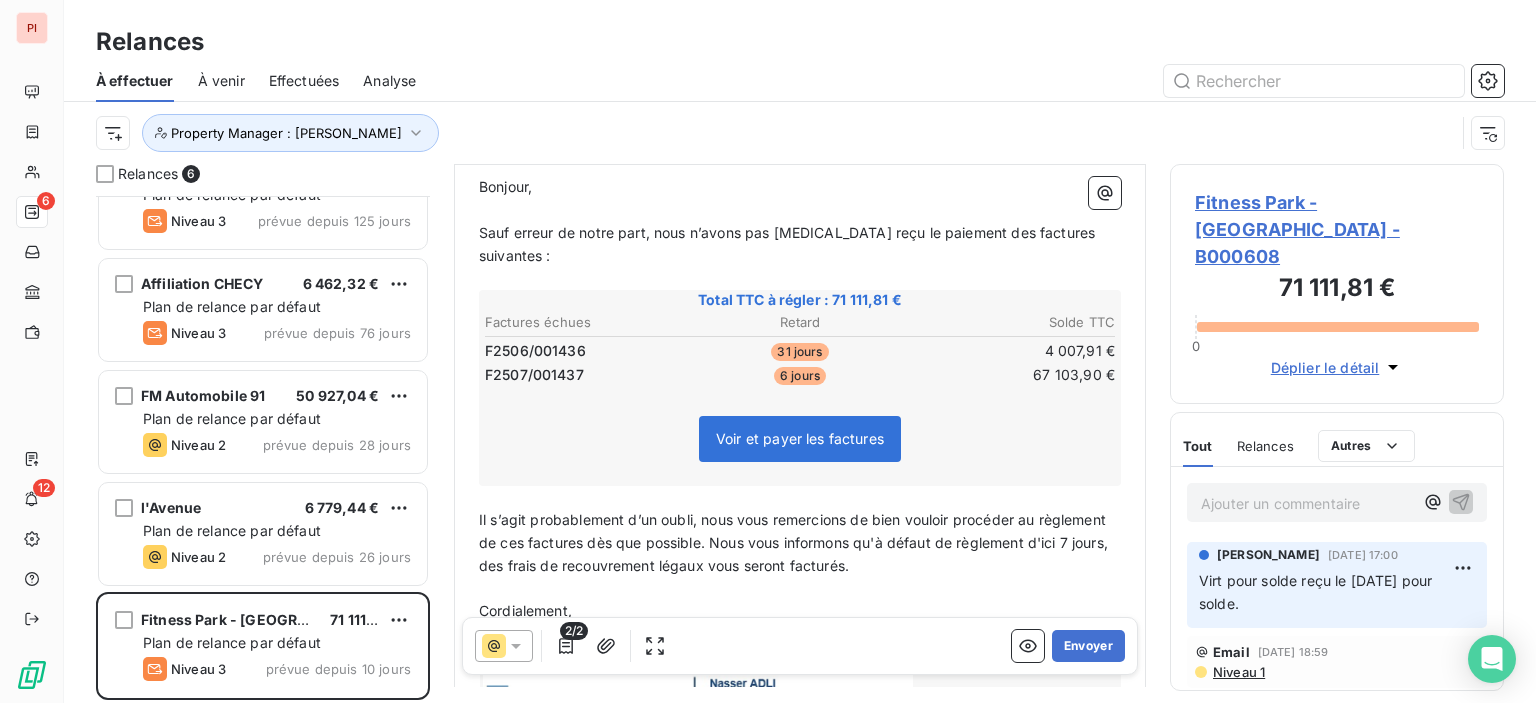 drag, startPoint x: 1098, startPoint y: 646, endPoint x: 1132, endPoint y: 716, distance: 77.820305 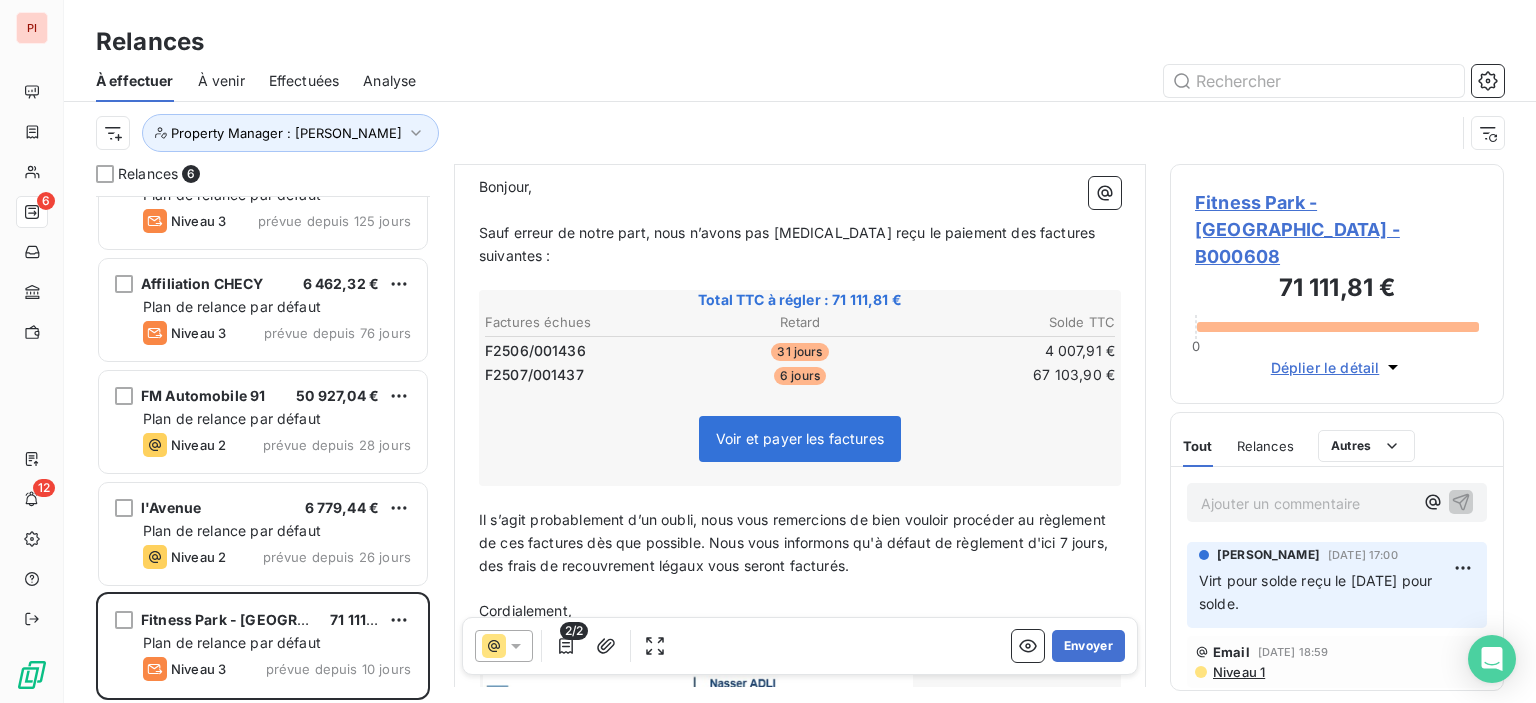 click on "﻿" at bounding box center (800, 634) 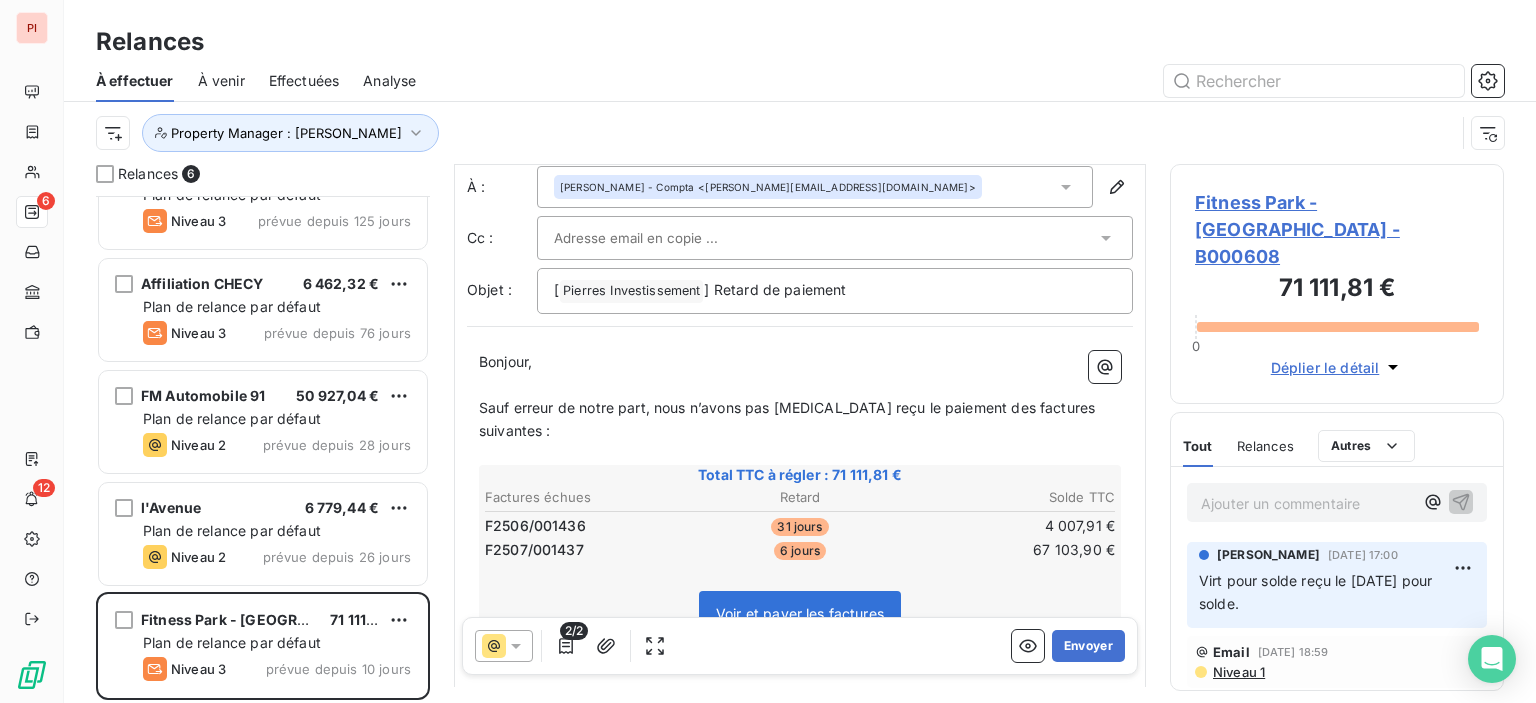 scroll, scrollTop: 102, scrollLeft: 0, axis: vertical 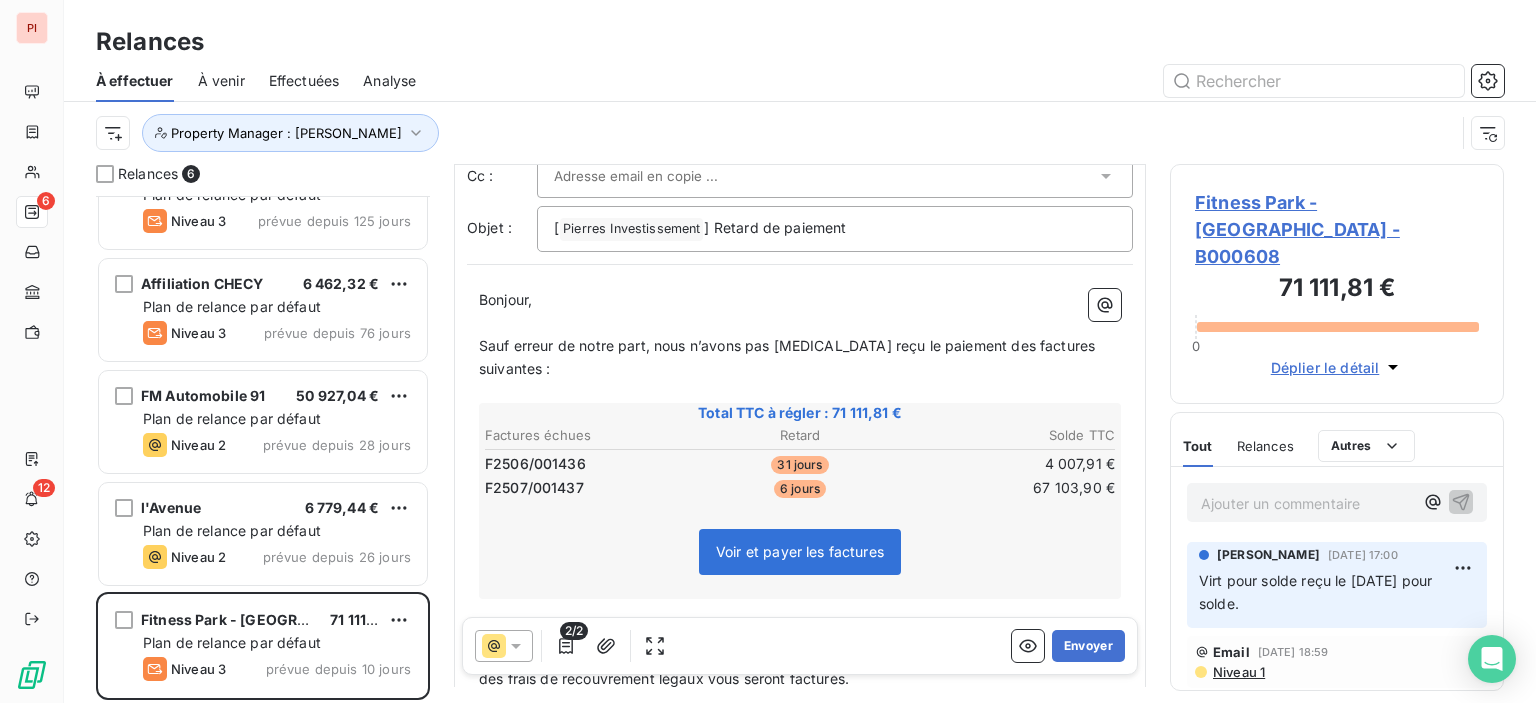 click at bounding box center [504, 646] 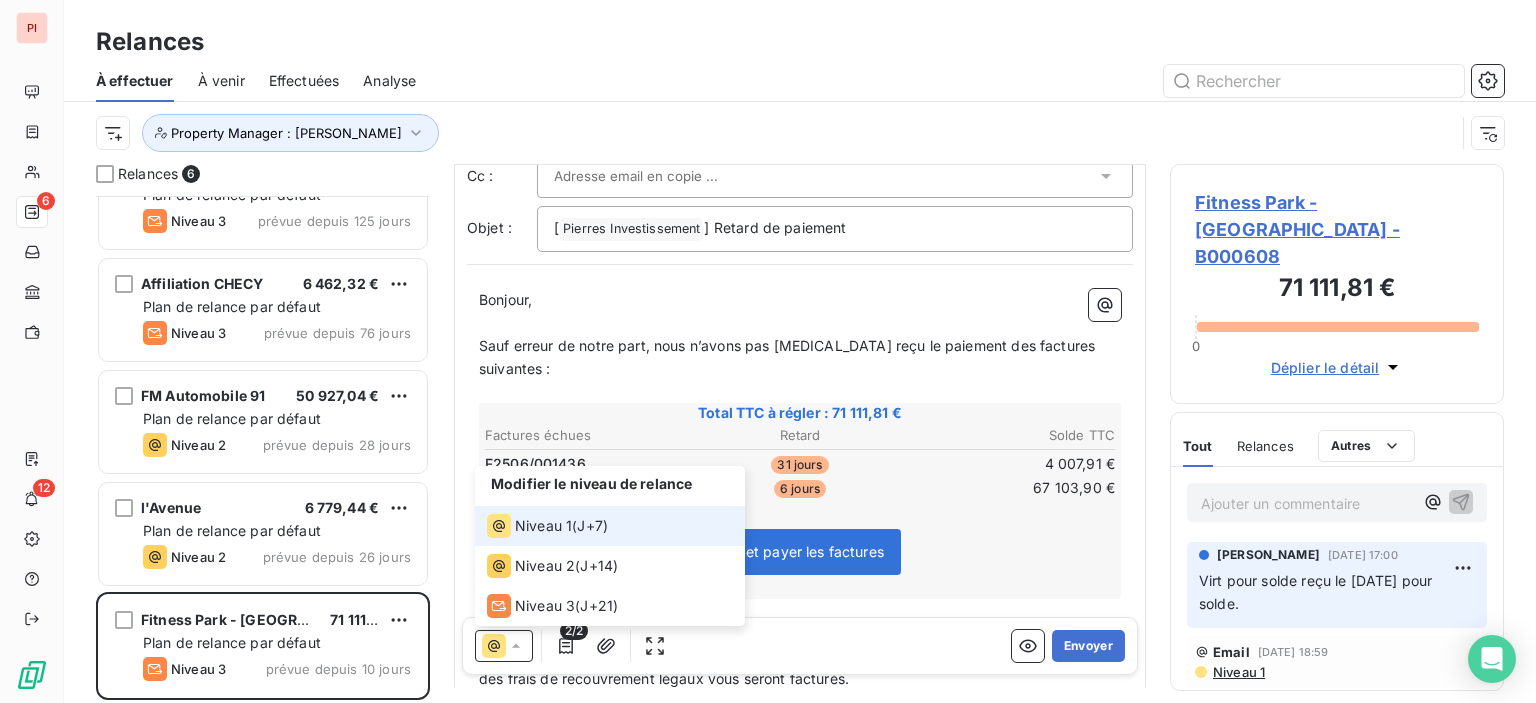 click on "Voir et payer   les factures" at bounding box center (800, 556) 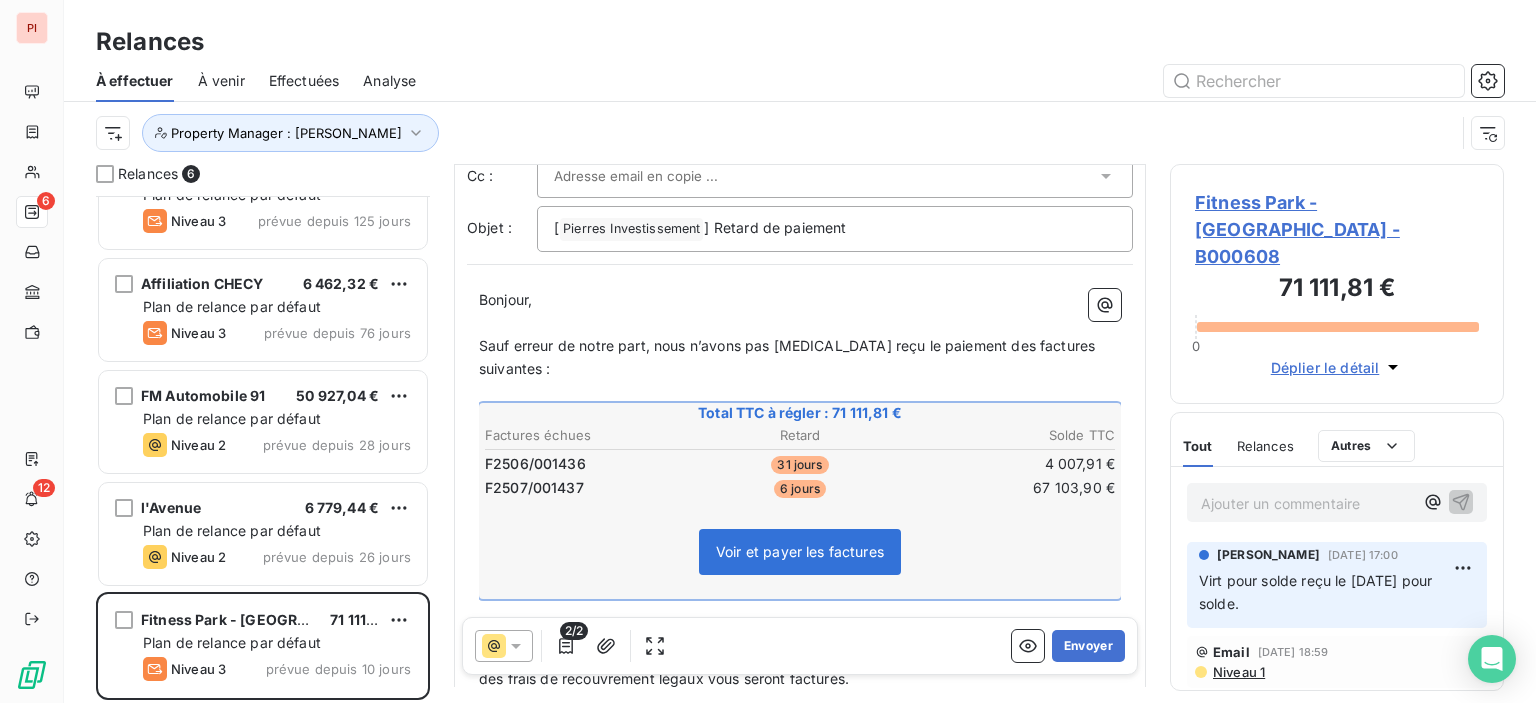 scroll, scrollTop: 0, scrollLeft: 0, axis: both 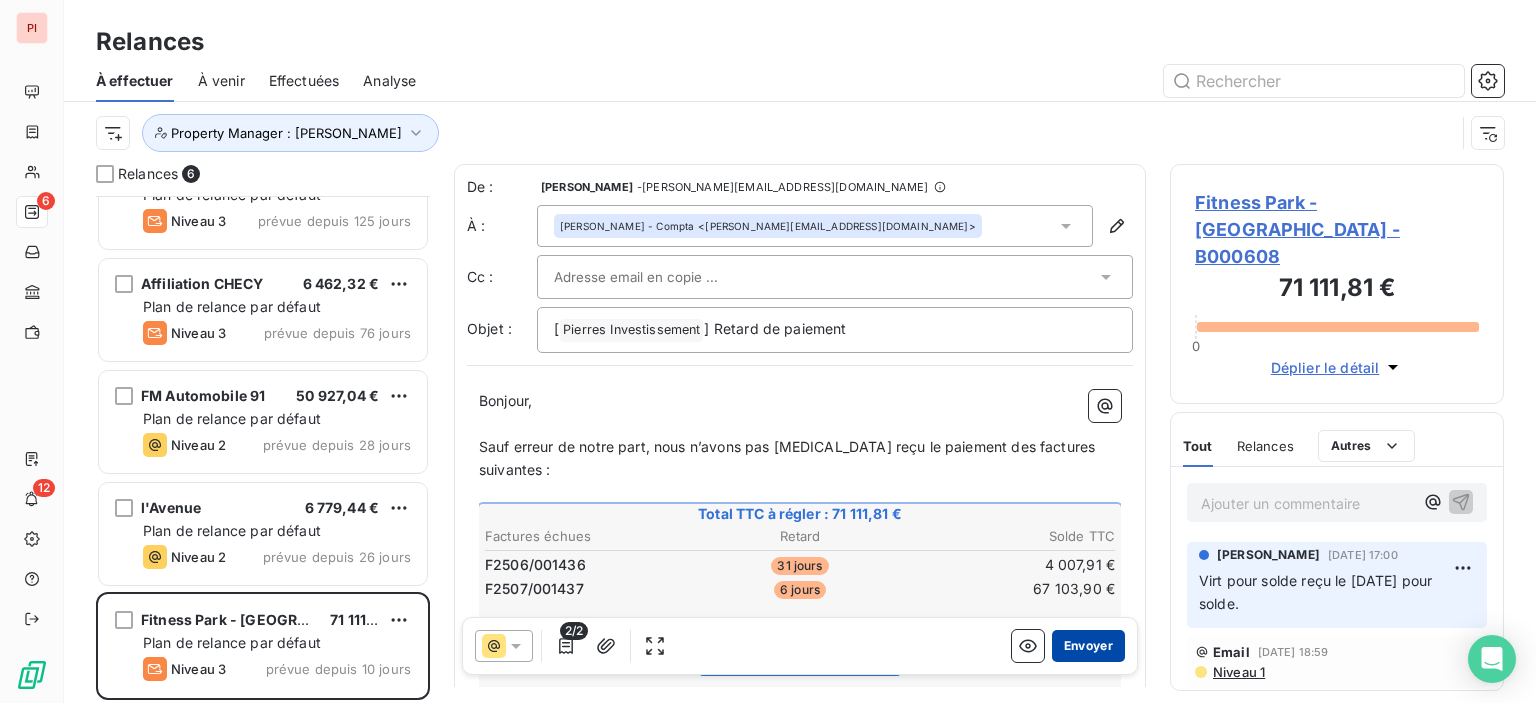 click on "Envoyer" at bounding box center [1088, 646] 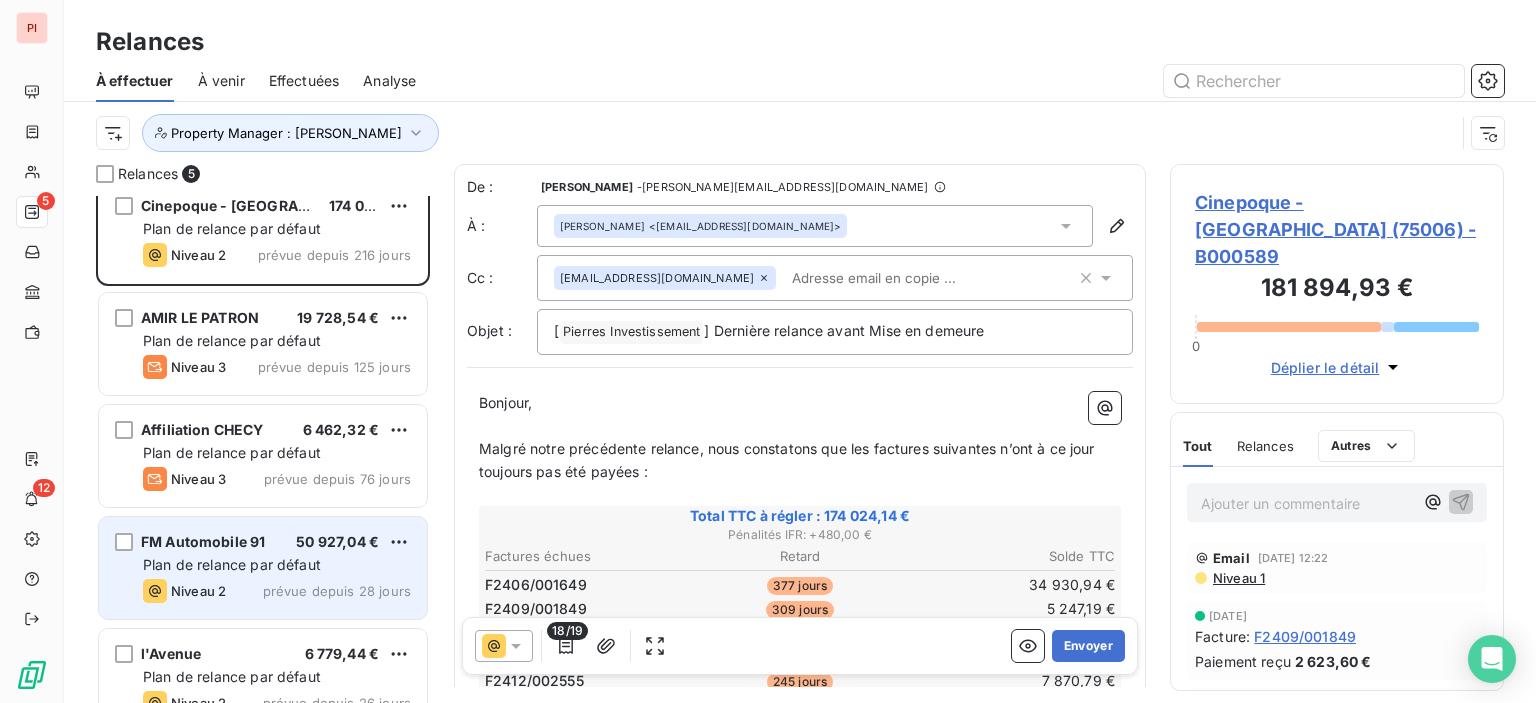 scroll, scrollTop: 0, scrollLeft: 0, axis: both 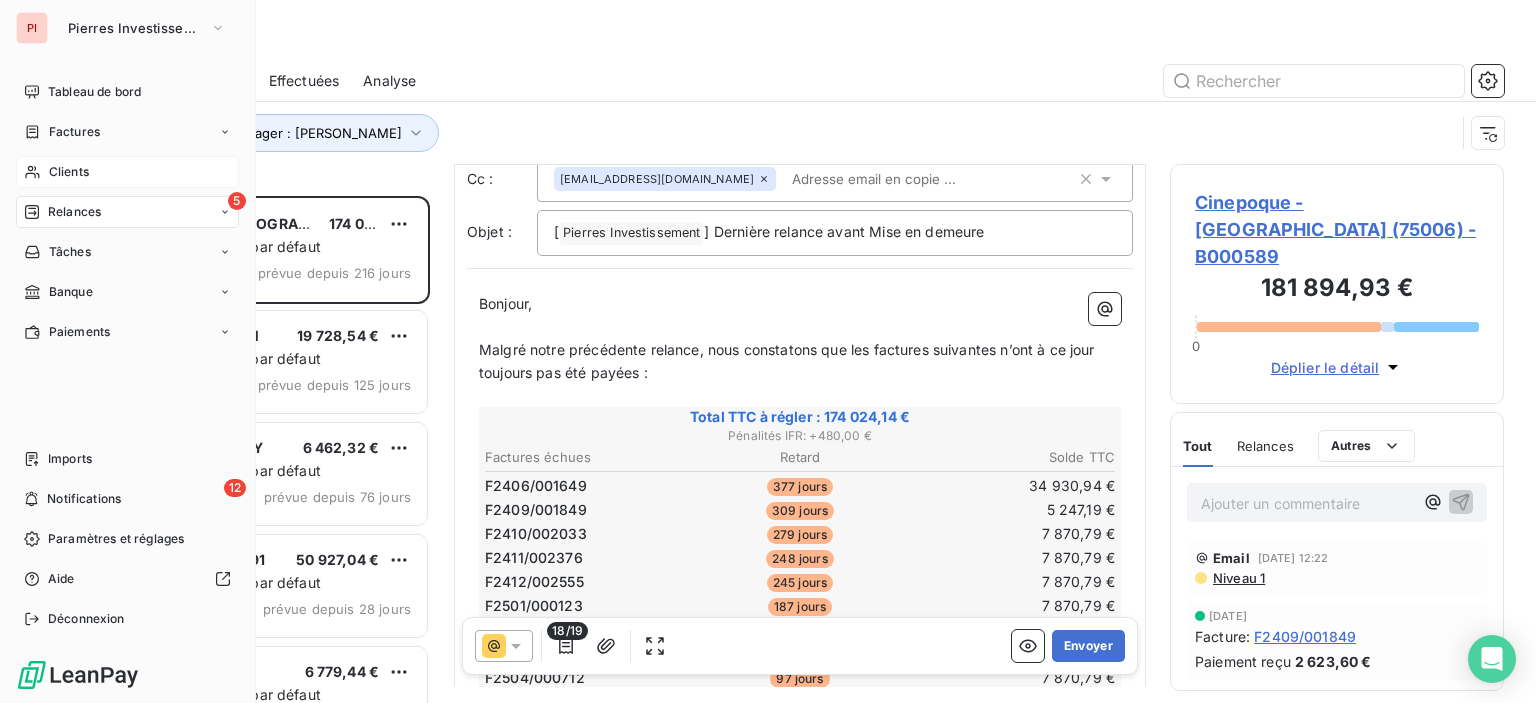 click on "Clients" at bounding box center (69, 172) 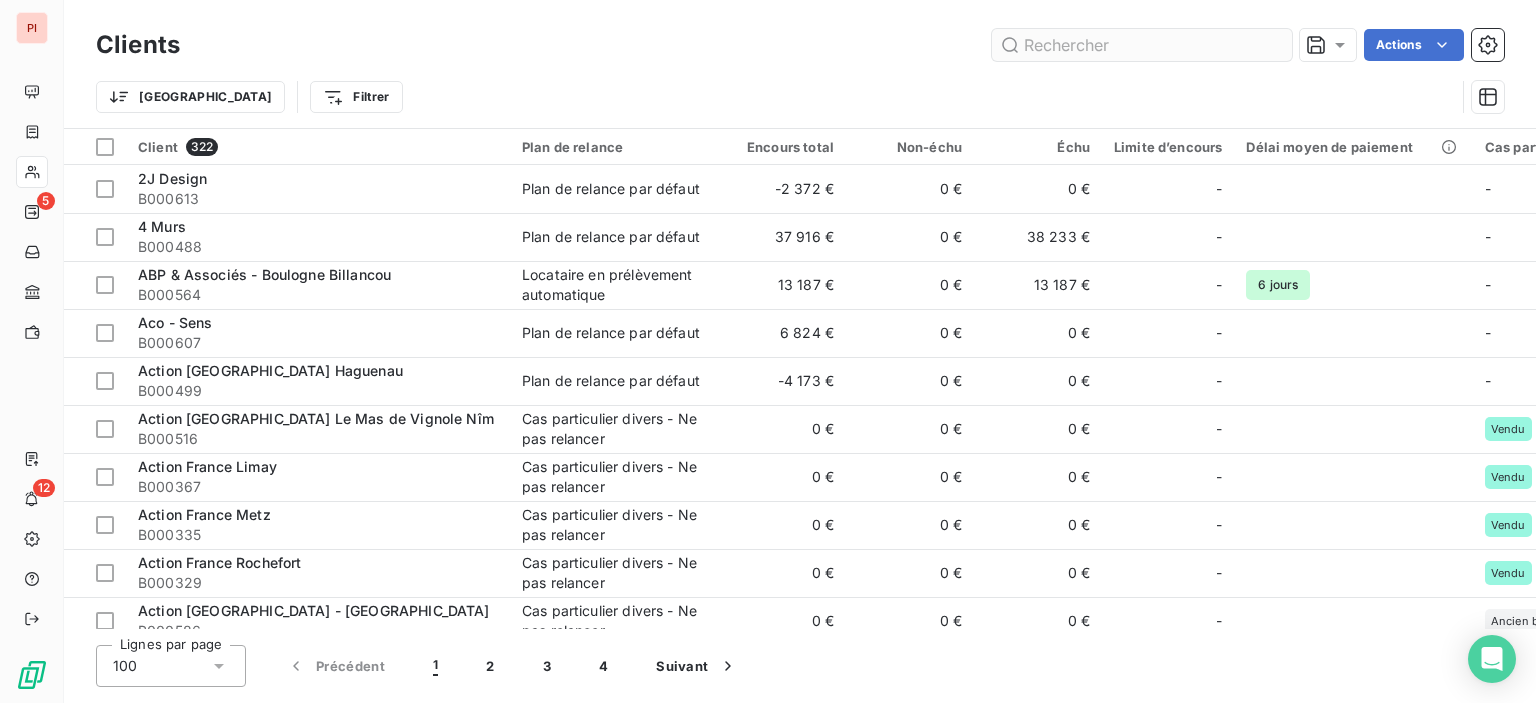 click at bounding box center [1142, 45] 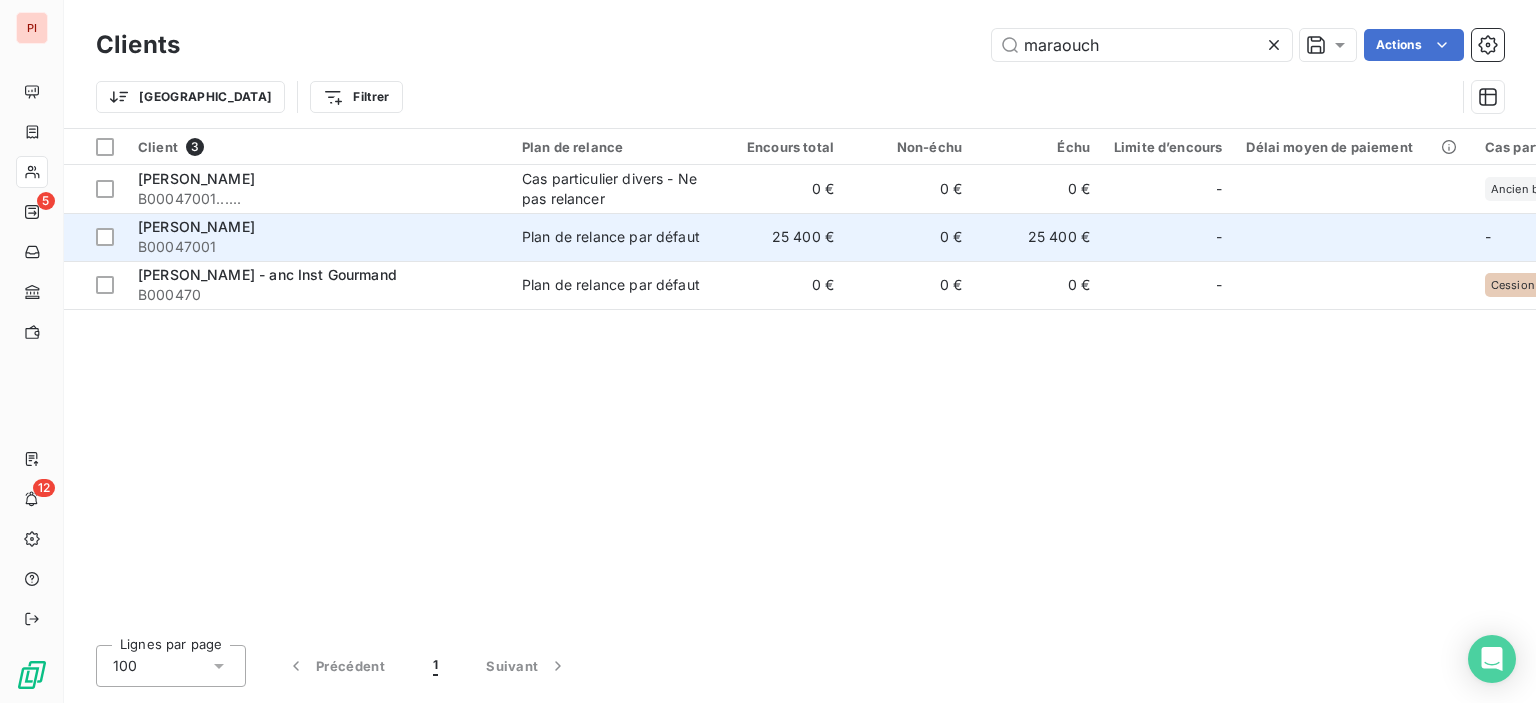 type on "maraouch" 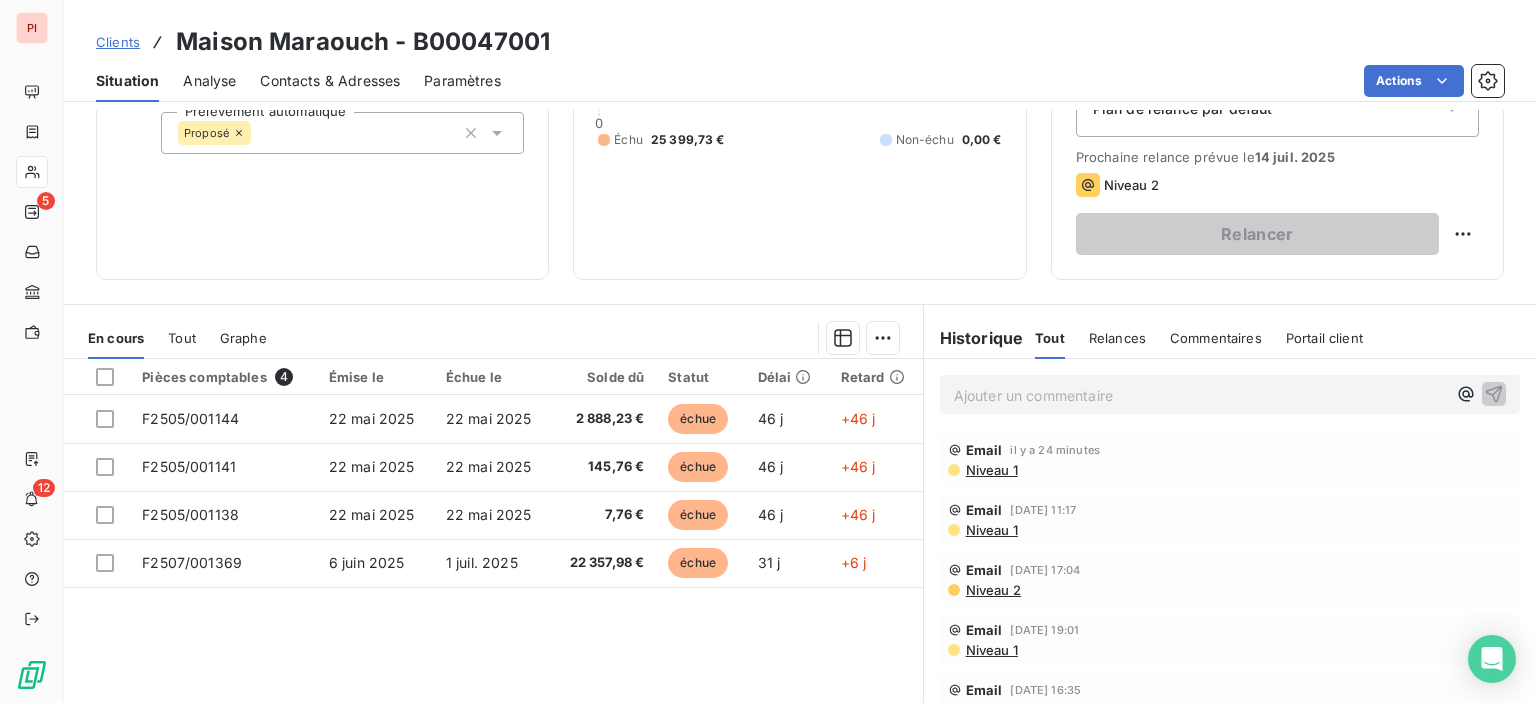 scroll, scrollTop: 352, scrollLeft: 0, axis: vertical 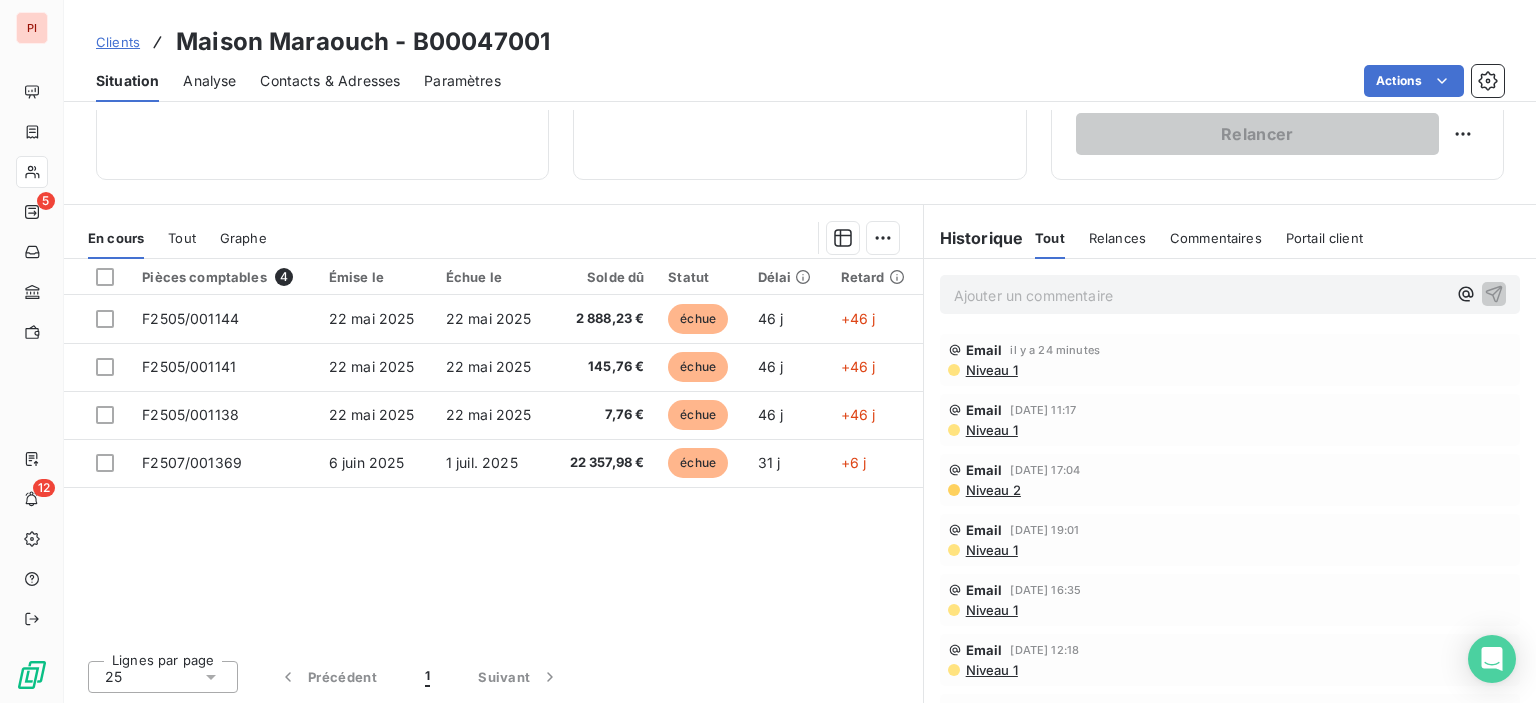 click on "Ajouter un commentaire ﻿" at bounding box center (1200, 295) 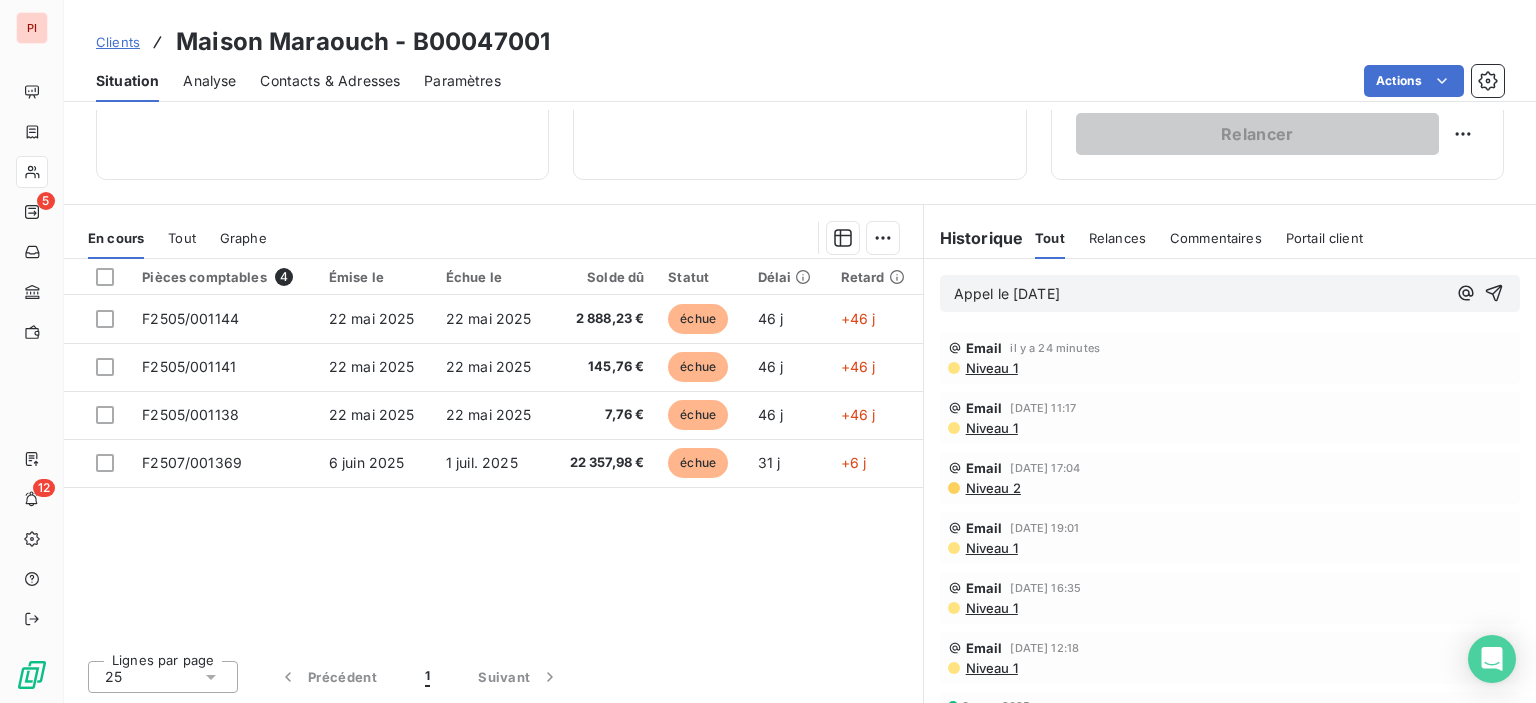 click on "Appel le [DATE]" at bounding box center [1200, 294] 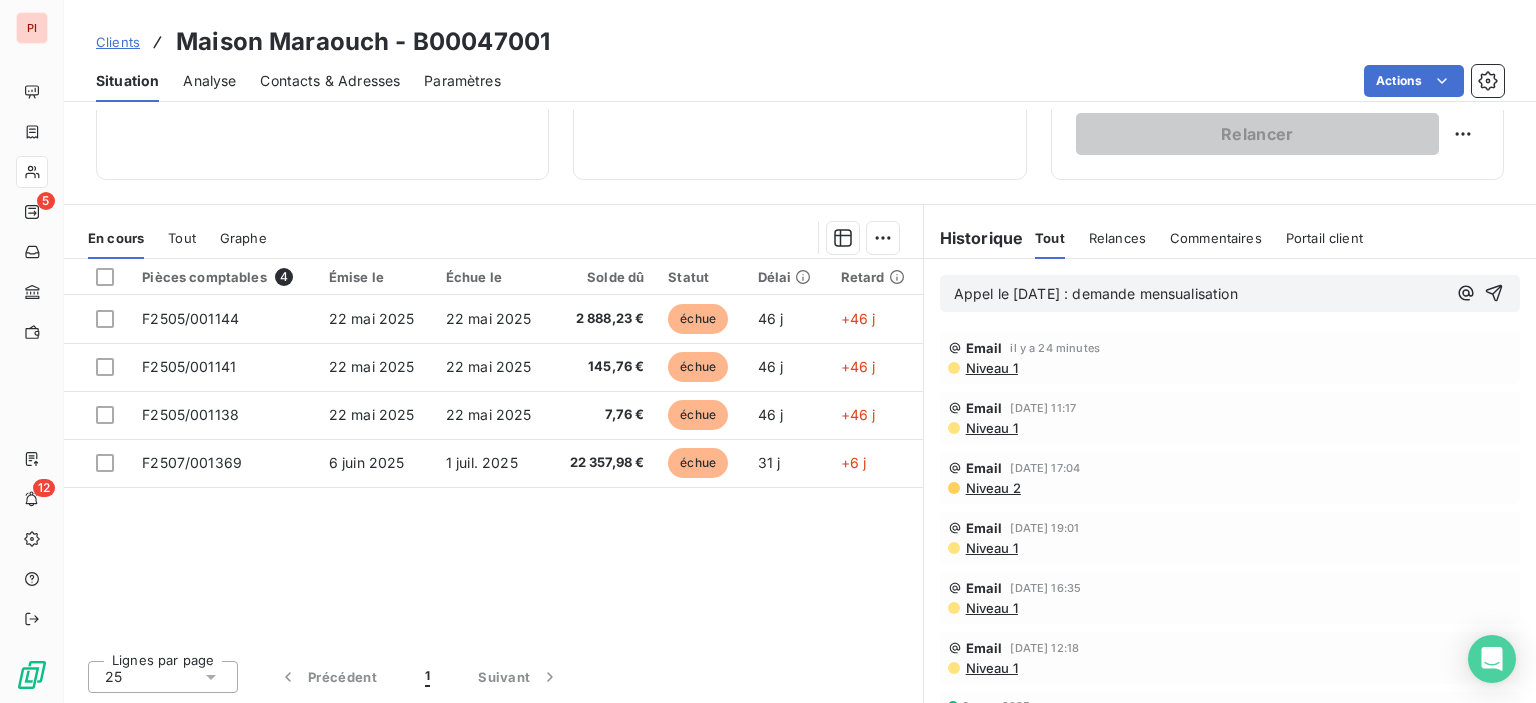click on "Pièces comptables 4 Émise le Échue le Solde dû Statut Délai   Retard   F2505/001144 [DATE] [DATE] 2 888,23 € échue 46 j +46 j F2505/001141 [DATE] [DATE] 145,76 € échue 46 j +46 j F2505/001138 [DATE] [DATE] 7,76 € échue 46 j +46 j F2507/001369 [DATE] [DATE] 22 357,98 € échue 31 j +6 j" at bounding box center [493, 451] 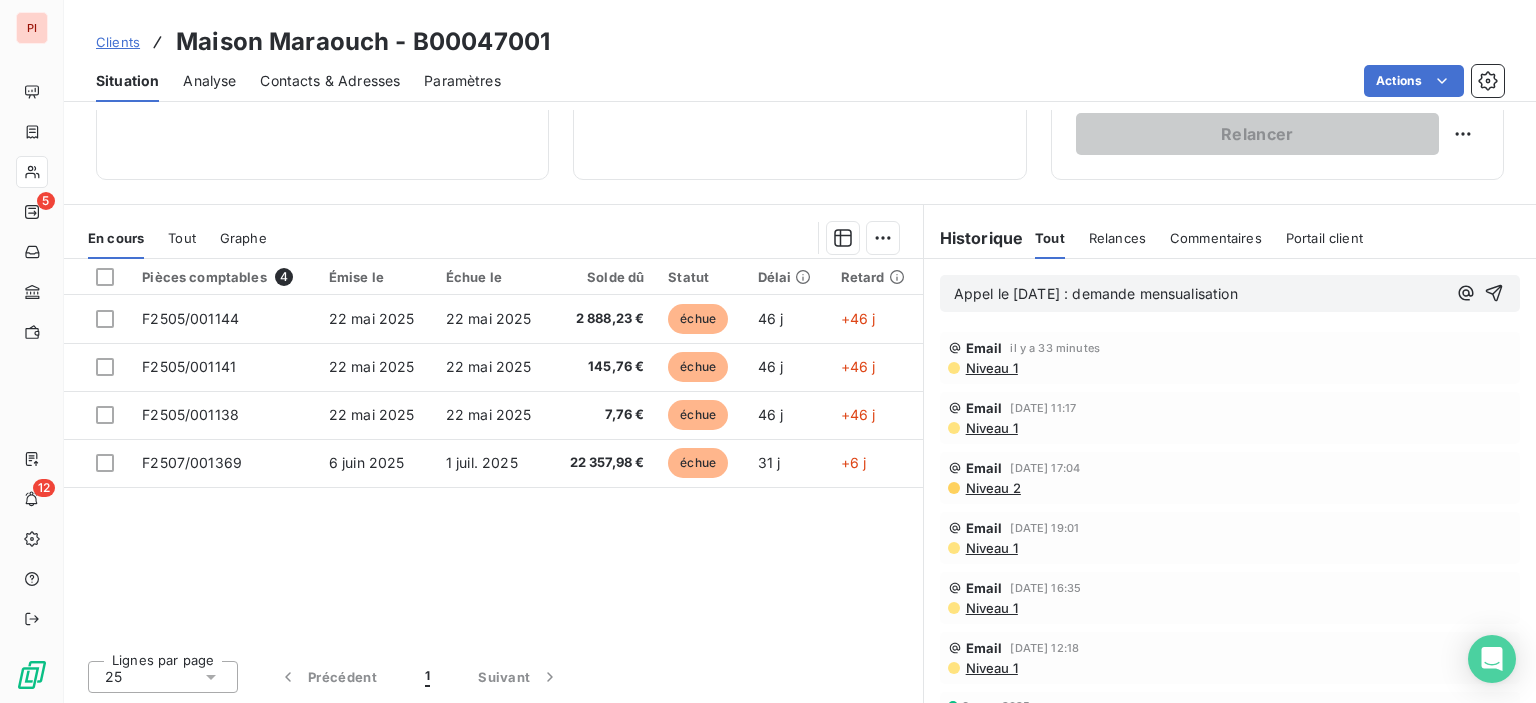 click on "Pièces comptables 4 Émise le Échue le Solde dû Statut Délai   Retard   F2505/001144 [DATE] [DATE] 2 888,23 € échue 46 j +46 j F2505/001141 [DATE] [DATE] 145,76 € échue 46 j +46 j F2505/001138 [DATE] [DATE] 7,76 € échue 46 j +46 j F2507/001369 [DATE] [DATE] 22 357,98 € échue 31 j +6 j" at bounding box center [493, 451] 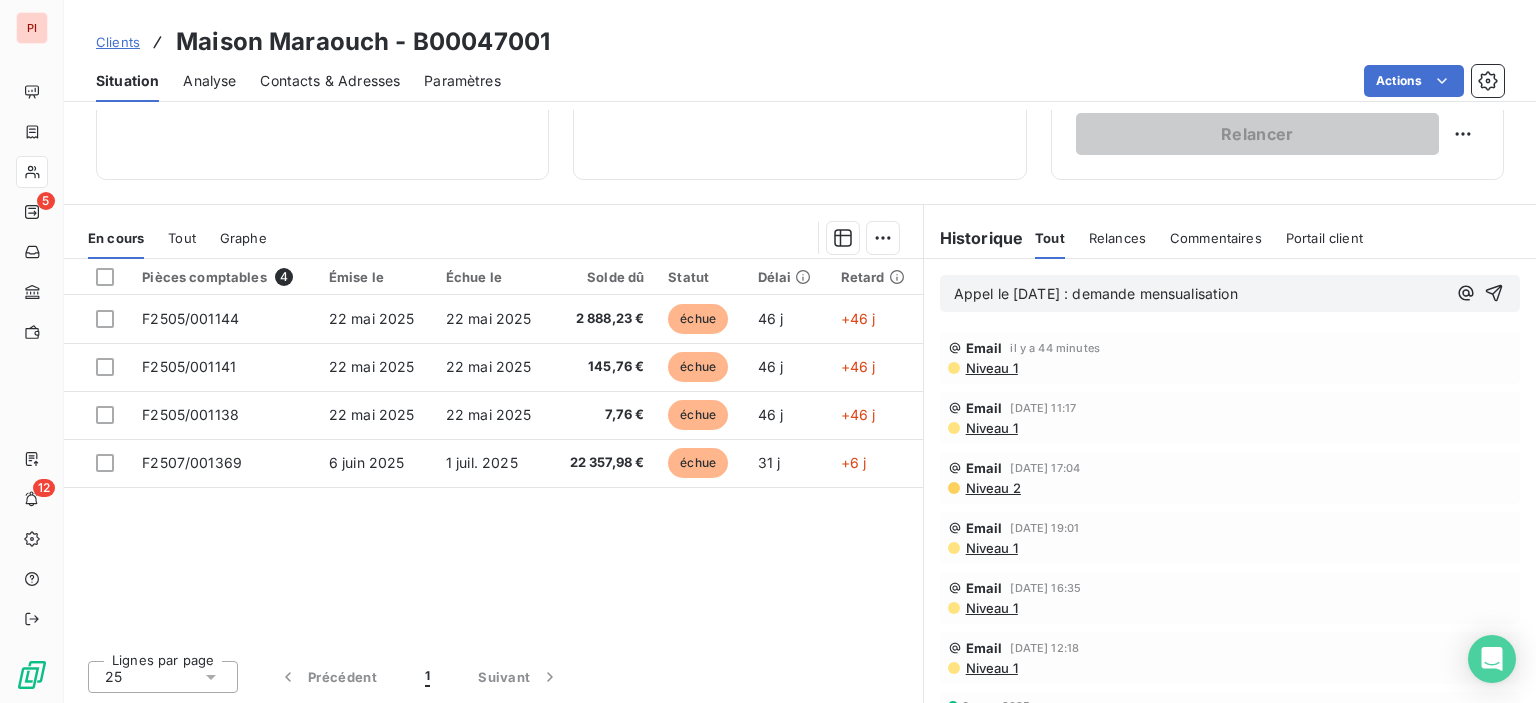 click on "Appel le [DATE] : demande mensualisation" at bounding box center (1200, 294) 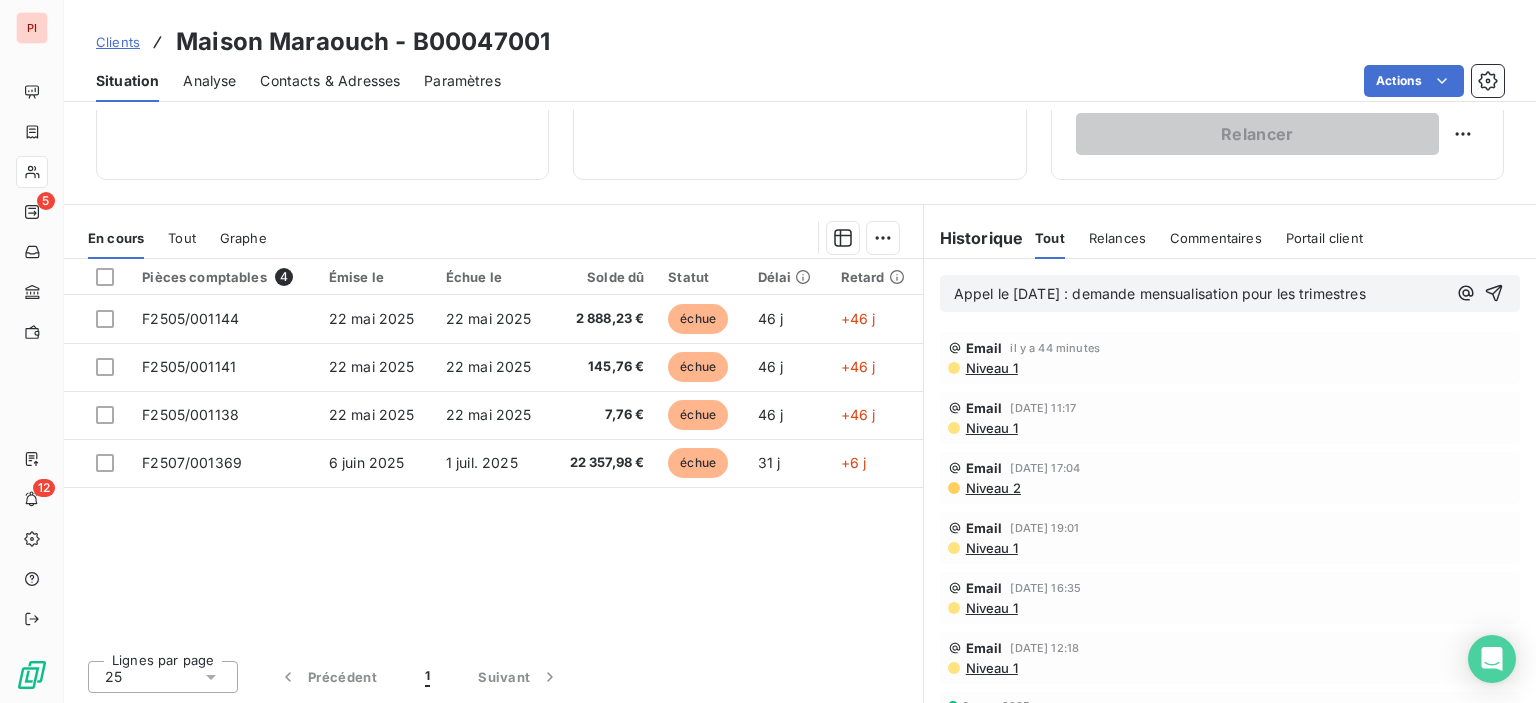 click on "Appel le [DATE] : demande mensualisation pour les trimestres" at bounding box center [1160, 293] 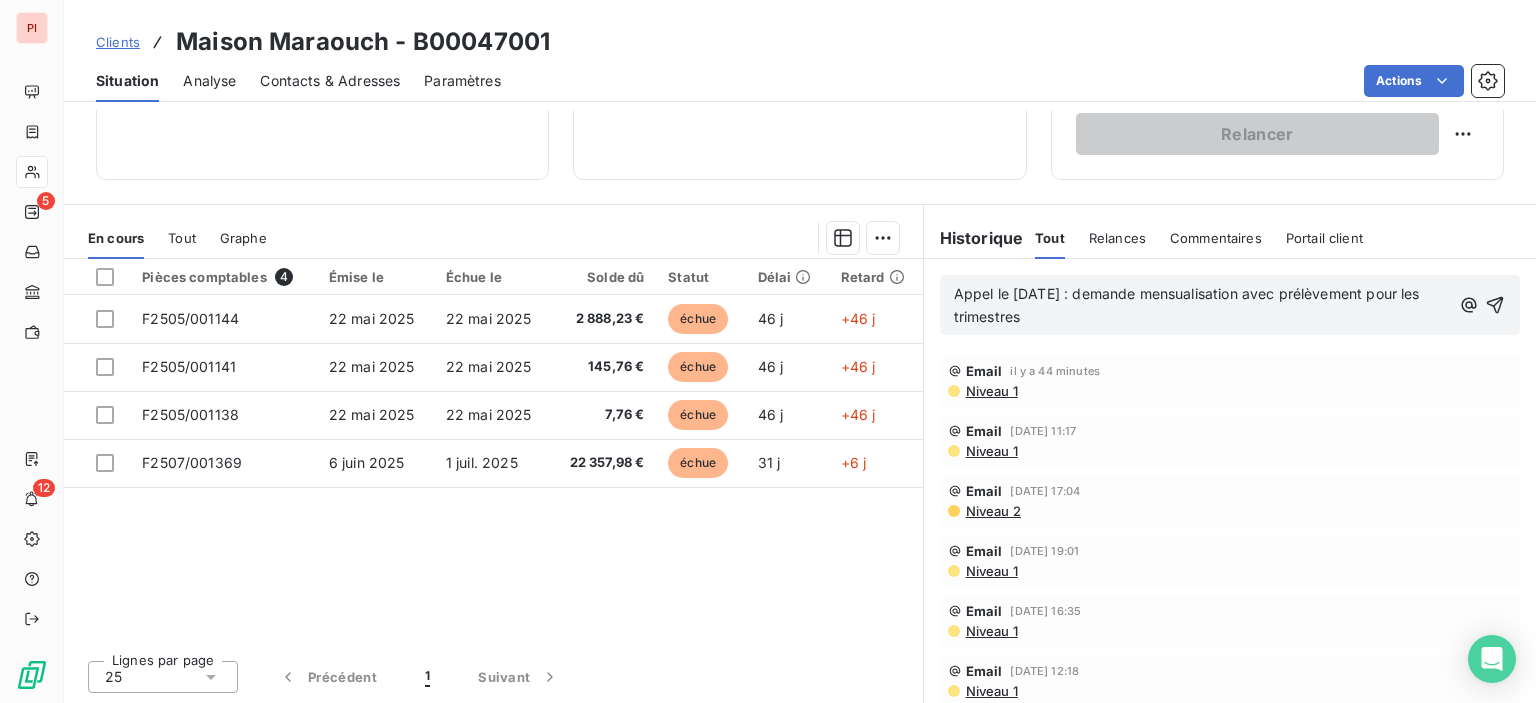 drag, startPoint x: 1131, startPoint y: 313, endPoint x: 1368, endPoint y: 275, distance: 240.02708 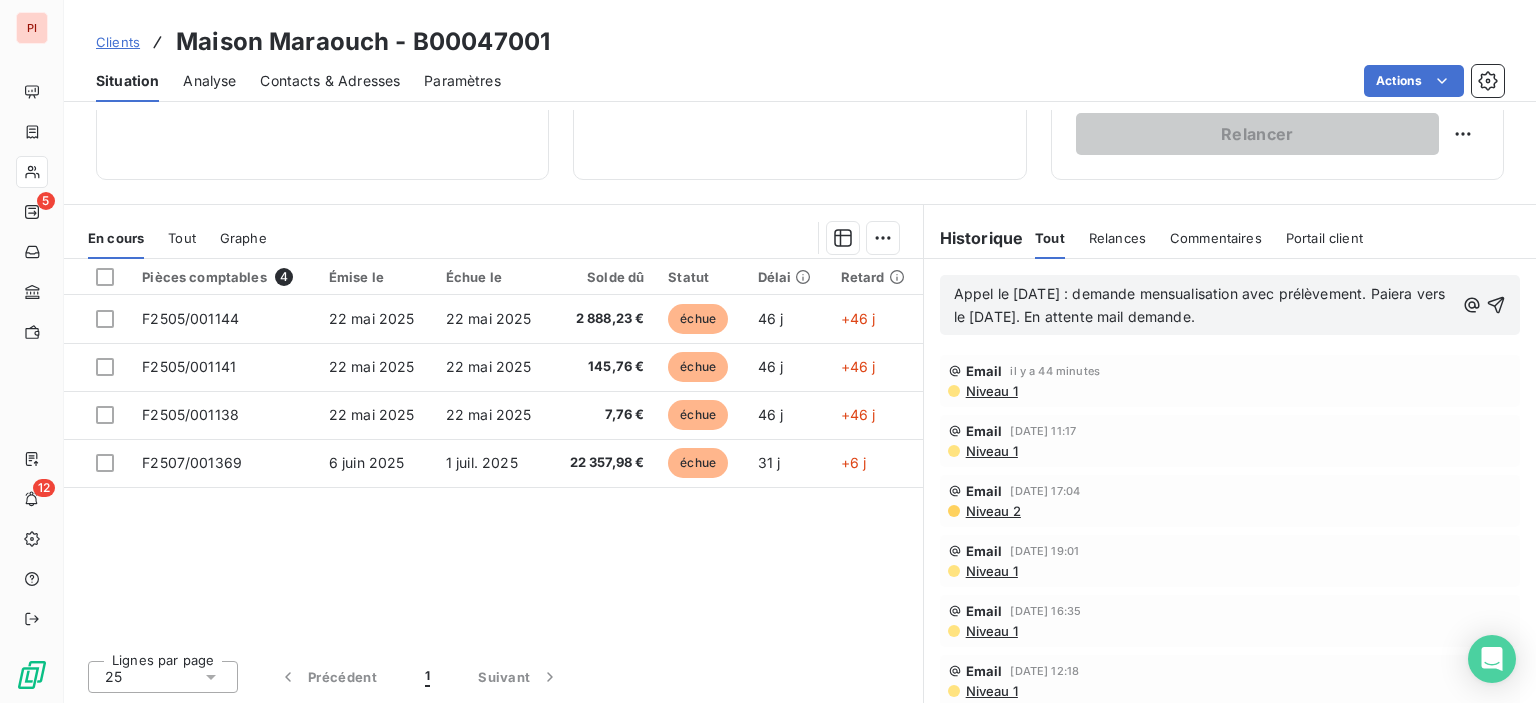 scroll, scrollTop: 252, scrollLeft: 0, axis: vertical 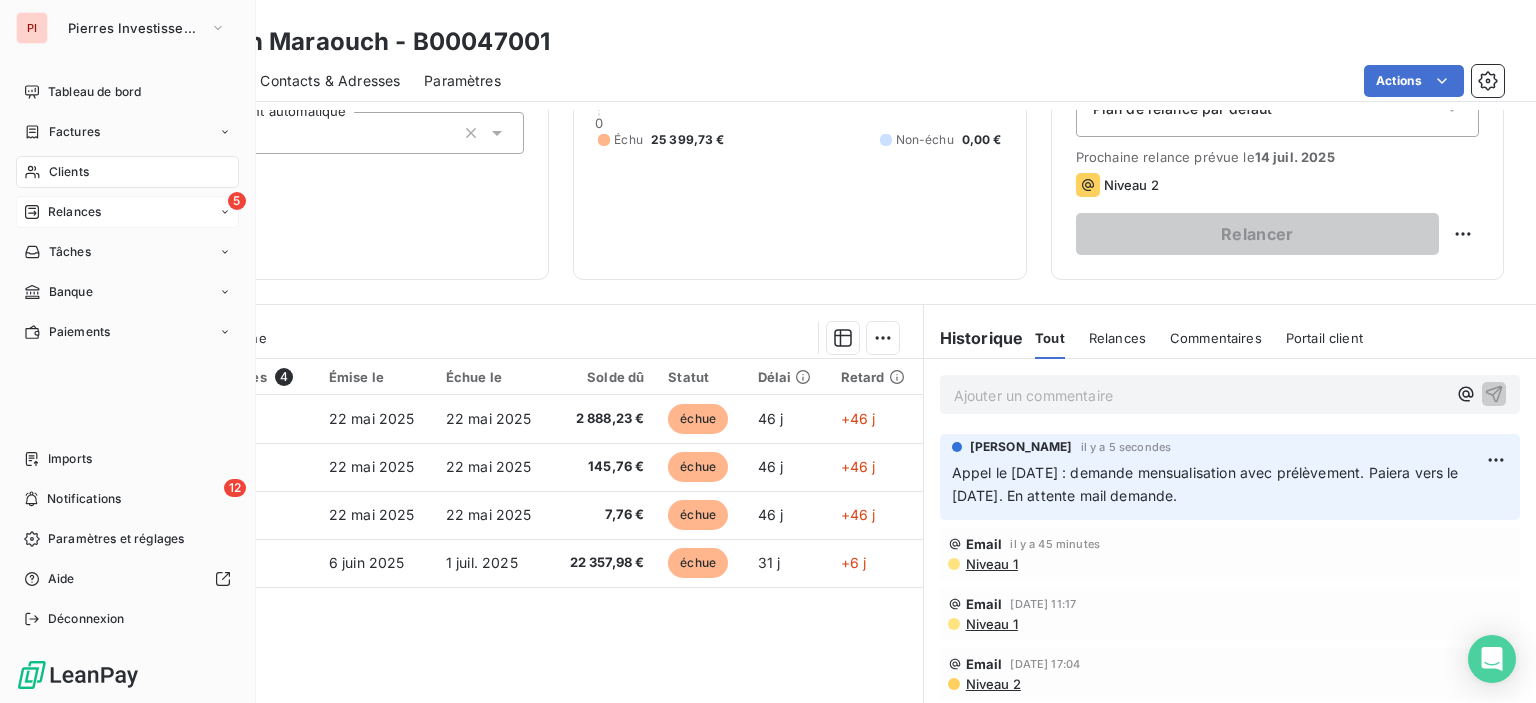 click on "5 Relances" at bounding box center (127, 212) 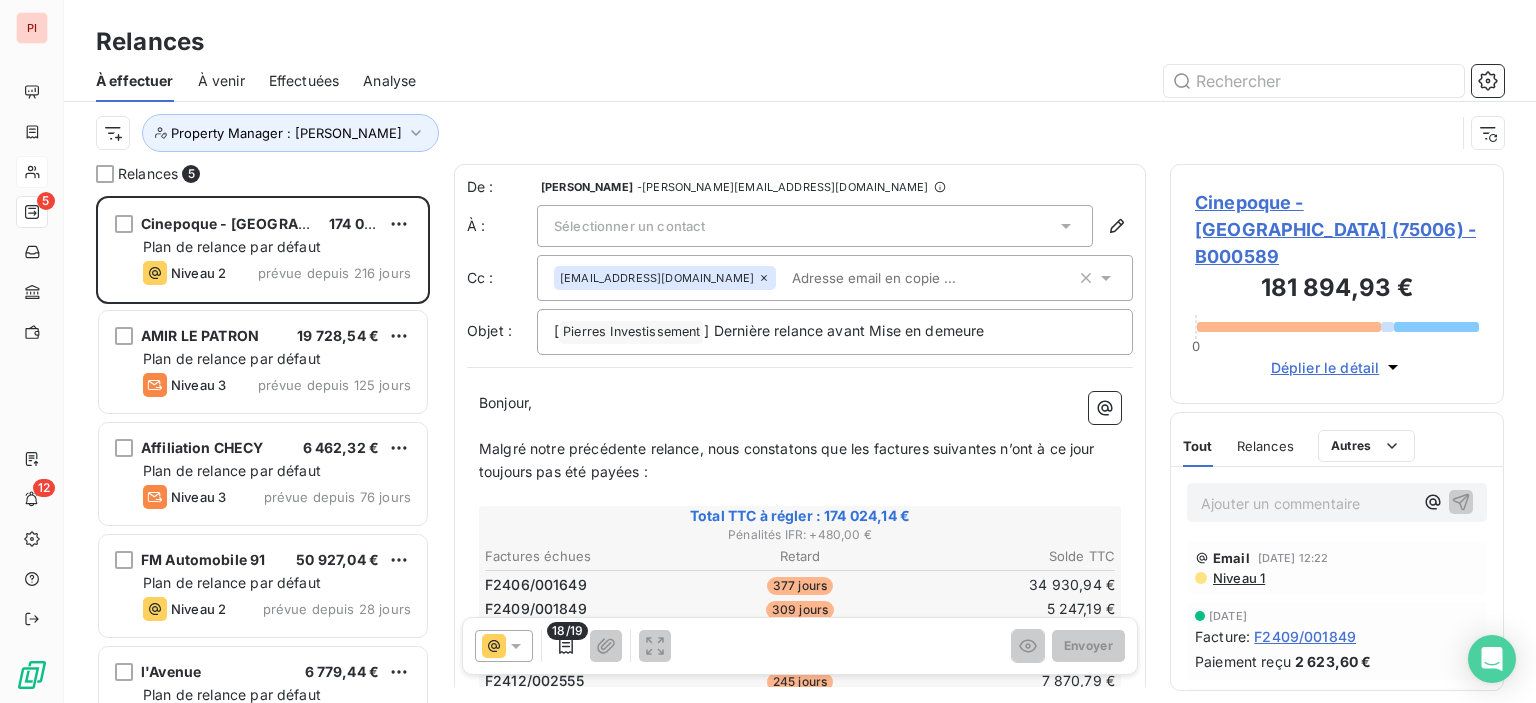 scroll, scrollTop: 16, scrollLeft: 16, axis: both 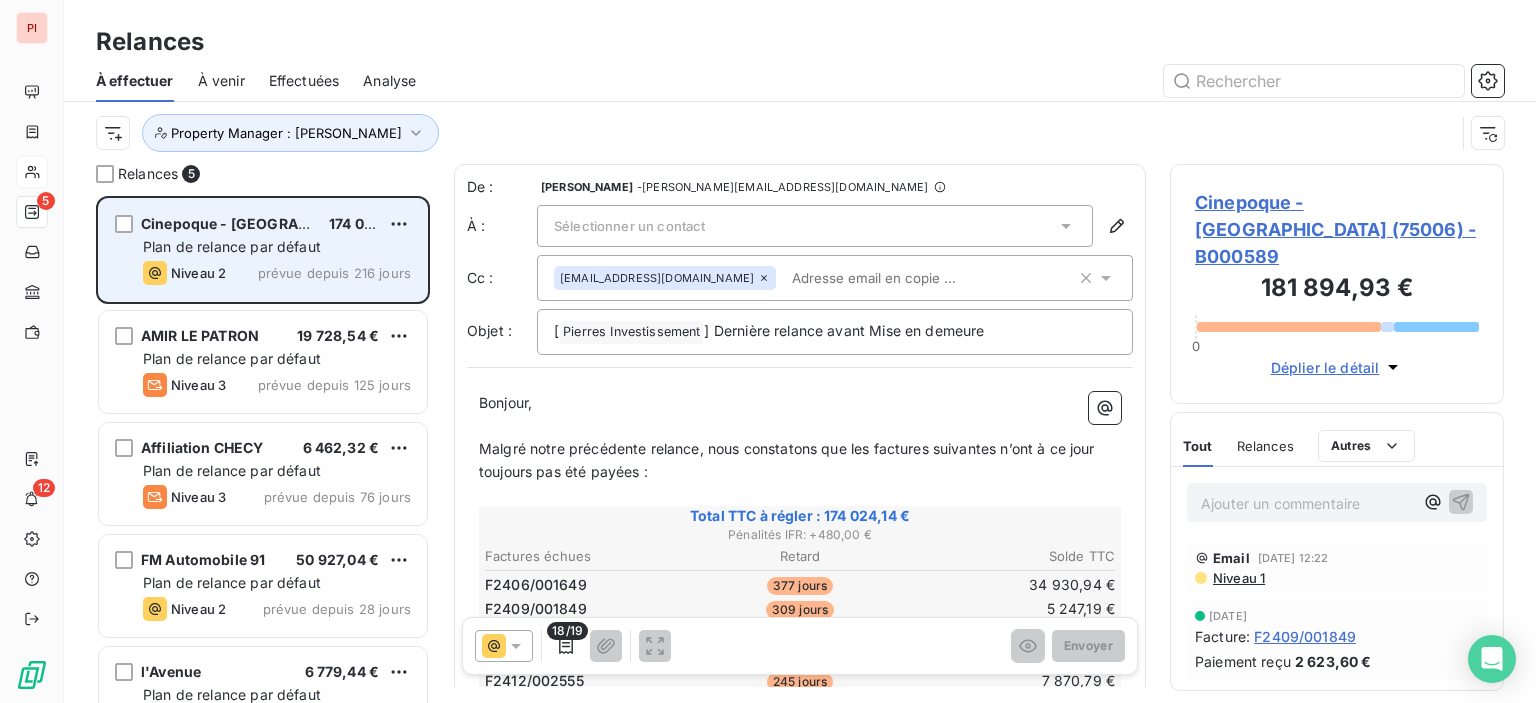 click on "Plan de relance par défaut" at bounding box center (232, 246) 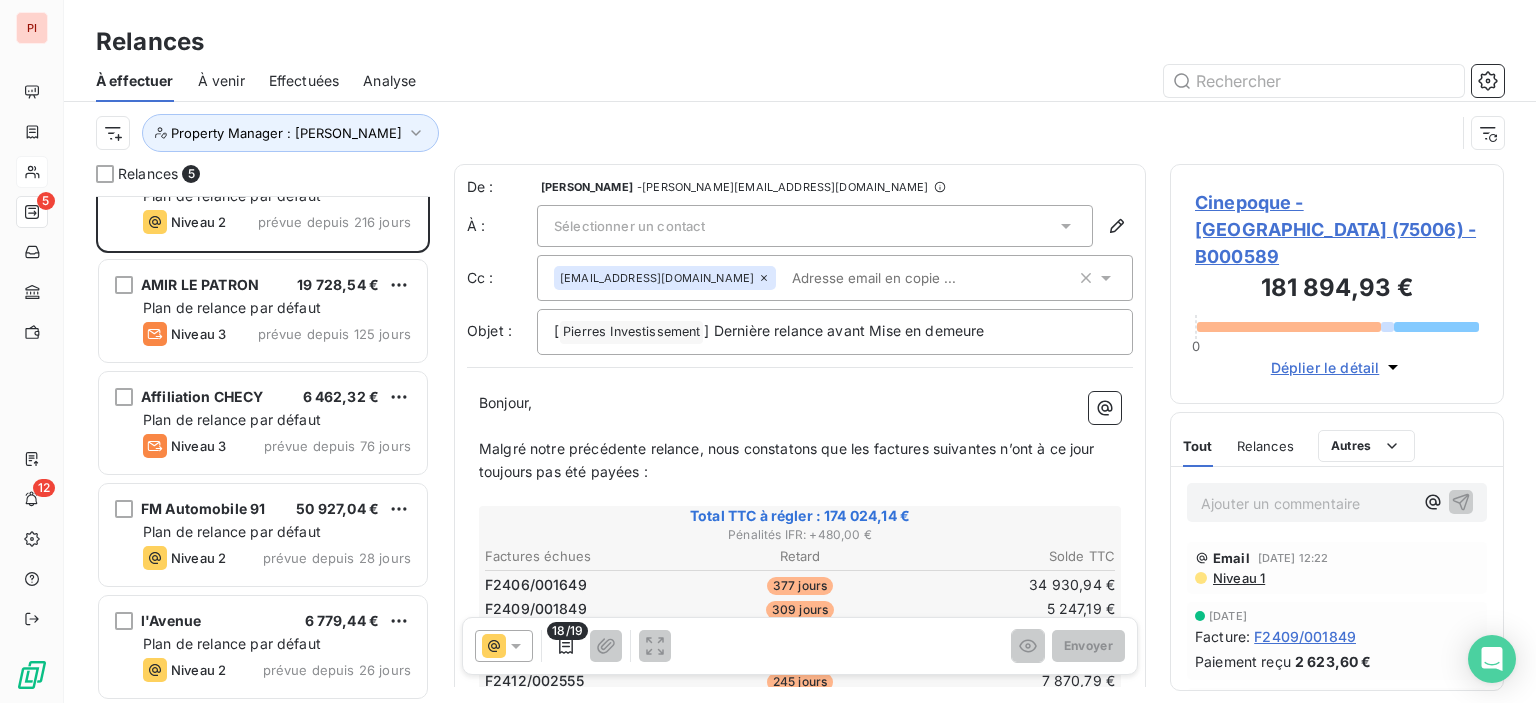scroll, scrollTop: 53, scrollLeft: 0, axis: vertical 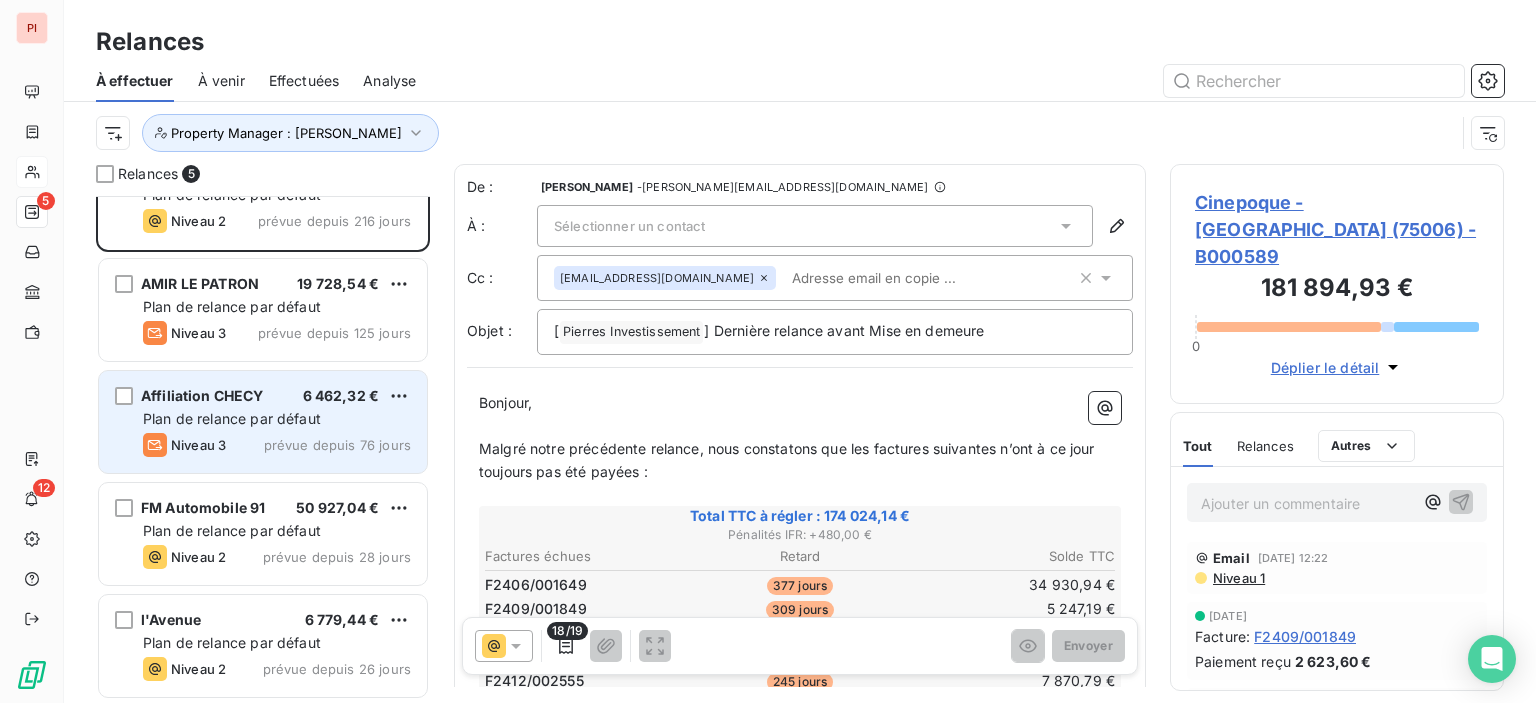 click on "Niveau 3 prévue depuis 76 jours" at bounding box center [277, 445] 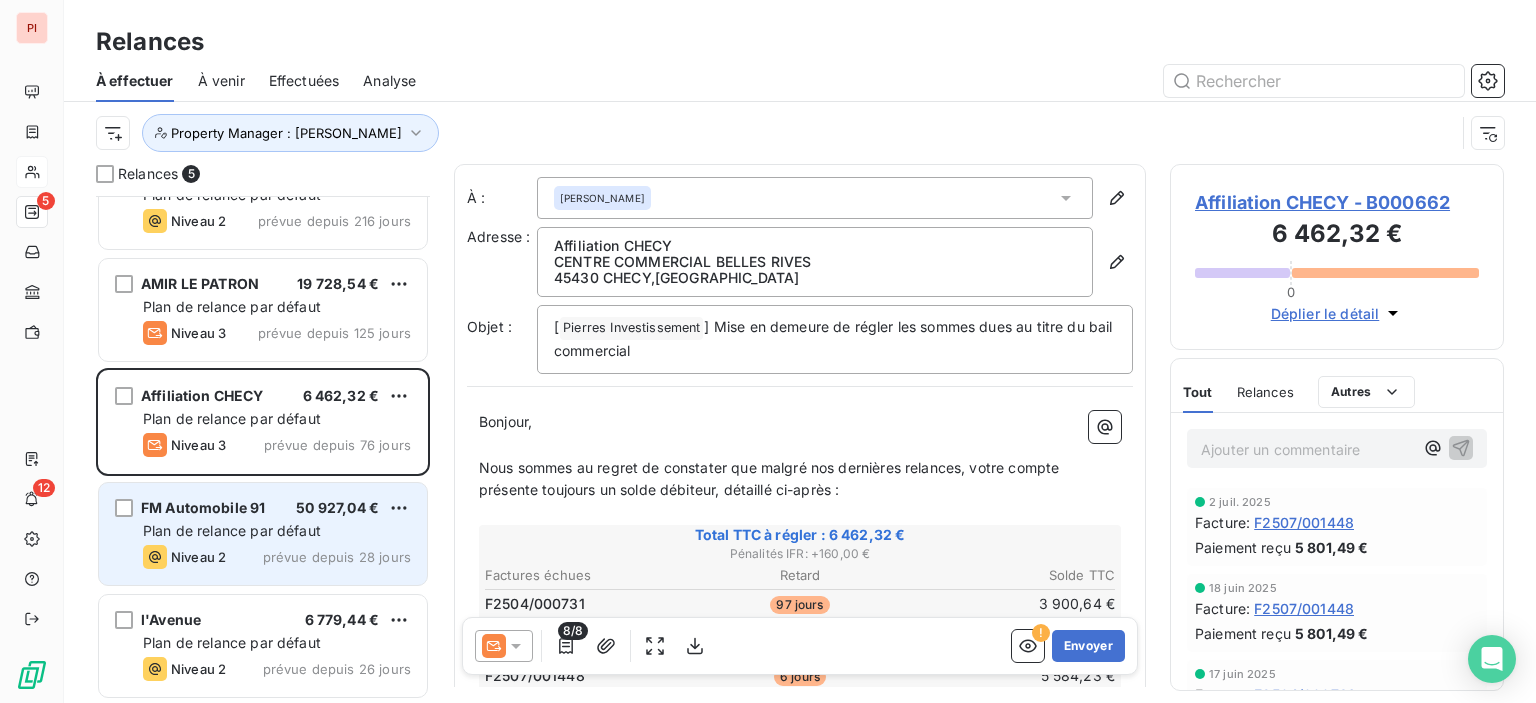 click on "FM Automobile 91" at bounding box center (203, 508) 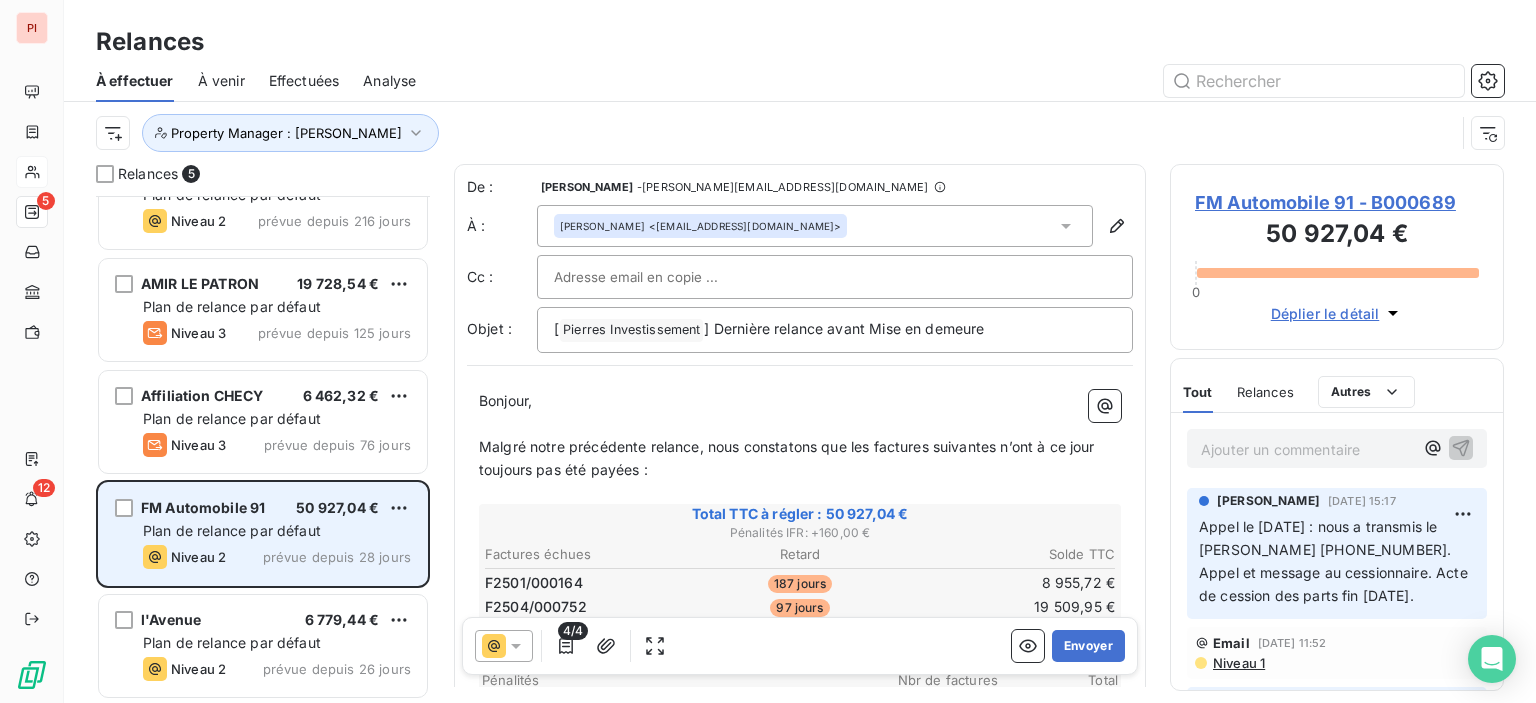 scroll, scrollTop: 0, scrollLeft: 0, axis: both 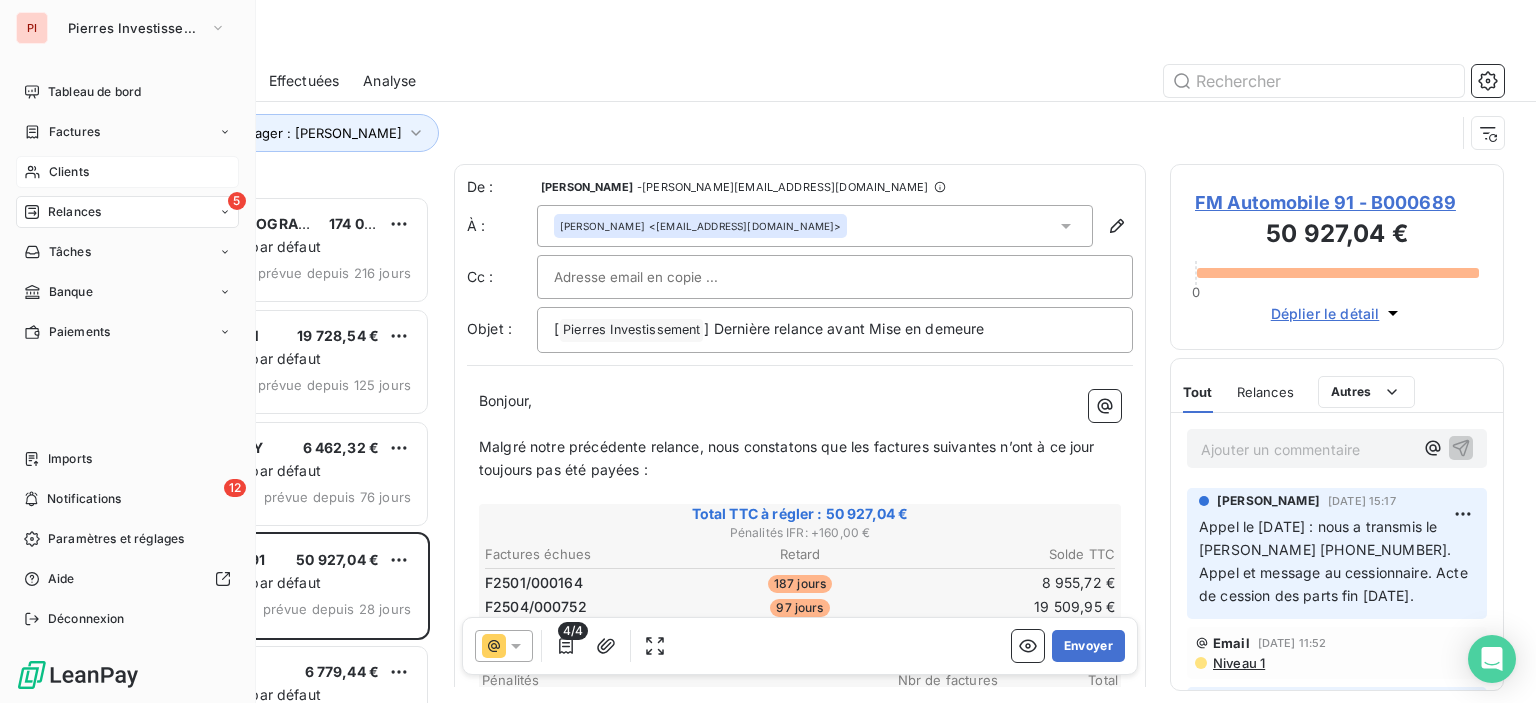 click on "Clients" at bounding box center (127, 172) 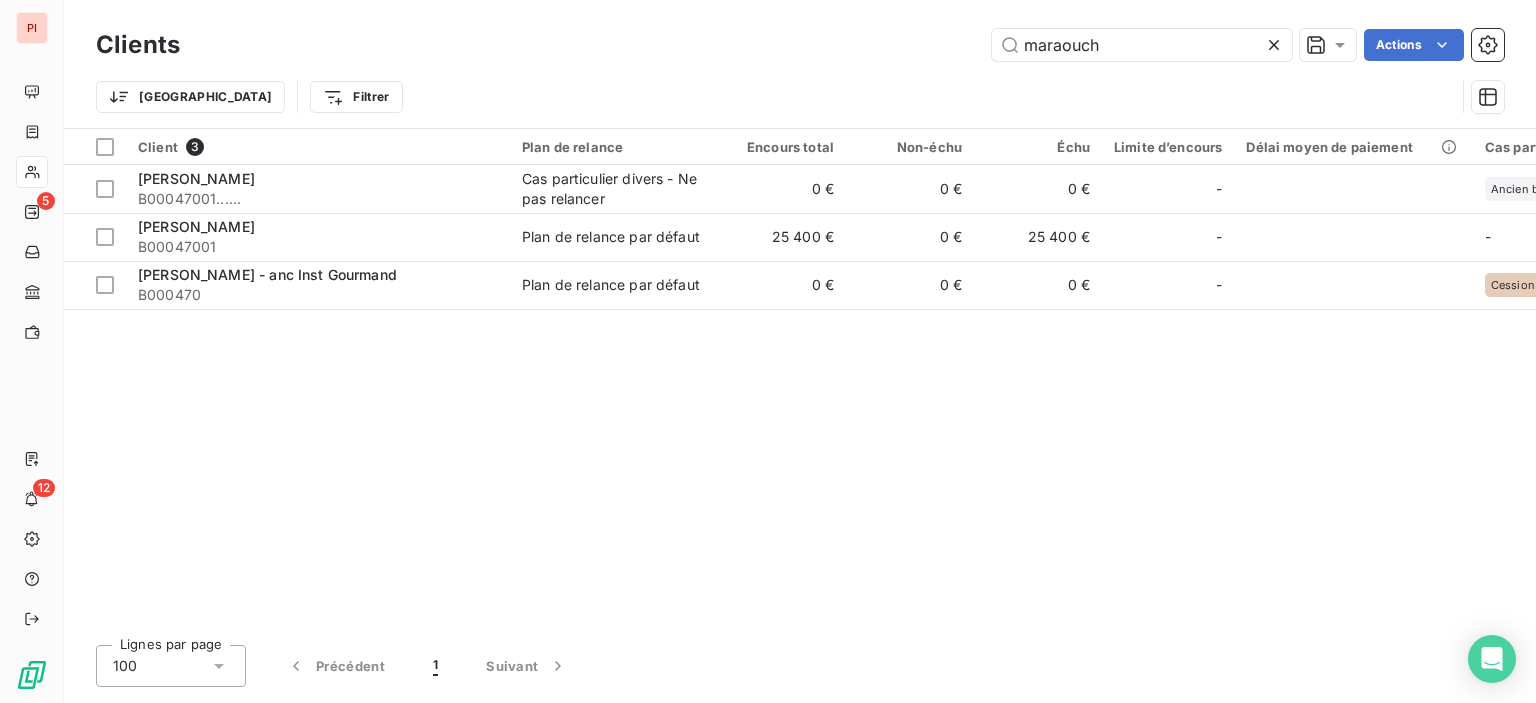 drag, startPoint x: 1059, startPoint y: 46, endPoint x: 968, endPoint y: 47, distance: 91.00549 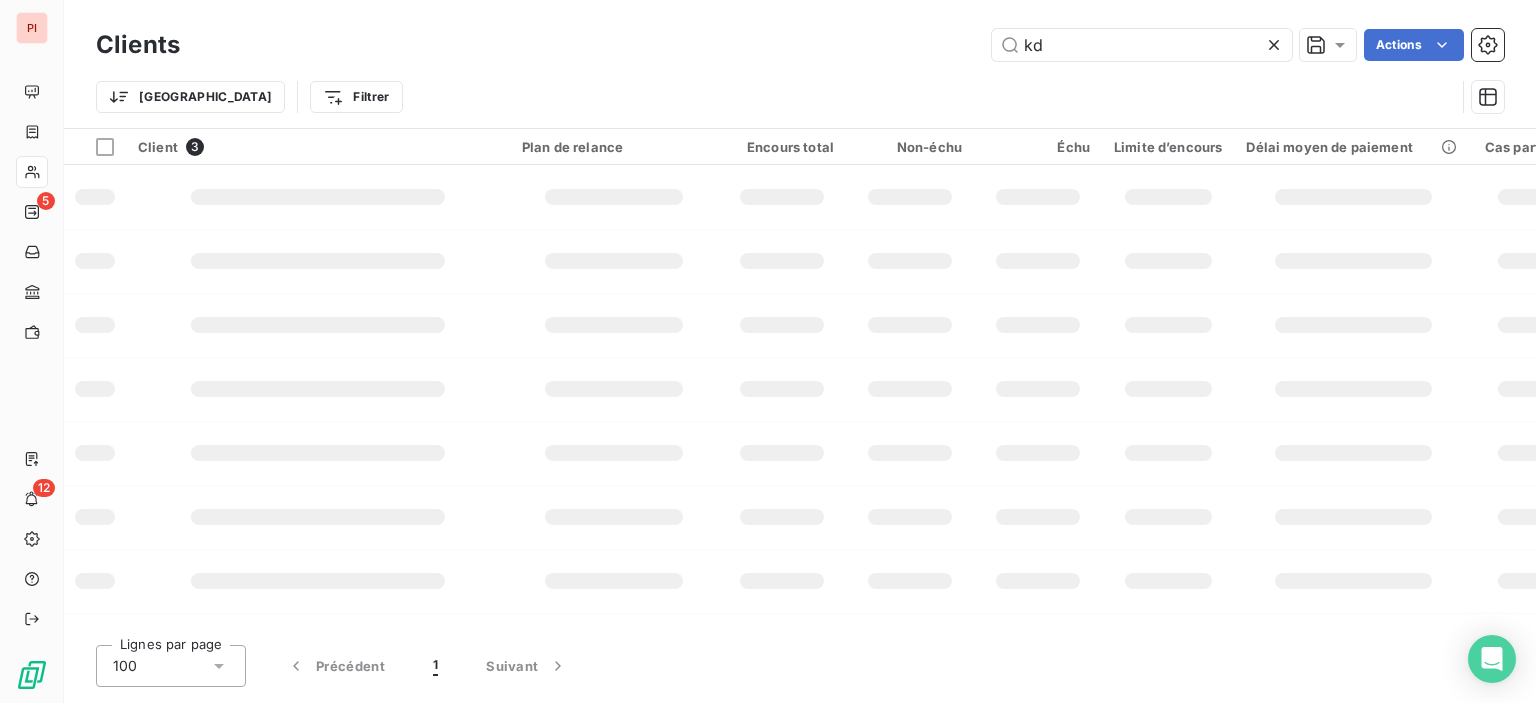 type on "kd" 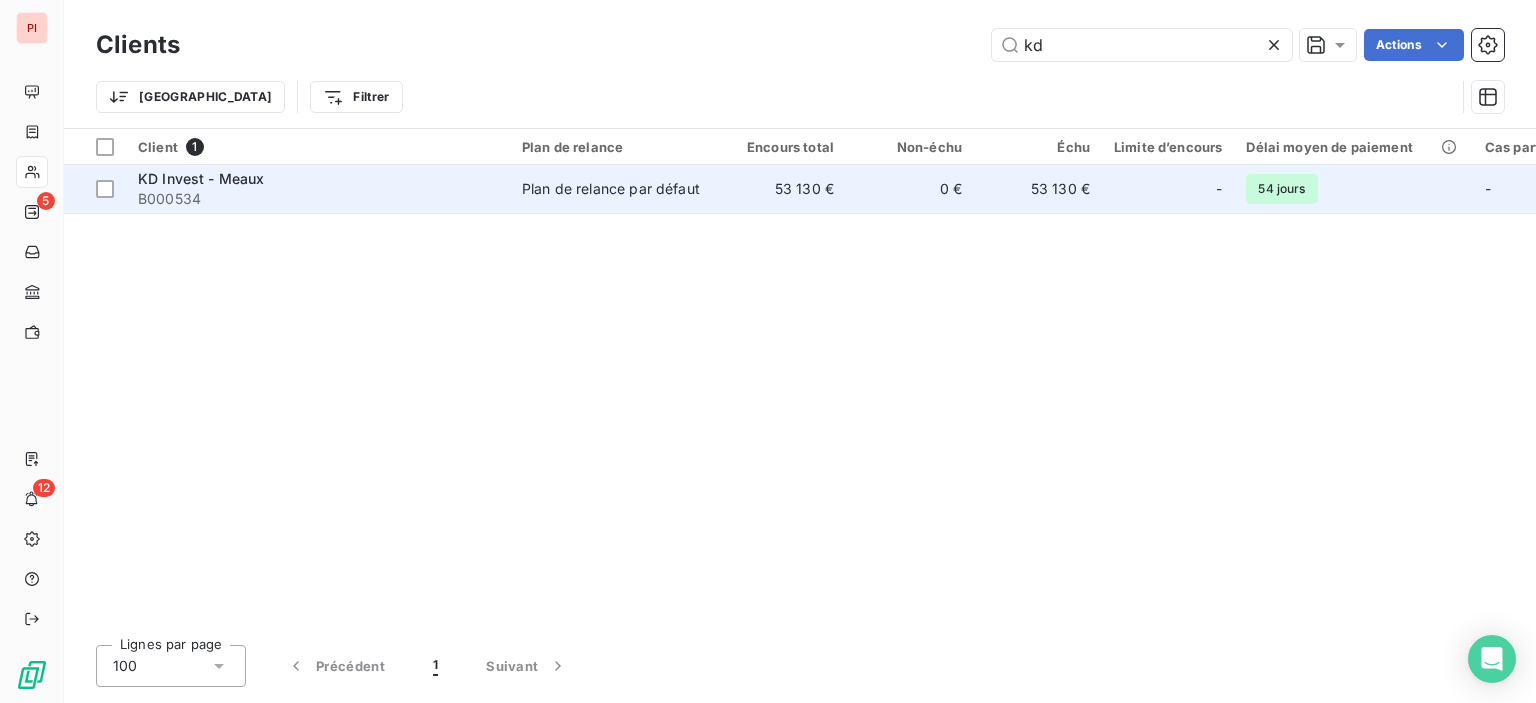 click on "53 130 €" at bounding box center [782, 189] 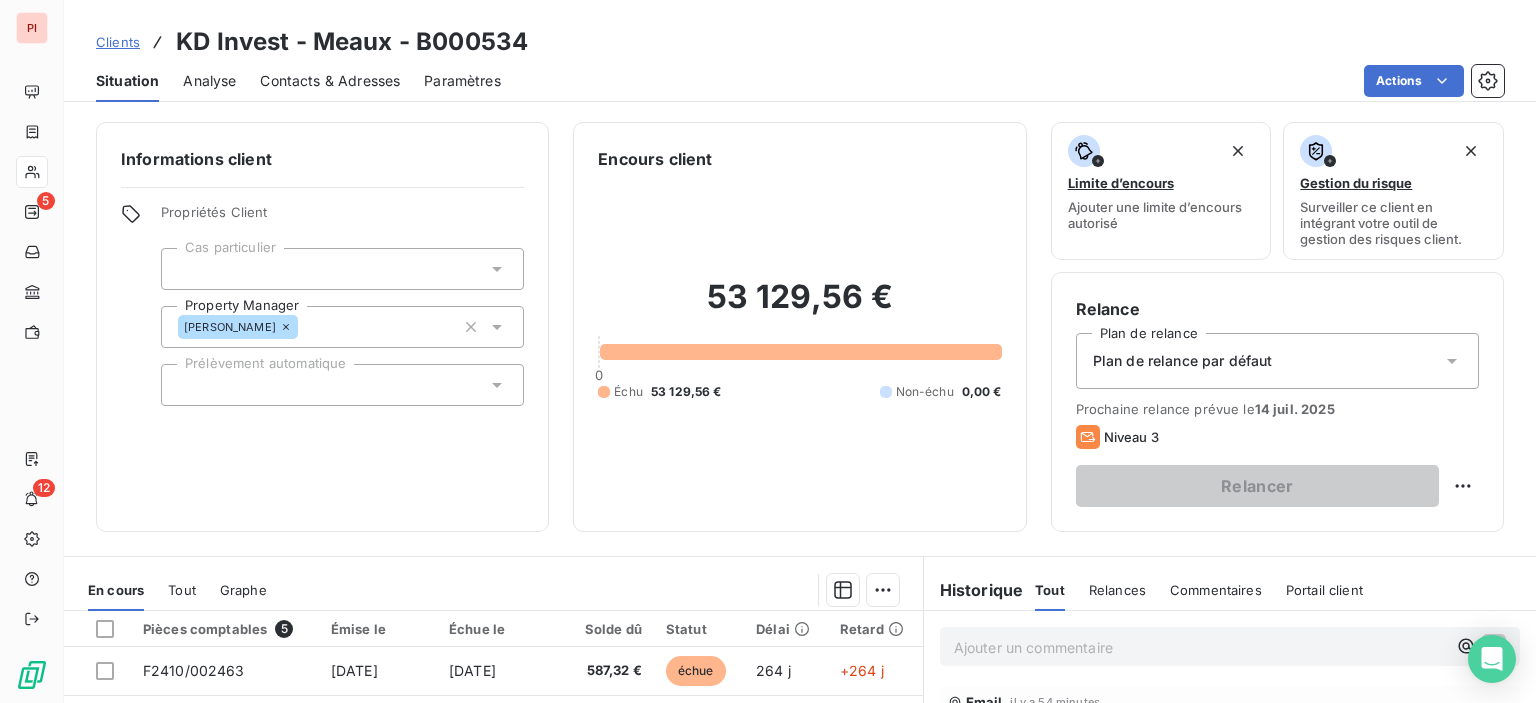 click on "Contacts & Adresses" at bounding box center (330, 81) 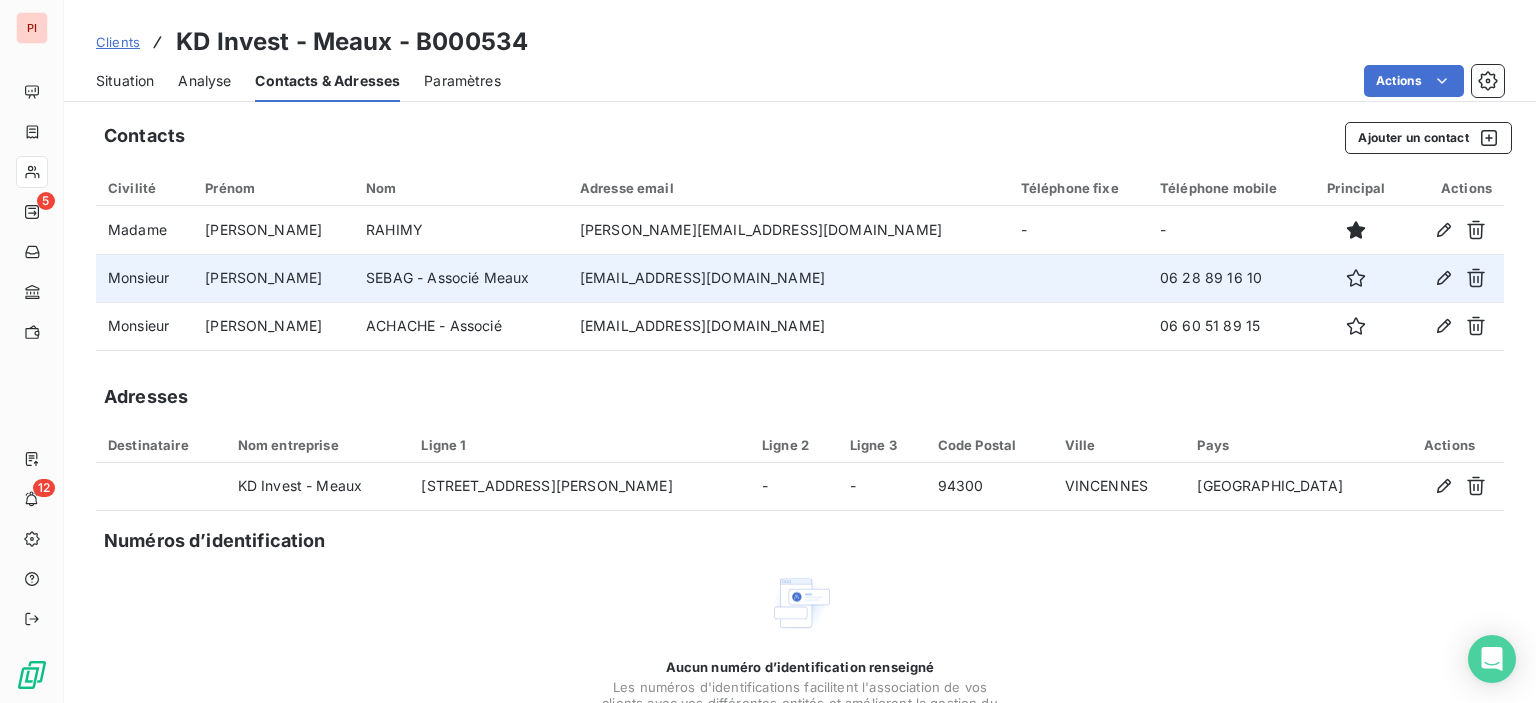 click on "SEBAG - Associé Meaux" at bounding box center [461, 278] 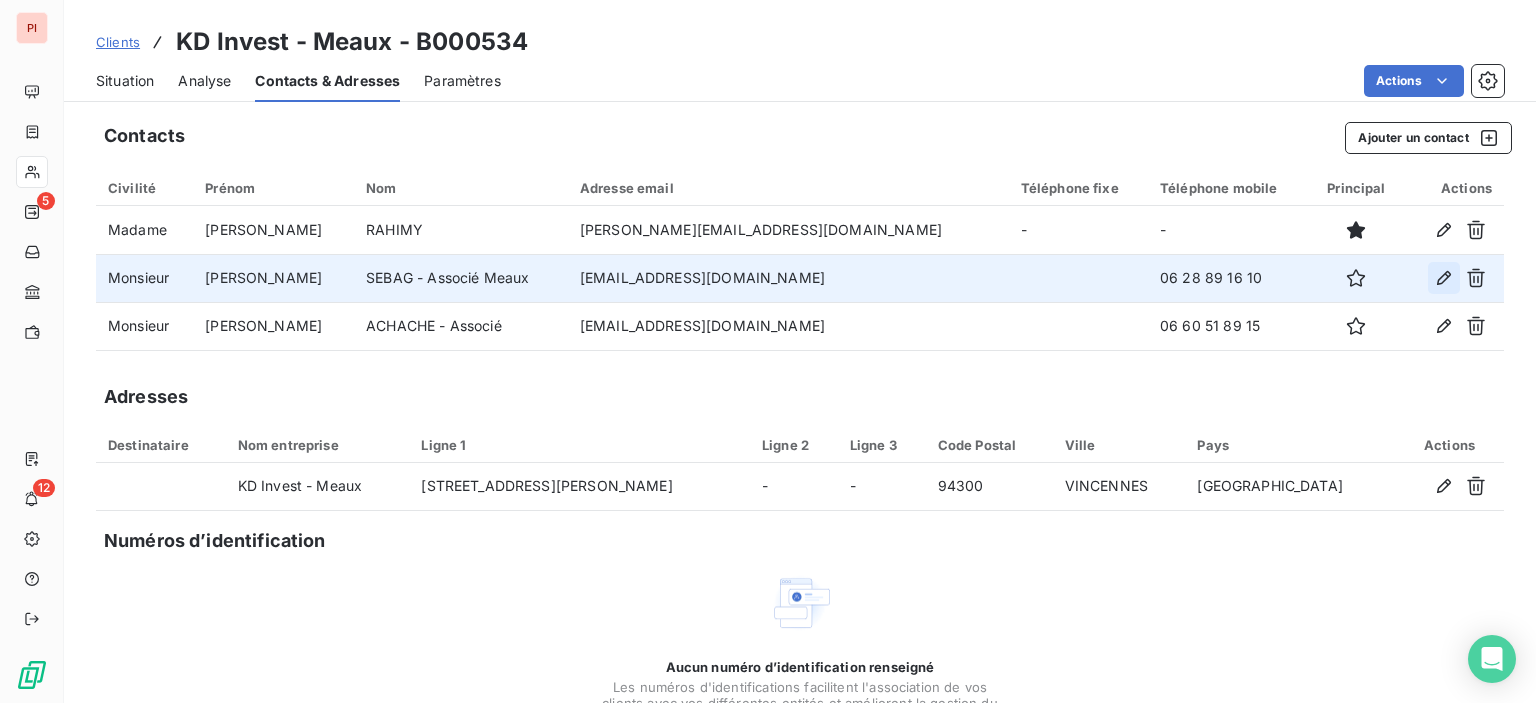 click 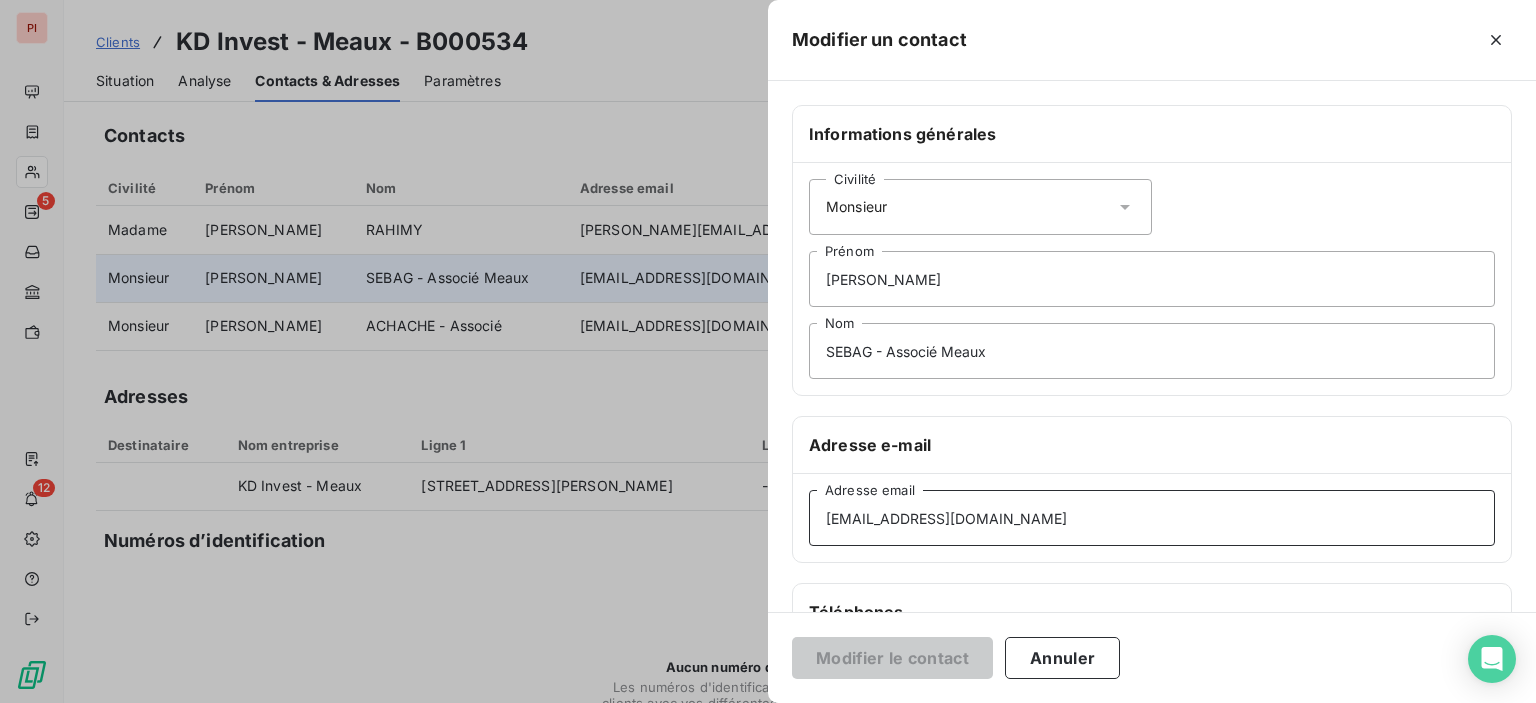 drag, startPoint x: 1022, startPoint y: 526, endPoint x: 720, endPoint y: 532, distance: 302.0596 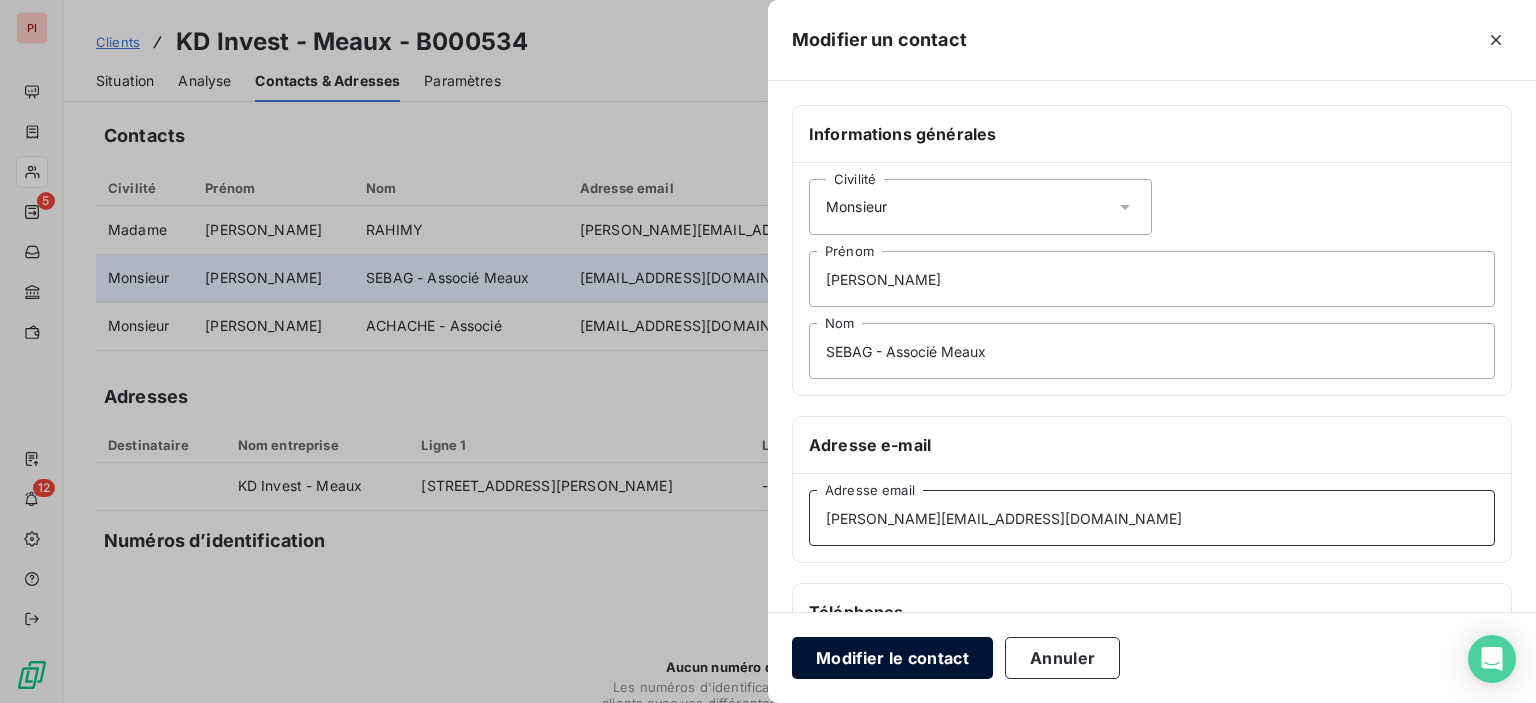 type on "[PERSON_NAME][EMAIL_ADDRESS][DOMAIN_NAME]" 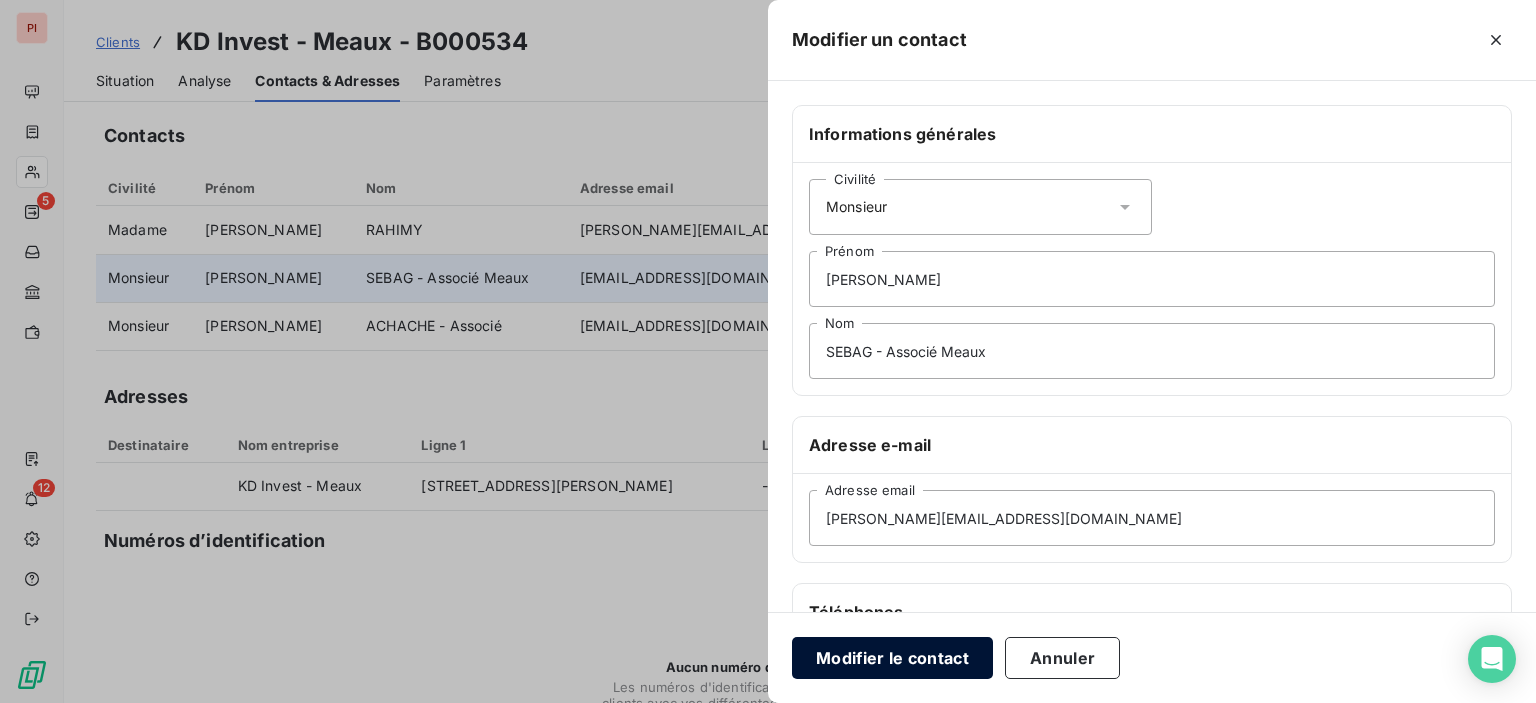 click on "Modifier le contact" at bounding box center [892, 658] 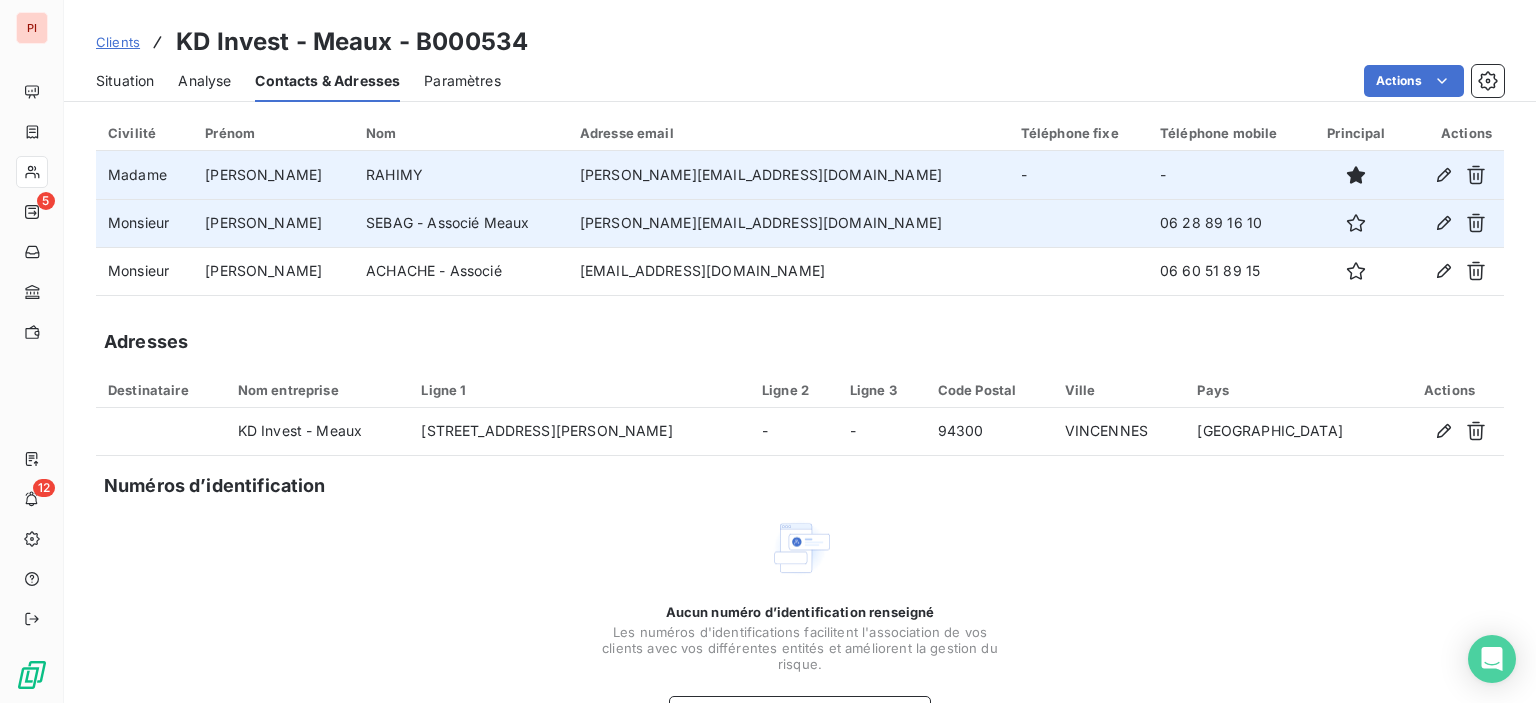 scroll, scrollTop: 100, scrollLeft: 0, axis: vertical 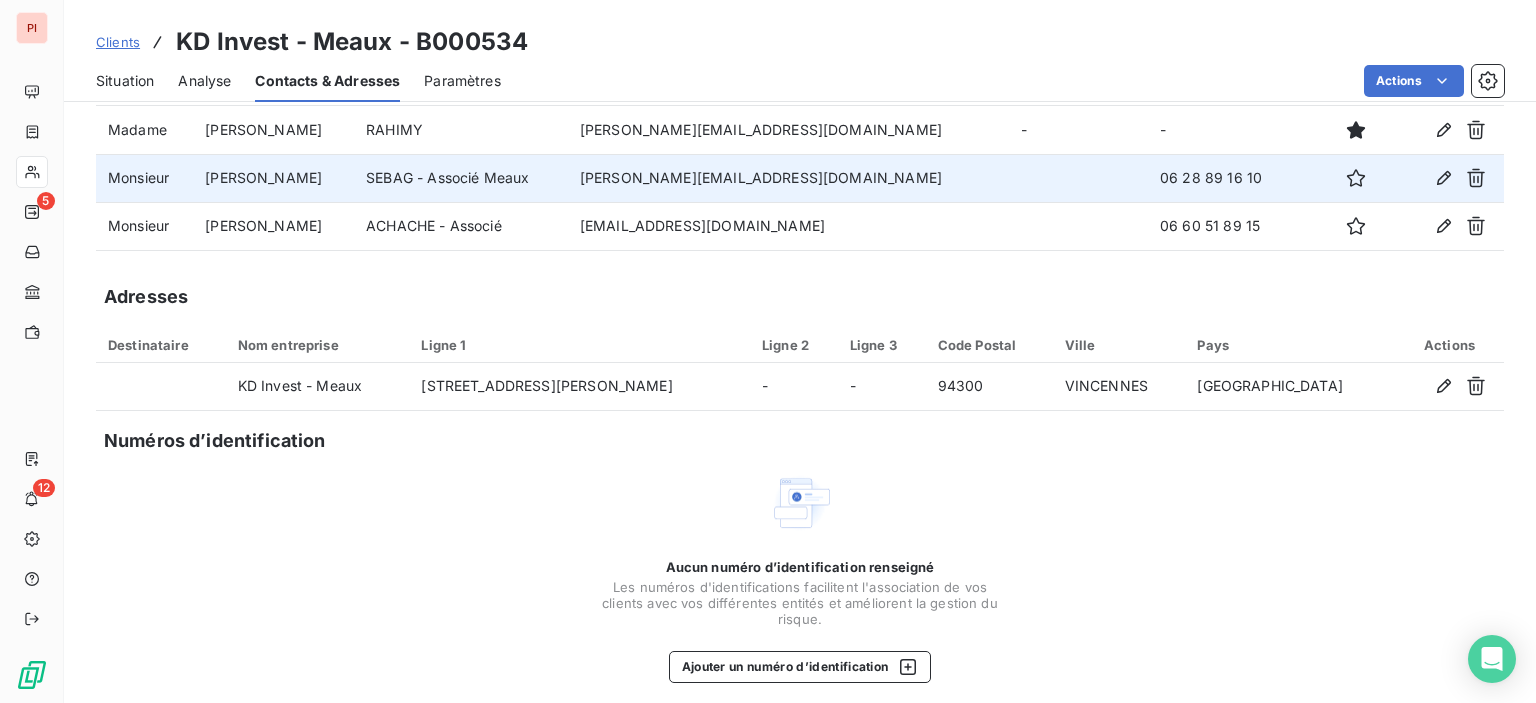 click on "Analyse" at bounding box center (204, 81) 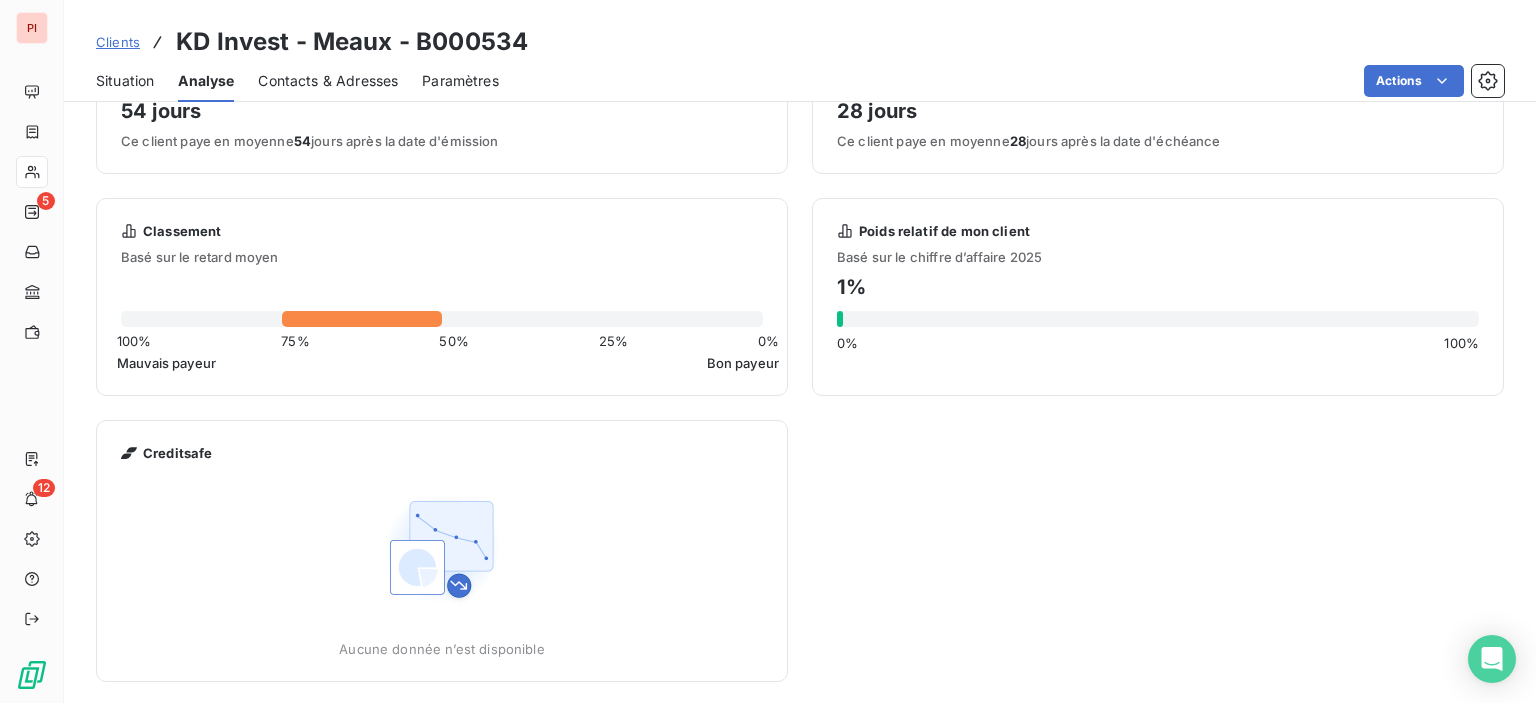 click on "Situation" at bounding box center (125, 81) 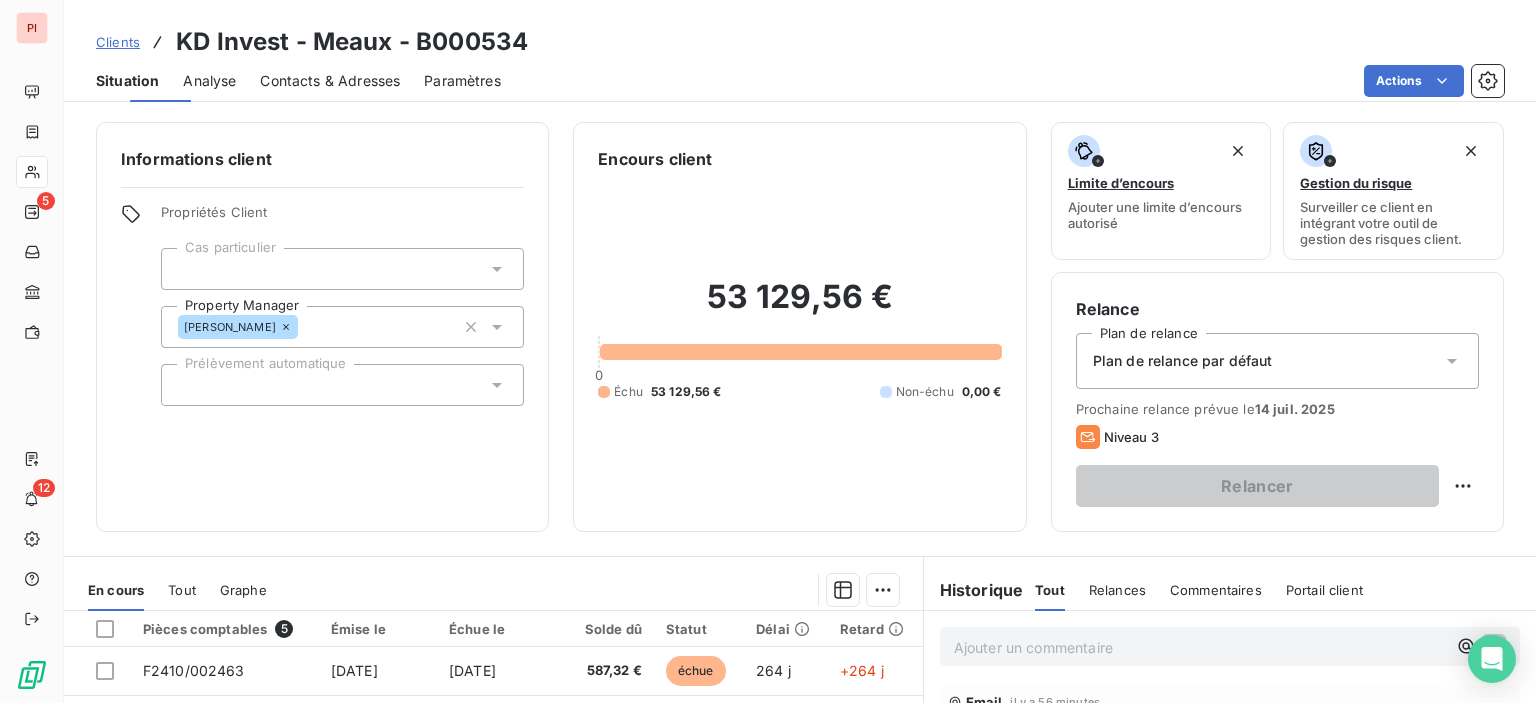 scroll, scrollTop: 0, scrollLeft: 0, axis: both 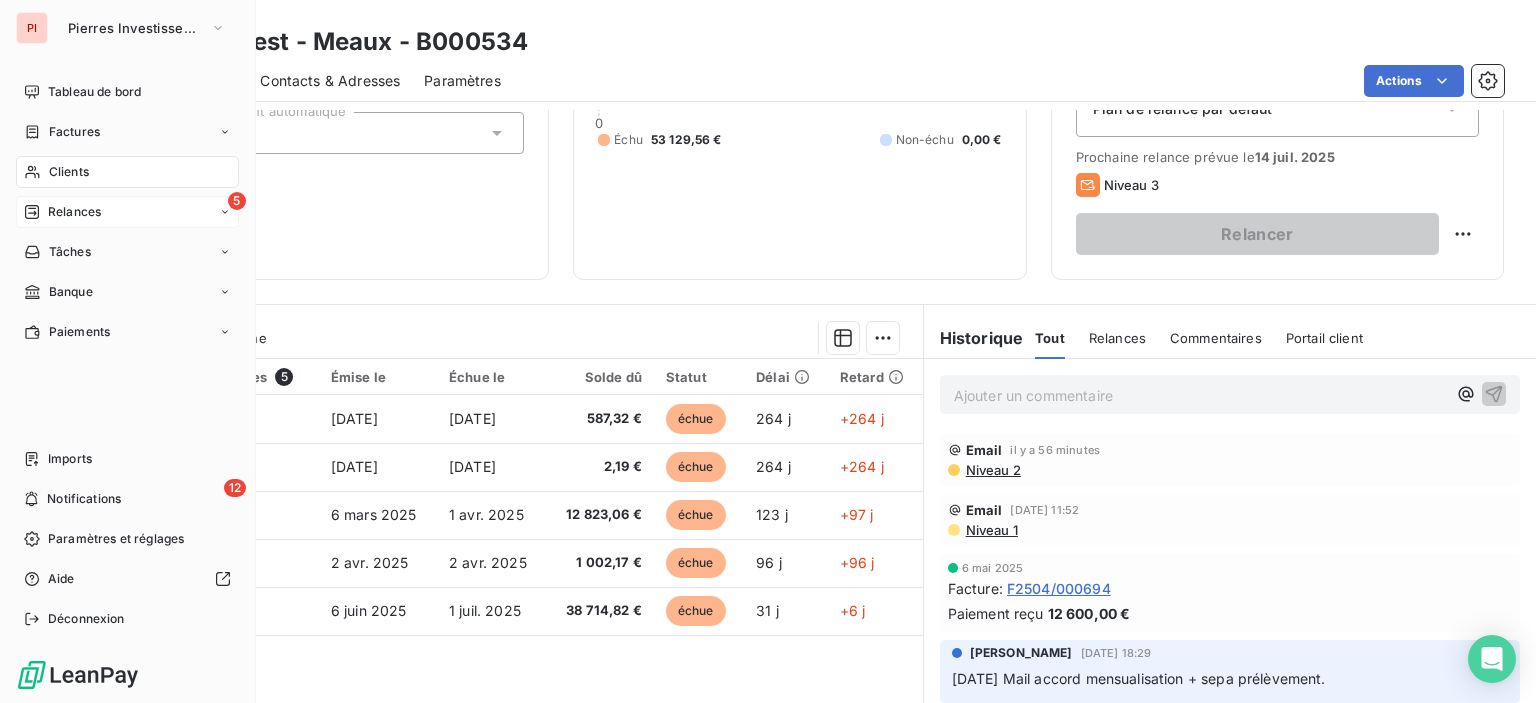 click 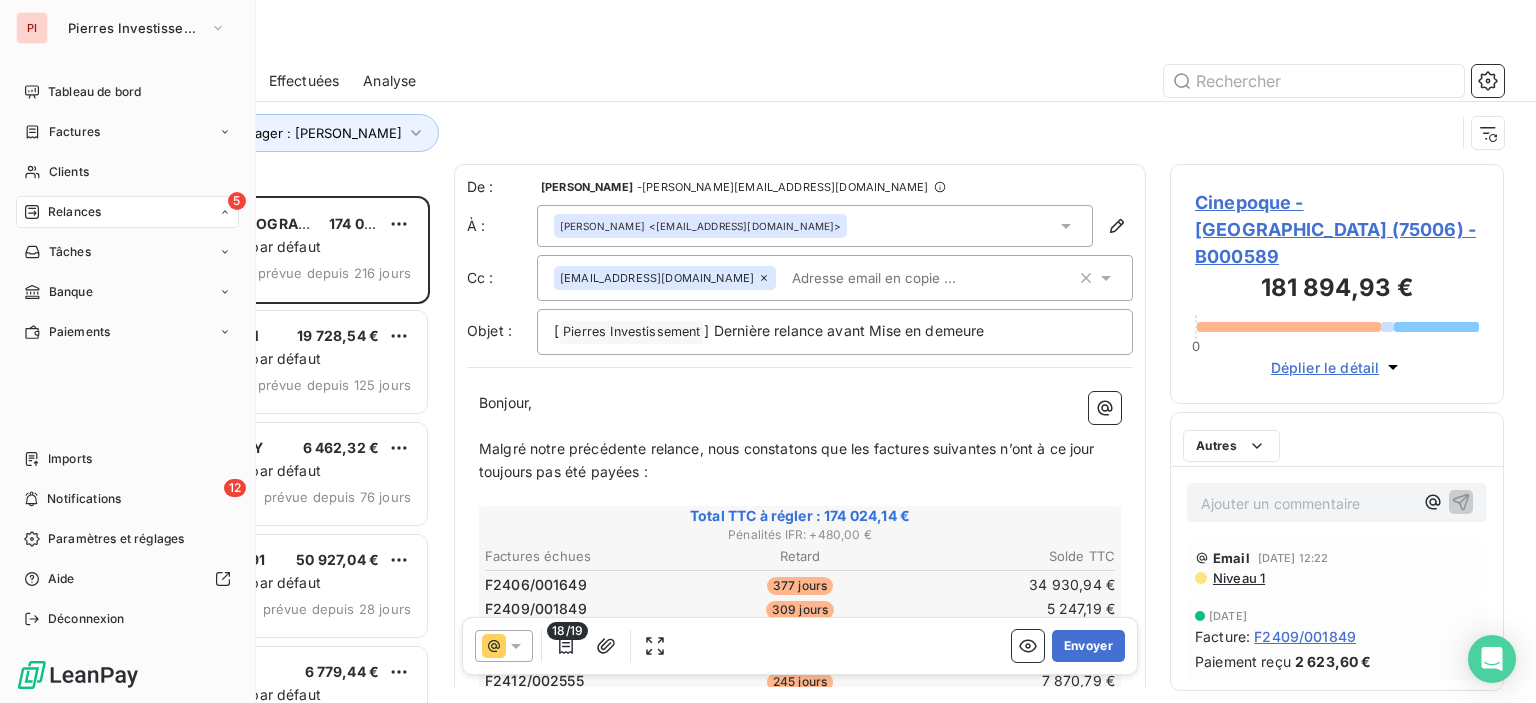 scroll, scrollTop: 16, scrollLeft: 16, axis: both 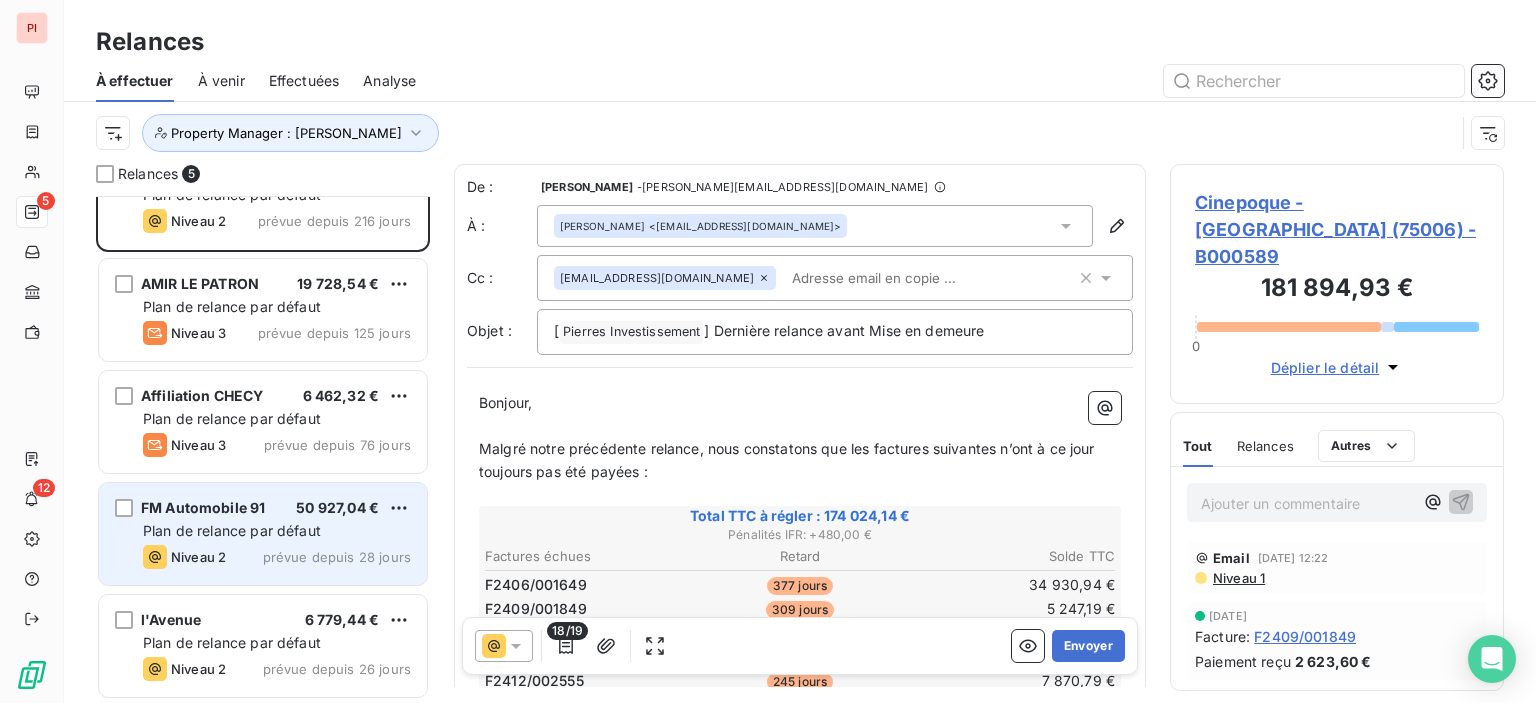 click on "Plan de relance par défaut" at bounding box center (232, 530) 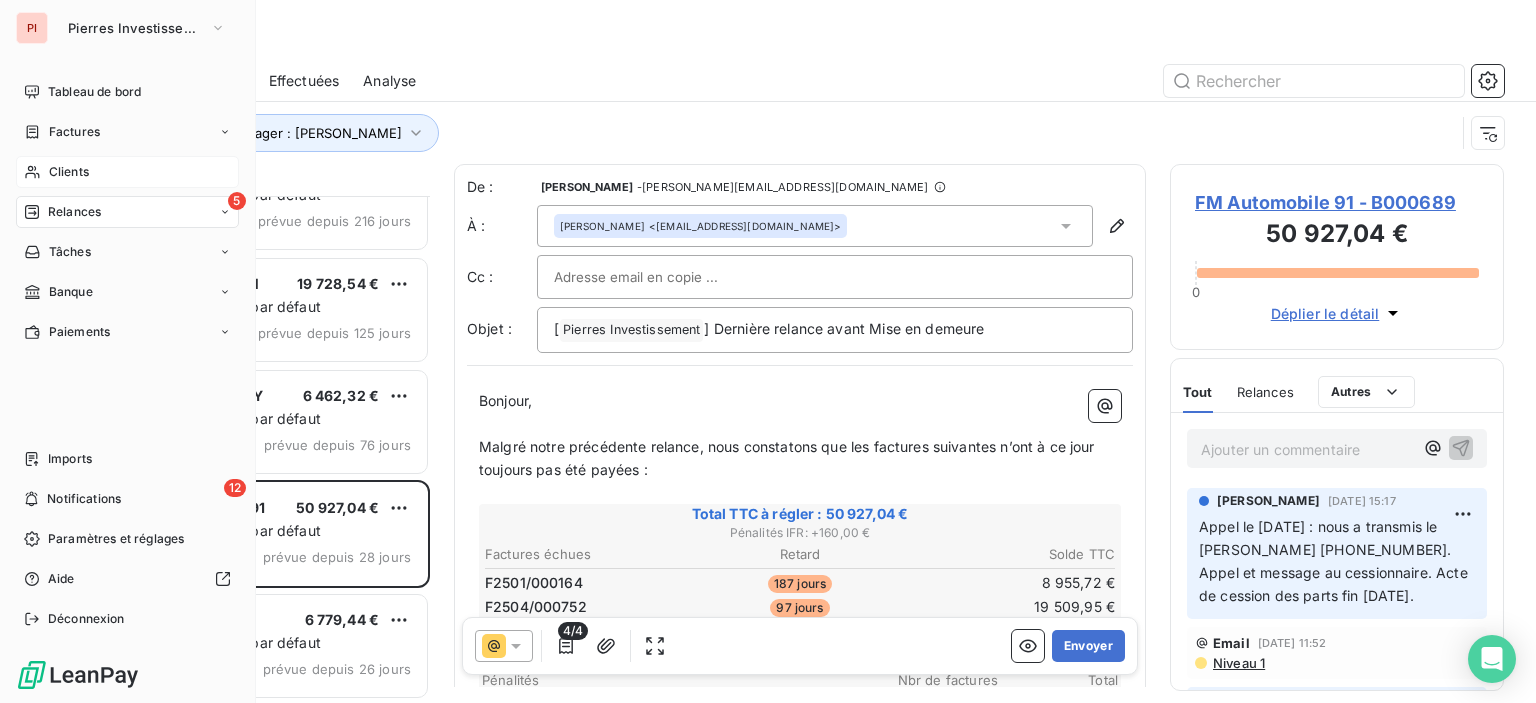 click on "Clients" at bounding box center [69, 172] 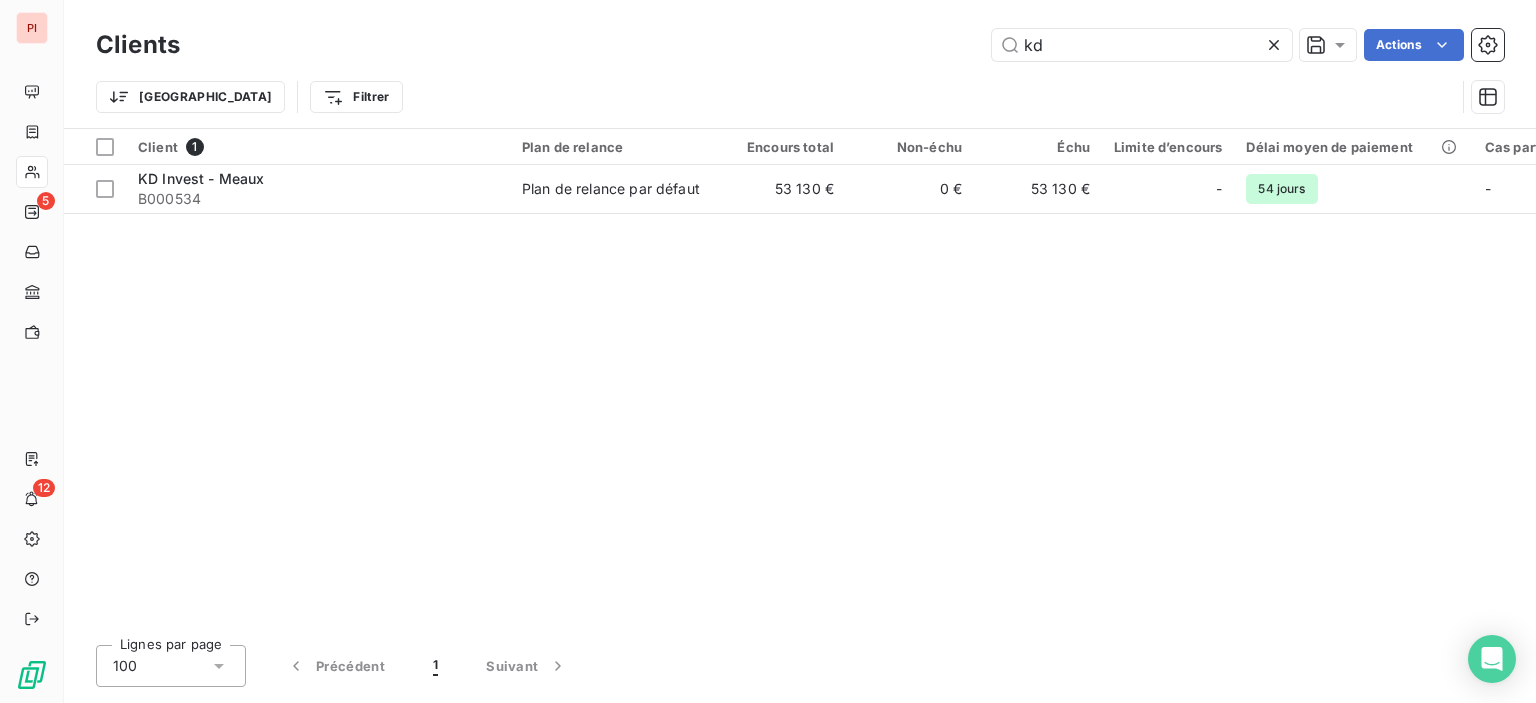 drag, startPoint x: 1071, startPoint y: 39, endPoint x: 924, endPoint y: 45, distance: 147.12239 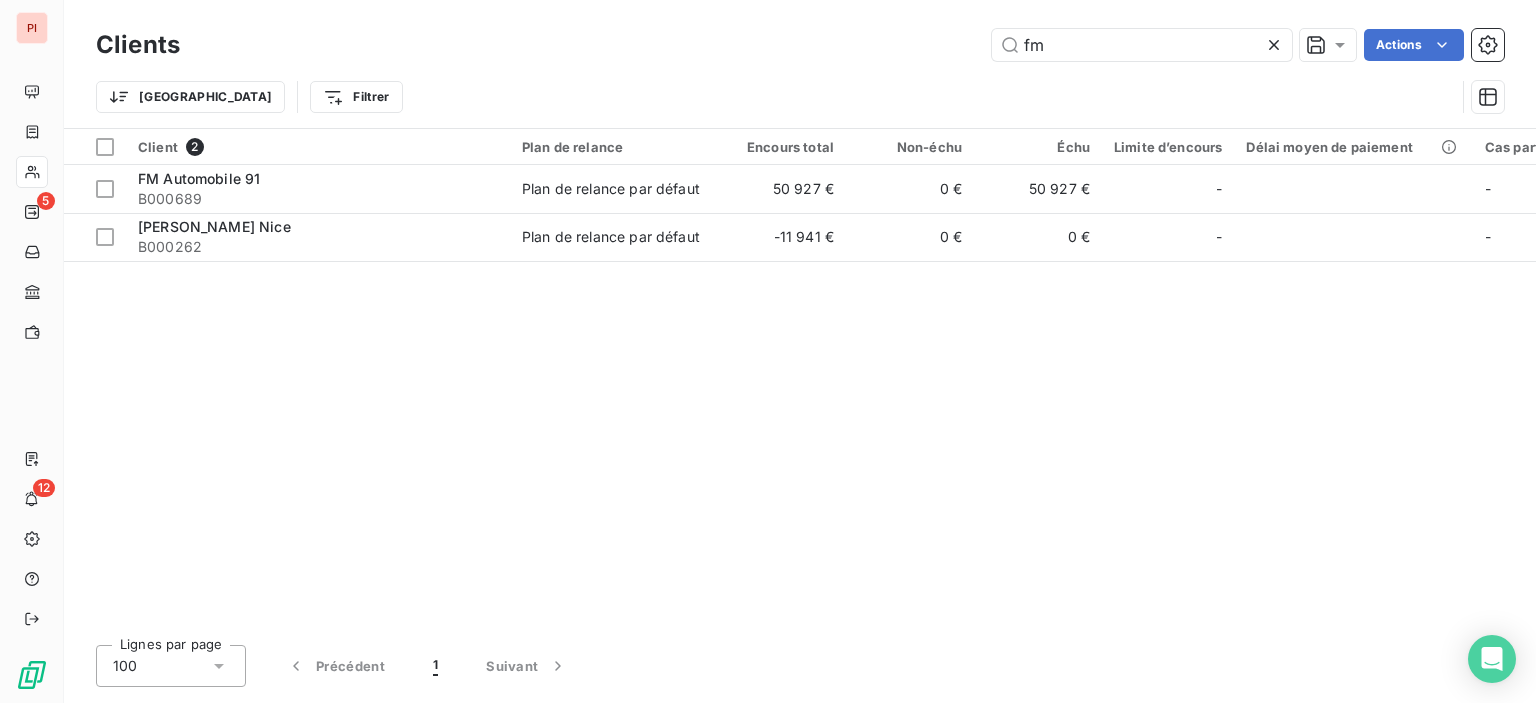 type on "fm" 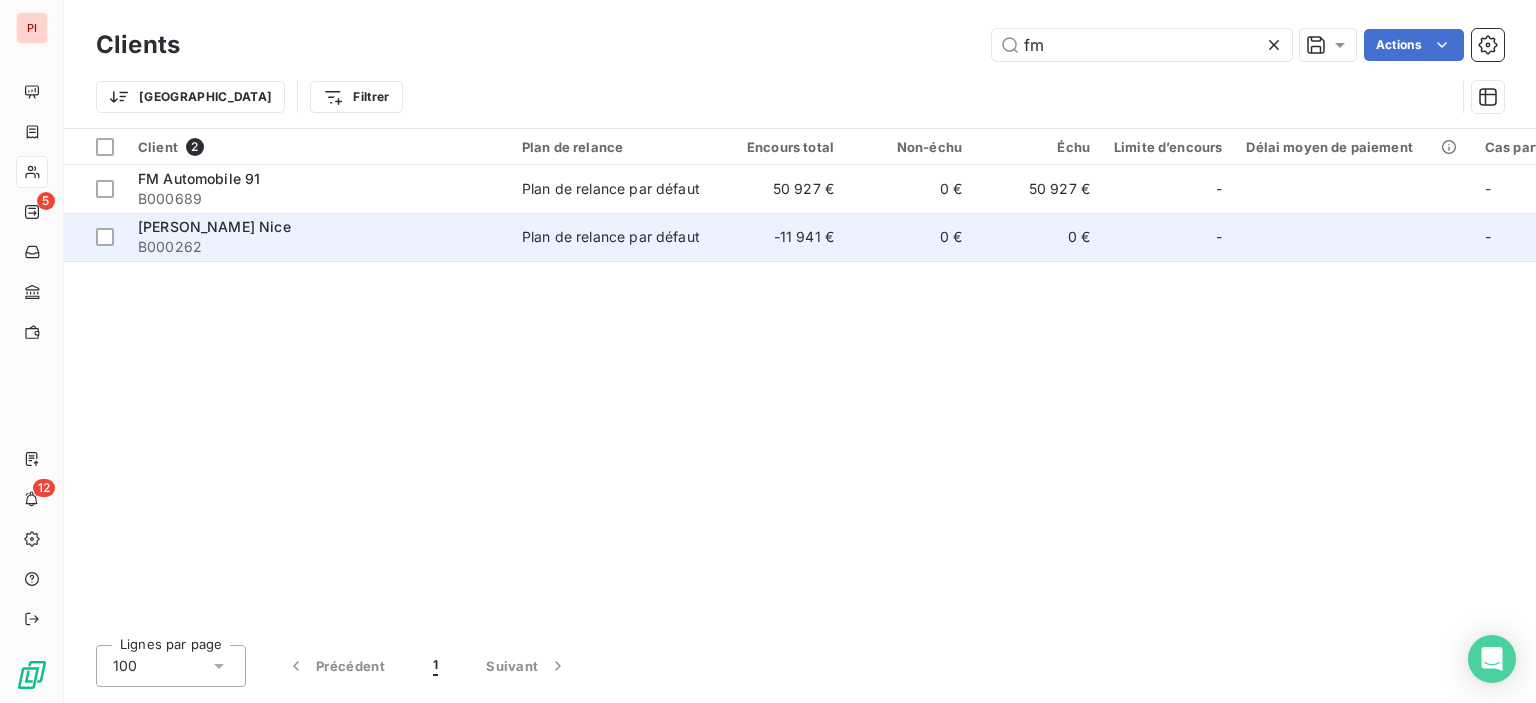 click on "Plan de relance par défaut" at bounding box center (614, 237) 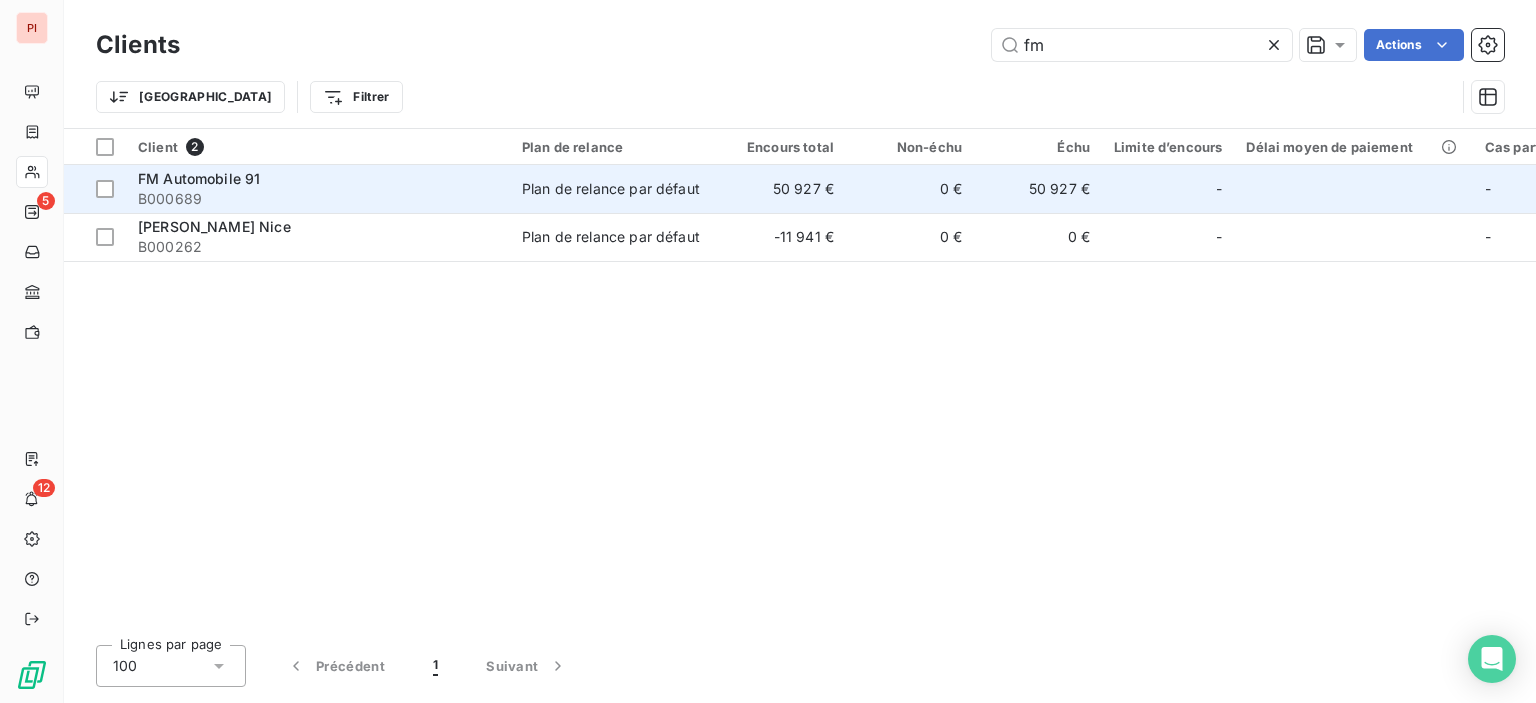 click on "B000689" at bounding box center [318, 199] 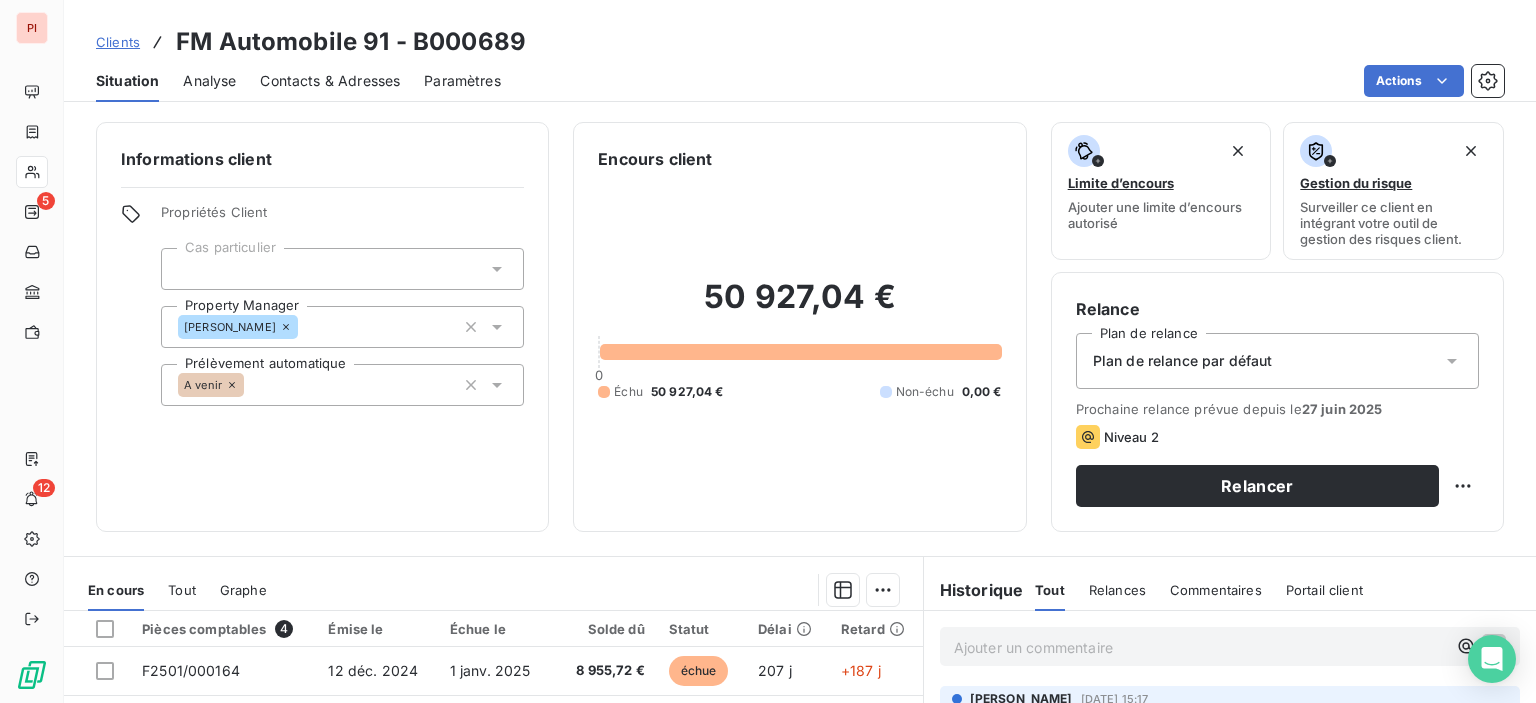 click on "Contacts & Adresses" at bounding box center [330, 81] 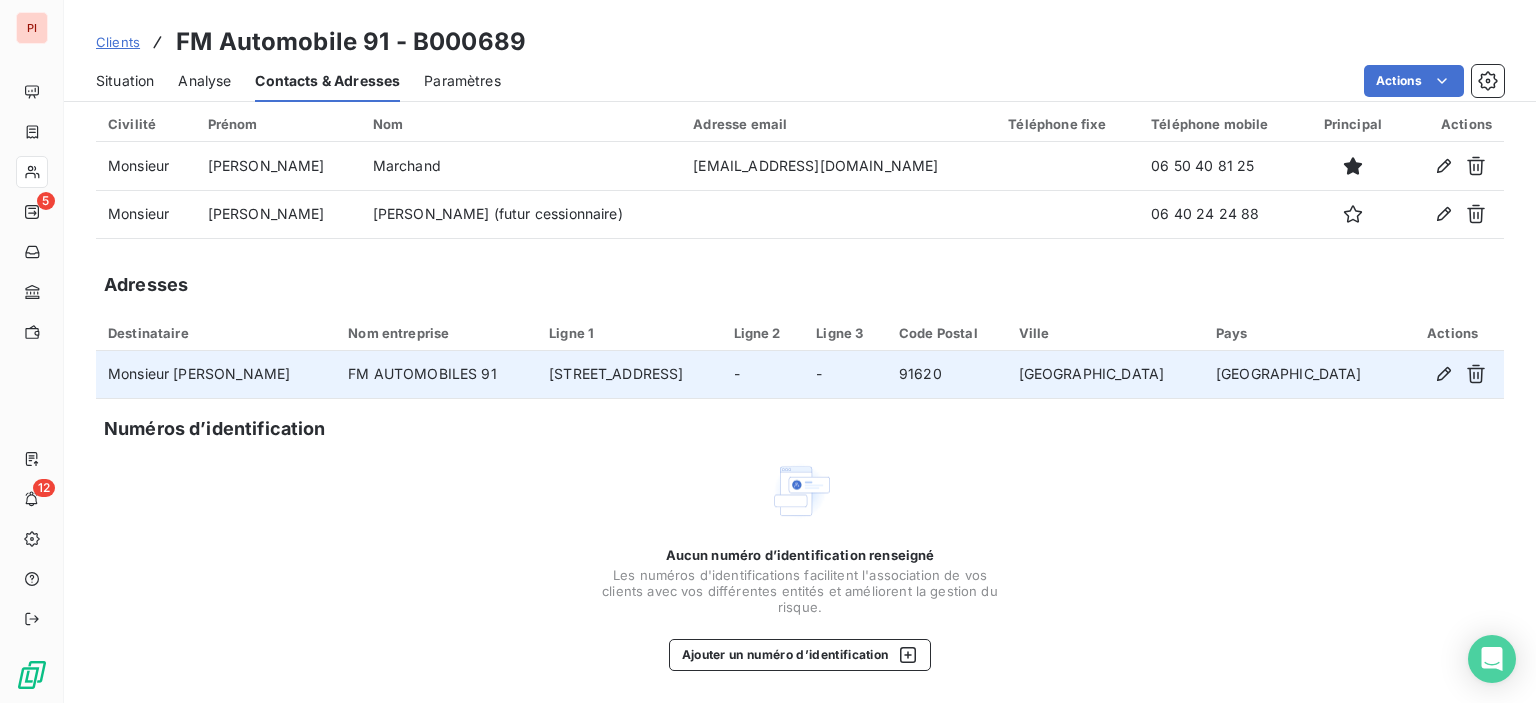 scroll, scrollTop: 0, scrollLeft: 0, axis: both 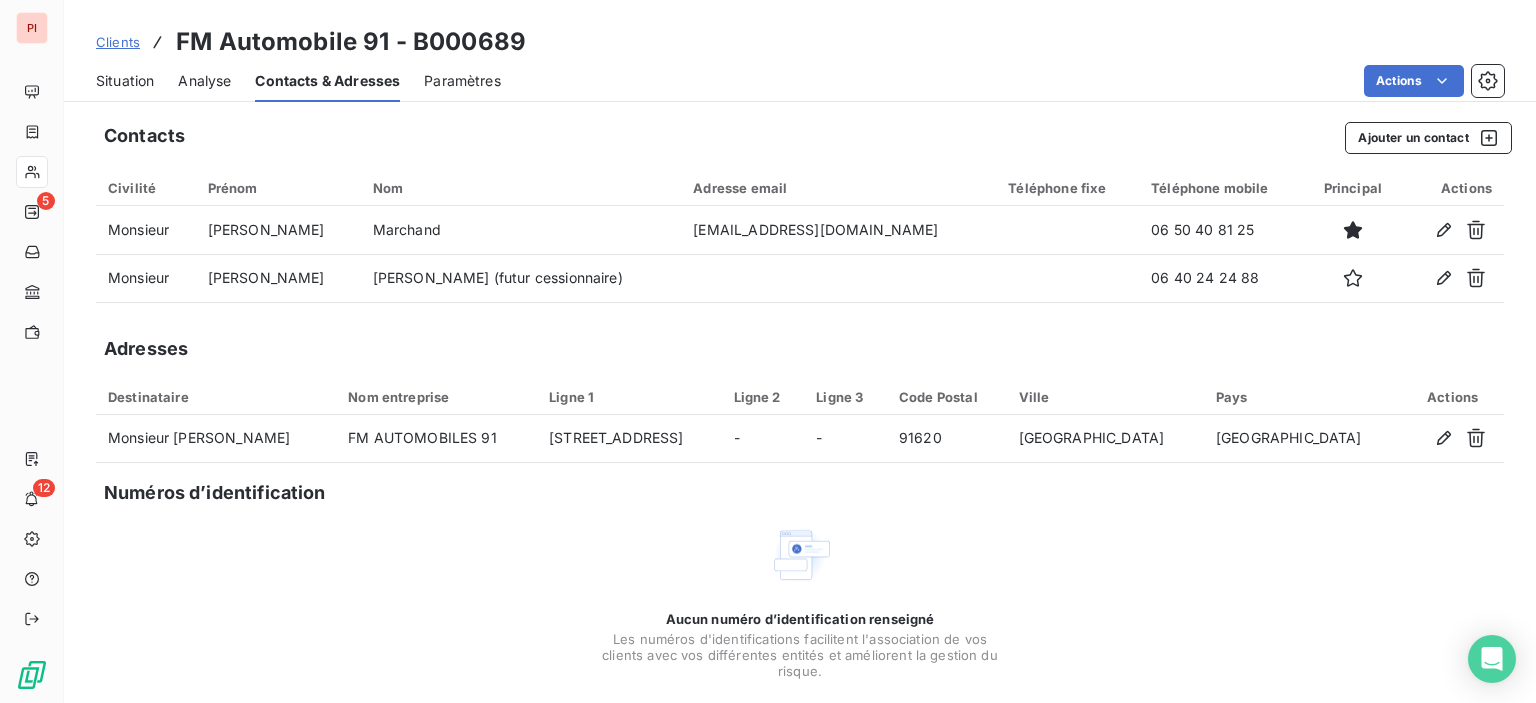 click on "Situation" at bounding box center (125, 81) 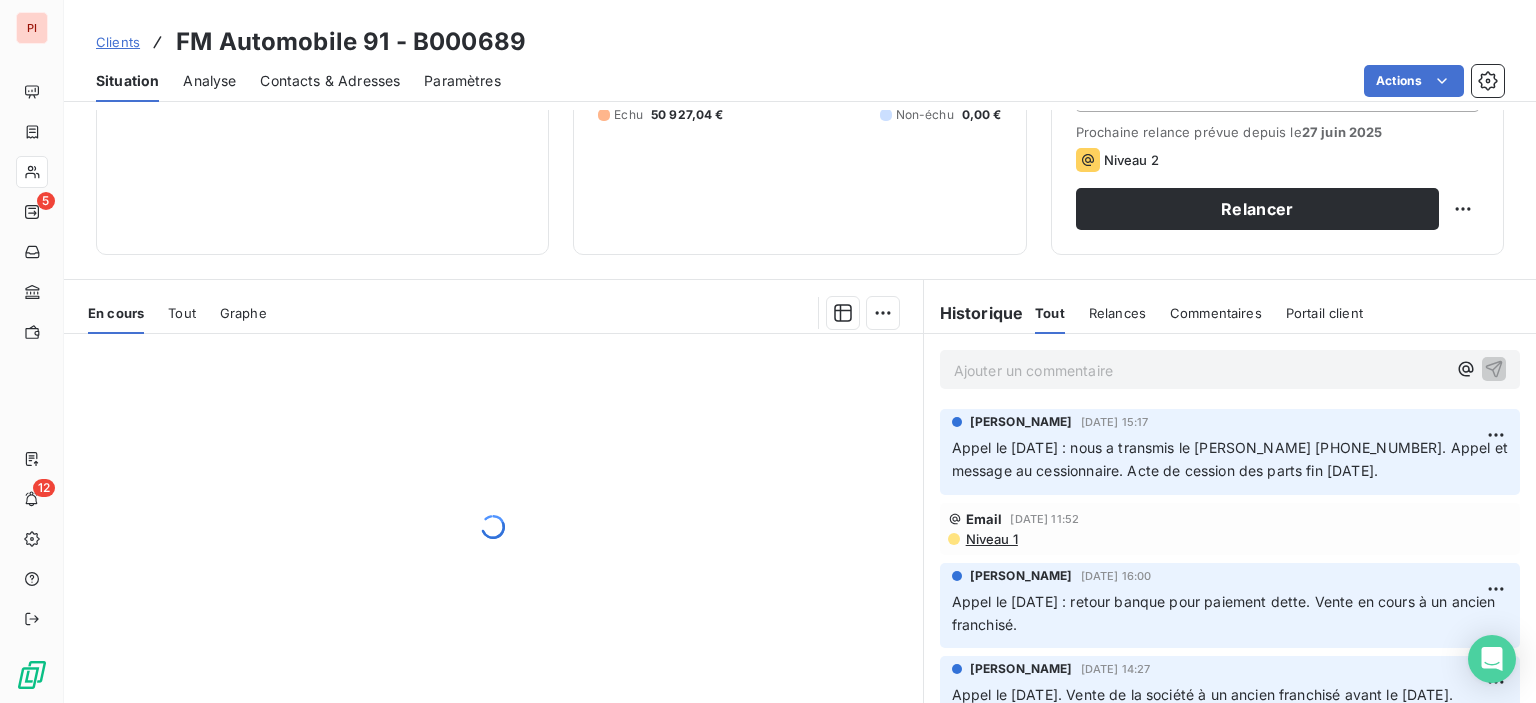 scroll, scrollTop: 352, scrollLeft: 0, axis: vertical 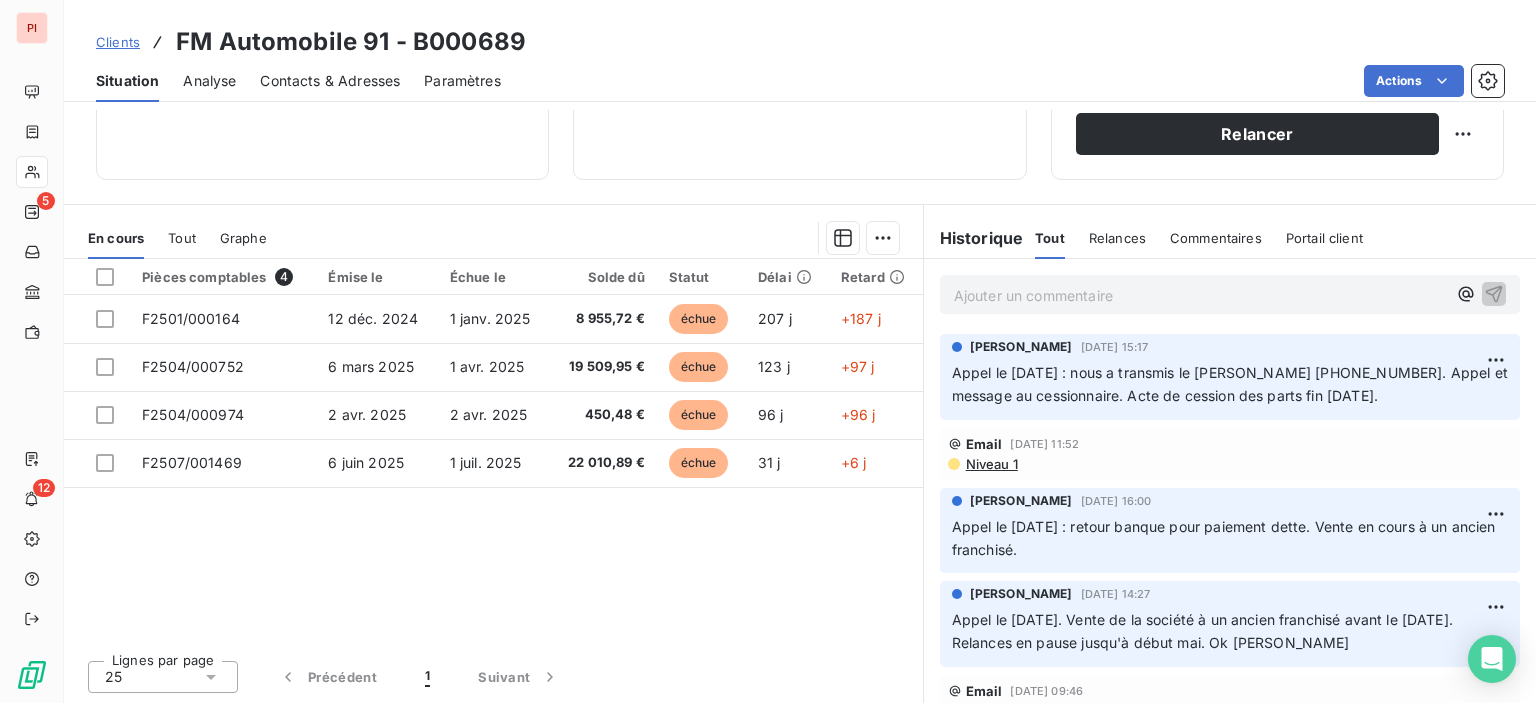 click on "Ajouter un commentaire ﻿" at bounding box center (1200, 295) 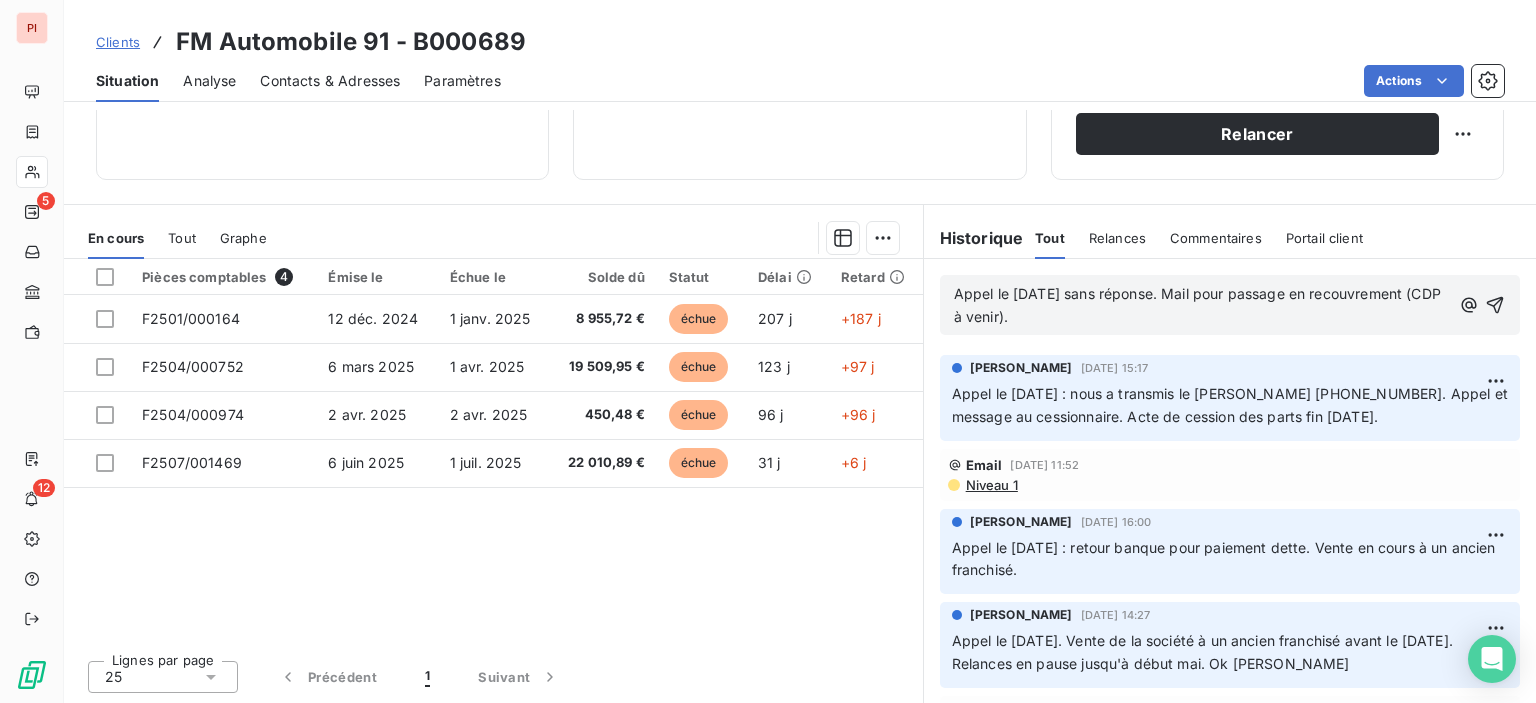 drag, startPoint x: 1192, startPoint y: 295, endPoint x: 1203, endPoint y: 308, distance: 17.029387 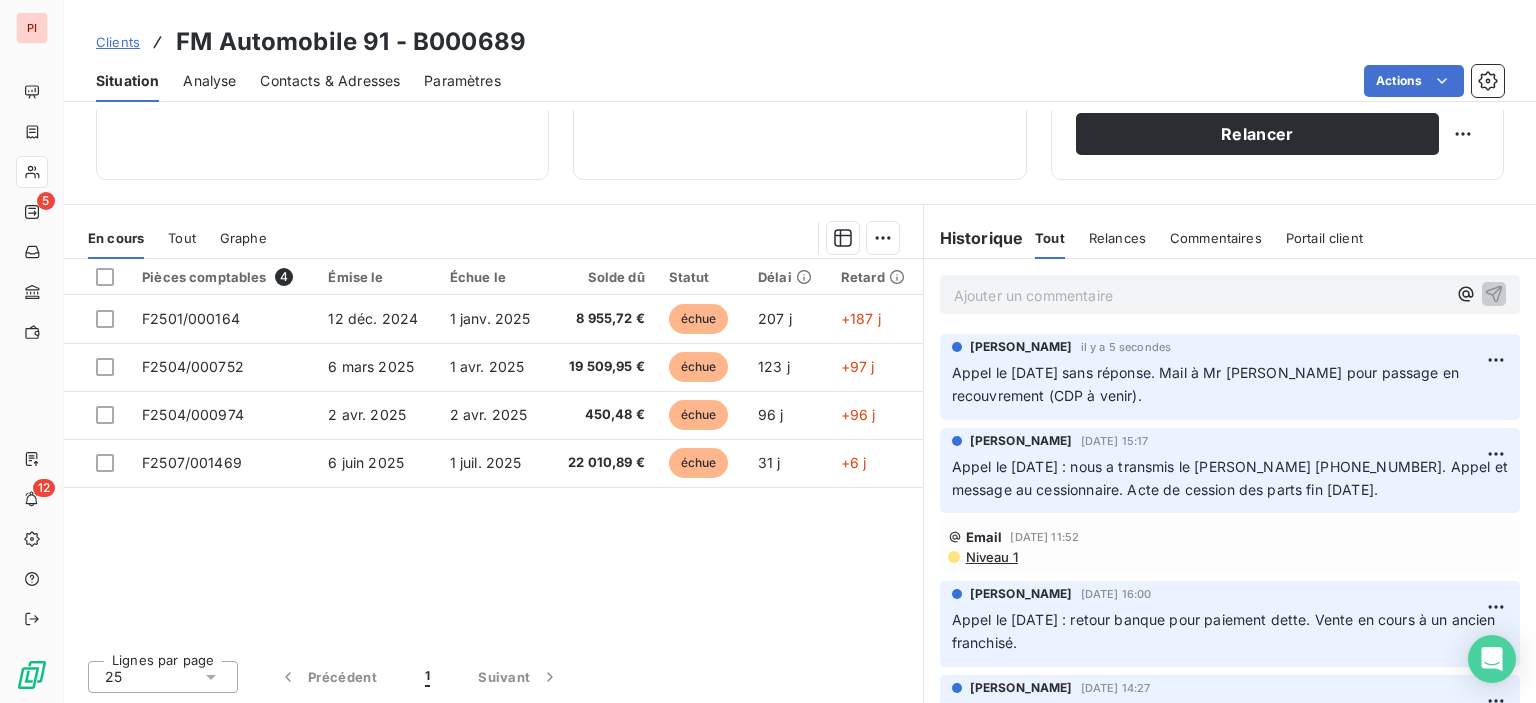 click on "Pièces comptables 4 Émise le Échue le Solde dû Statut Délai   Retard   F2501/000164 [DATE] [DATE] 8 955,72 € échue 207 j +187 j F2504/000752 [DATE] [DATE] 19 509,95 € échue 123 j +97 j F2504/000974 [DATE][STREET_ADDRESS][DATE] 450,48 € échue 96 j +96 j F2507/001469 [DATE] [DATE] 22 010,89 € échue 31 j +6 j" at bounding box center (493, 451) 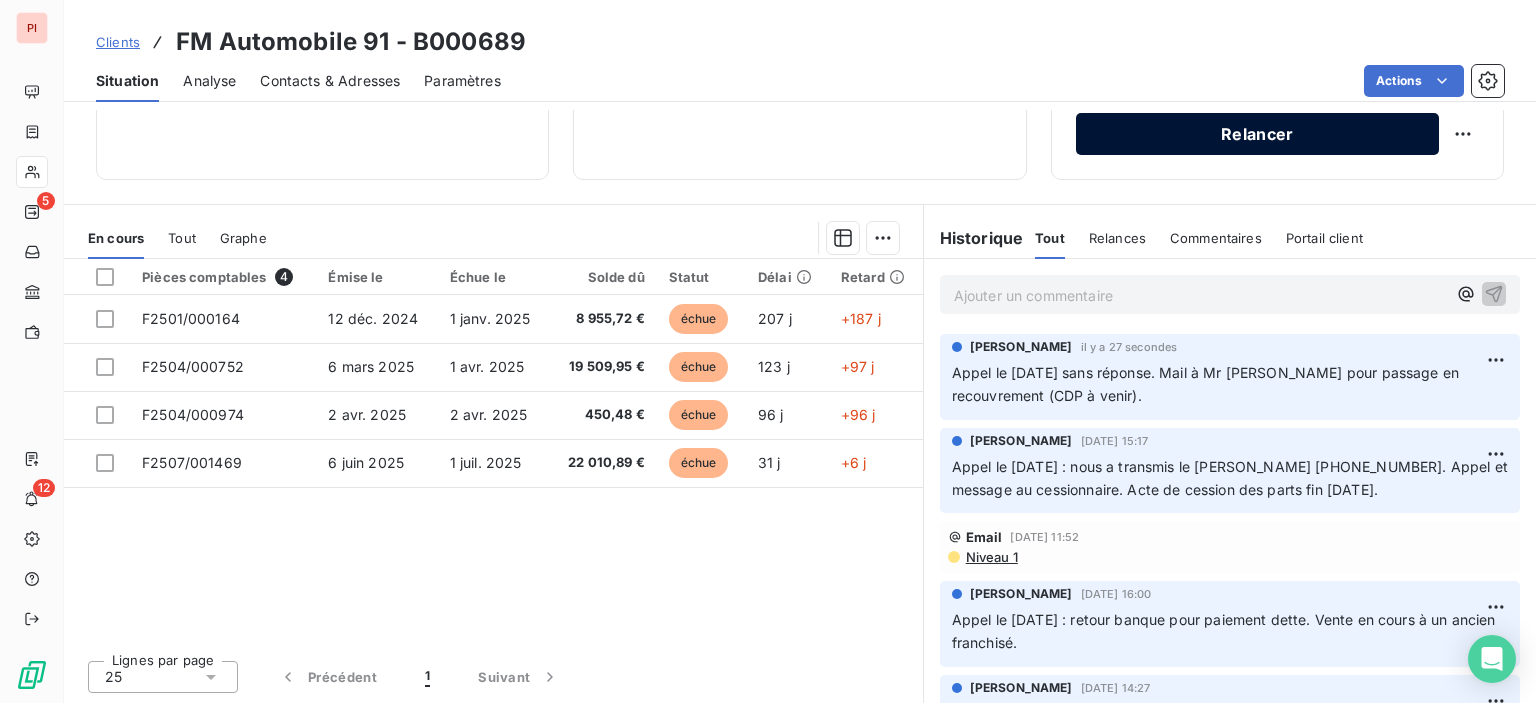 click on "Relancer" at bounding box center [1257, 134] 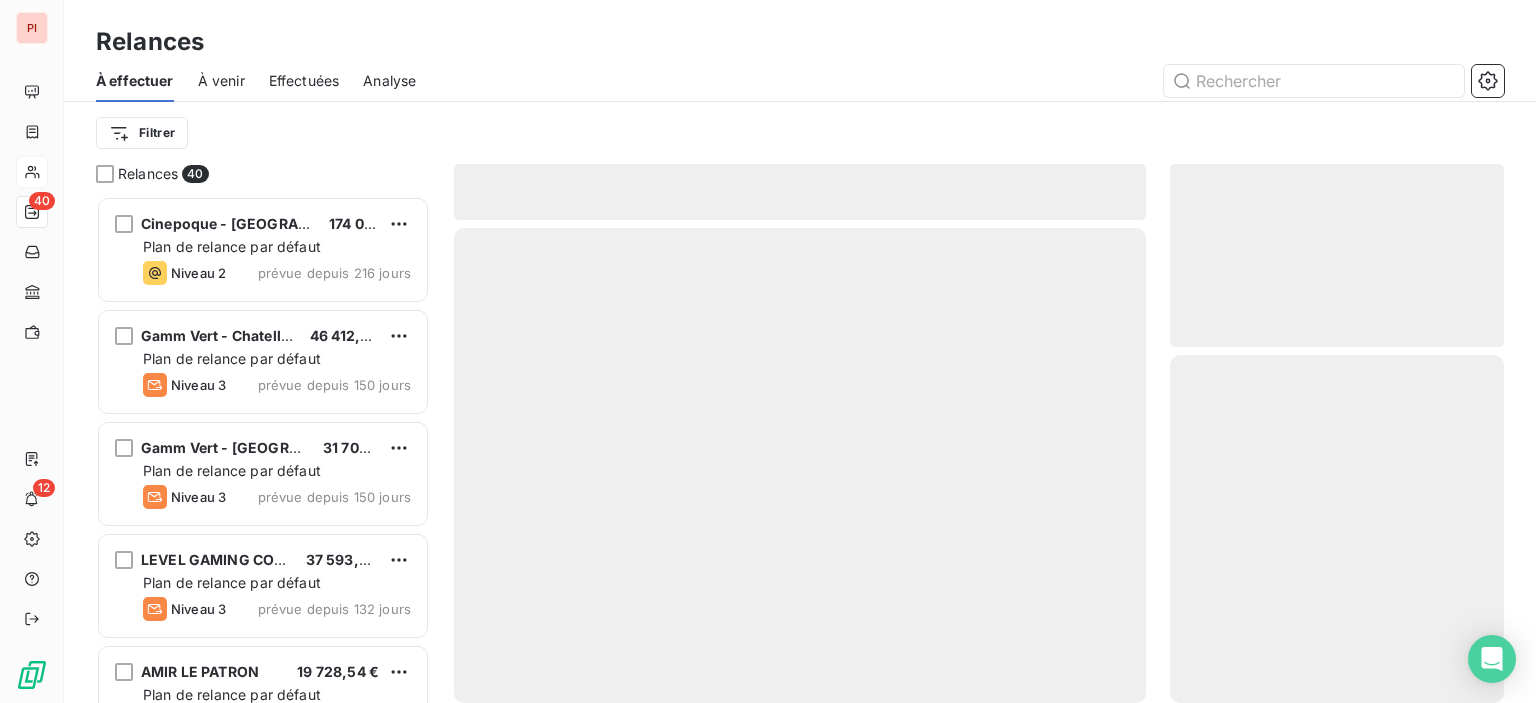 scroll, scrollTop: 16, scrollLeft: 16, axis: both 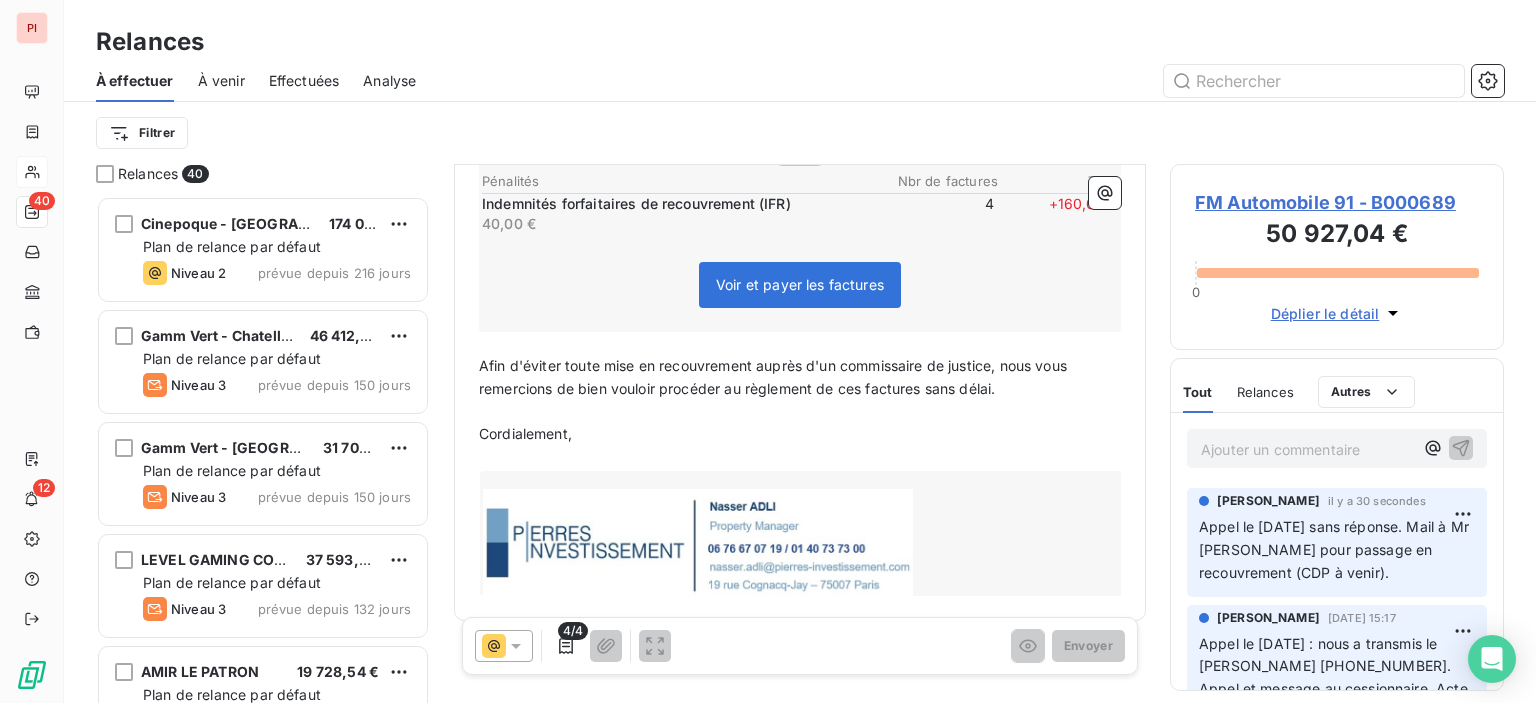 click 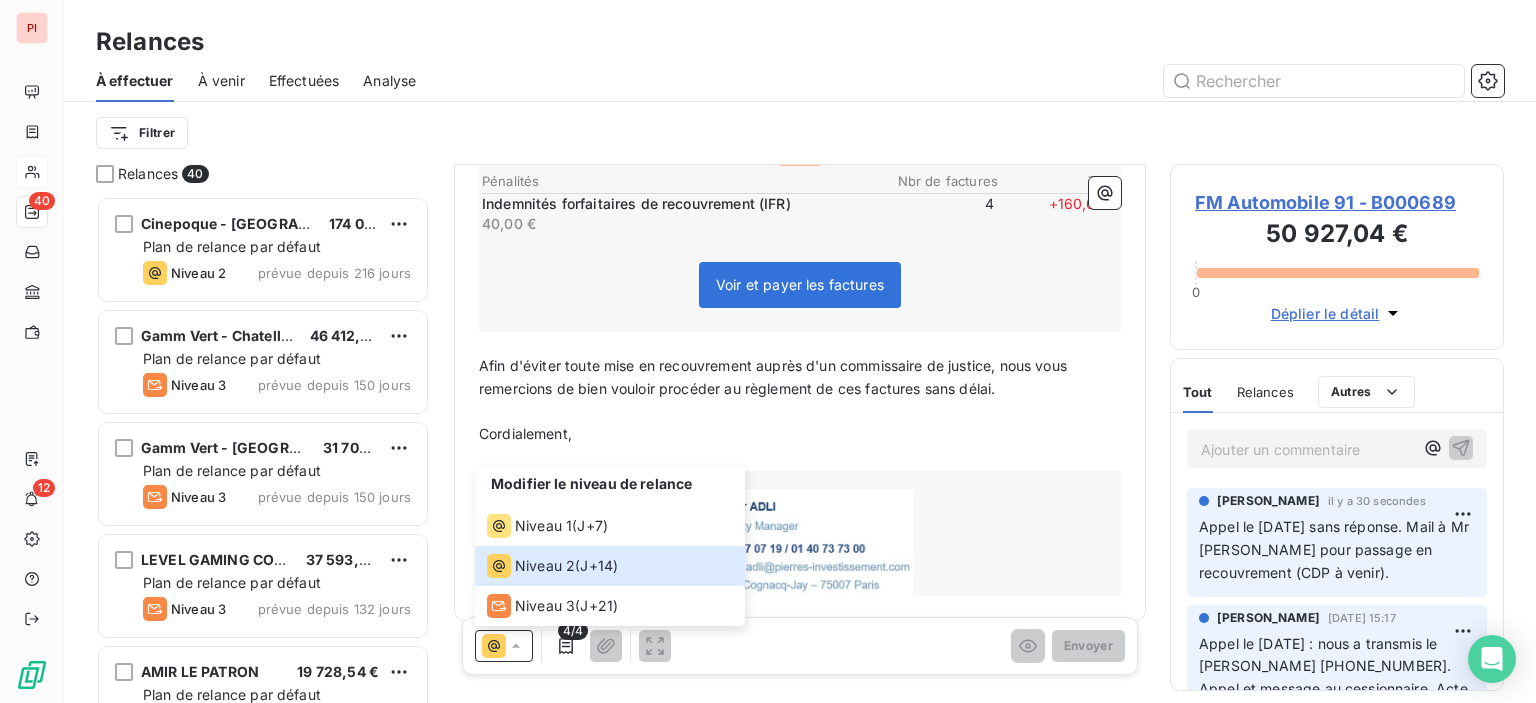 click on "Modifier le niveau de relance Niveau 1  ( J+7 ) Niveau 2  ( J+14 ) Niveau 3  ( J+21 ) 4/4 Envoyer" at bounding box center (800, 646) 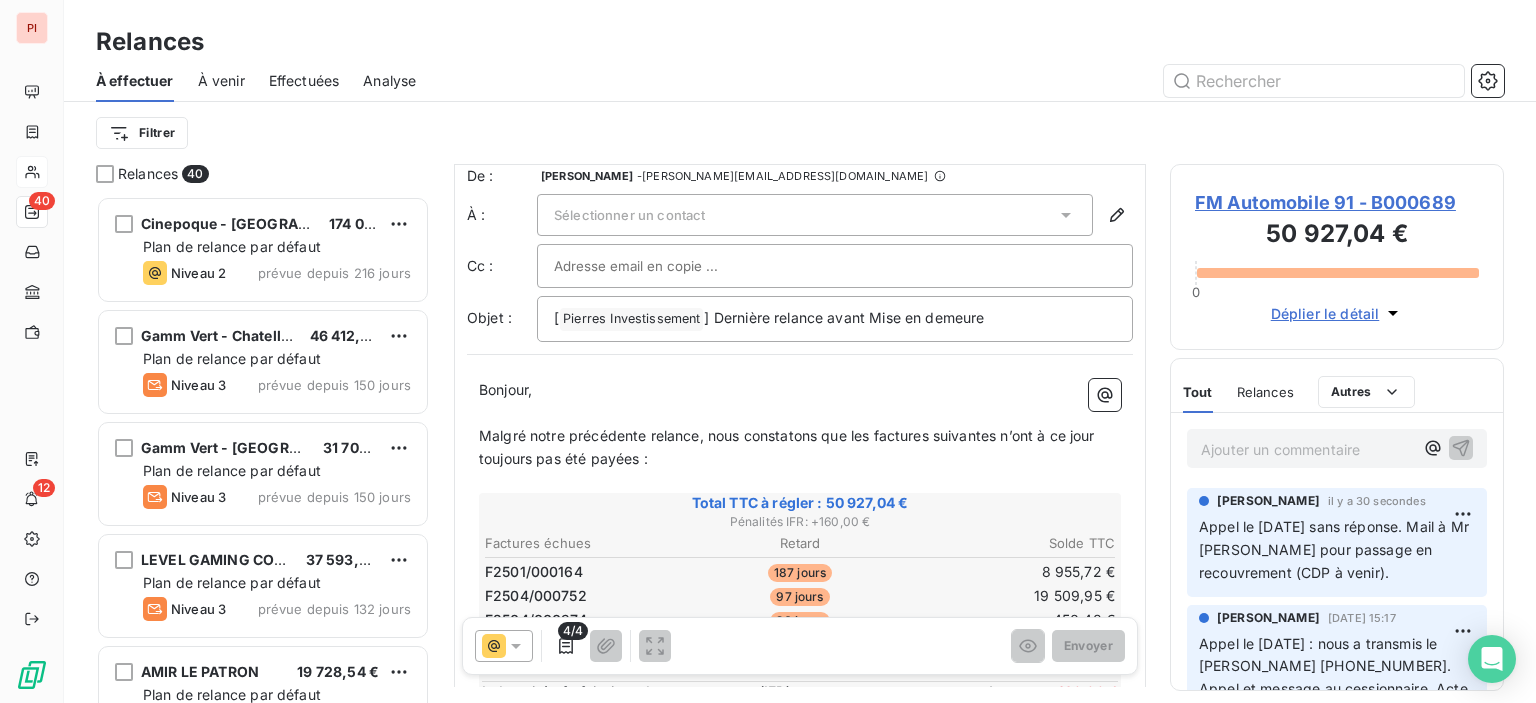 scroll, scrollTop: 0, scrollLeft: 0, axis: both 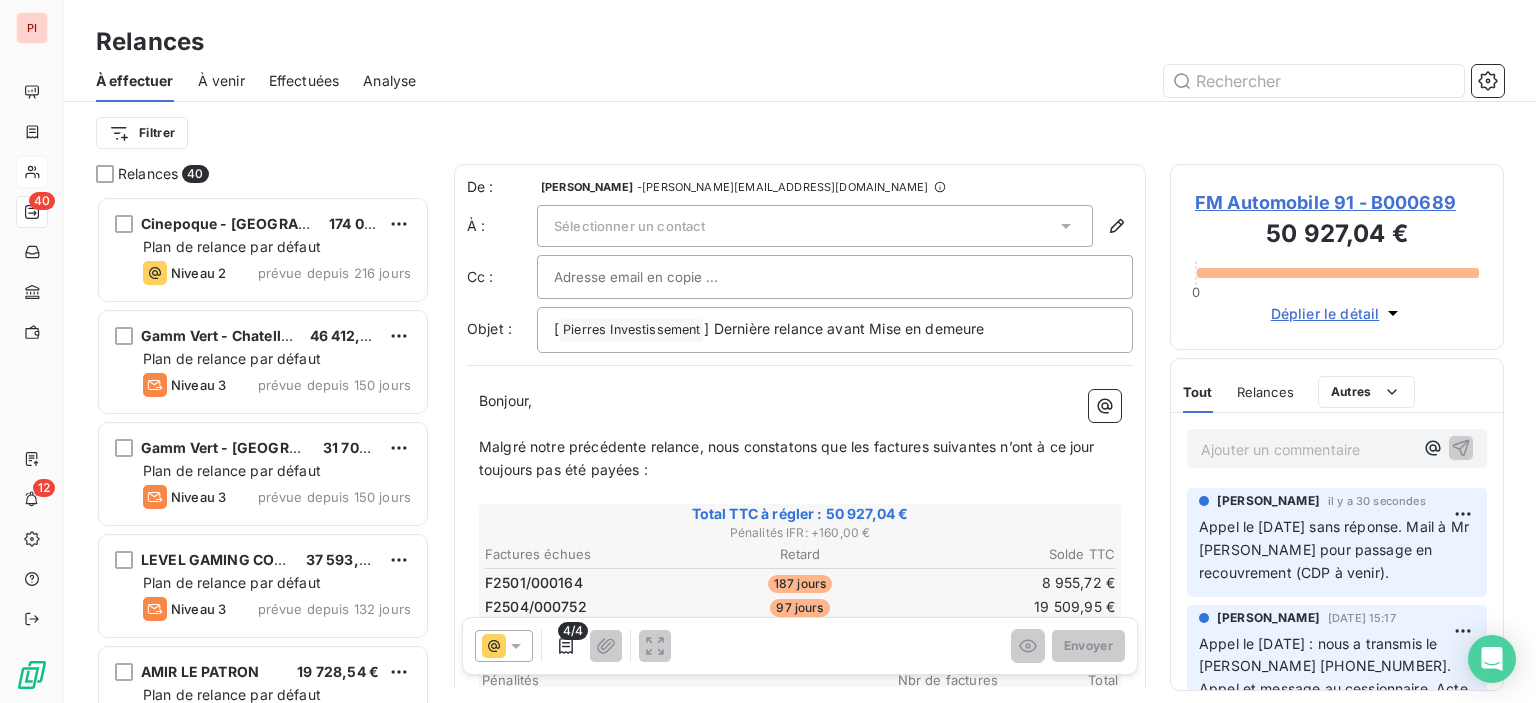 click on "Sélectionner un contact" at bounding box center [629, 226] 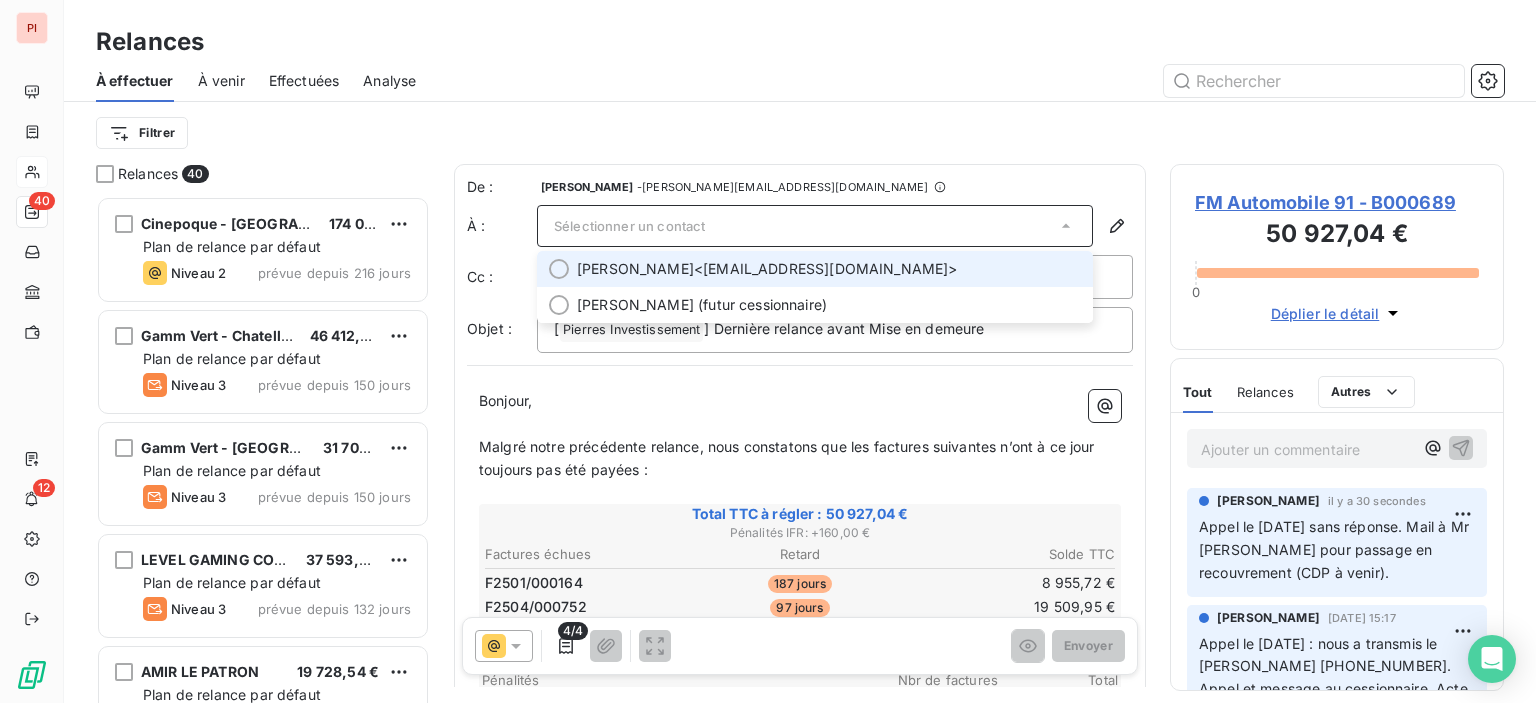 click at bounding box center (559, 269) 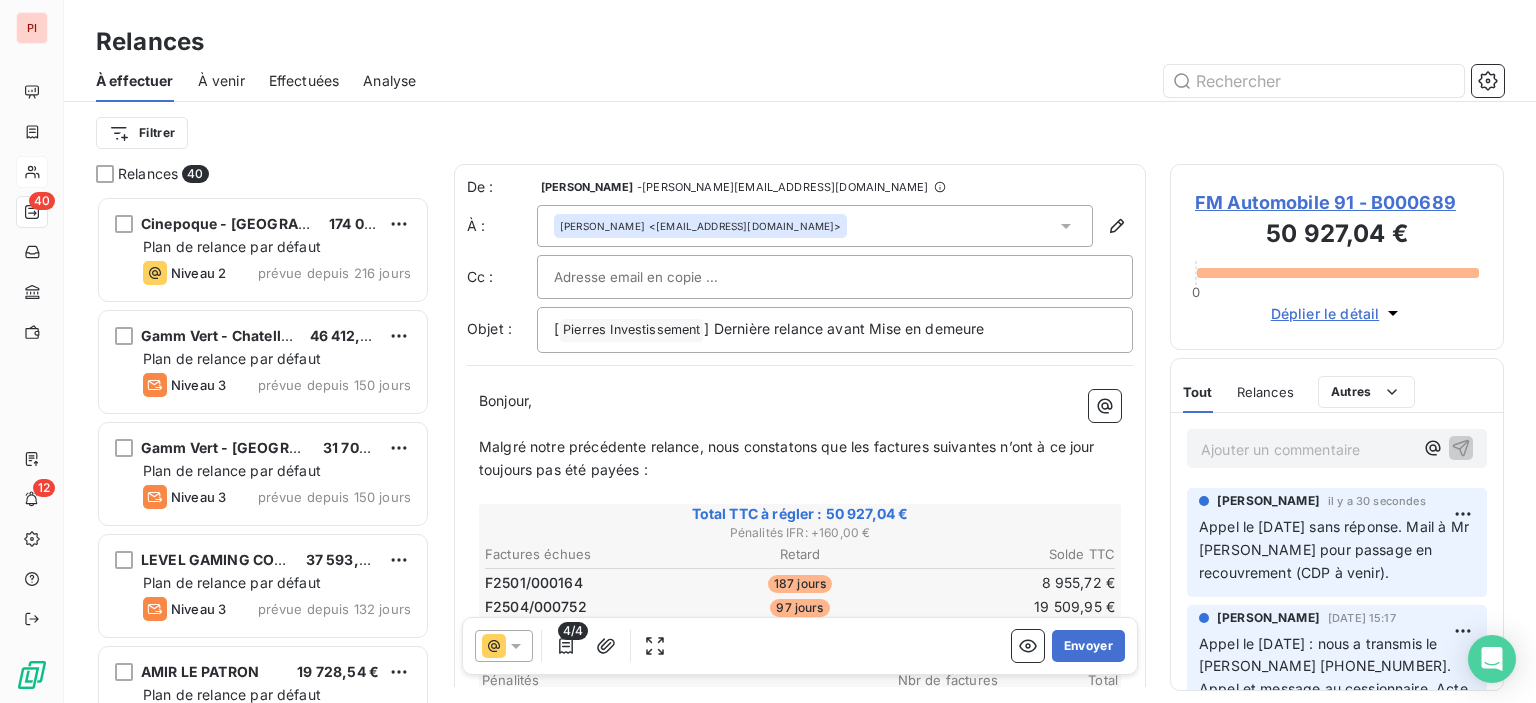 scroll, scrollTop: 0, scrollLeft: 0, axis: both 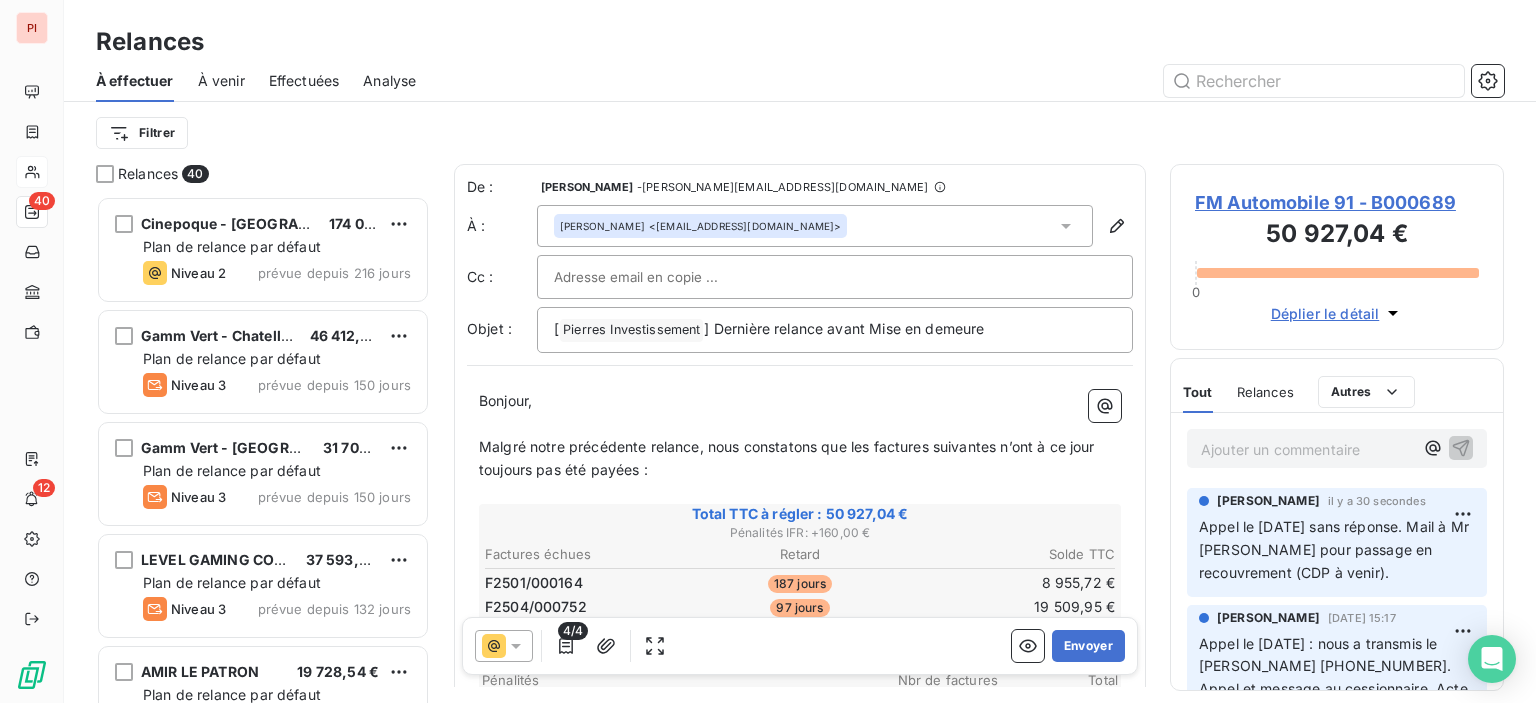 click at bounding box center (661, 277) 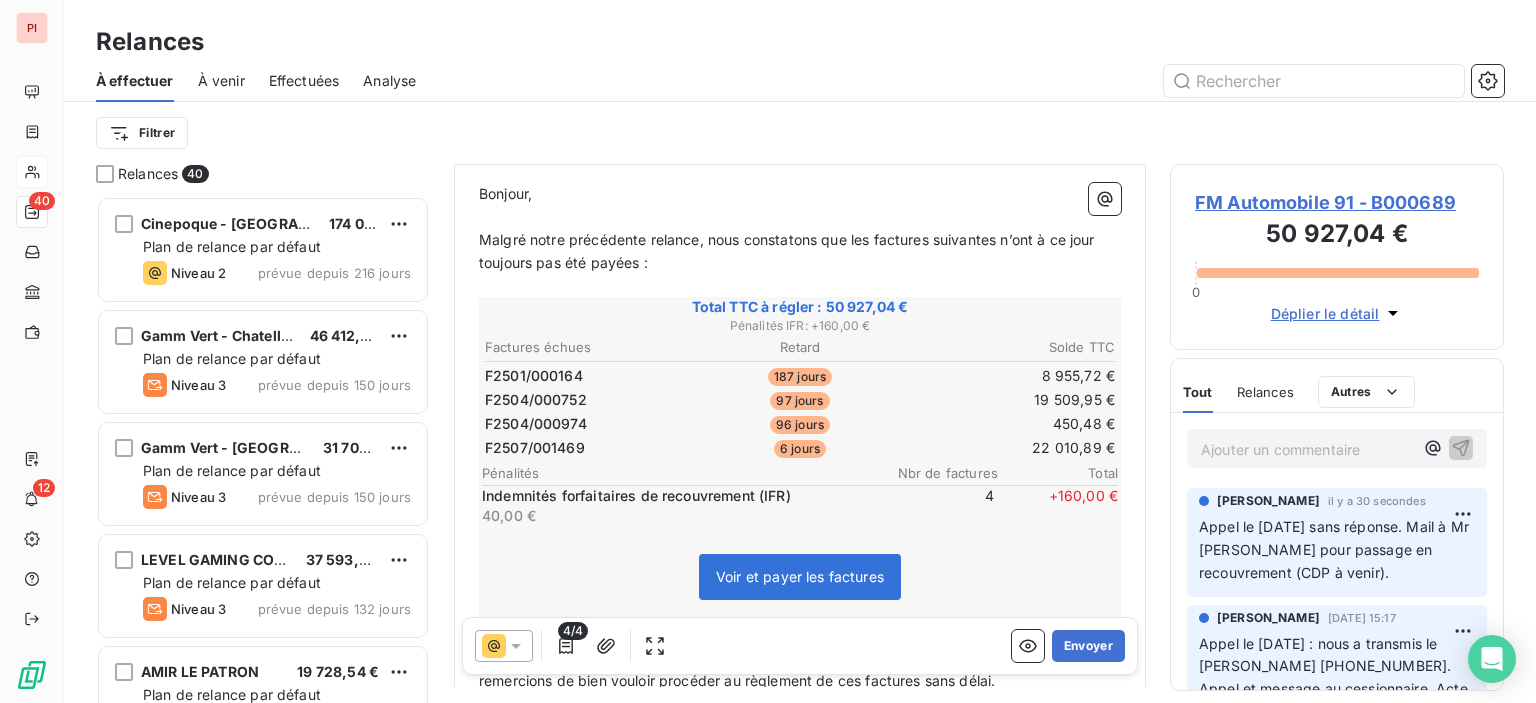 scroll, scrollTop: 302, scrollLeft: 0, axis: vertical 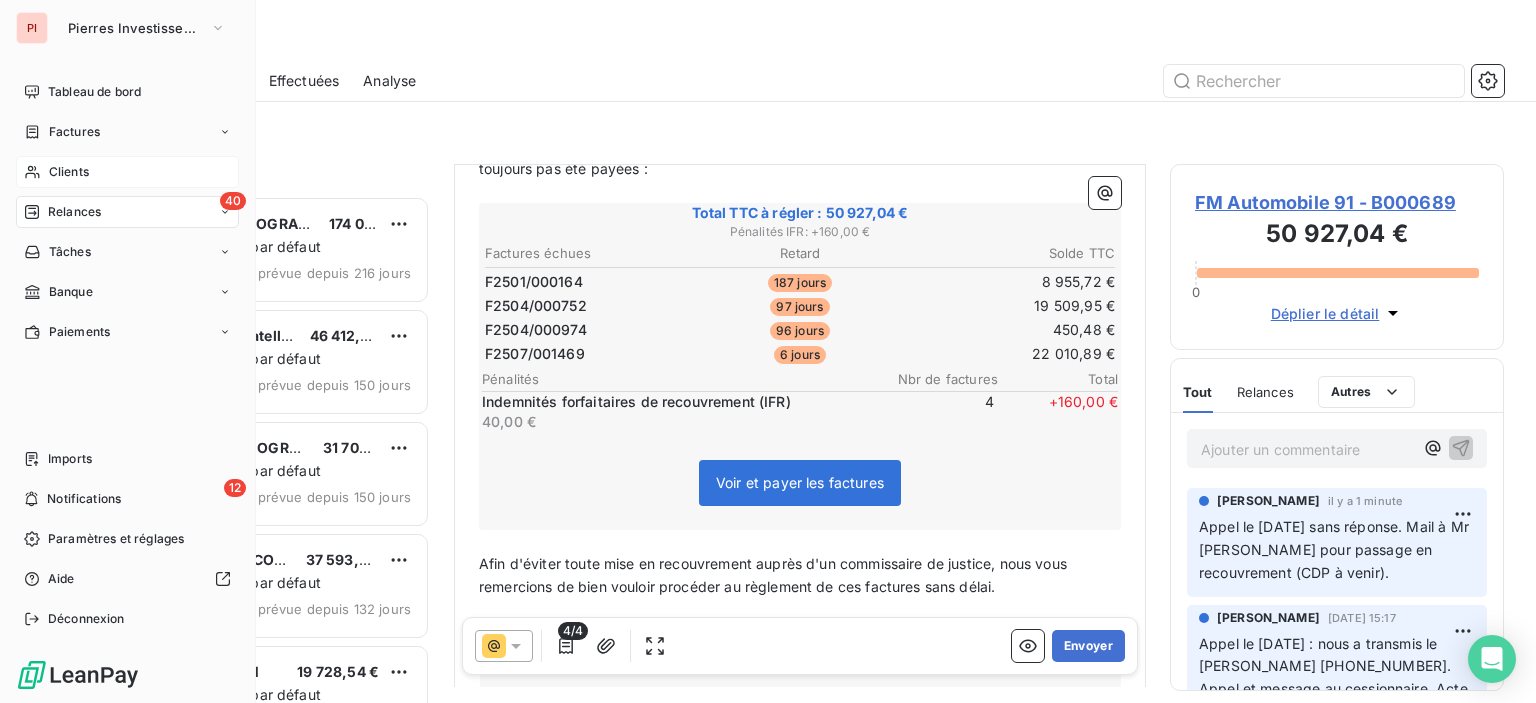 drag, startPoint x: 60, startPoint y: 172, endPoint x: 191, endPoint y: 171, distance: 131.00381 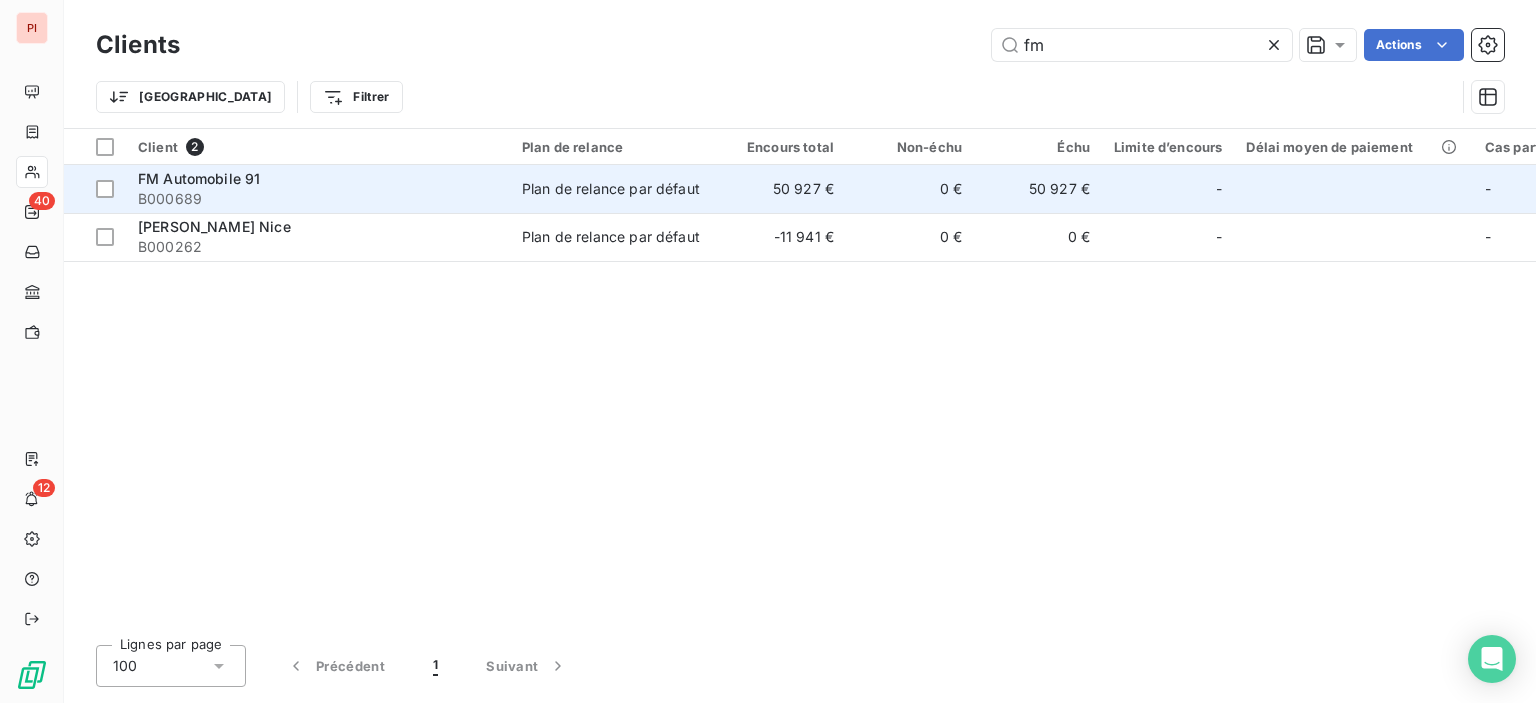 click on "B000689" at bounding box center [318, 199] 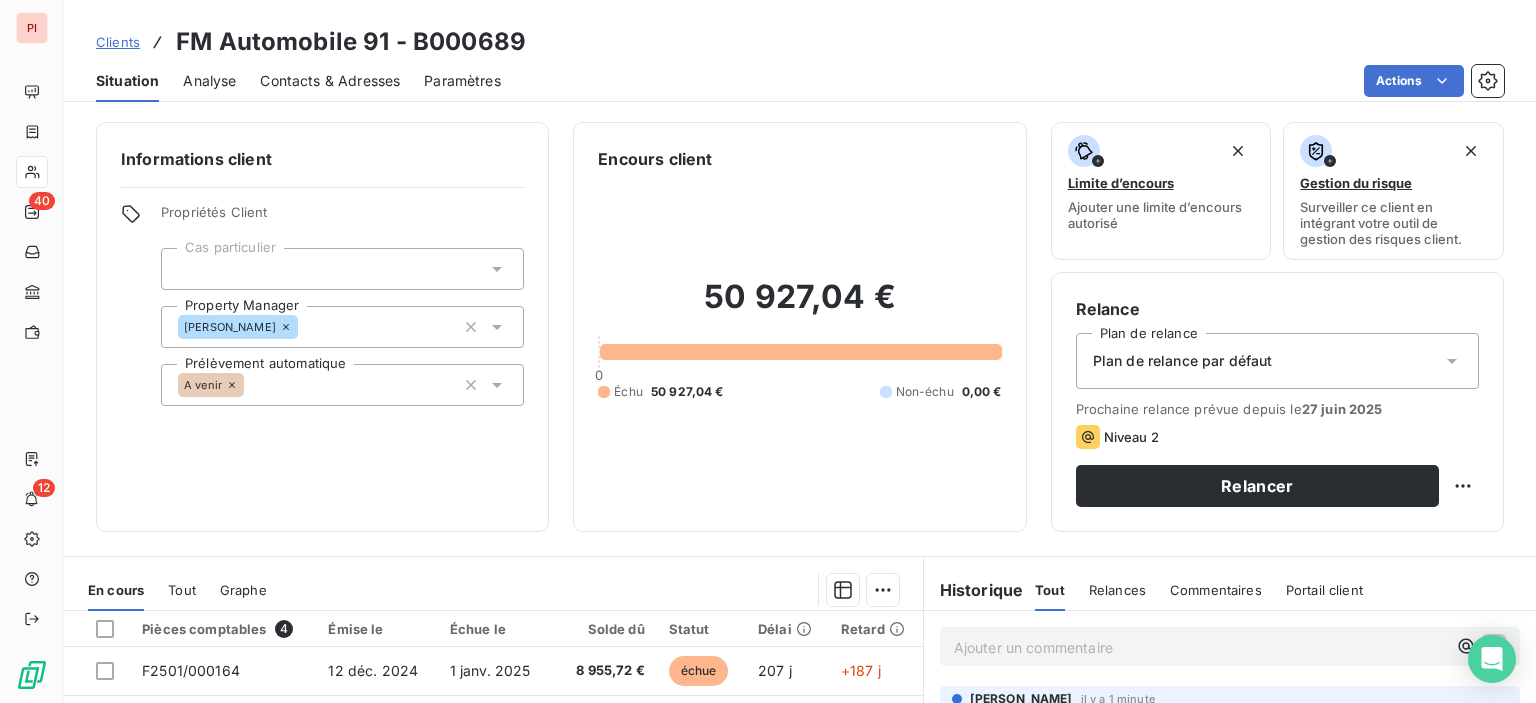 click on "Contacts & Adresses" at bounding box center [330, 81] 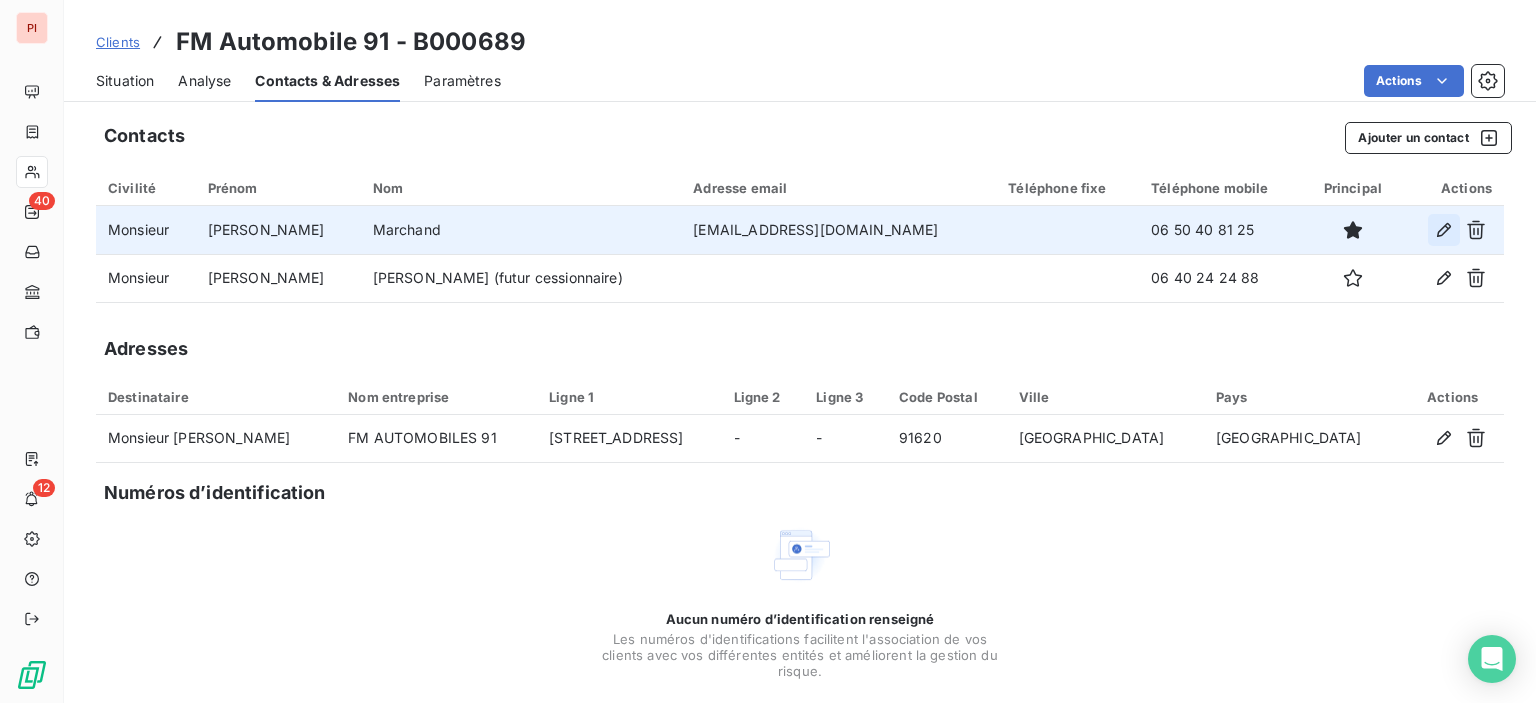 click 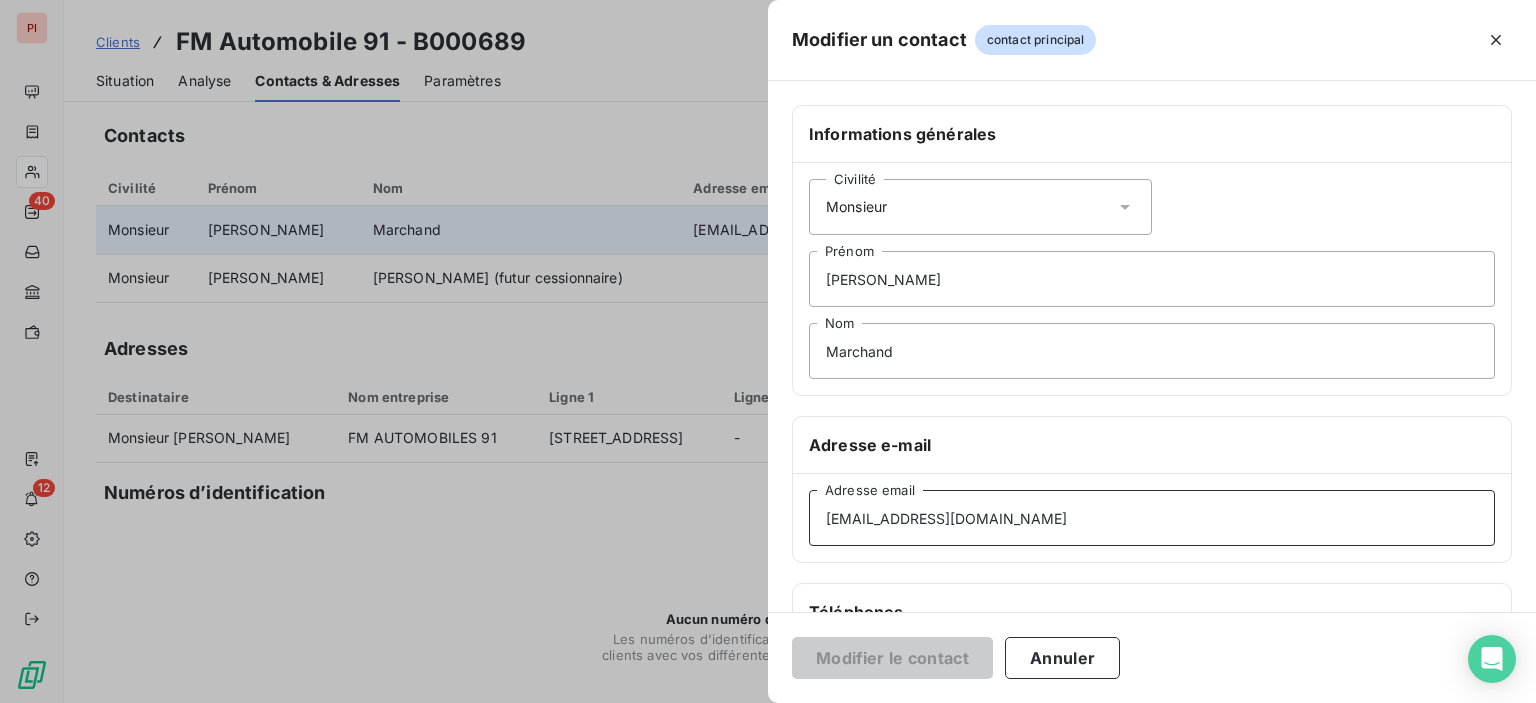 drag, startPoint x: 1072, startPoint y: 519, endPoint x: 737, endPoint y: 517, distance: 335.00598 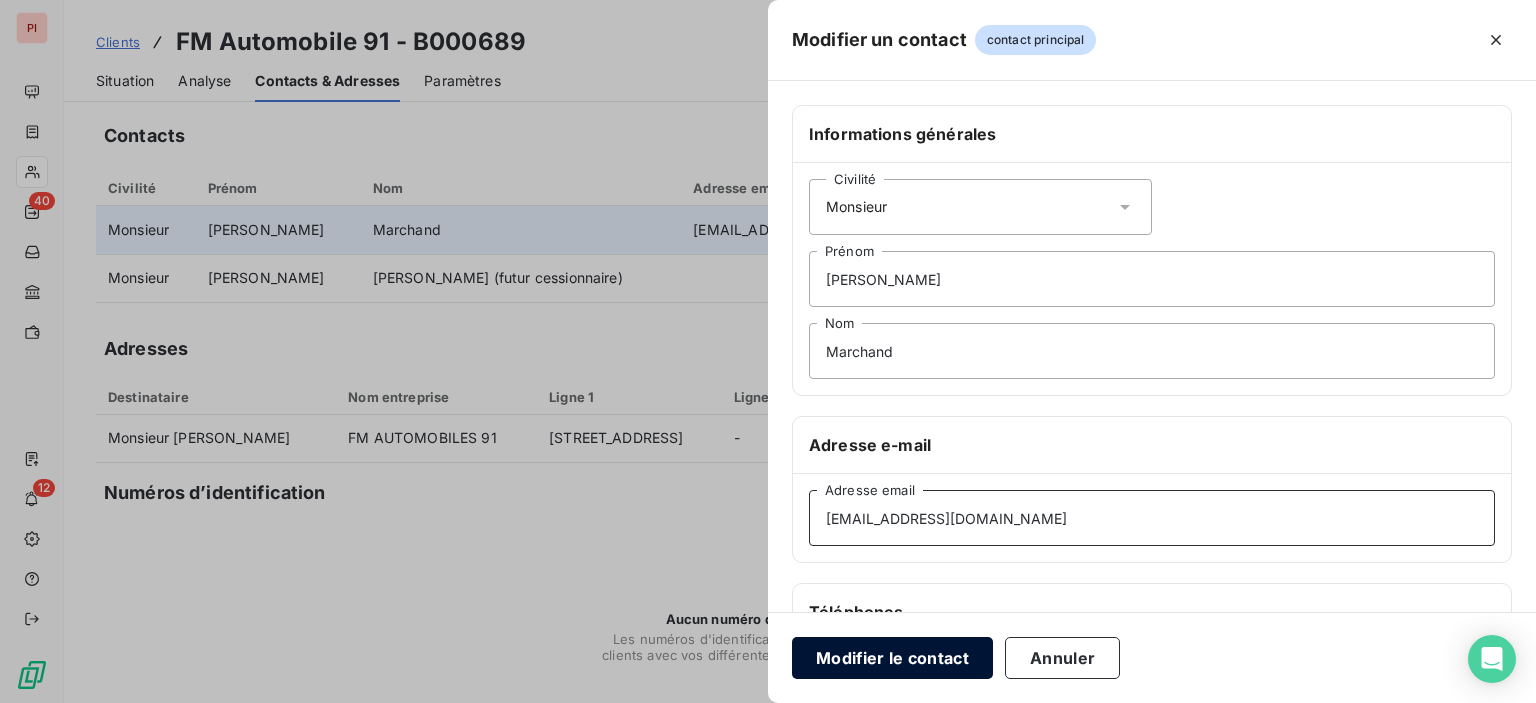 type on "[EMAIL_ADDRESS][DOMAIN_NAME]" 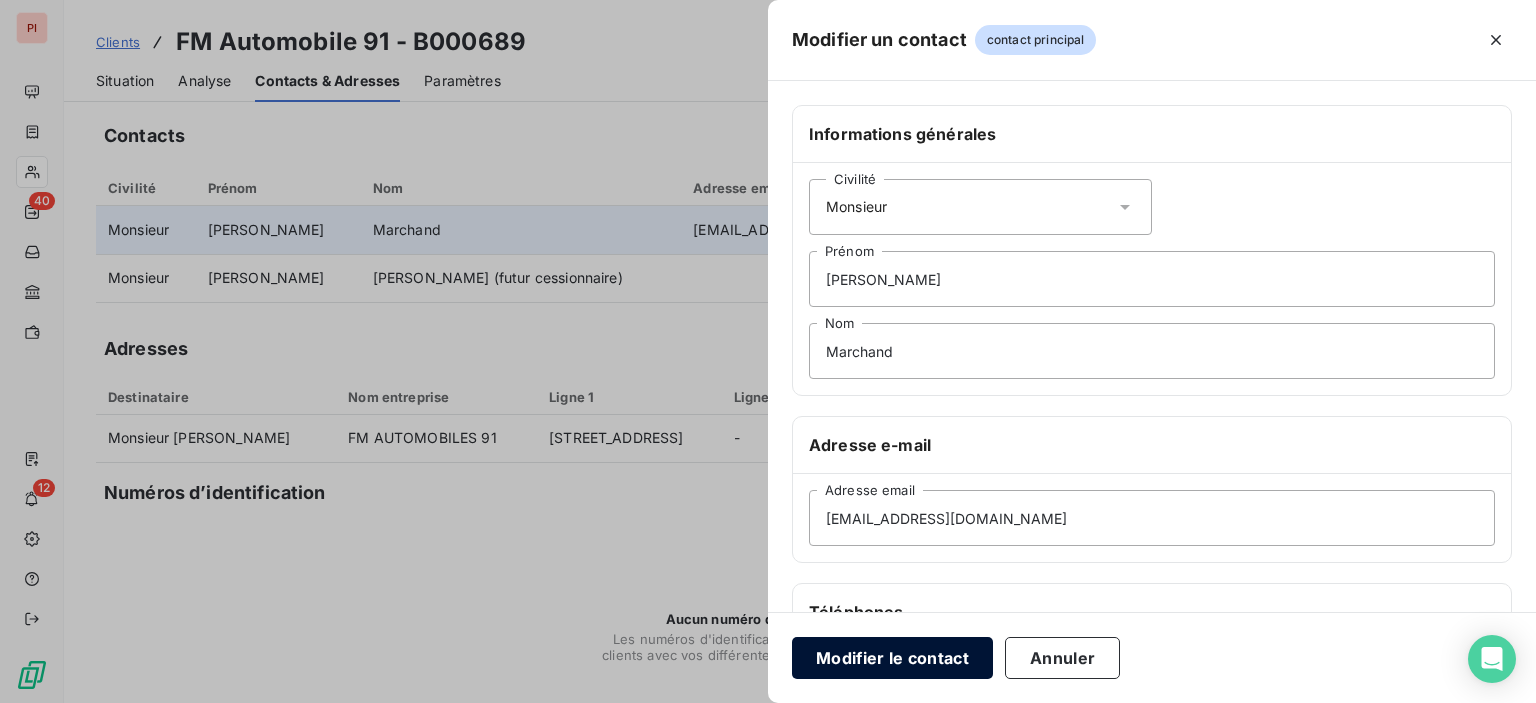 click on "Modifier le contact" at bounding box center [892, 658] 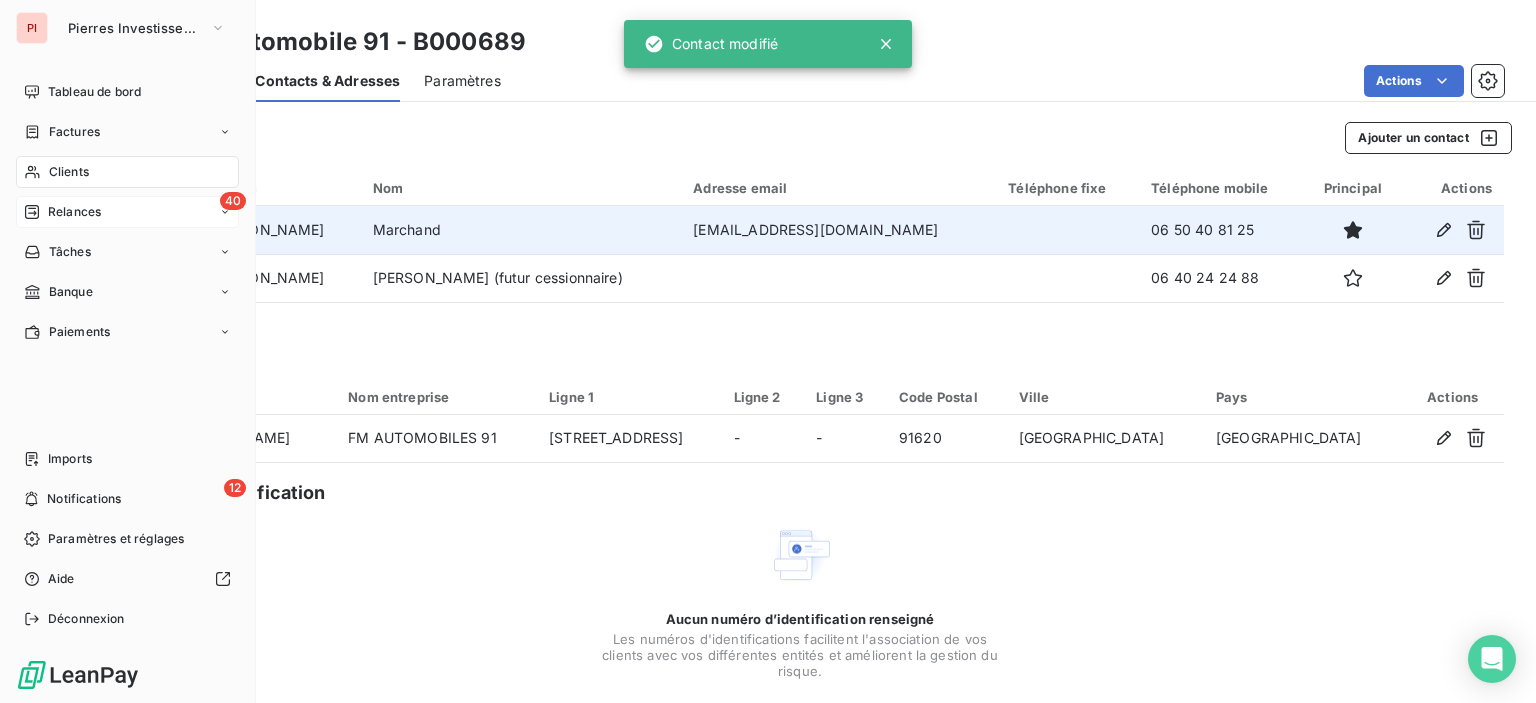click on "40 Relances" at bounding box center (127, 212) 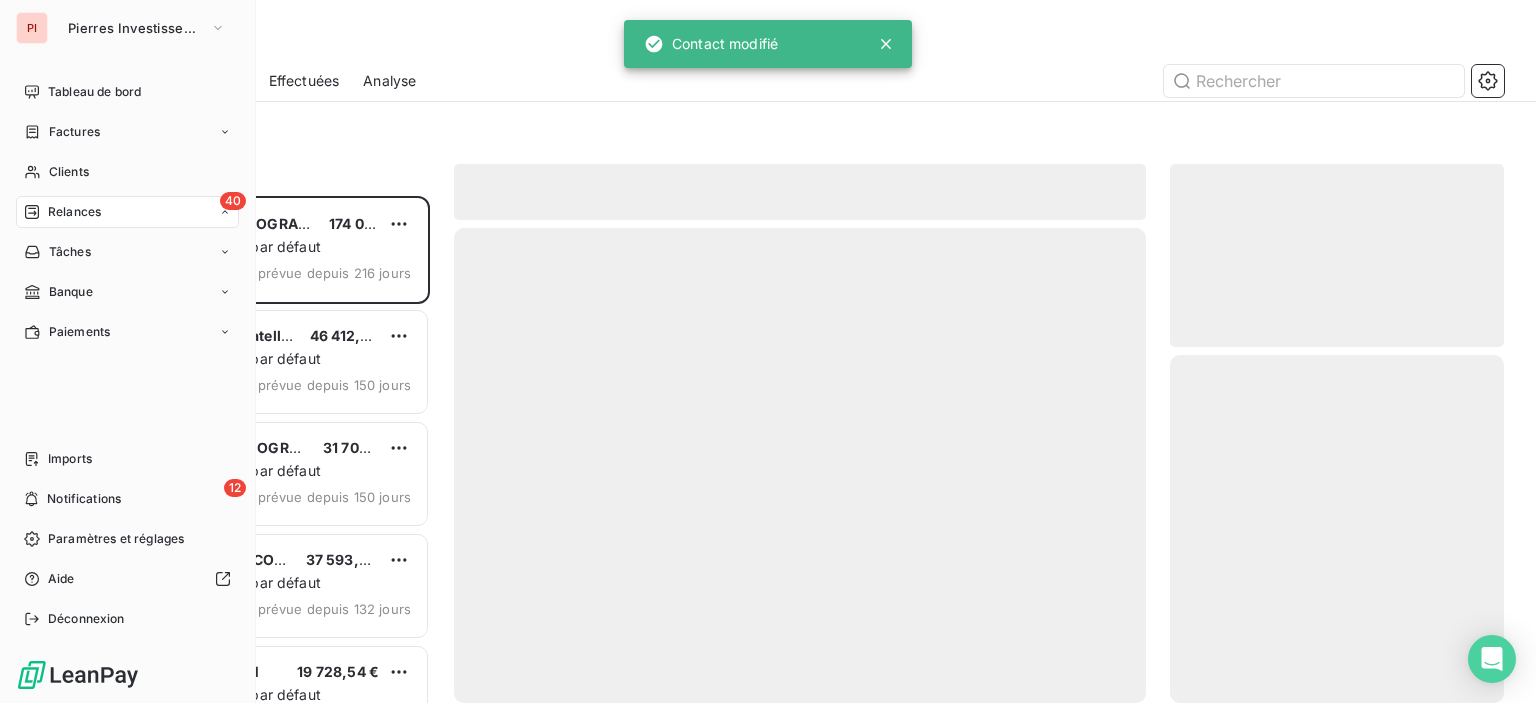 scroll, scrollTop: 16, scrollLeft: 16, axis: both 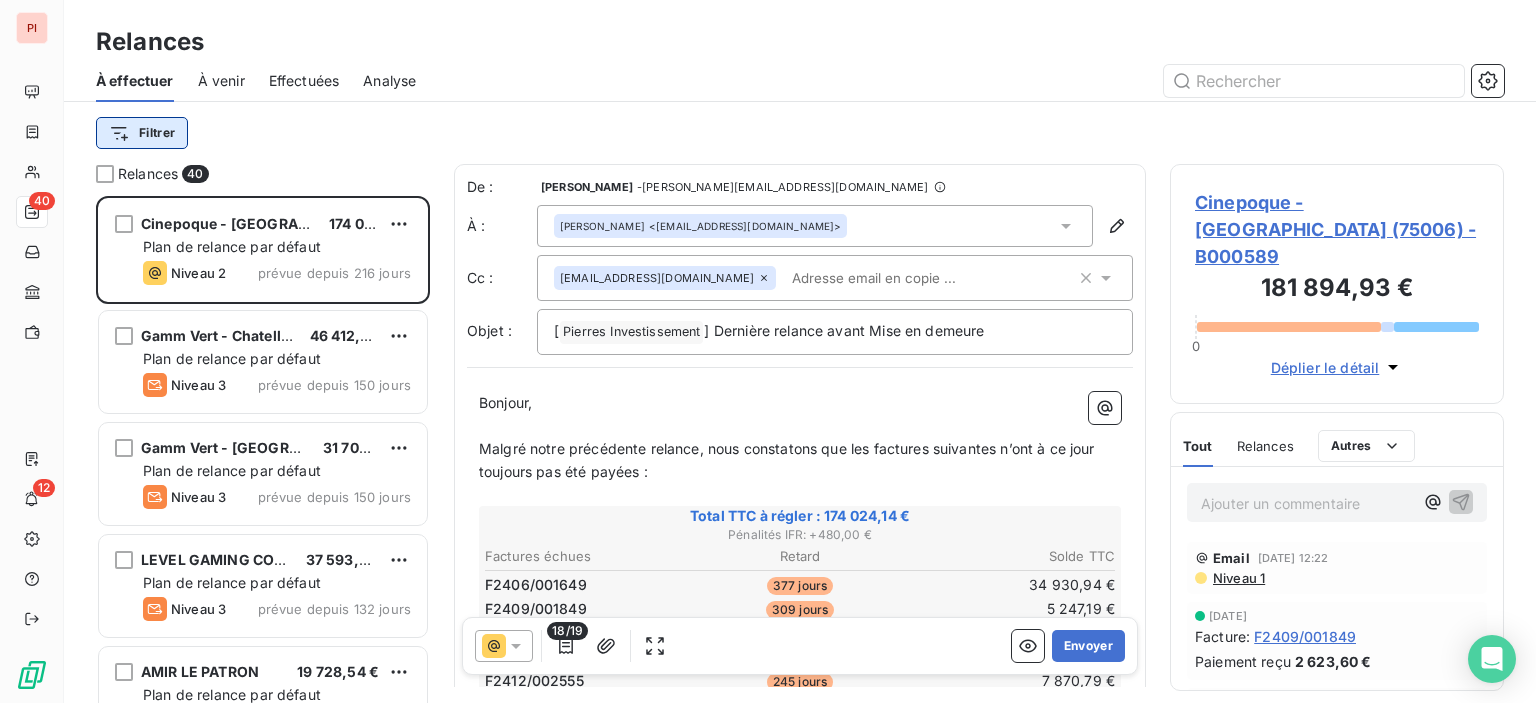 click on "PI 40 12 Relances À effectuer À venir Effectuées Analyse Filtrer Relances 40 Cinepoque - [GEOGRAPHIC_DATA] (75006) 174 024,14 € Plan de relance par défaut Niveau 2 prévue depuis 216 jours Gamm Vert  - Chatellerault 46 412,26 € Plan de relance par défaut Niveau 3 prévue depuis 150 jours Gamm Vert - [GEOGRAPHIC_DATA] 31 709,47 € Plan de relance par défaut Niveau 3 prévue depuis 150 jours LEVEL GAMING CORNER 37 593,49 € Plan de relance par défaut Niveau 3 prévue depuis 132 jours AMIR LE PATRON 19 728,54 € Plan de relance par défaut Niveau 3 prévue depuis 125 jours Gamm Vert  - Pornic 29 786,03 € Plan de relance par défaut Niveau 3 prévue depuis 110 jours De : Nasser ADLI -  [EMAIL_ADDRESS][DOMAIN_NAME] À : [PERSON_NAME]   <[EMAIL_ADDRESS][DOMAIN_NAME]> Cc : [PERSON_NAME][EMAIL_ADDRESS][DOMAIN_NAME] Objet : [ [PERSON_NAME] Investissement ﻿ ] Dernière relance avant Mise en demeure Bonjour, ﻿ ﻿ Total TTC à régler :   174 024,14 € Pénalités IFR  : +  480,00 €" at bounding box center [768, 351] 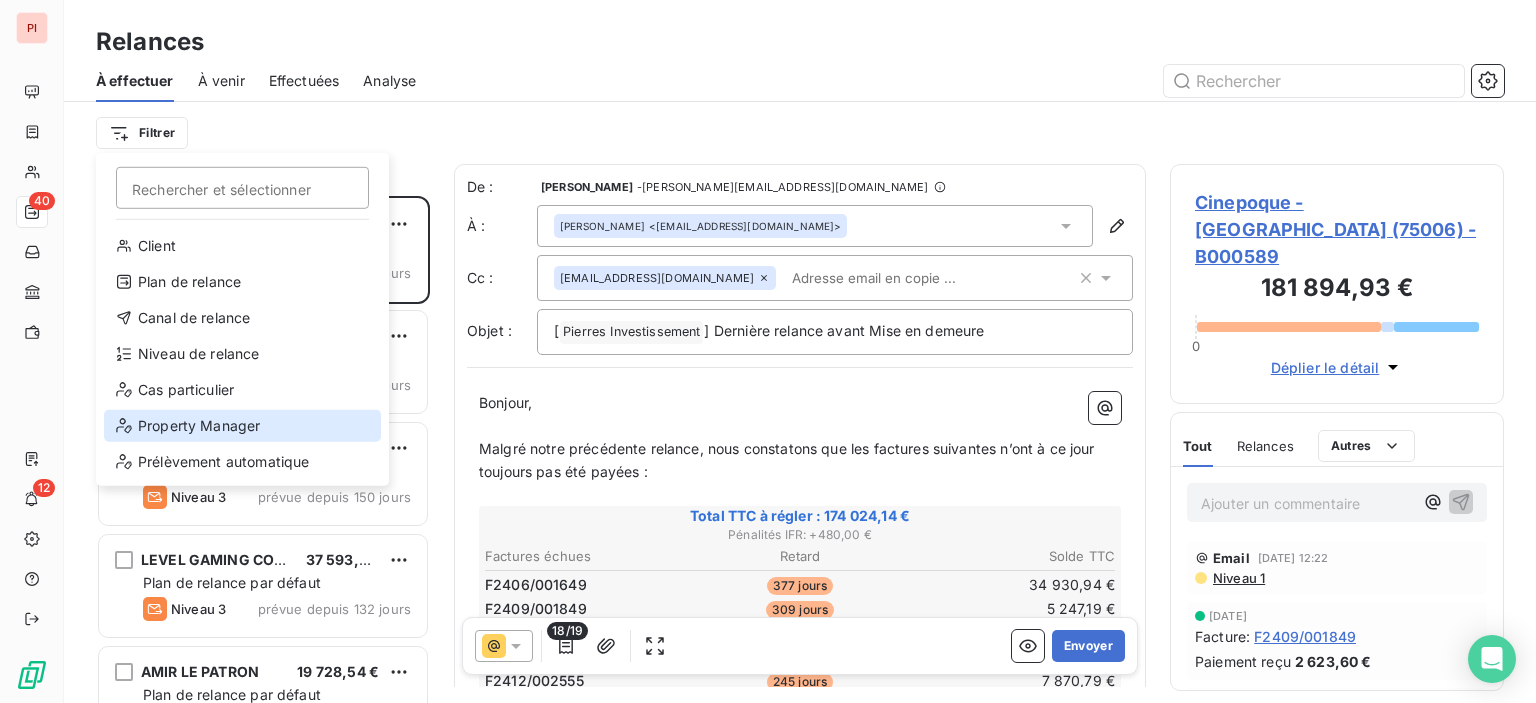 click on "Property Manager" at bounding box center [242, 426] 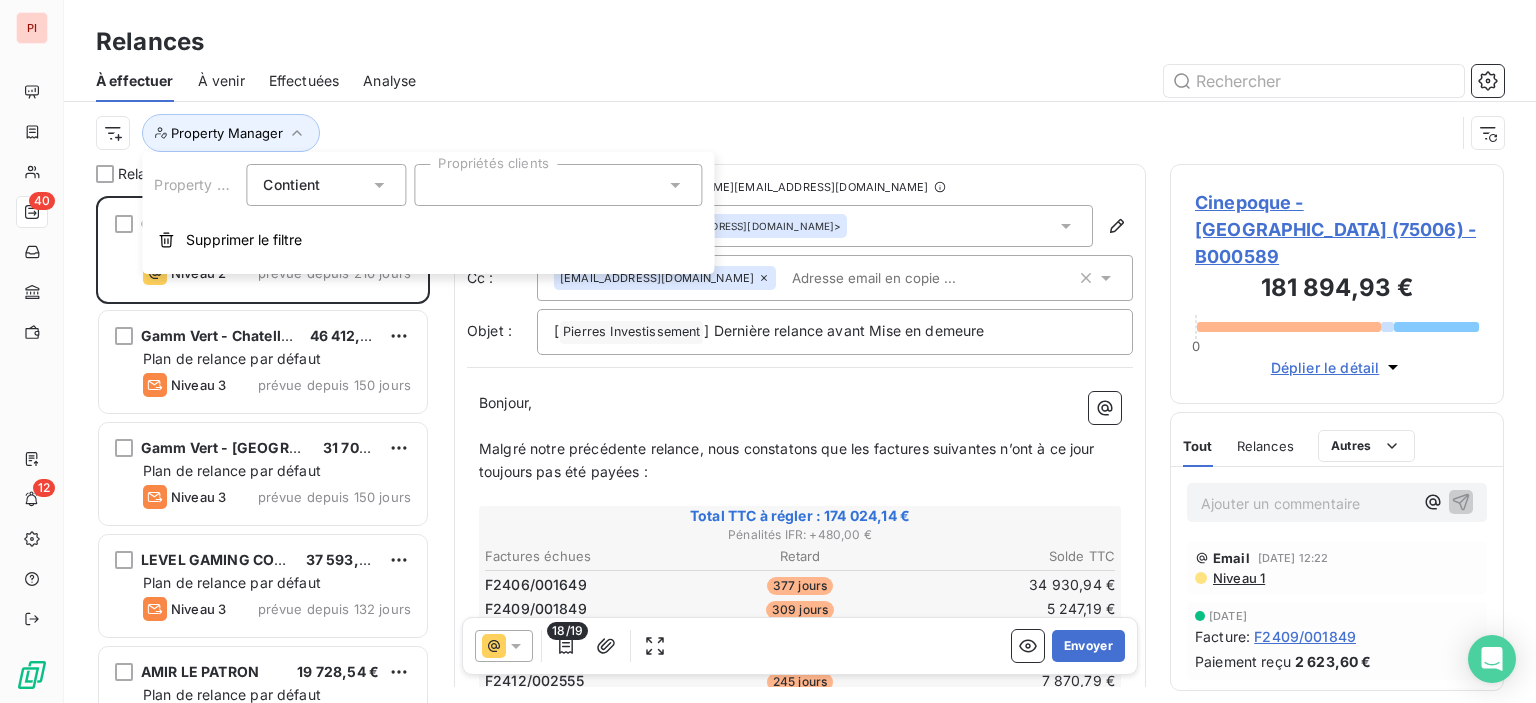 click at bounding box center (558, 185) 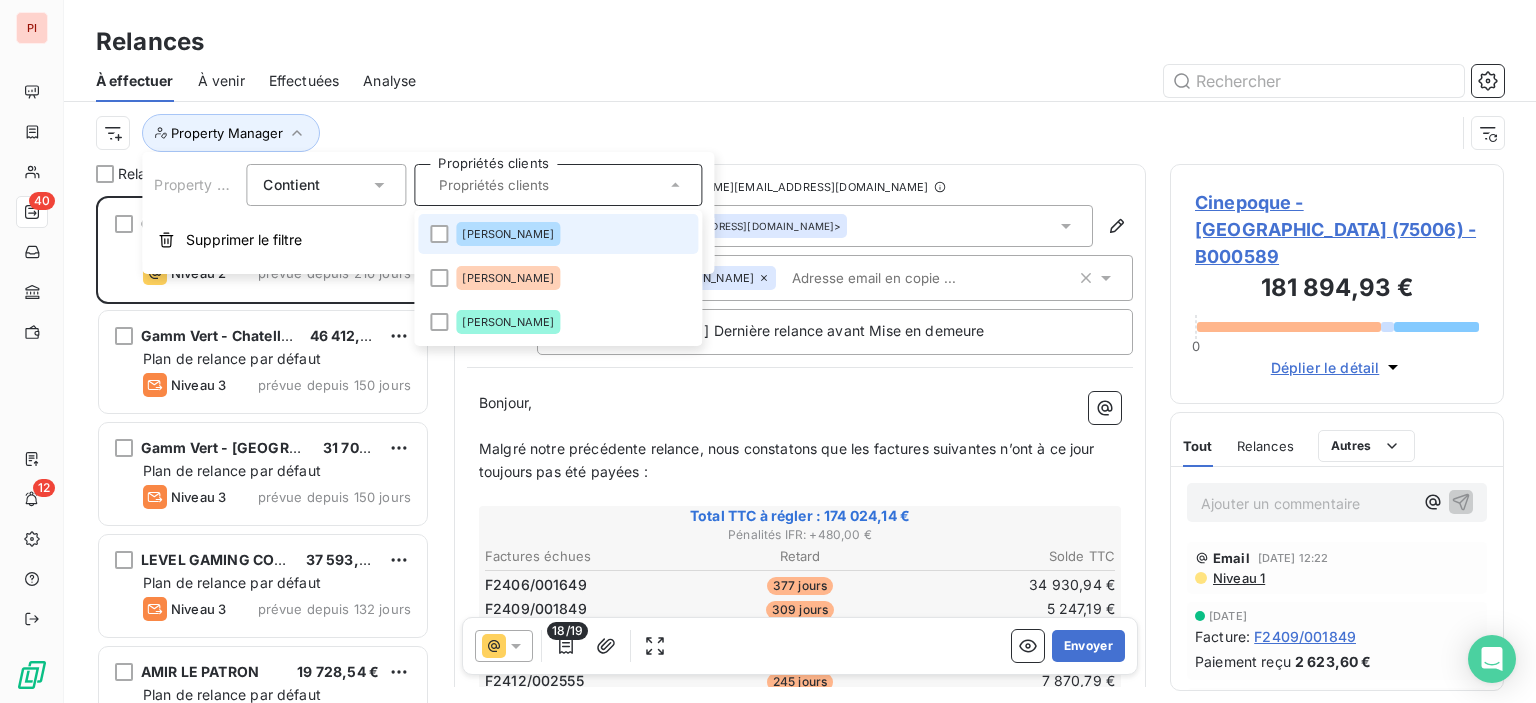 click on "[PERSON_NAME]" at bounding box center [508, 234] 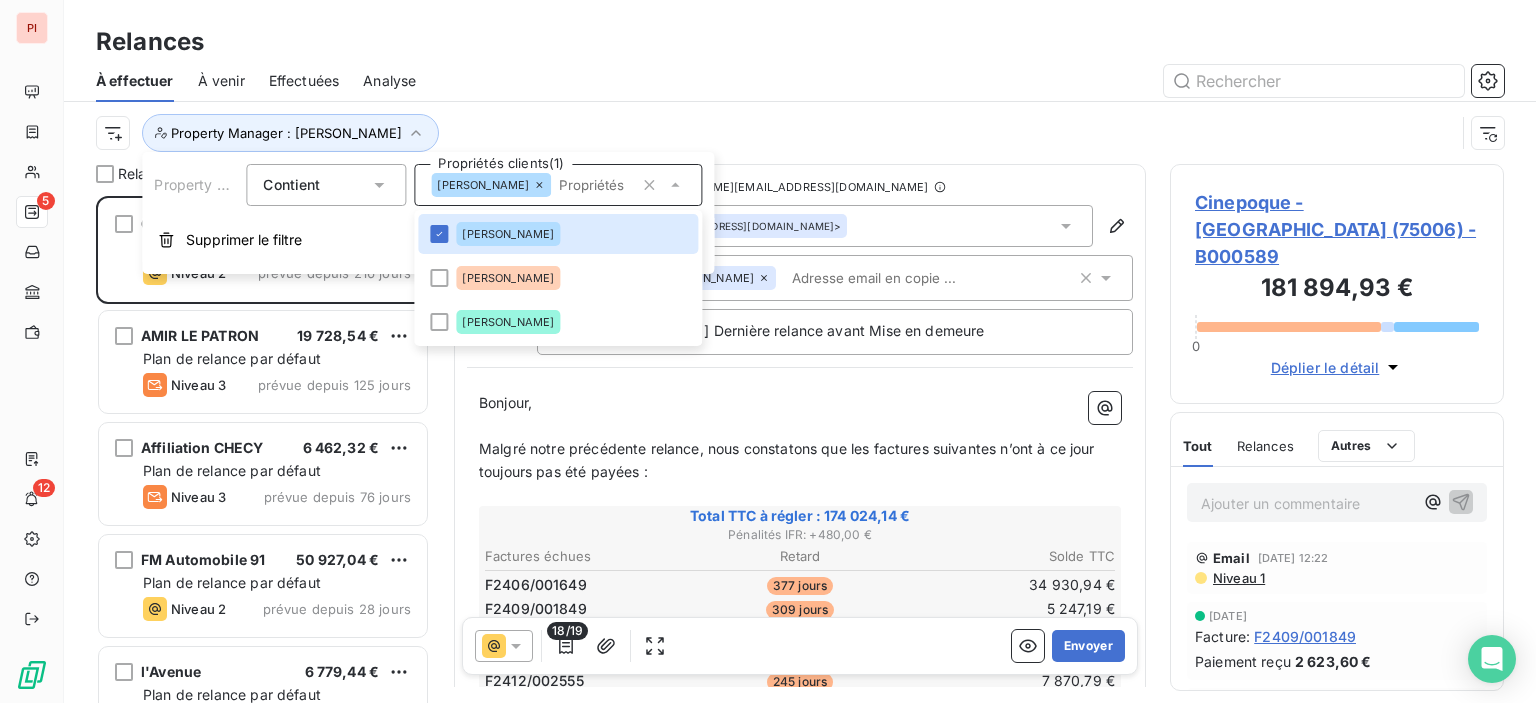 click on "﻿" at bounding box center (800, 426) 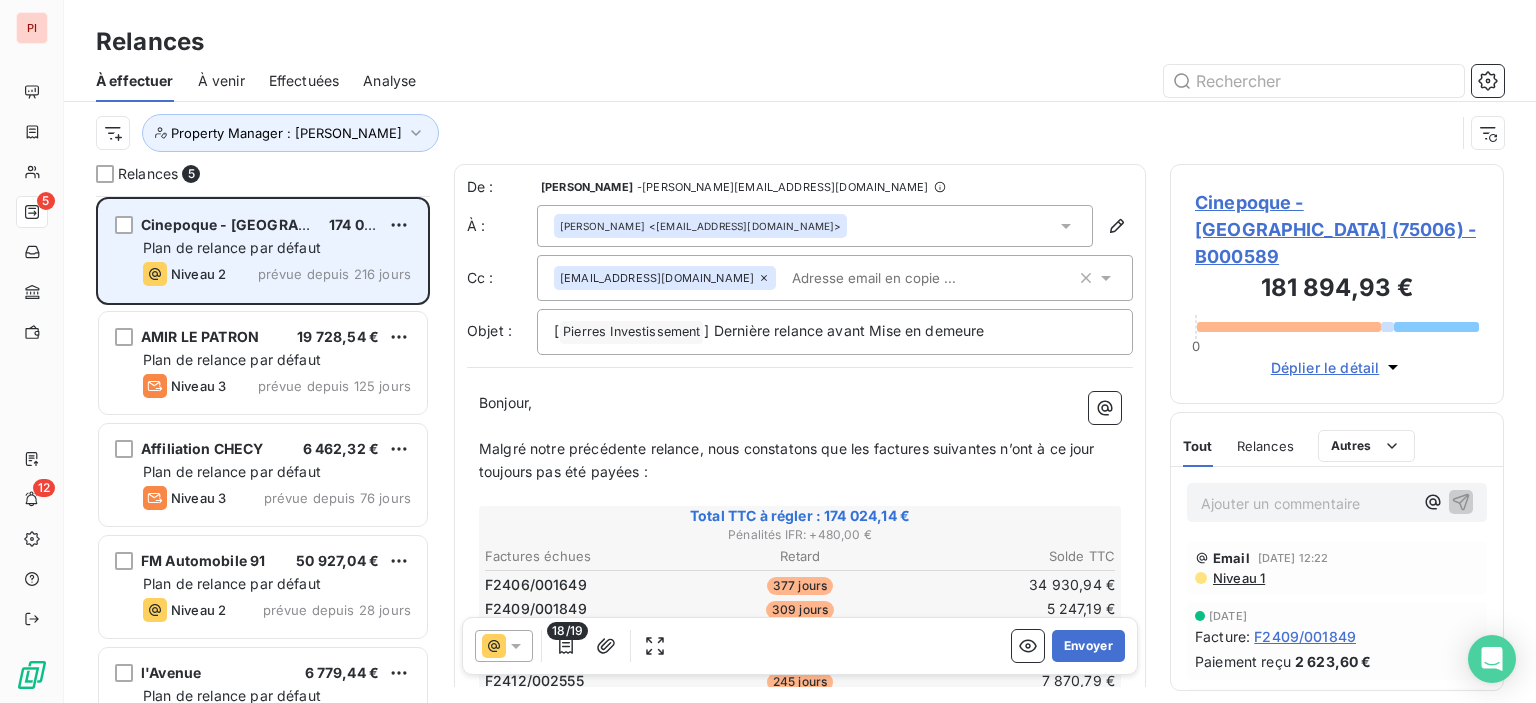 scroll, scrollTop: 53, scrollLeft: 0, axis: vertical 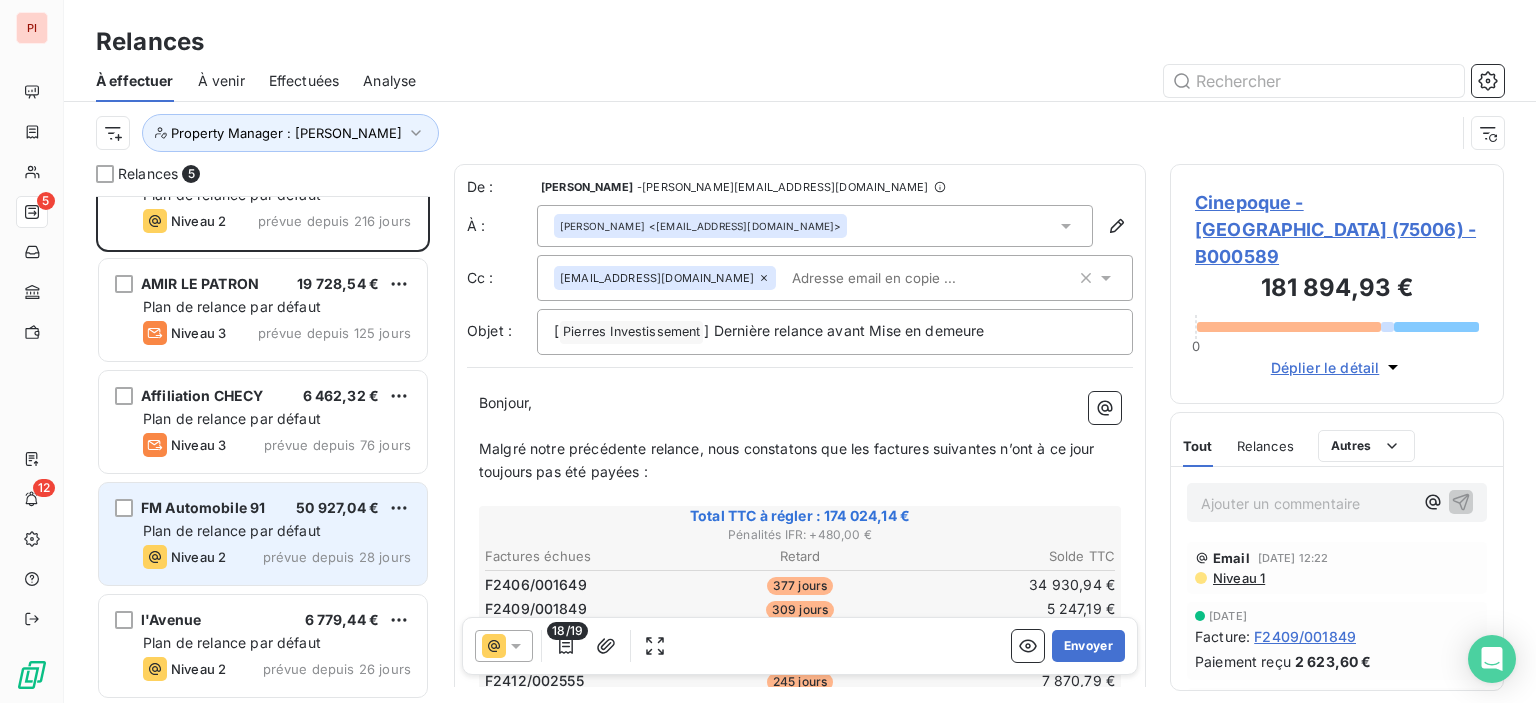 click on "FM Automobile 91" at bounding box center (203, 507) 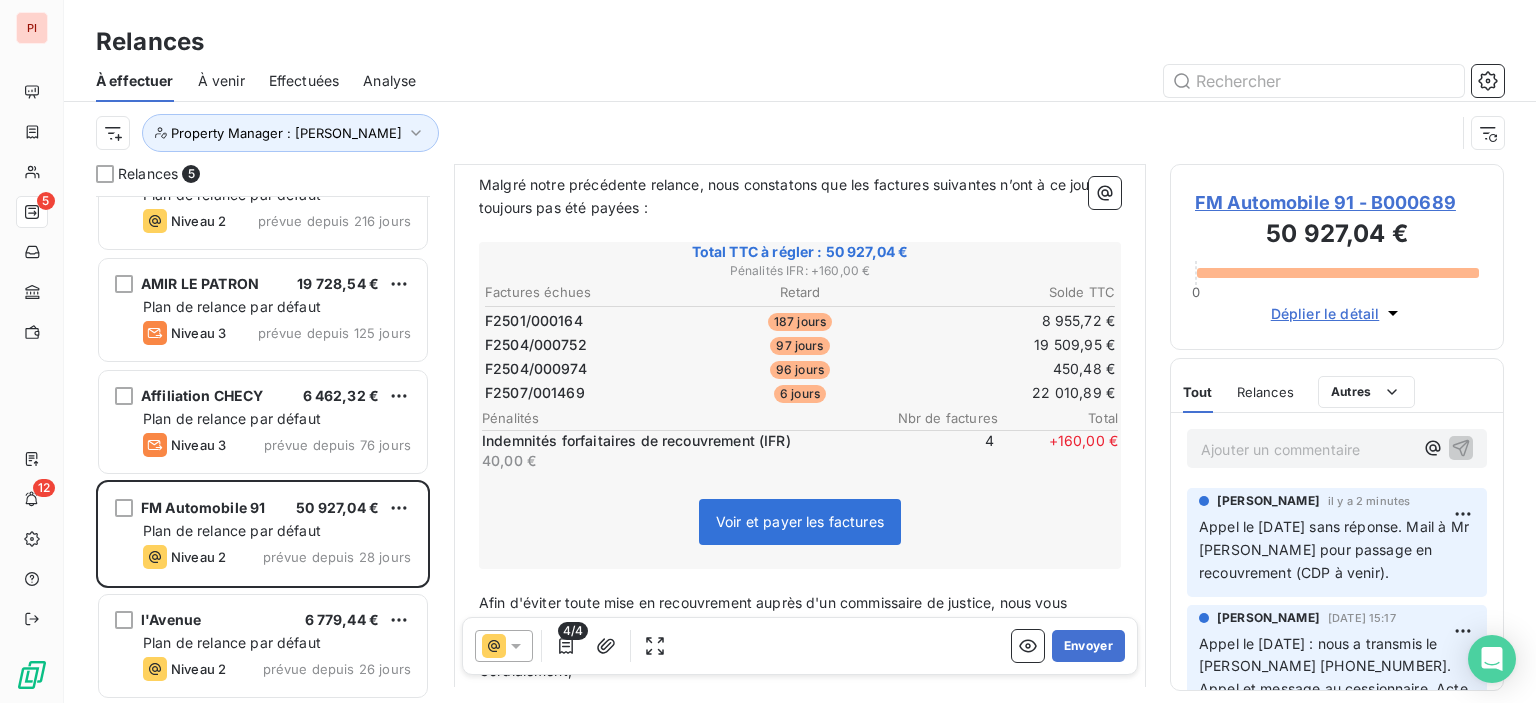 scroll, scrollTop: 300, scrollLeft: 0, axis: vertical 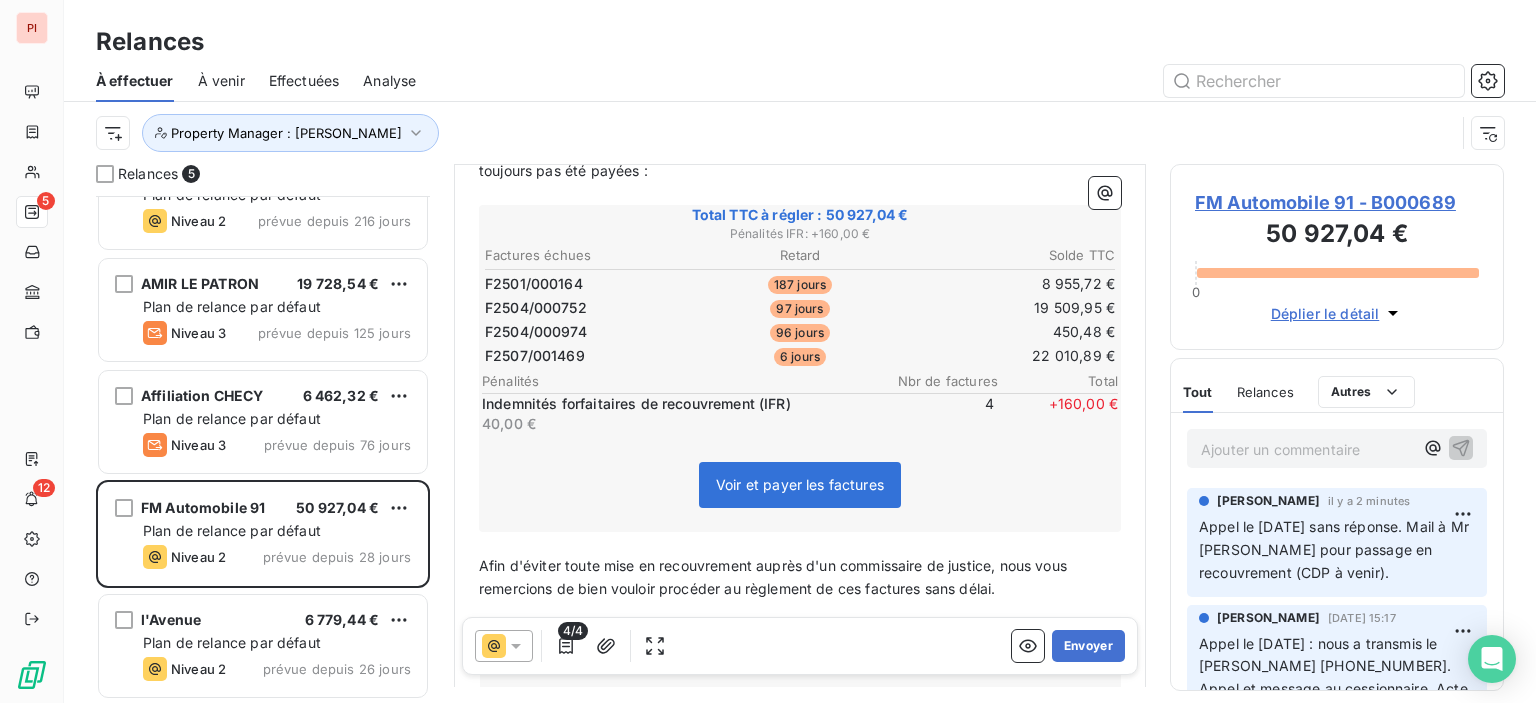 click 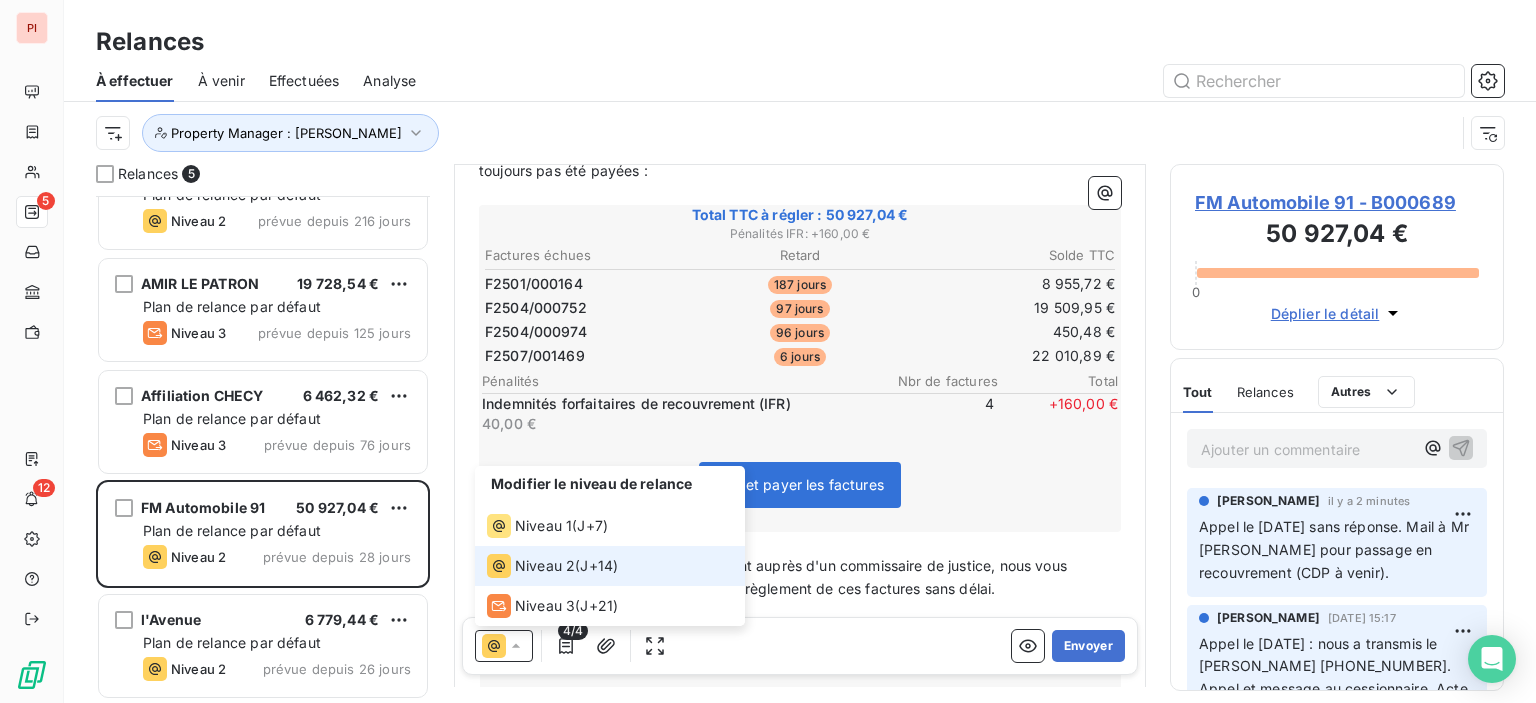 click on "Voir et payer   les factures" at bounding box center (800, 489) 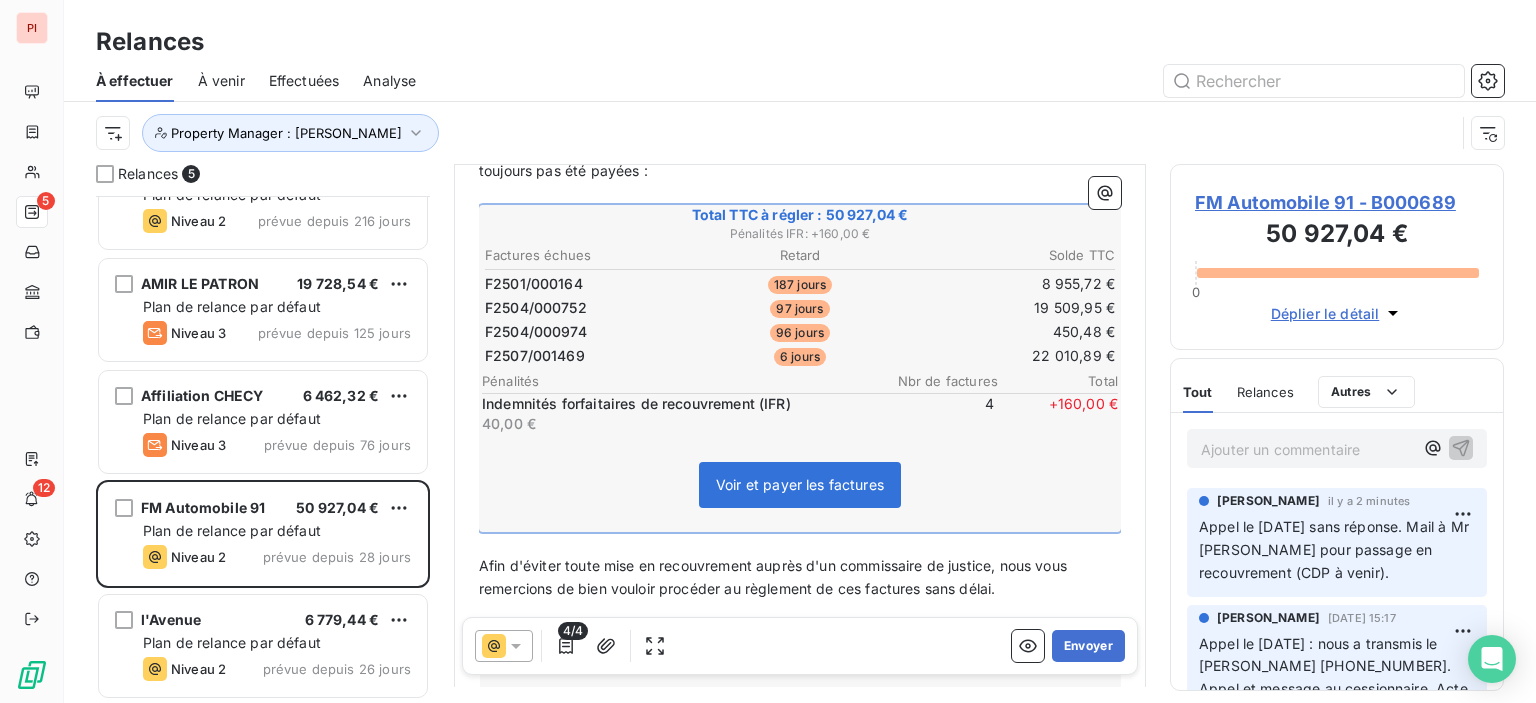 scroll, scrollTop: 0, scrollLeft: 0, axis: both 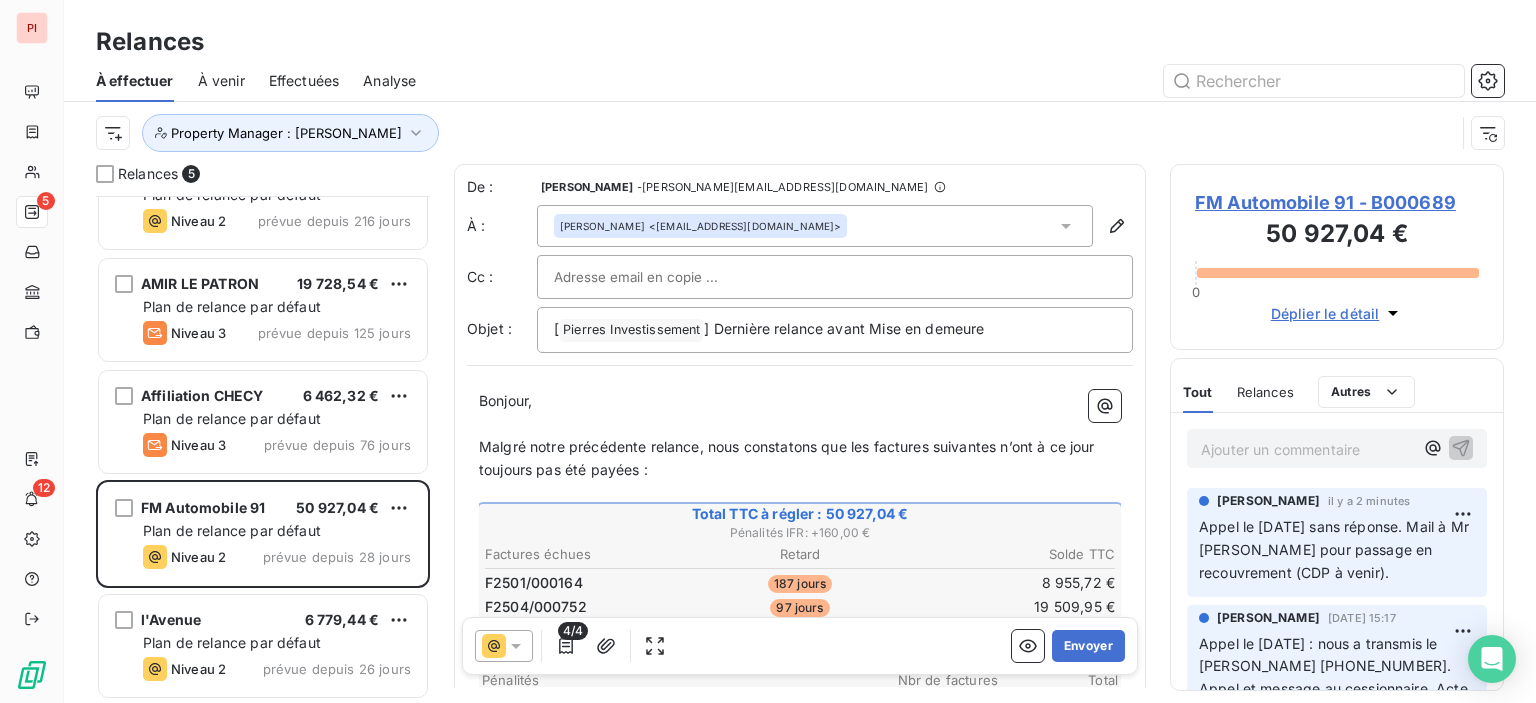 click on "[PERSON_NAME]   <[EMAIL_ADDRESS][DOMAIN_NAME]>" at bounding box center [815, 226] 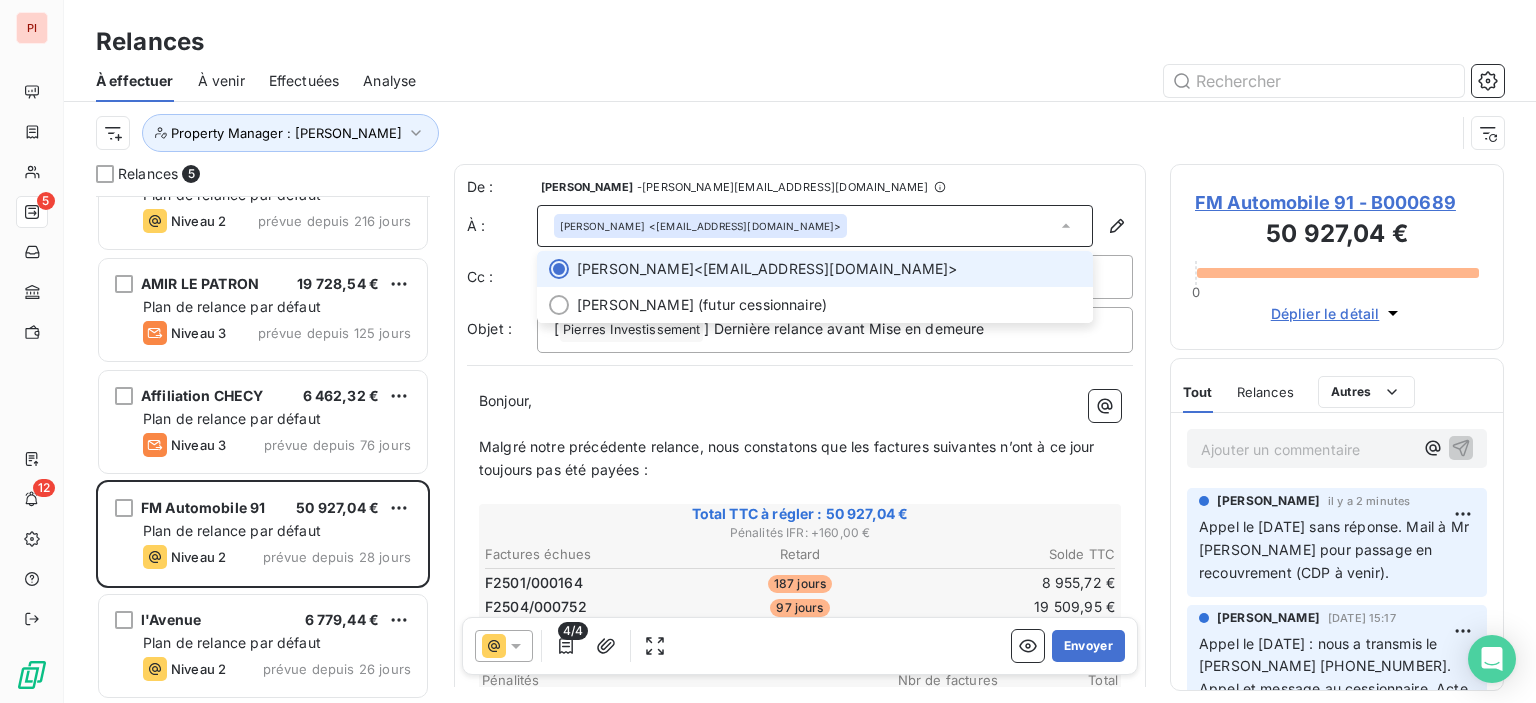 click on "[PERSON_NAME]   <[EMAIL_ADDRESS][DOMAIN_NAME]>" at bounding box center (815, 226) 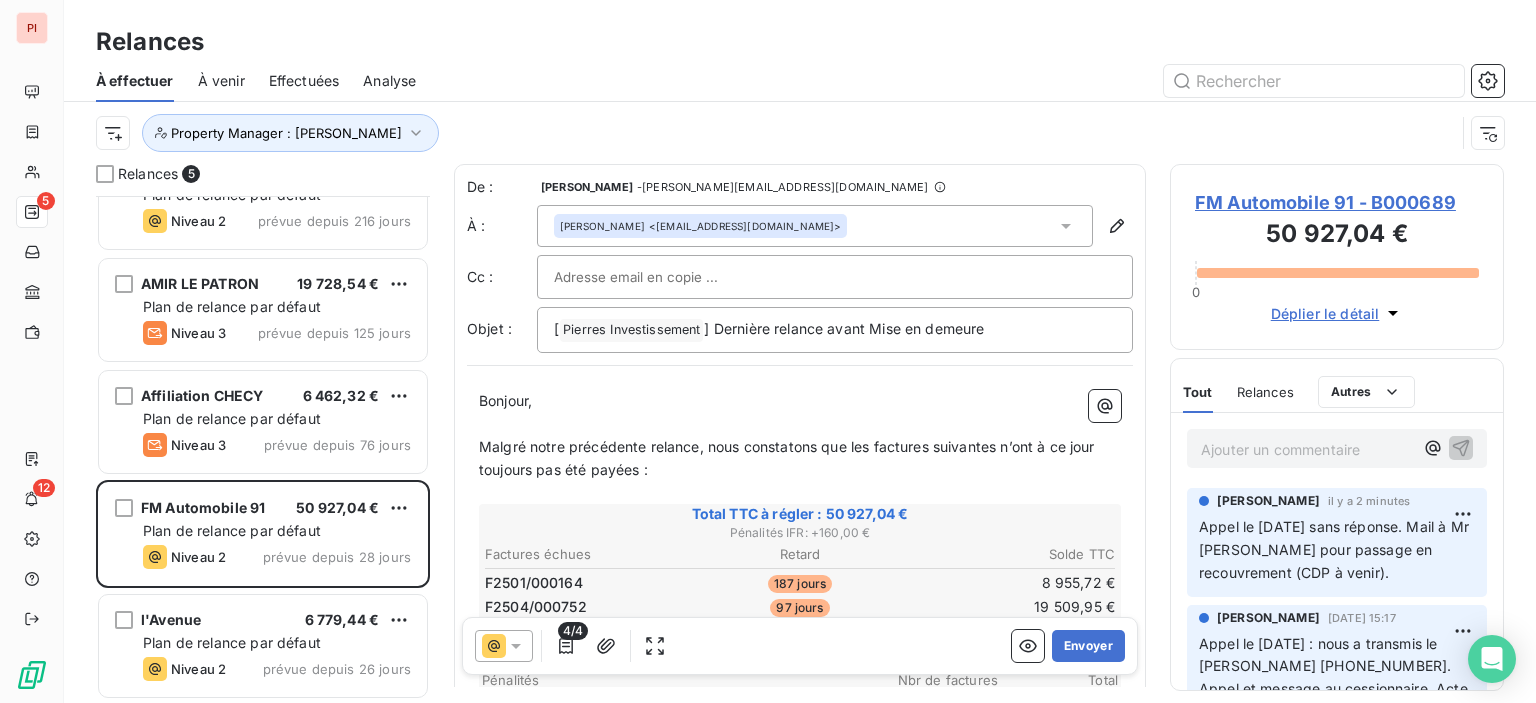 click on "Bonjour," at bounding box center [800, 401] 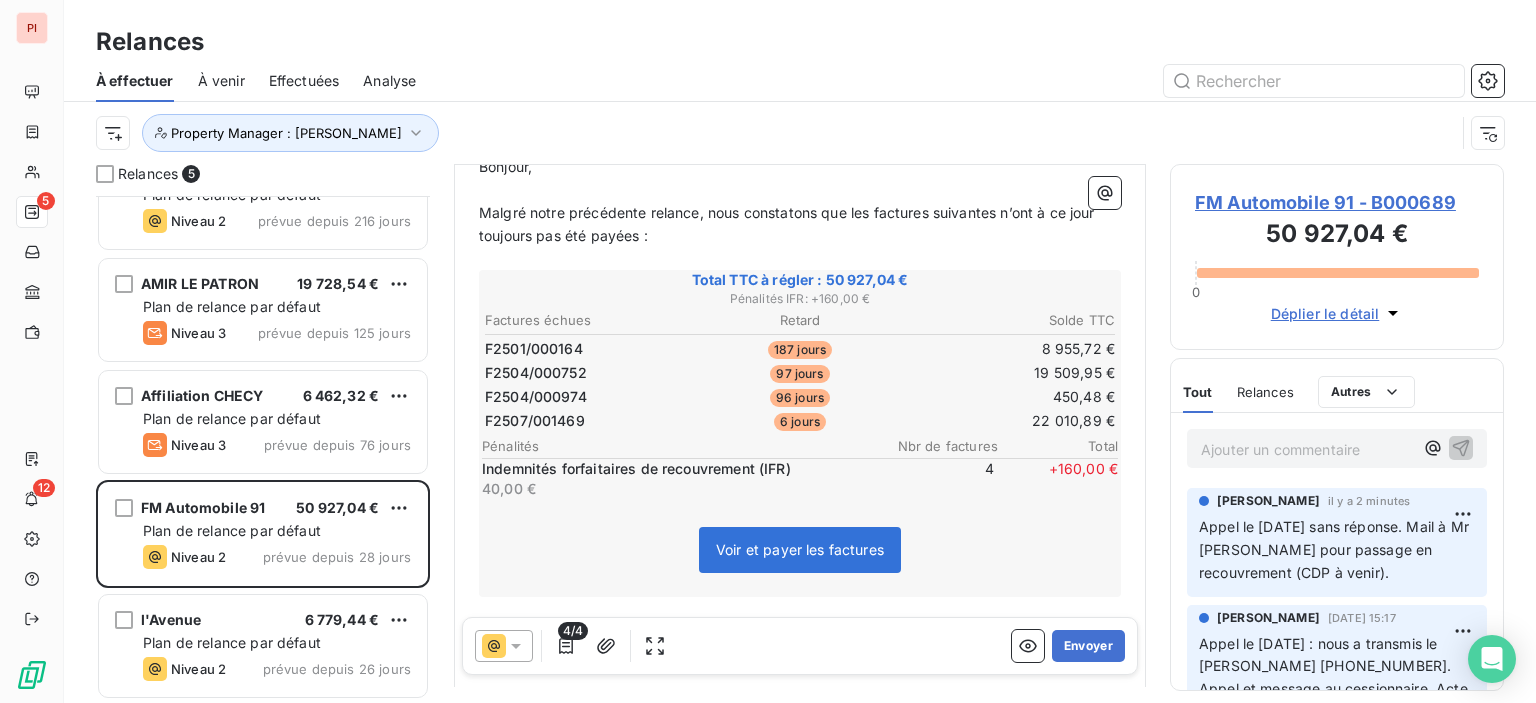 scroll, scrollTop: 200, scrollLeft: 0, axis: vertical 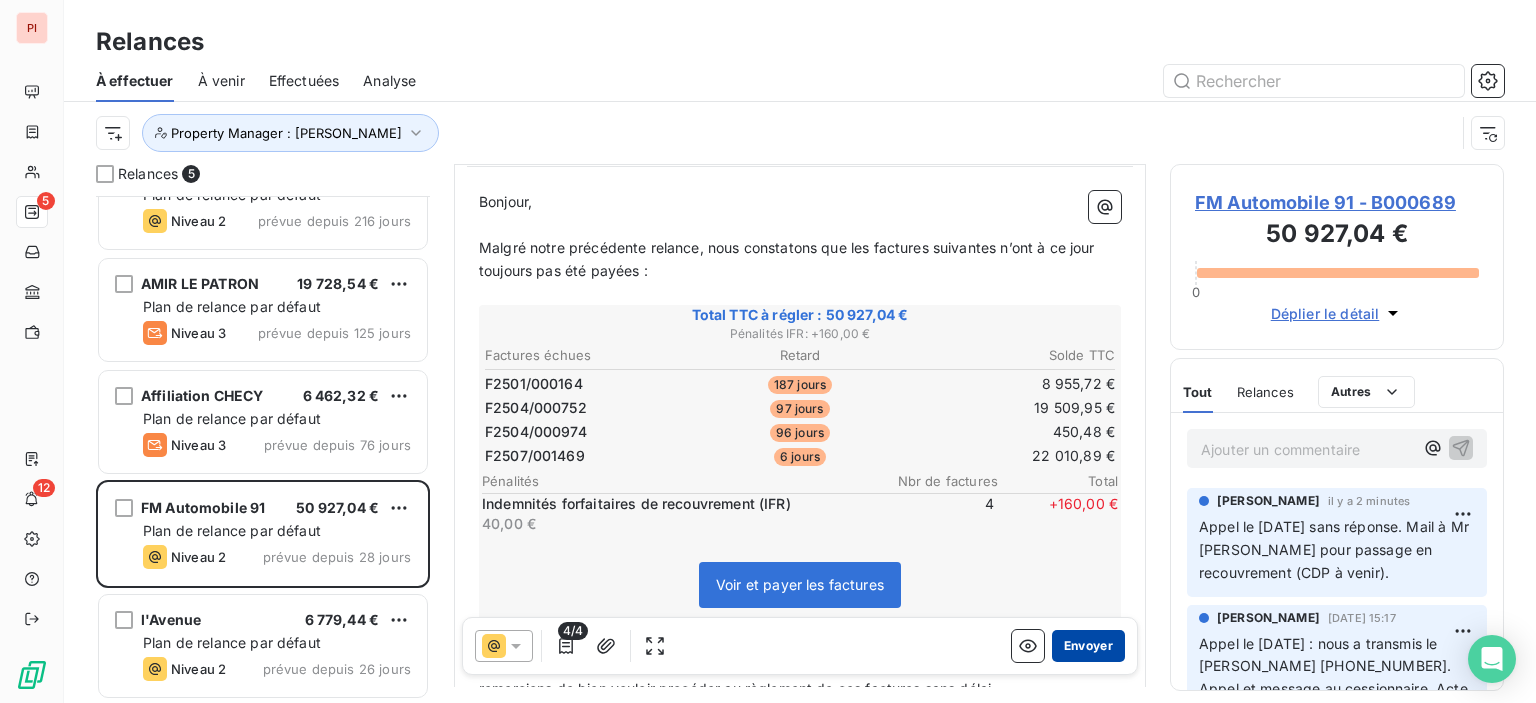 click on "Envoyer" at bounding box center (1088, 646) 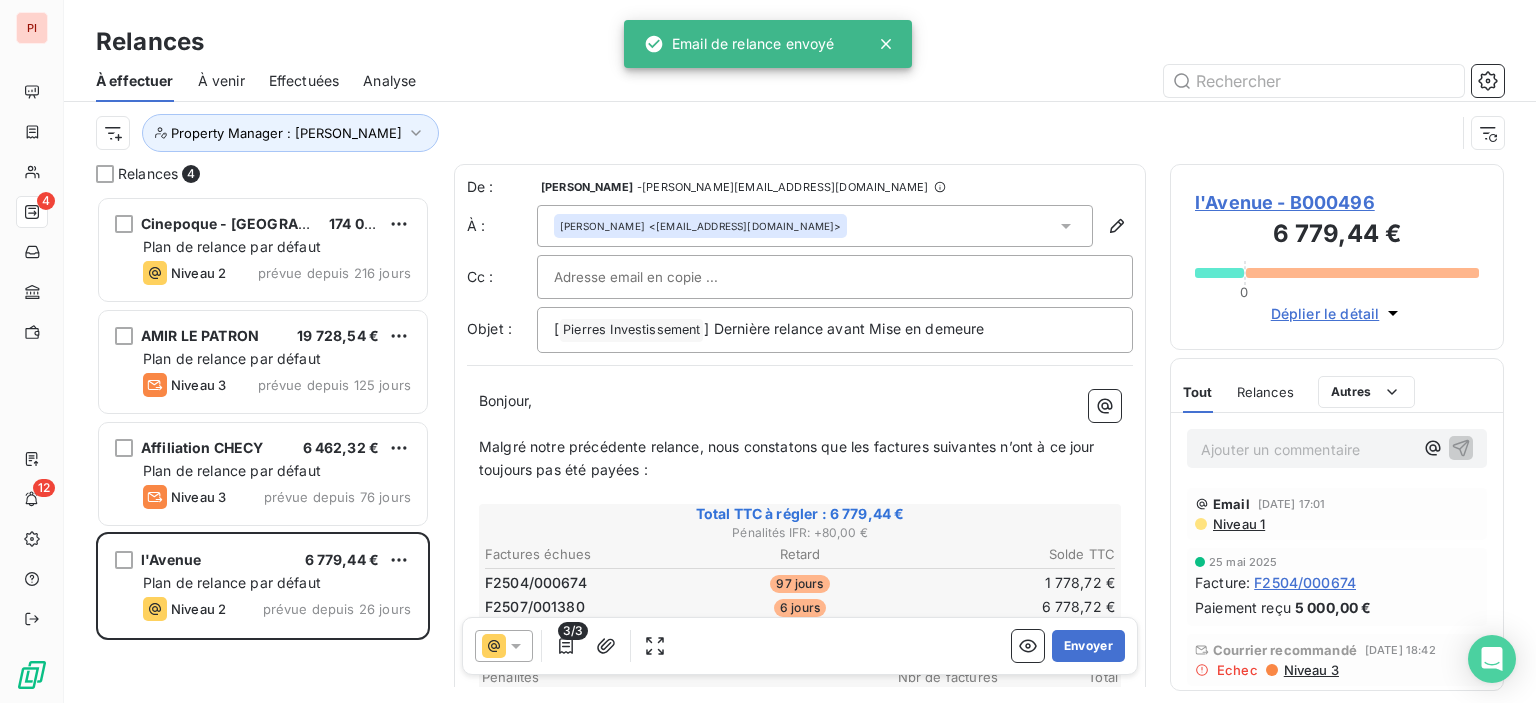 scroll, scrollTop: 0, scrollLeft: 0, axis: both 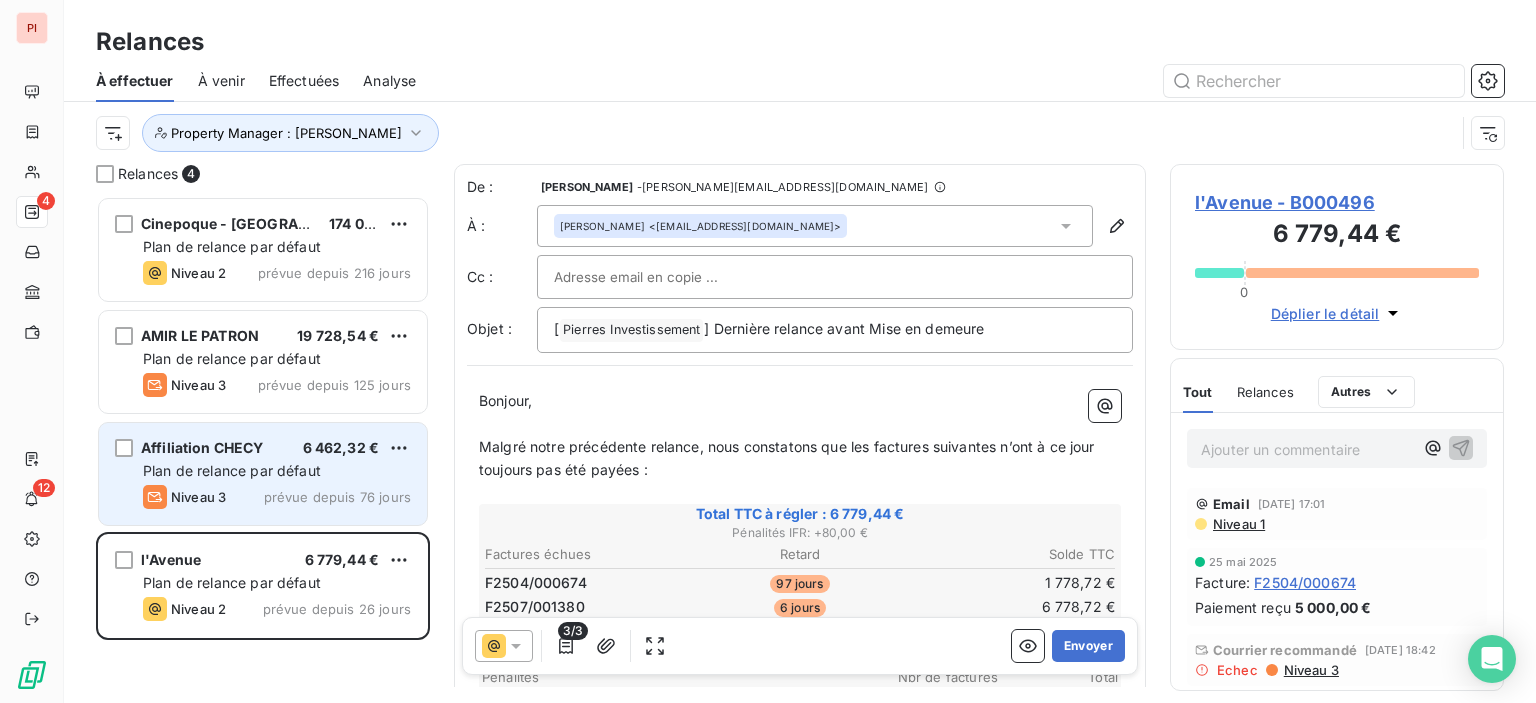 click on "Niveau 3 prévue depuis 76 jours" at bounding box center [277, 497] 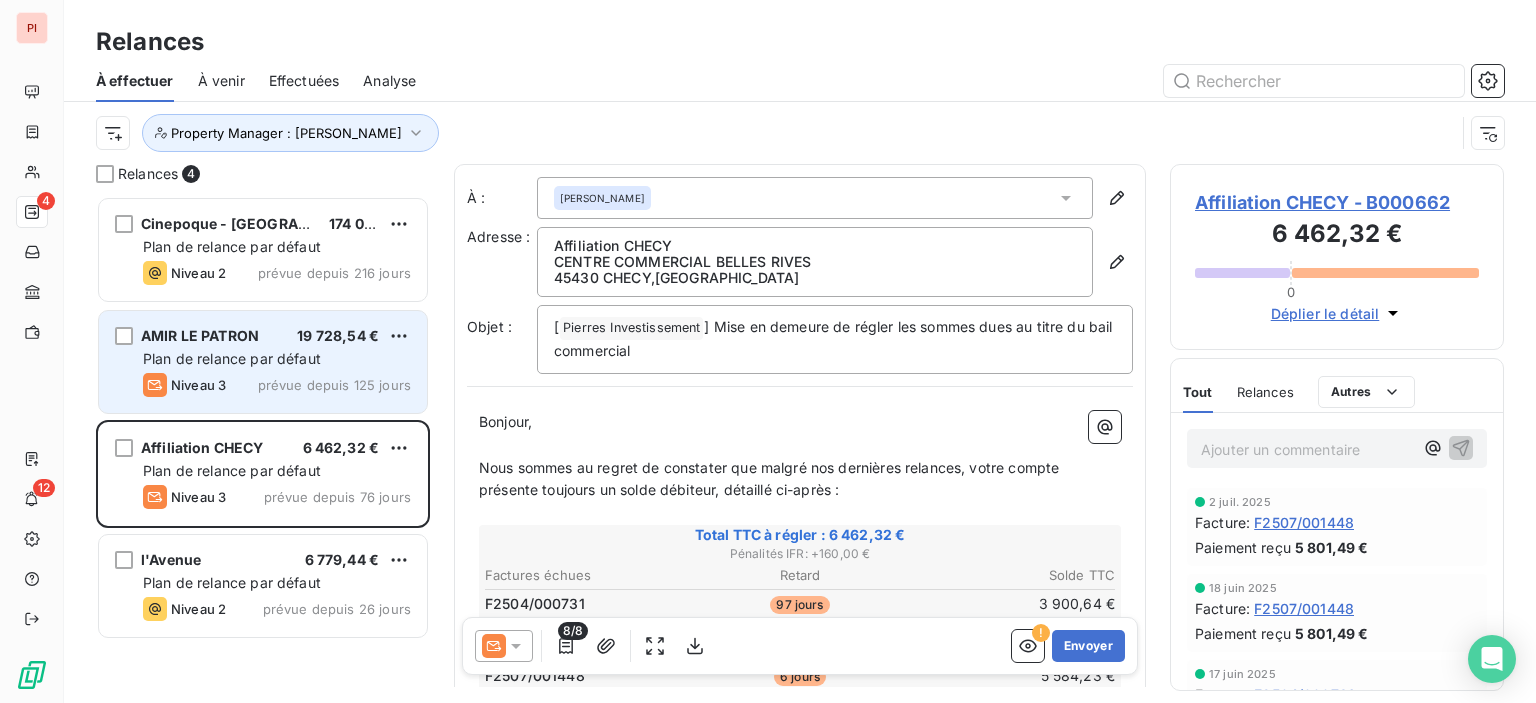 click on "prévue depuis 125 jours" at bounding box center [334, 385] 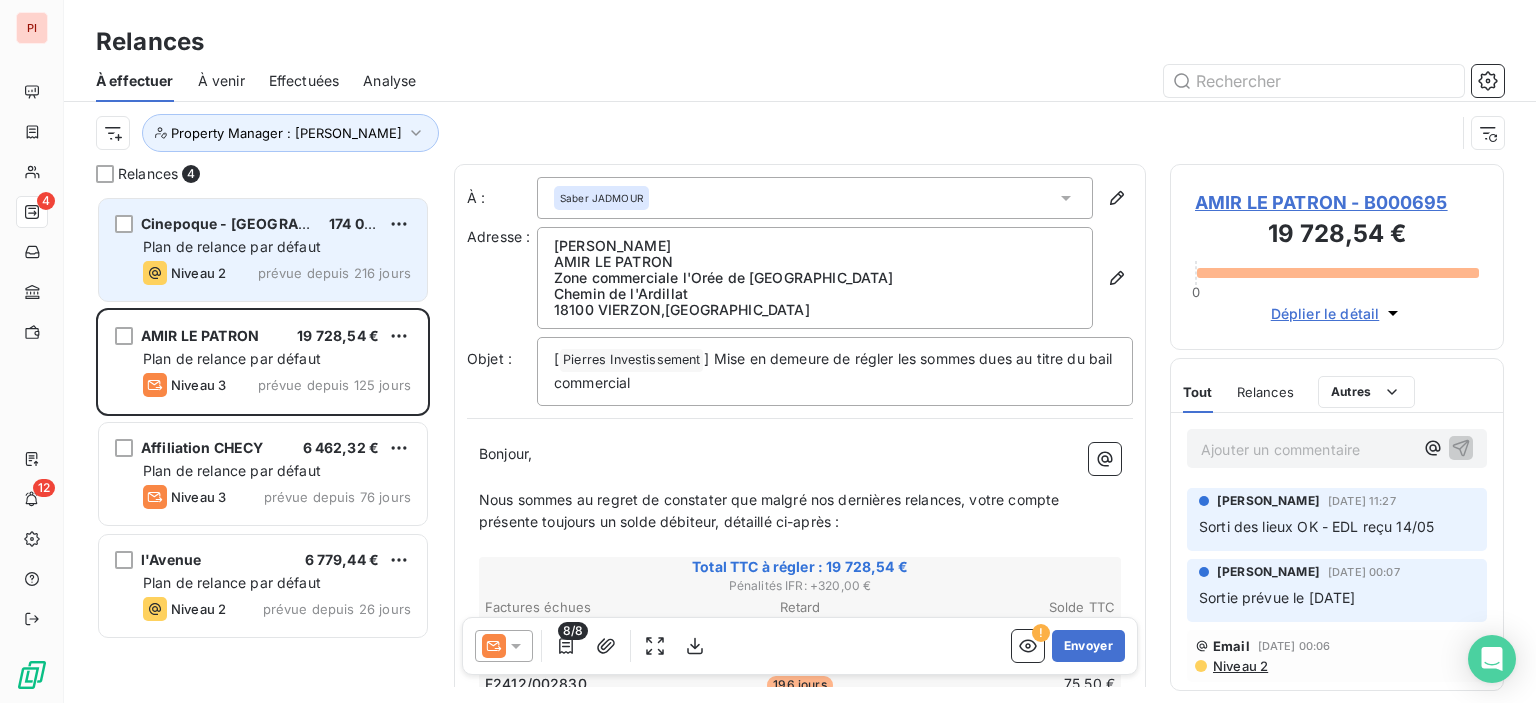 click on "Plan de relance par défaut" at bounding box center (232, 246) 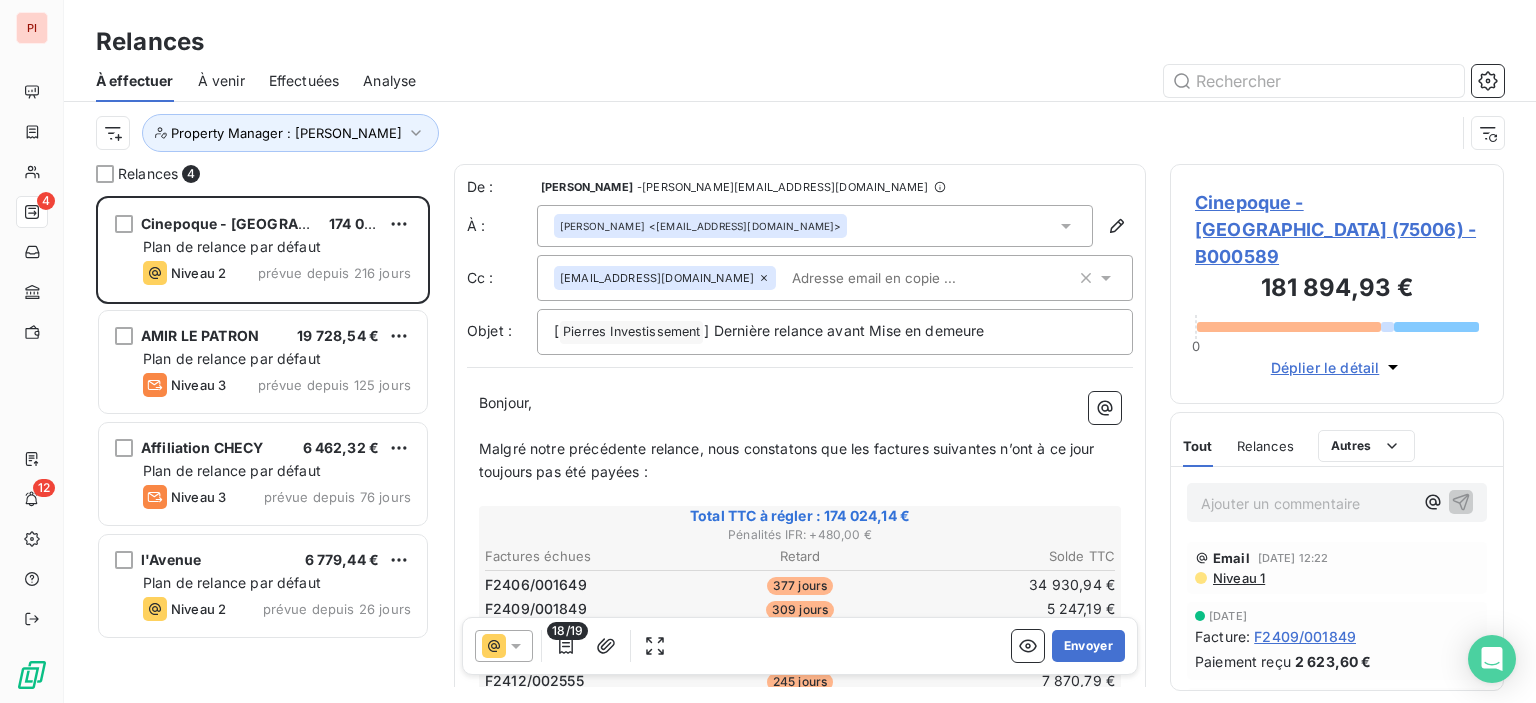 click at bounding box center (972, 81) 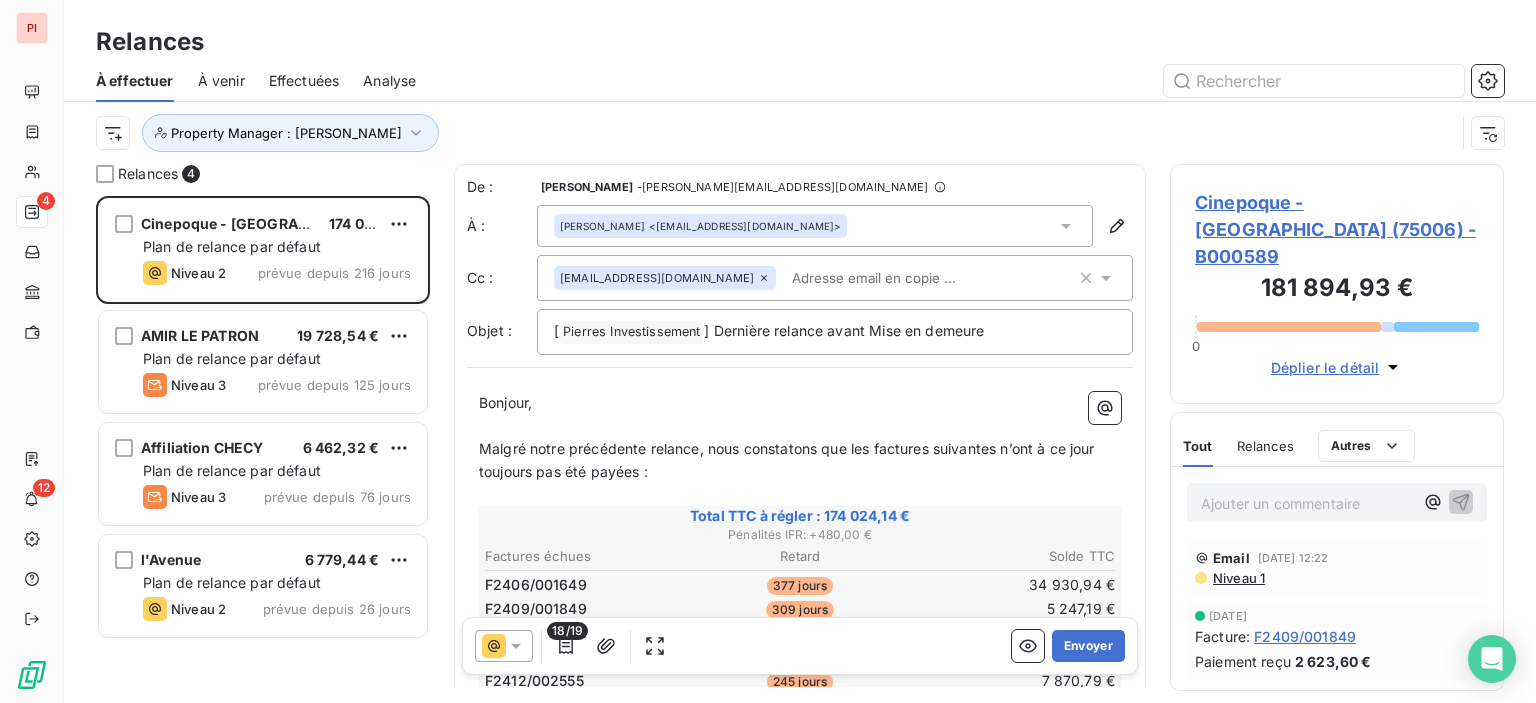 click at bounding box center [972, 81] 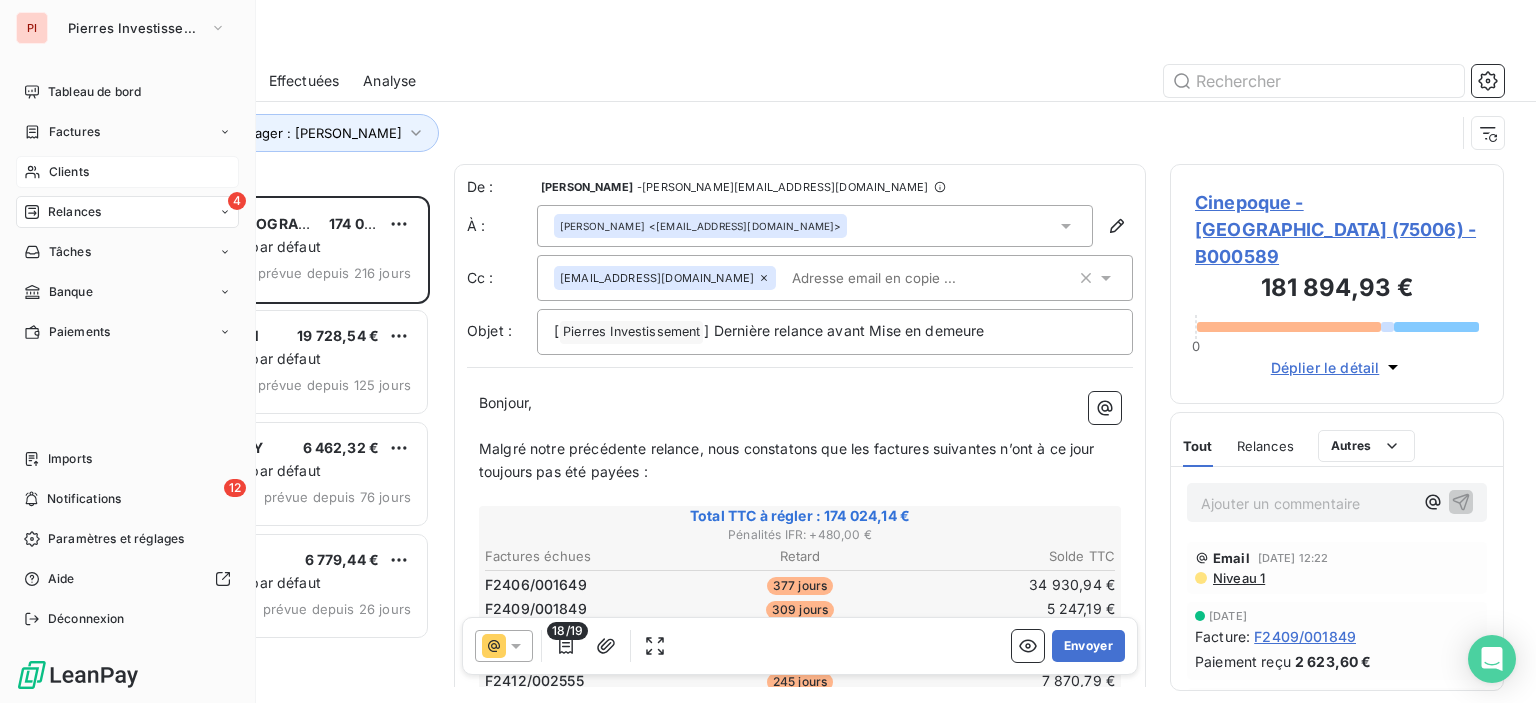 click on "Clients" at bounding box center (69, 172) 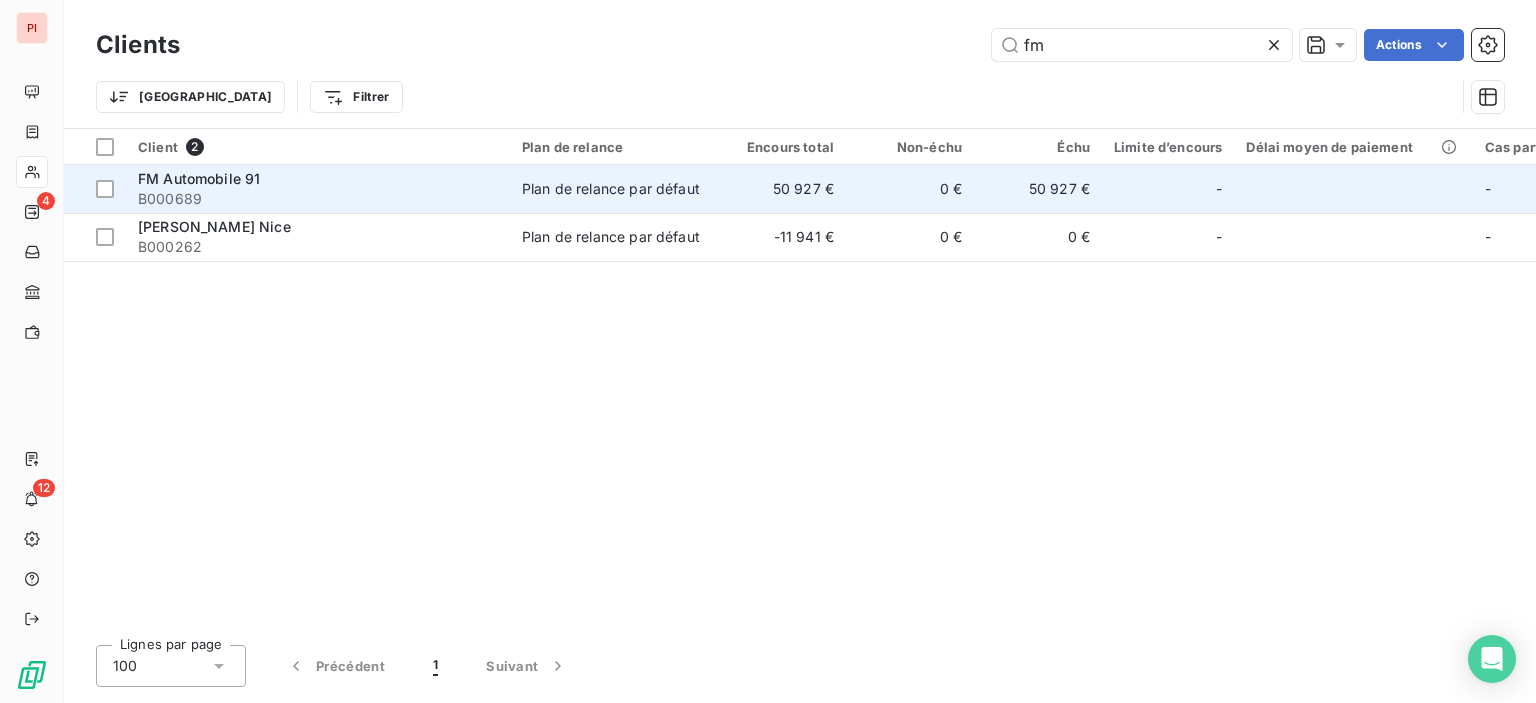click on "FM Automobile 91" at bounding box center [199, 178] 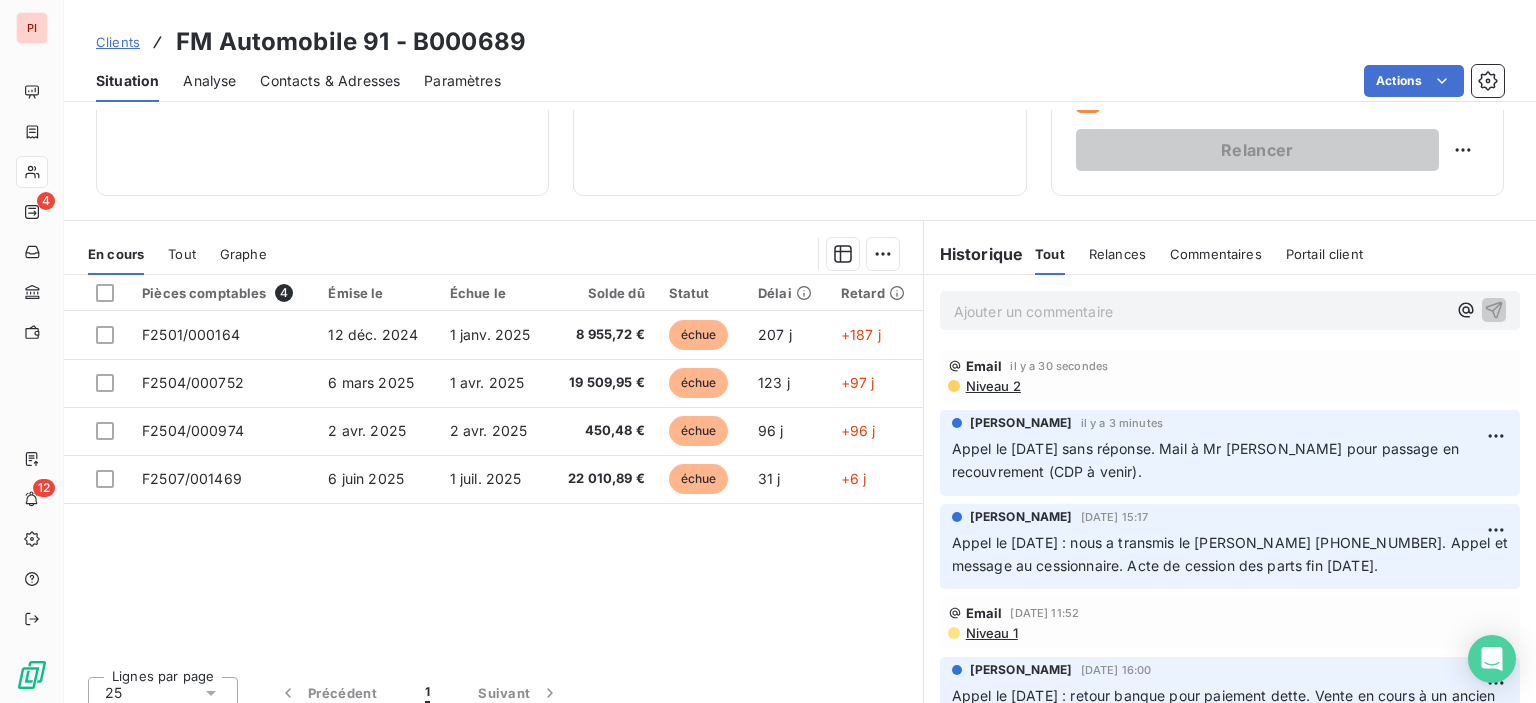 scroll, scrollTop: 352, scrollLeft: 0, axis: vertical 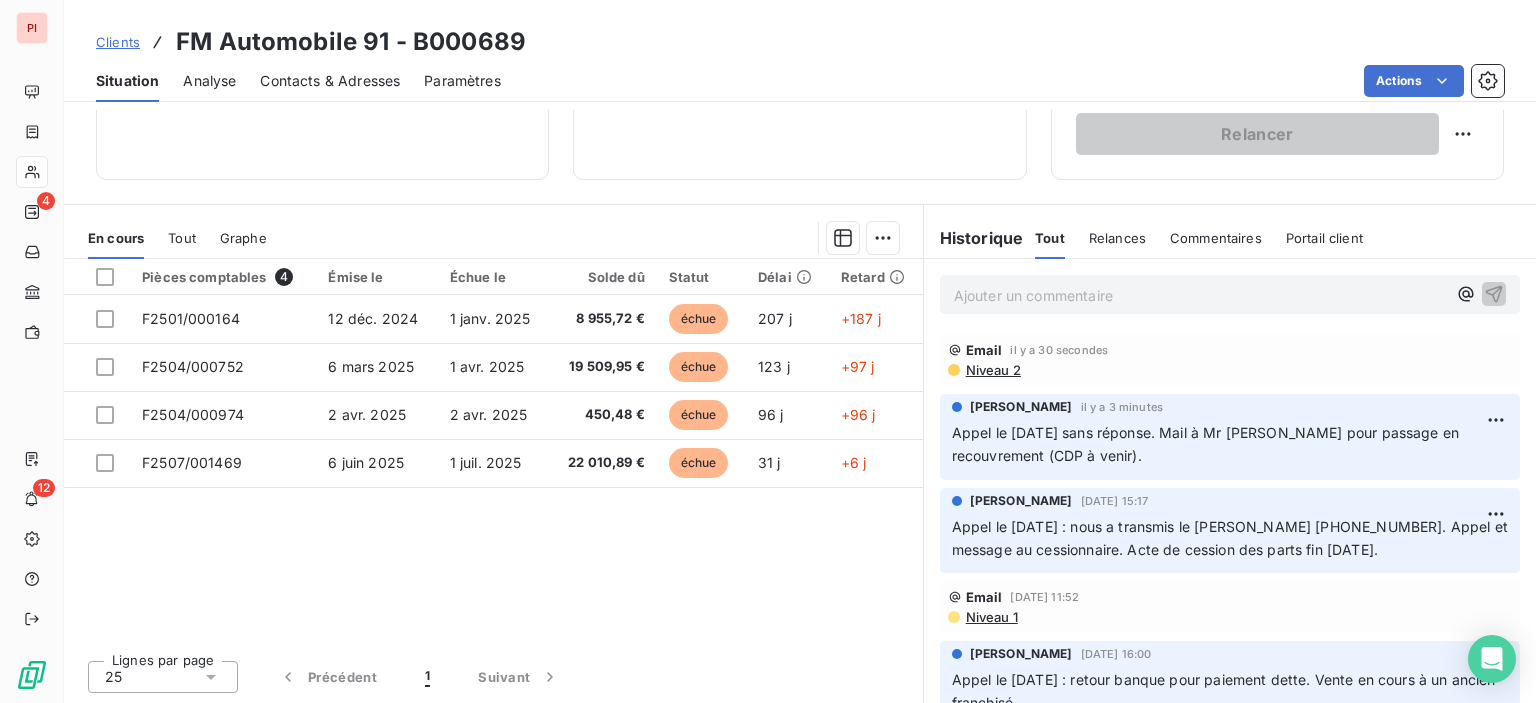 click on "Situation" at bounding box center (127, 81) 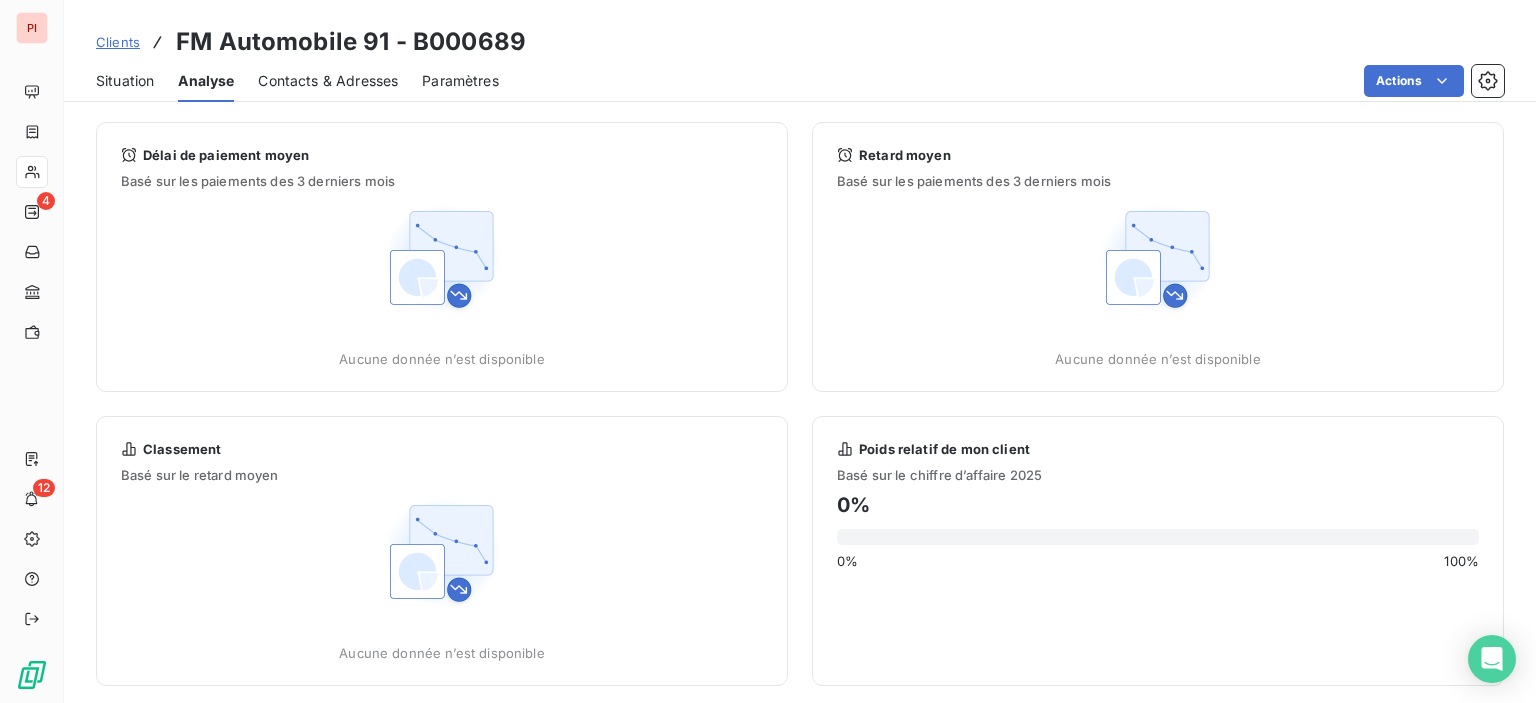 click on "Contacts & Adresses" at bounding box center [328, 81] 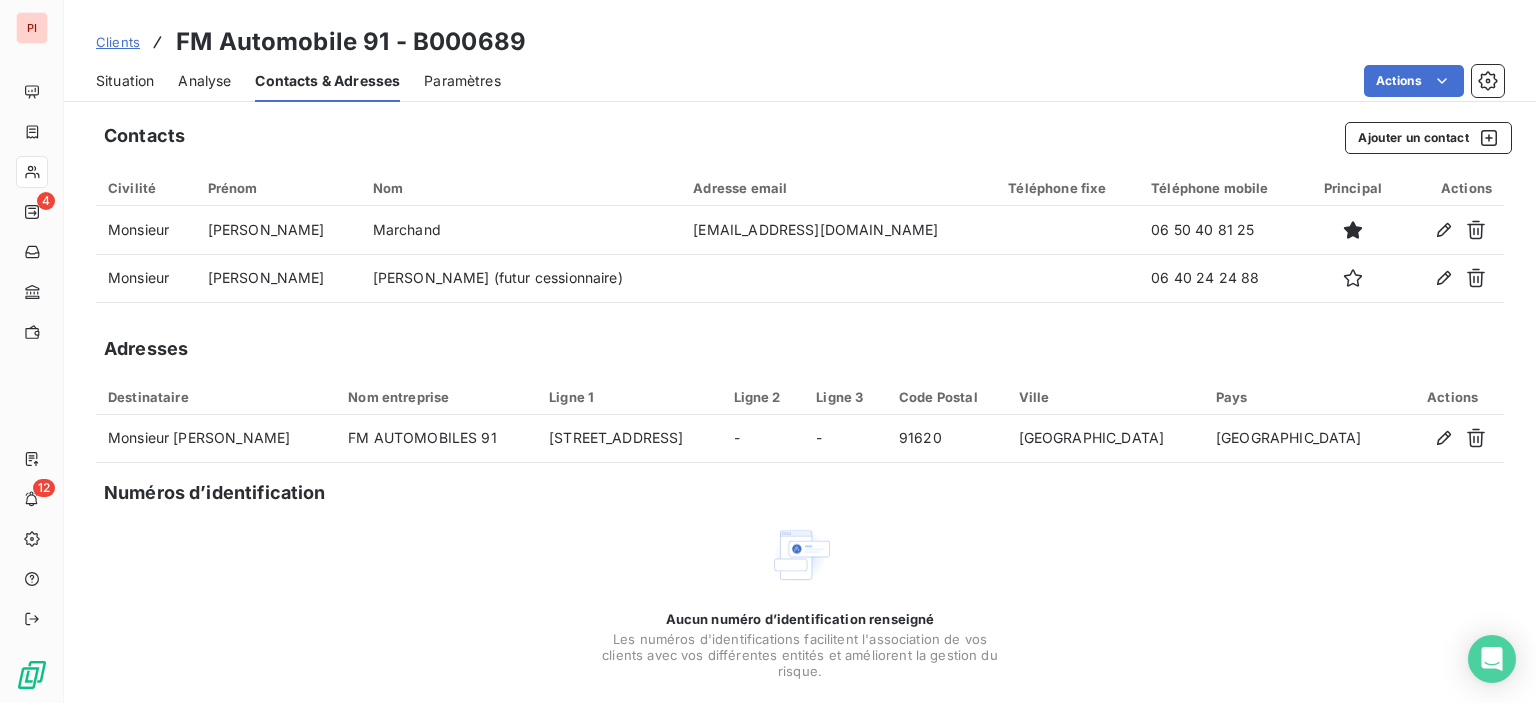 click on "Paramètres" at bounding box center (462, 81) 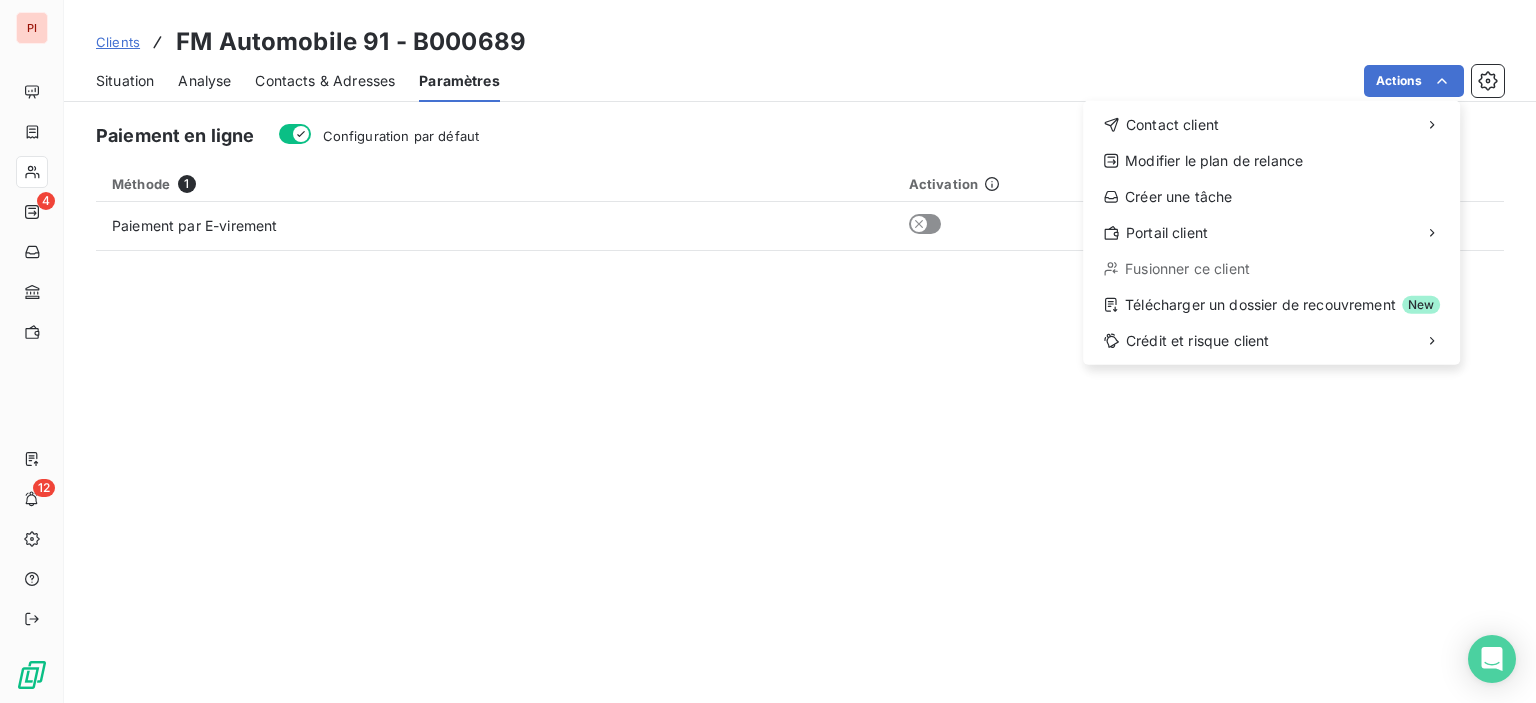 click on "PI 4 12 Clients FM Automobile 91 - B000689 Situation Analyse Contacts & Adresses Paramètres Actions Contact client Modifier le plan de relance Créer une tâche Portail client Fusionner ce client Télécharger un dossier de recouvrement New Crédit et risque client Paiement en ligne Configuration par défaut Méthode 1 Activation   Paiement par E-virement" at bounding box center [768, 351] 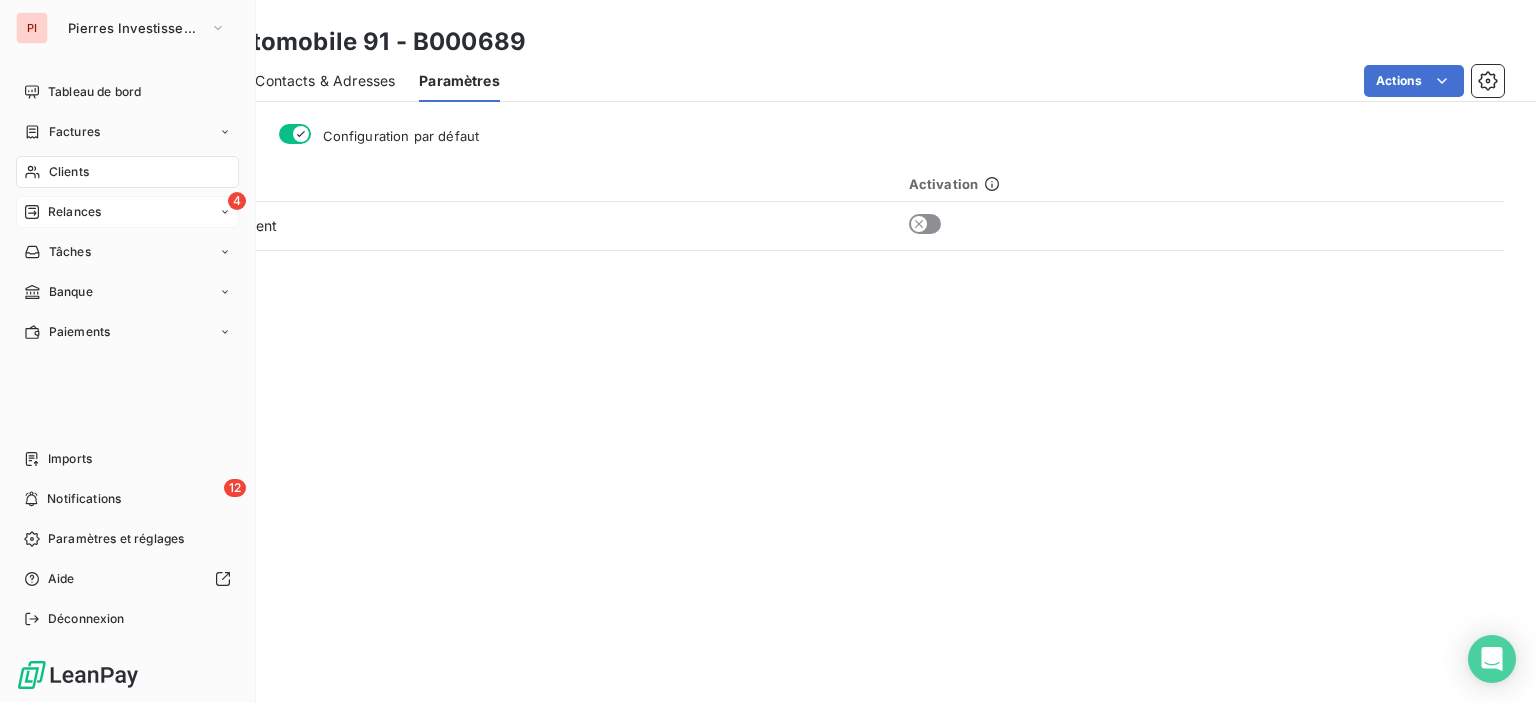 click on "4 Relances" at bounding box center [127, 212] 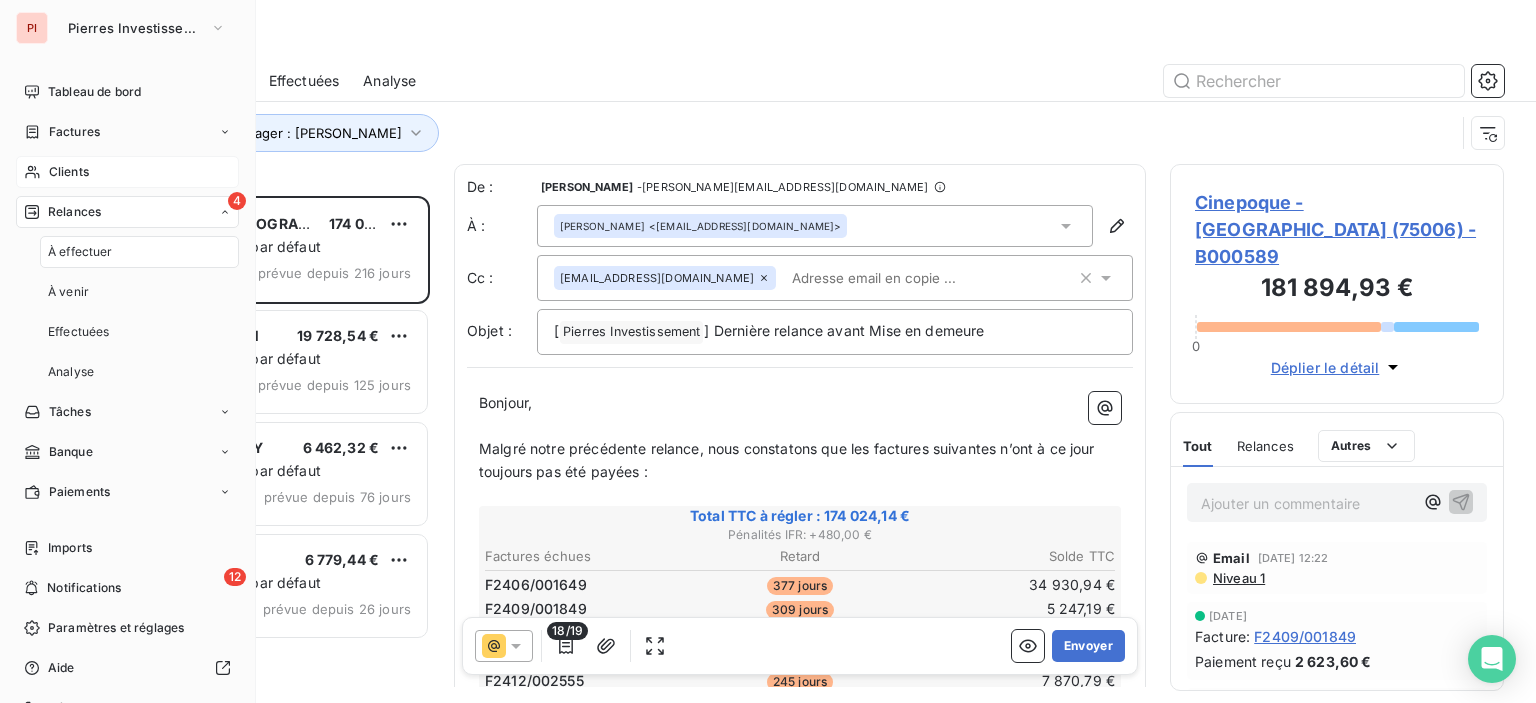 scroll, scrollTop: 16, scrollLeft: 16, axis: both 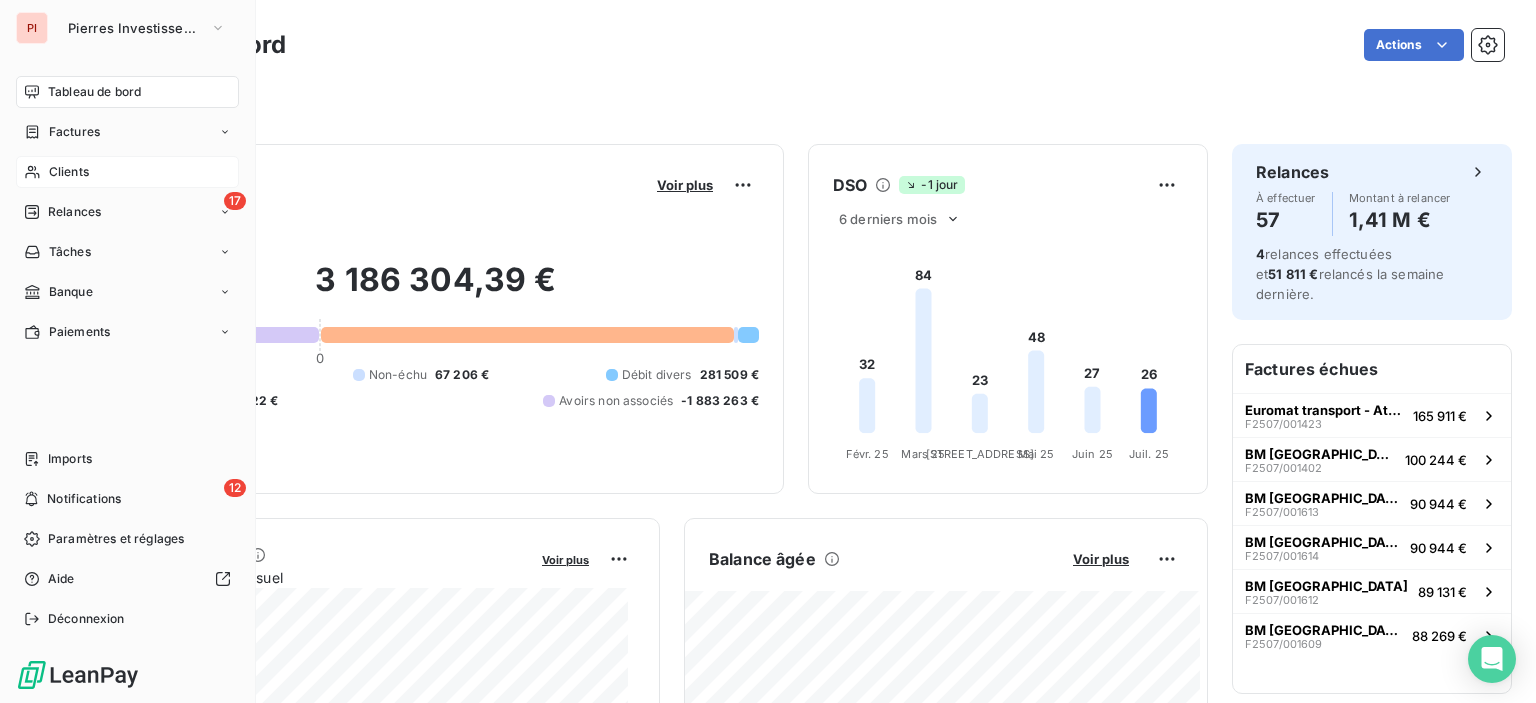 click on "Clients" at bounding box center [127, 172] 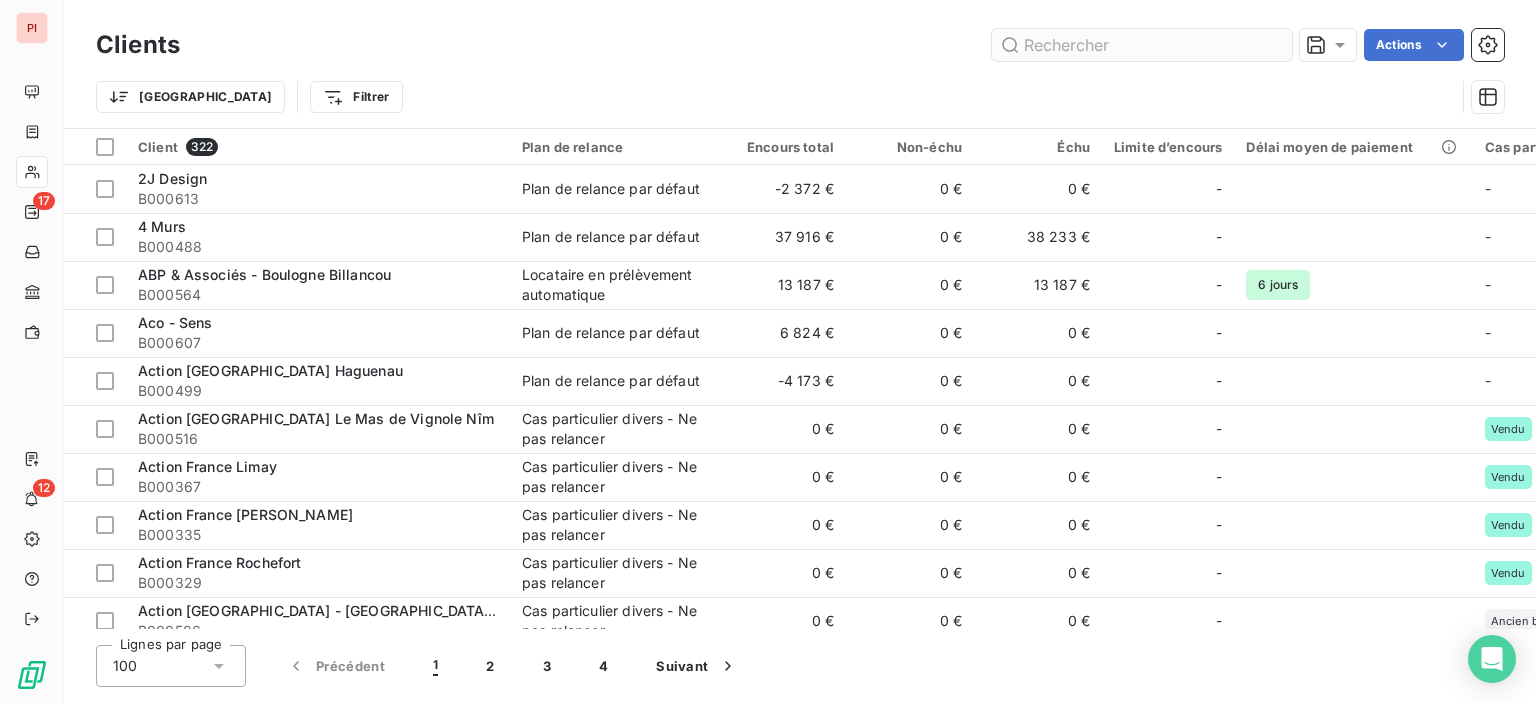 click at bounding box center (1142, 45) 